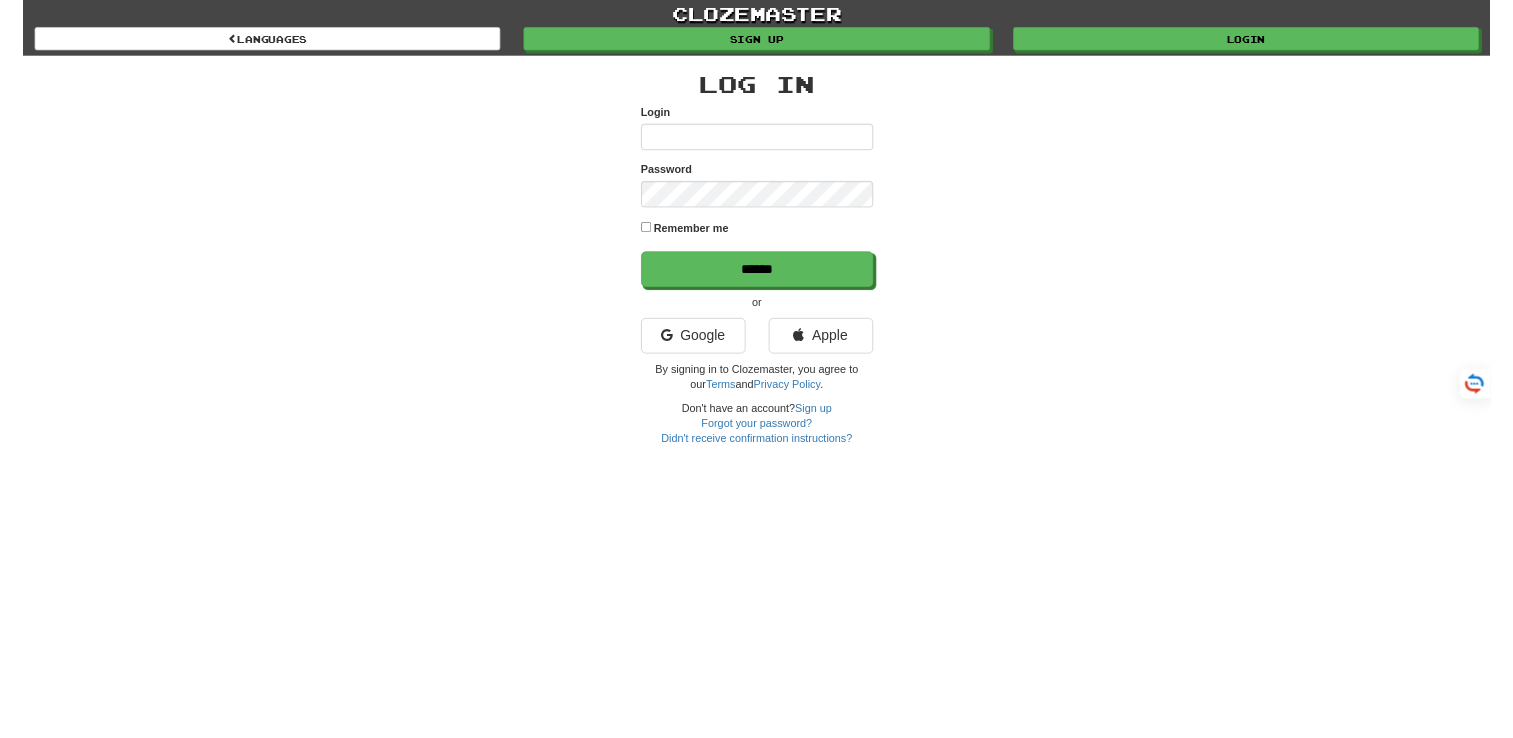 scroll, scrollTop: 0, scrollLeft: 0, axis: both 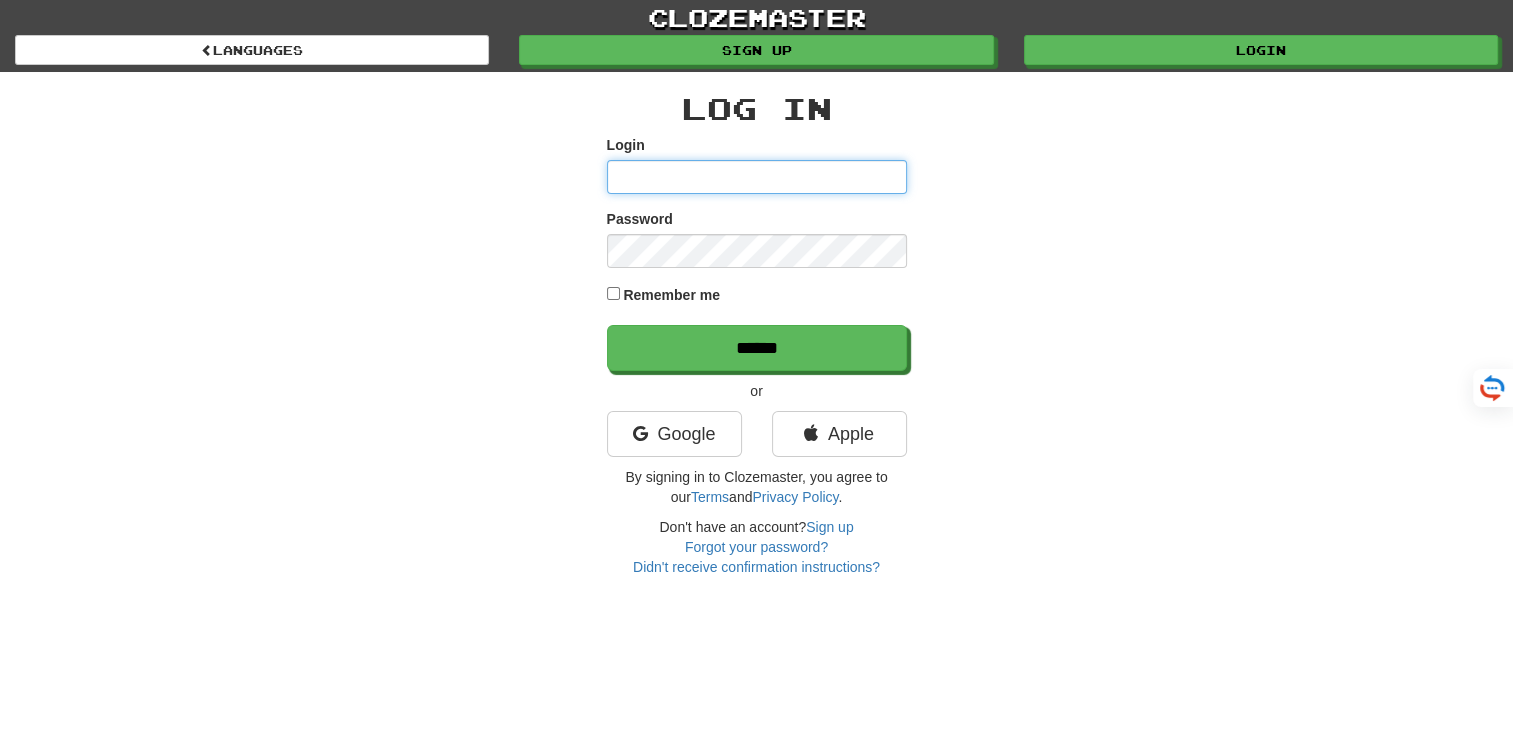 click on "Login" at bounding box center (757, 177) 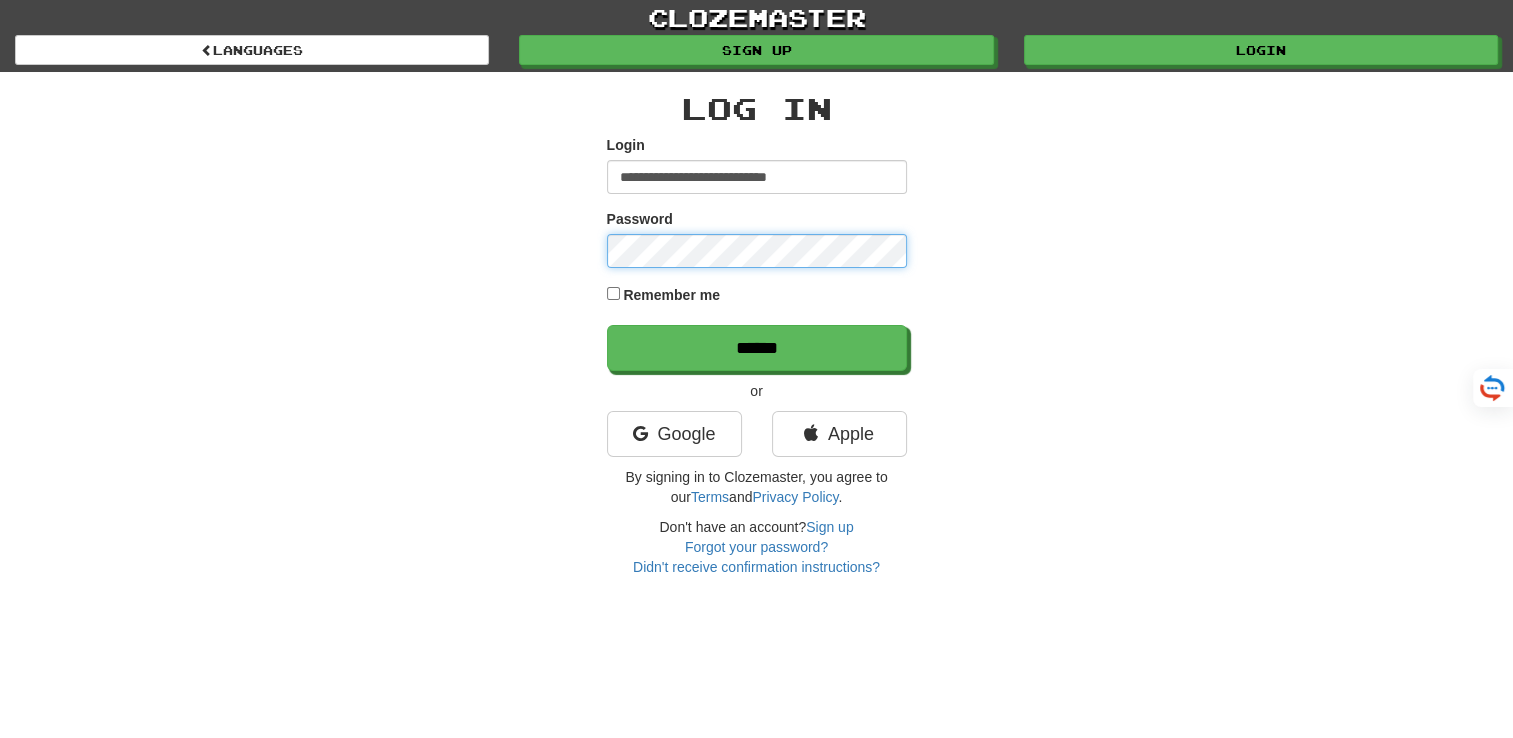 click on "******" at bounding box center [757, 348] 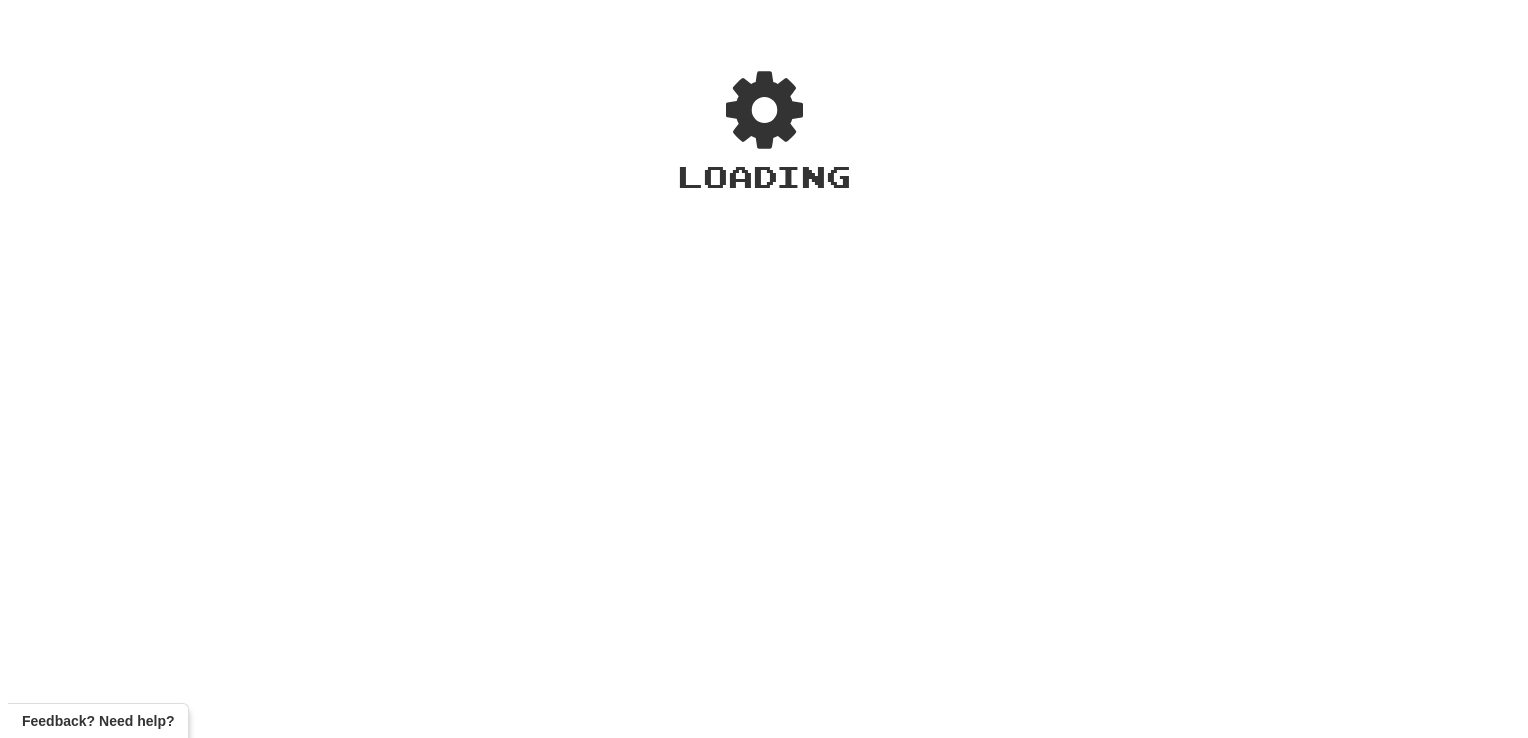 scroll, scrollTop: 0, scrollLeft: 0, axis: both 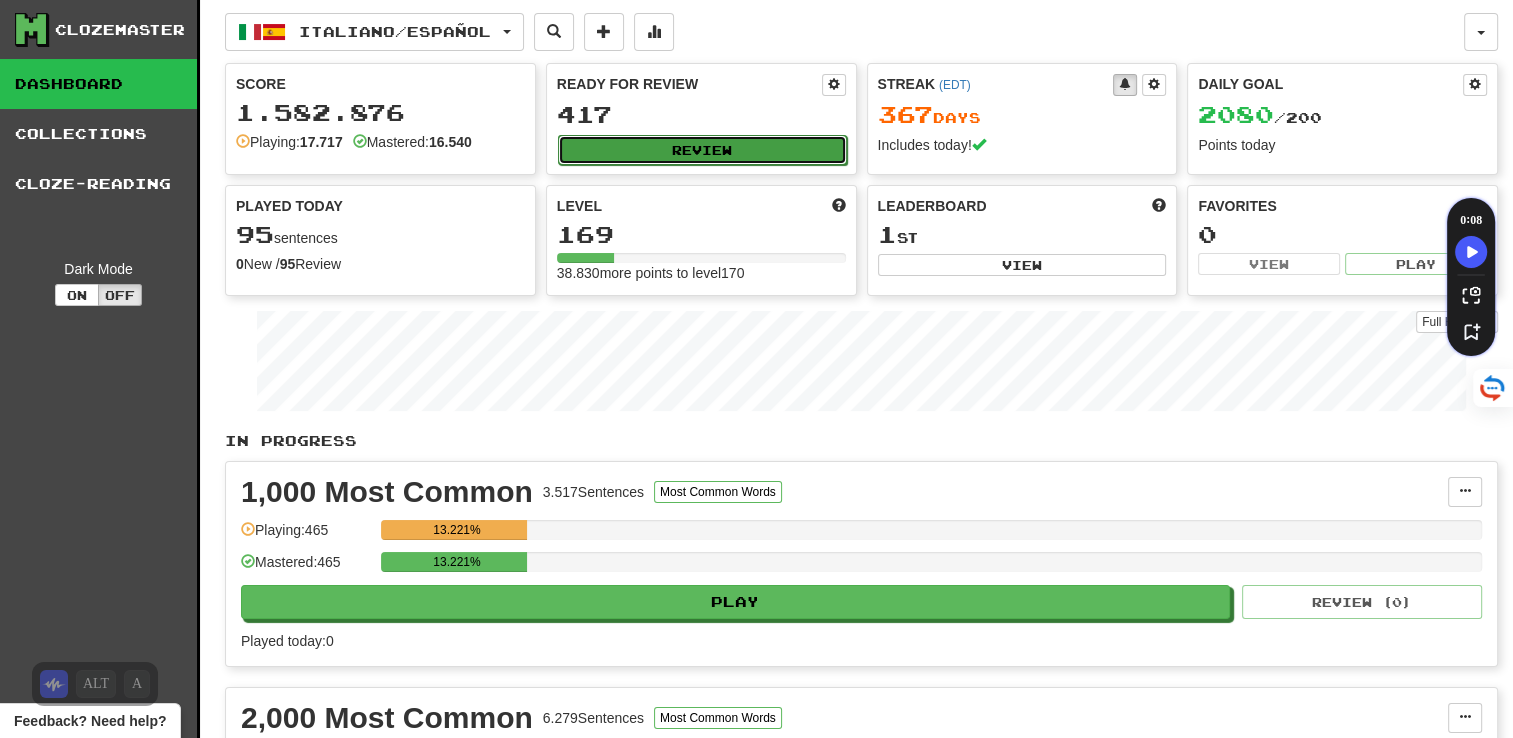 click on "Review" at bounding box center (702, 150) 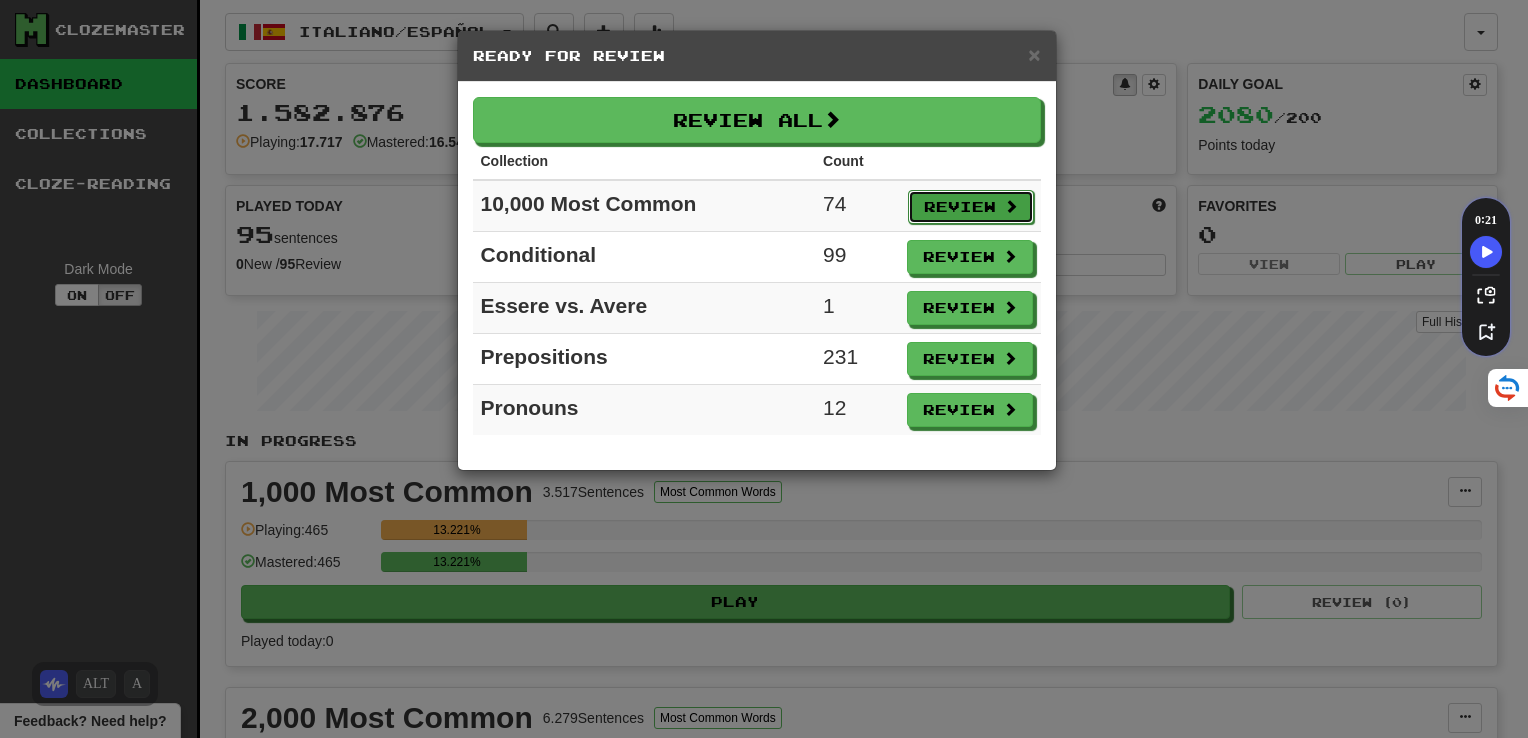 click on "Review" at bounding box center [971, 207] 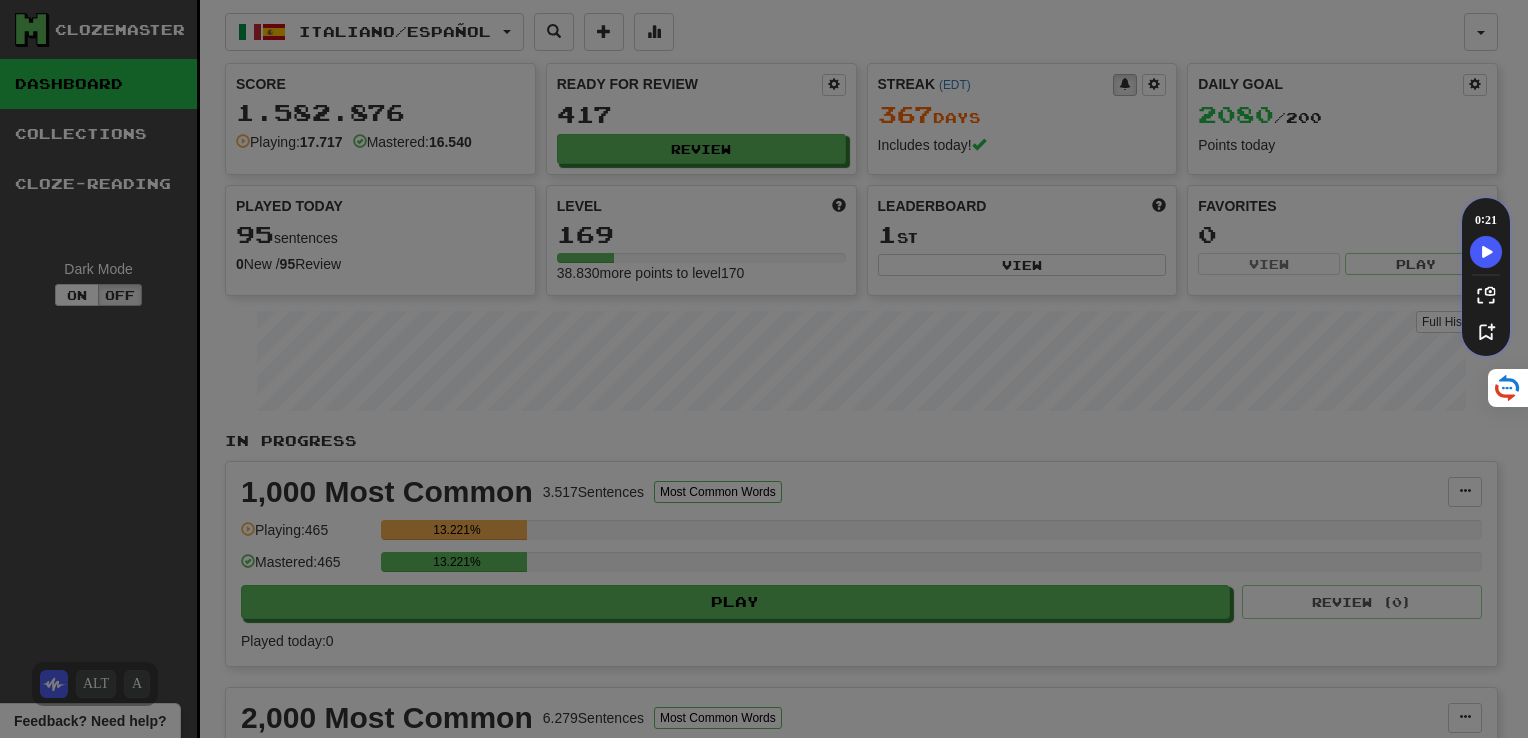 select on "***" 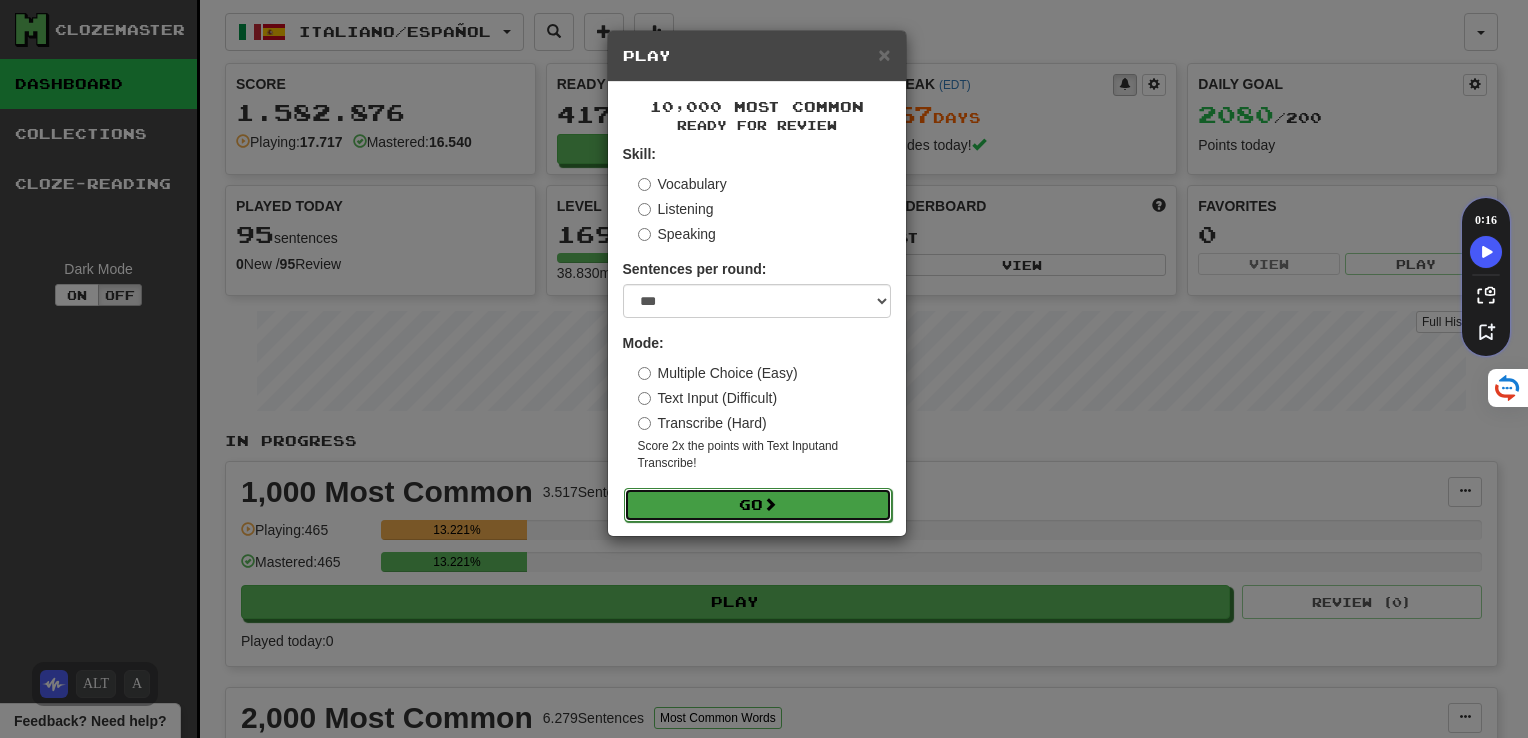 click on "Go" at bounding box center (758, 505) 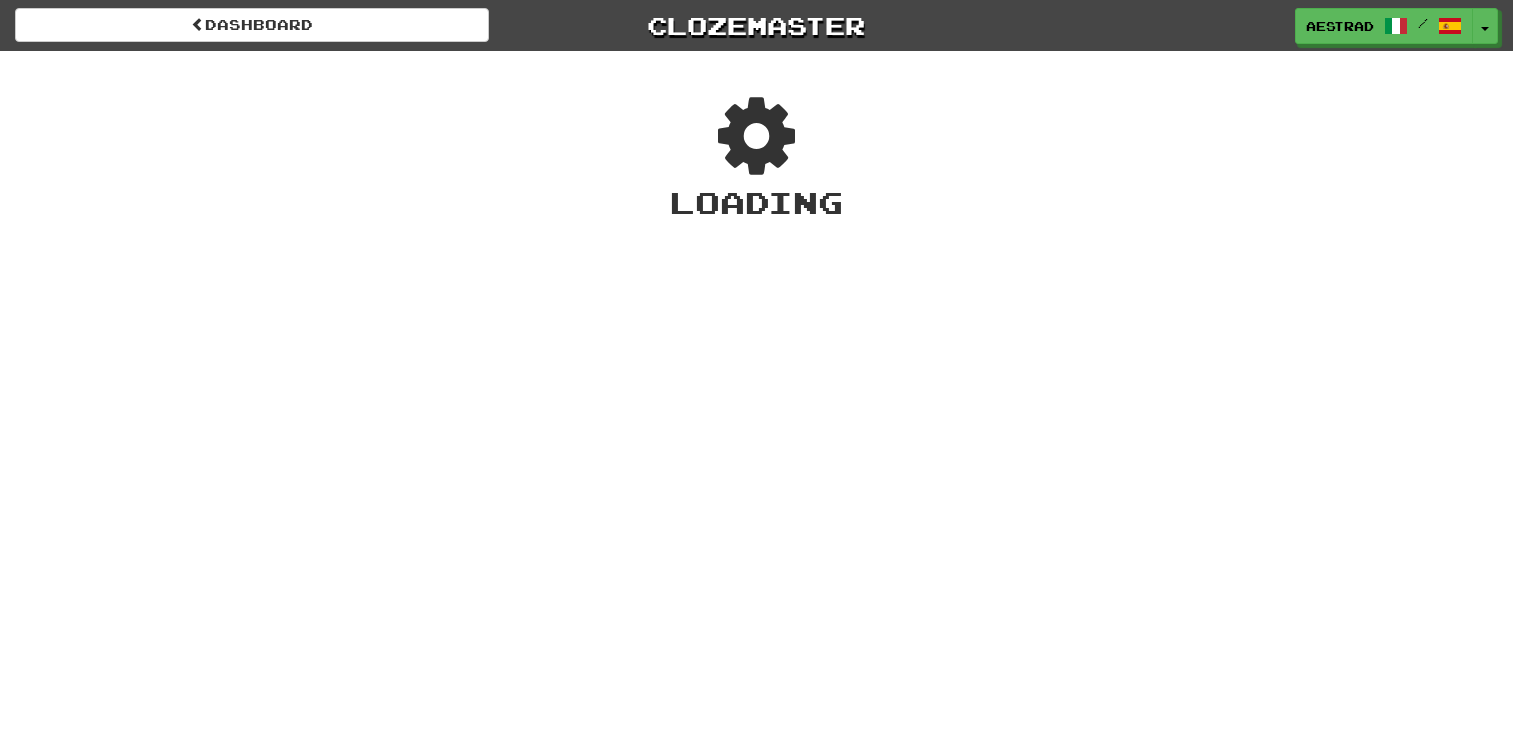 scroll, scrollTop: 0, scrollLeft: 0, axis: both 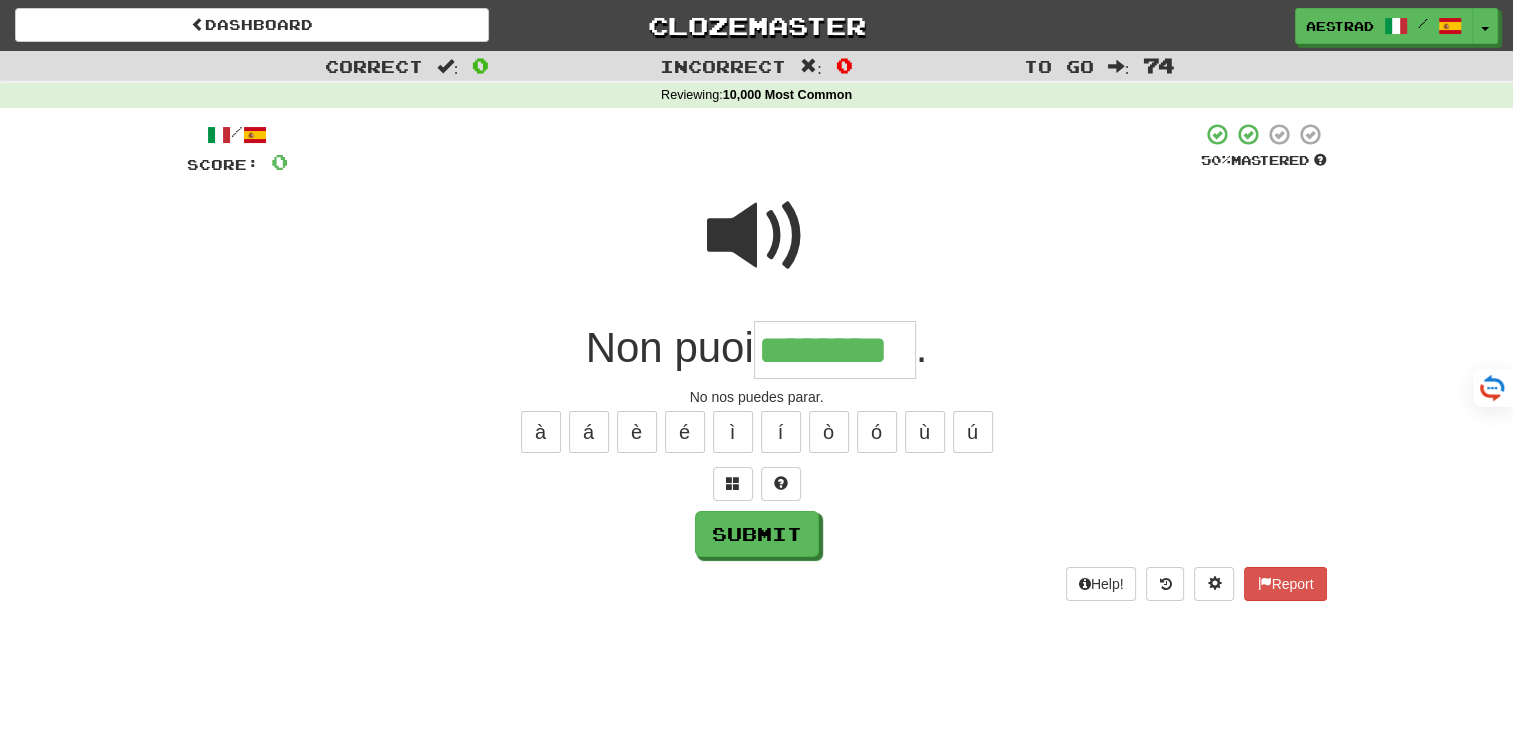 type on "********" 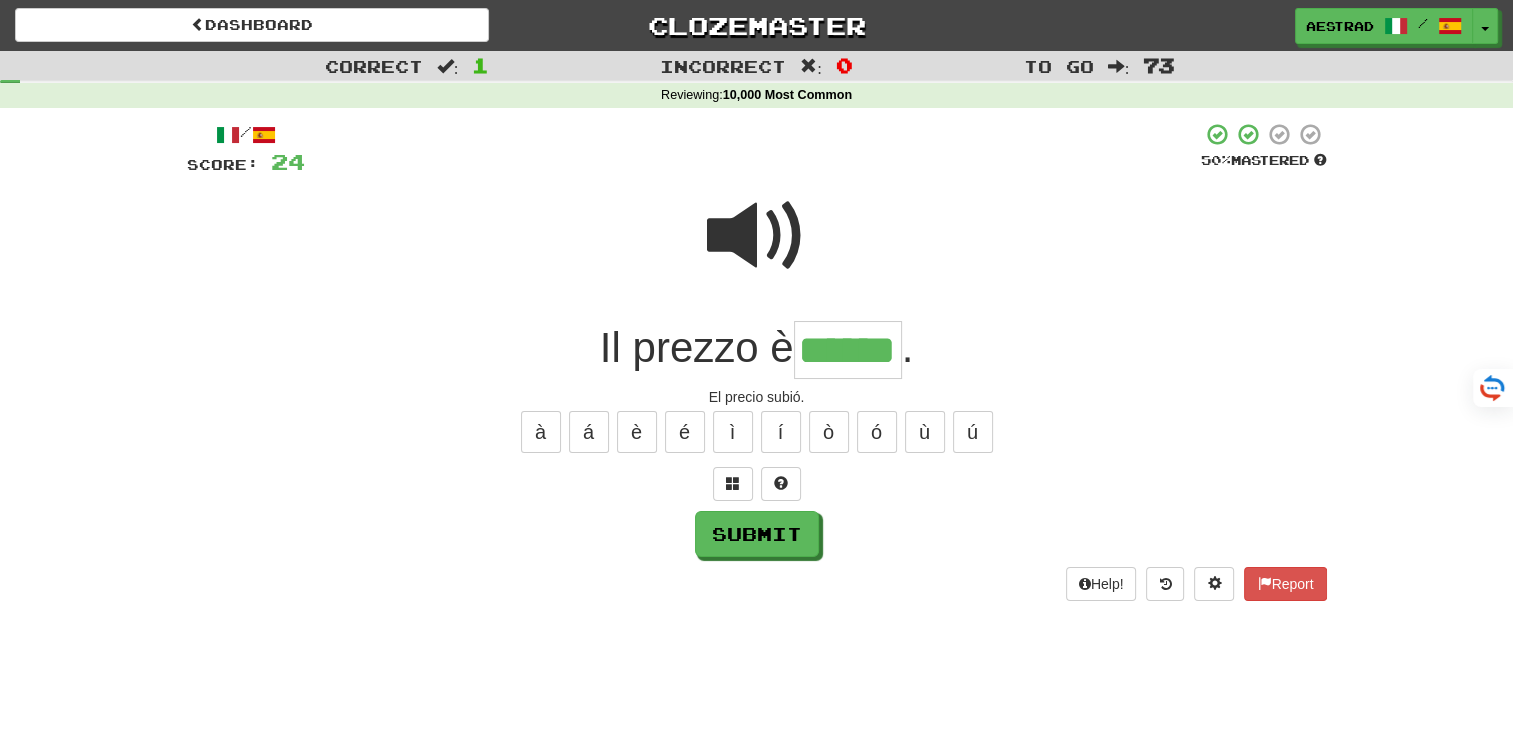 type on "******" 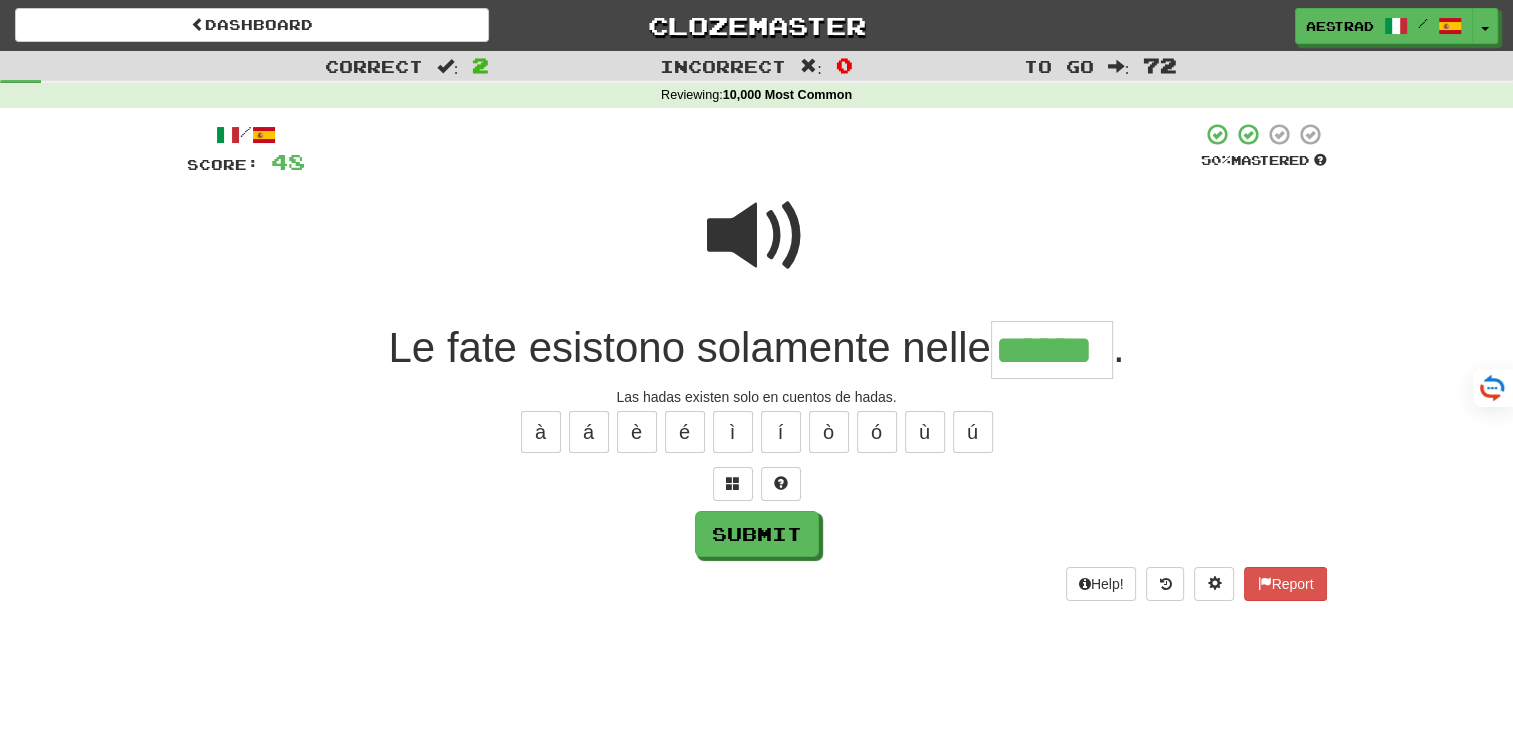 type on "******" 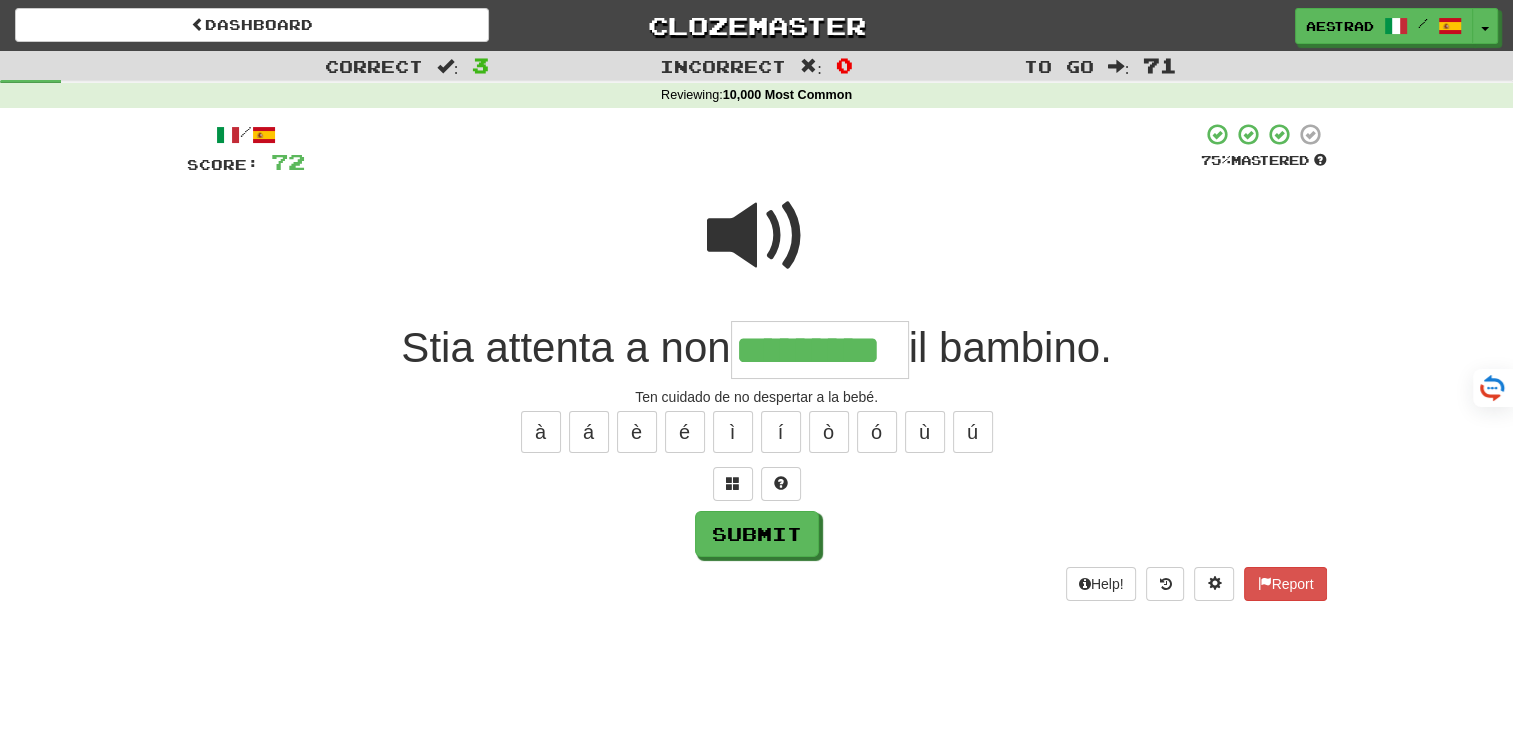 type on "*********" 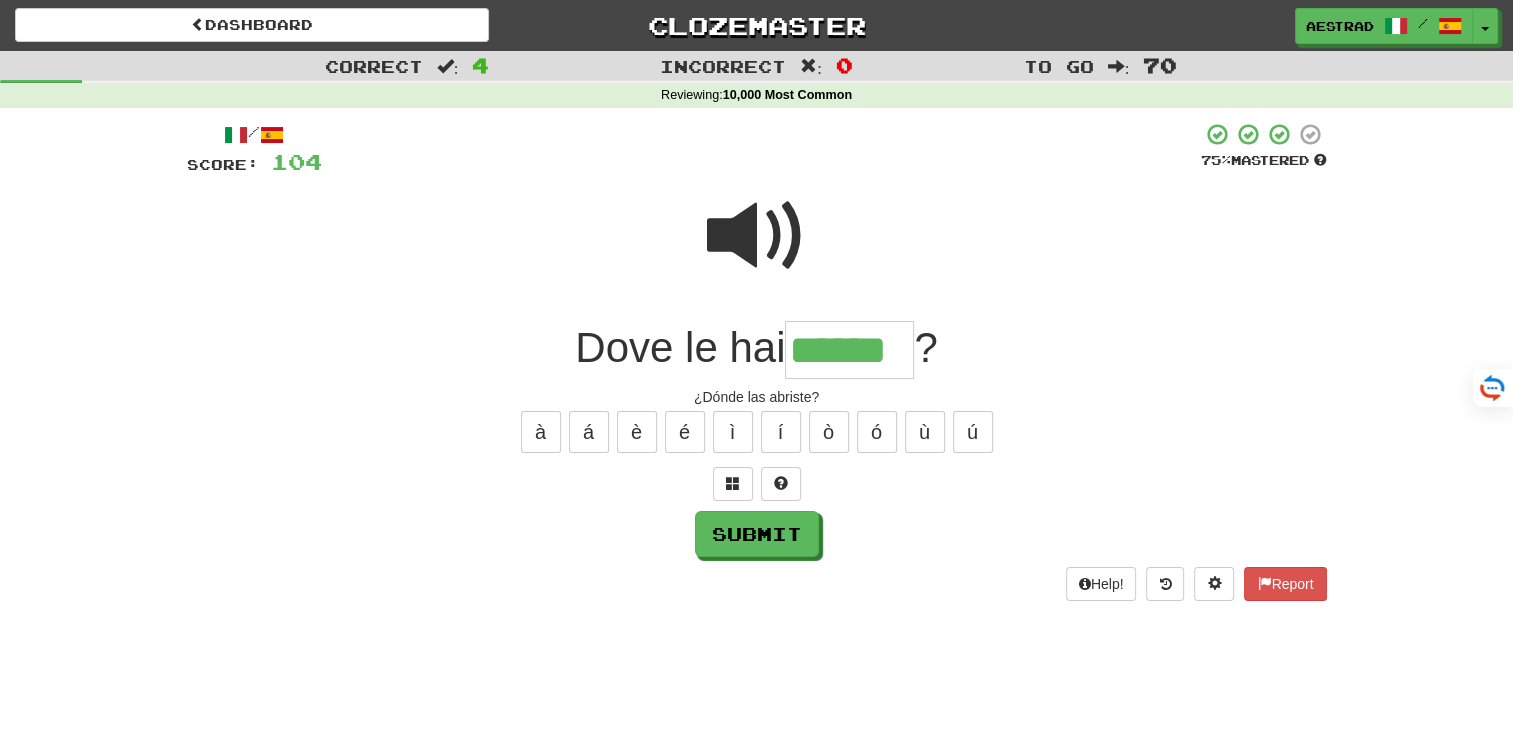type on "******" 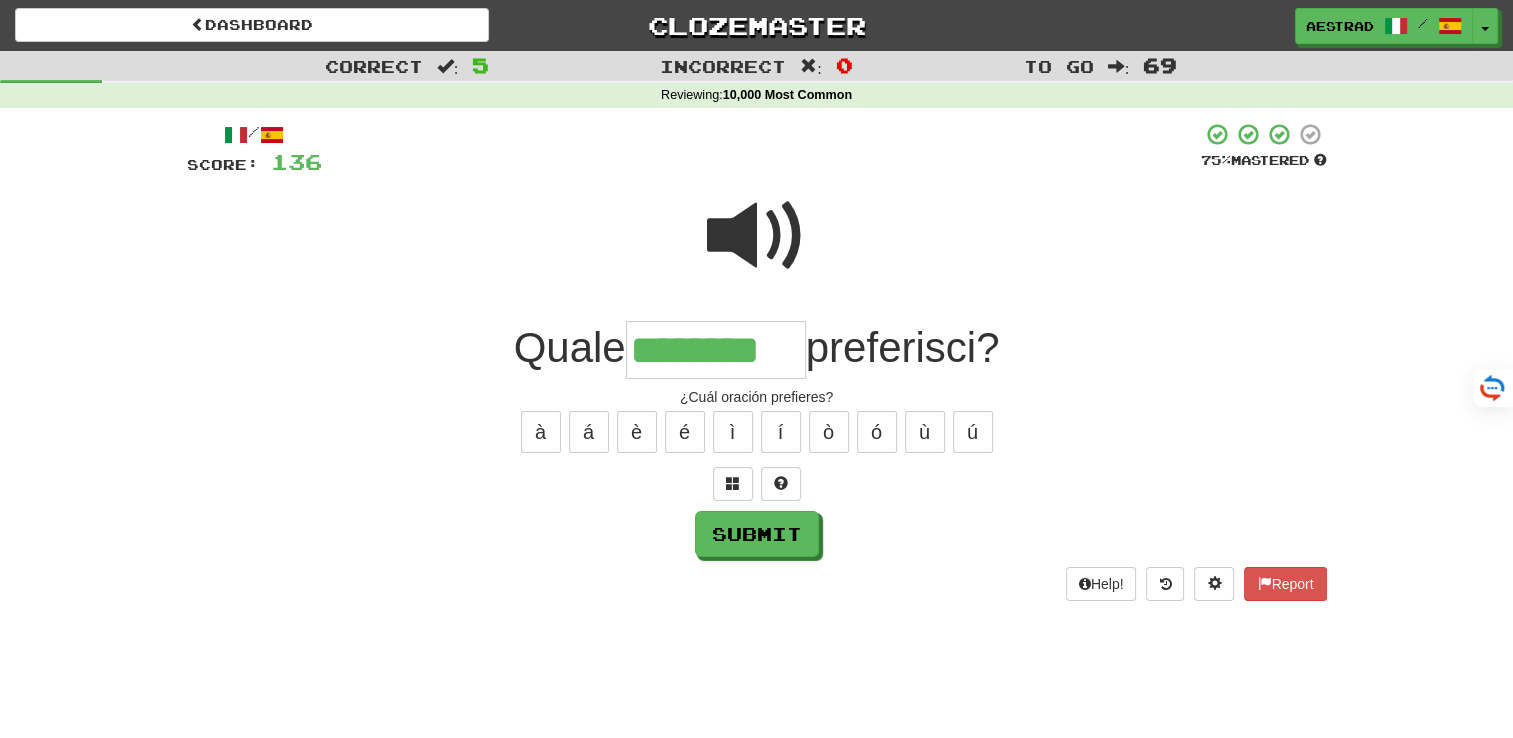 type on "********" 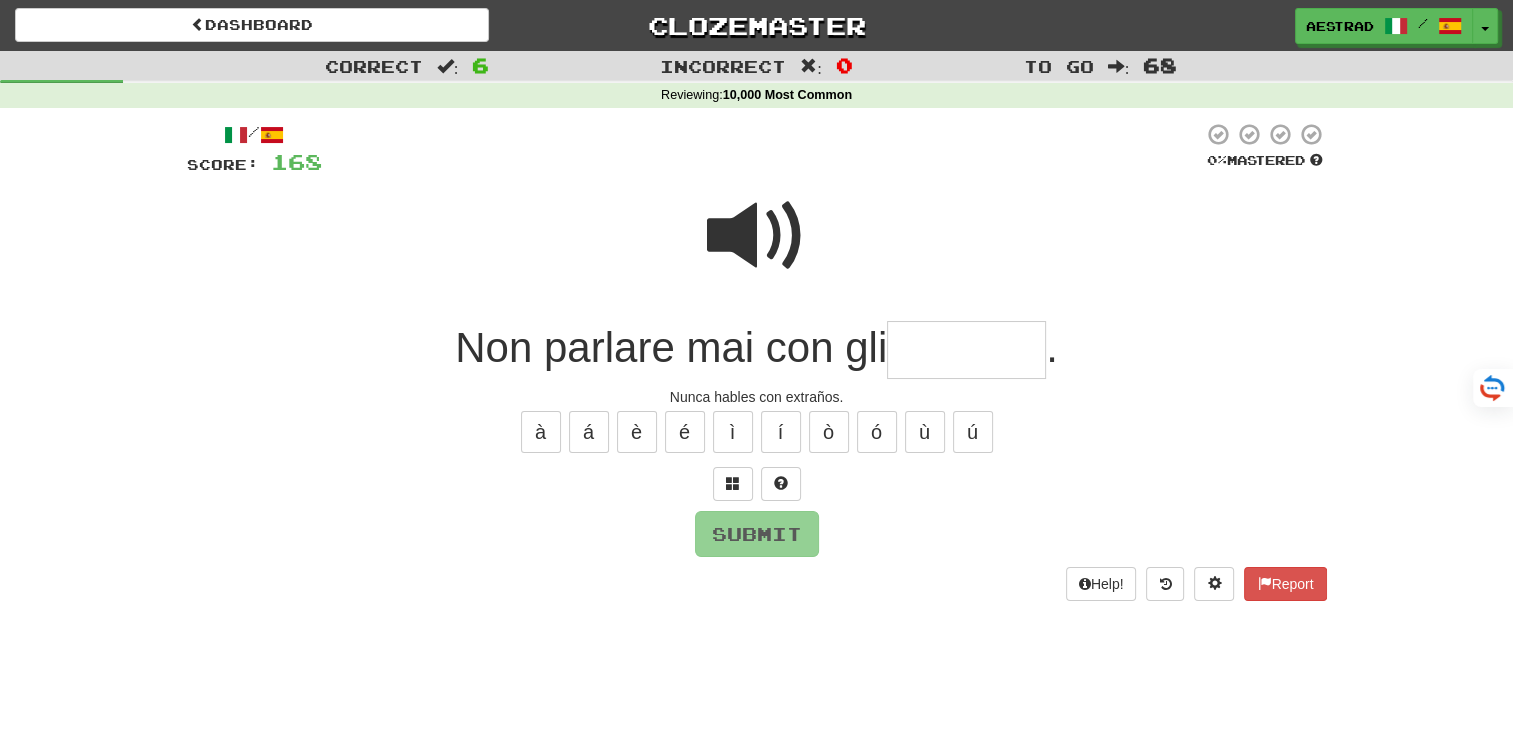type on "*" 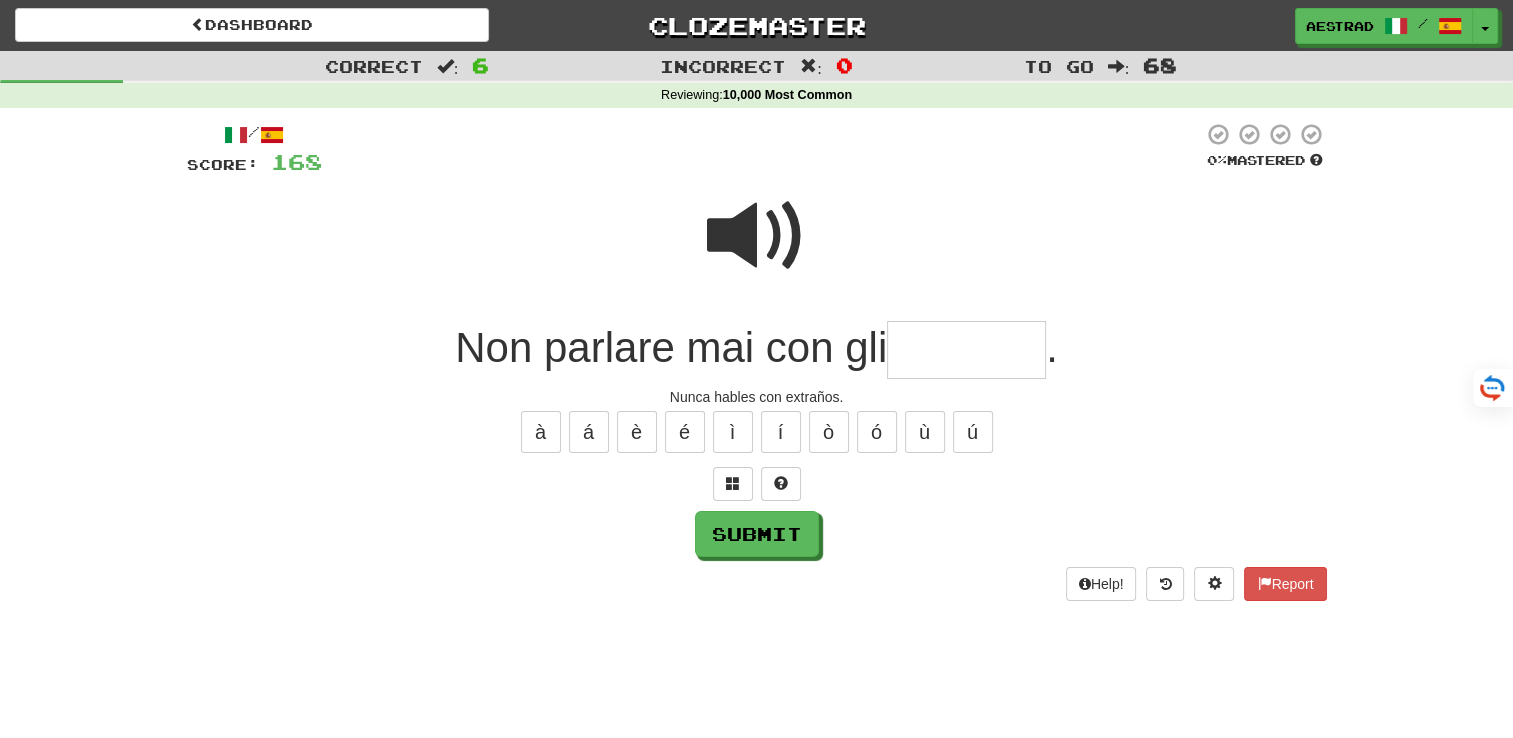 type on "*" 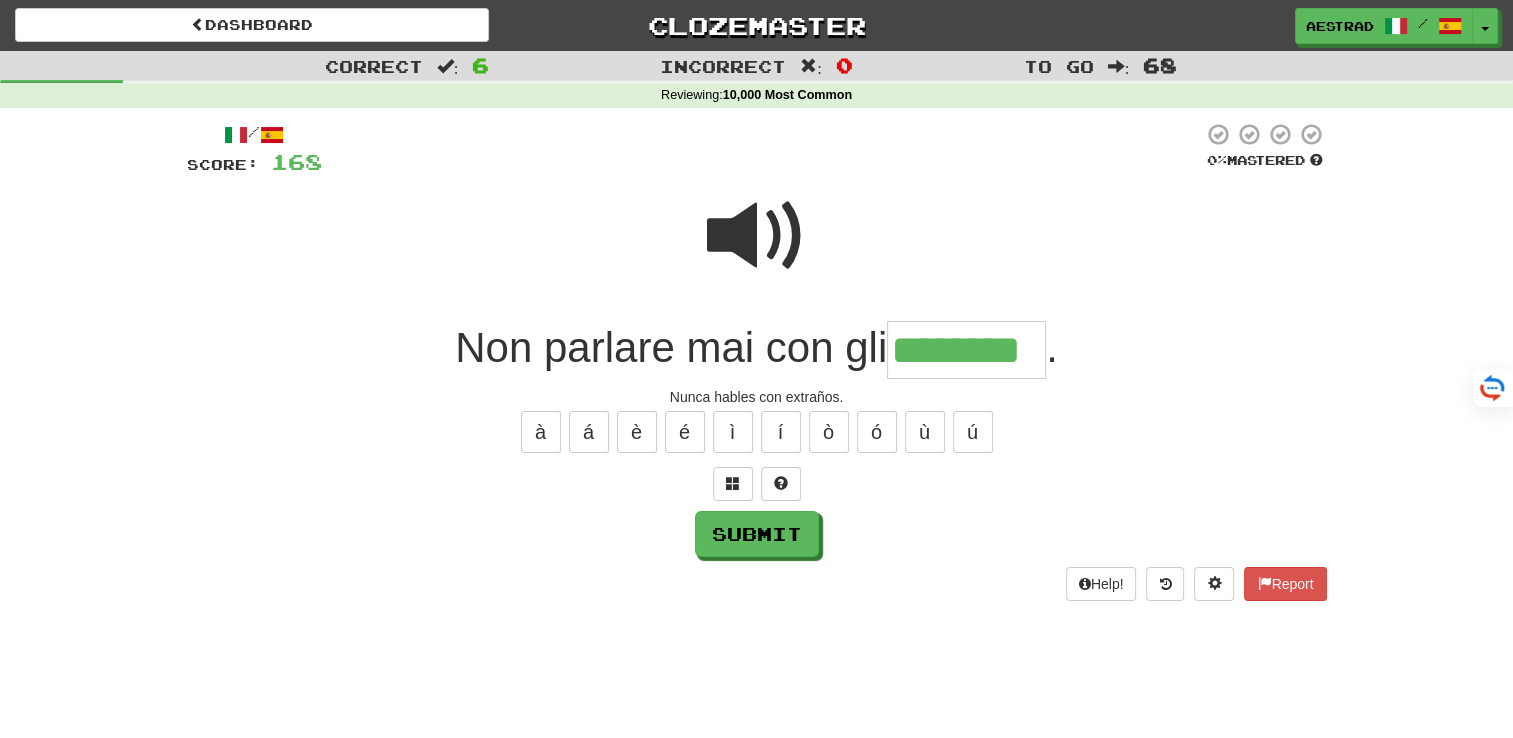 type on "********" 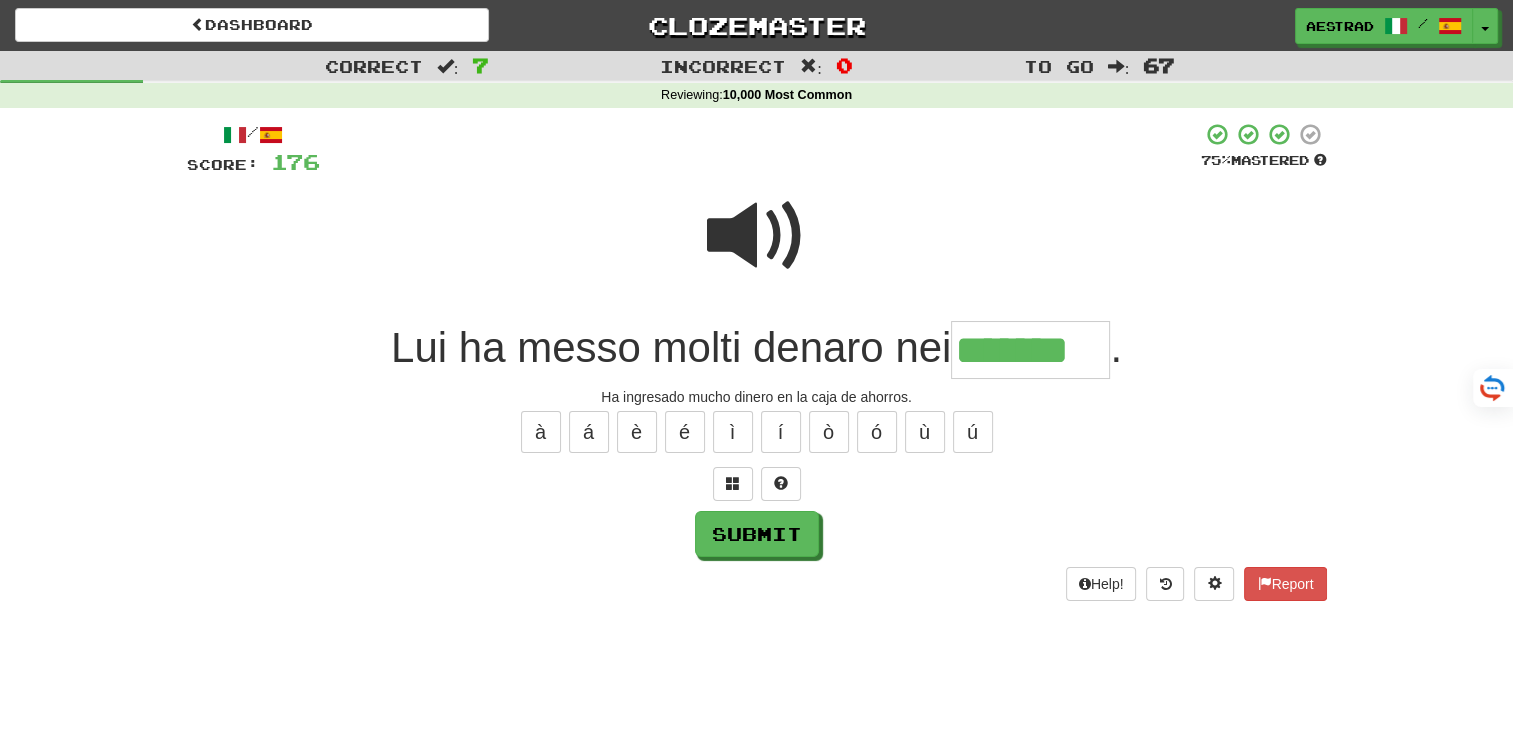 scroll, scrollTop: 0, scrollLeft: 0, axis: both 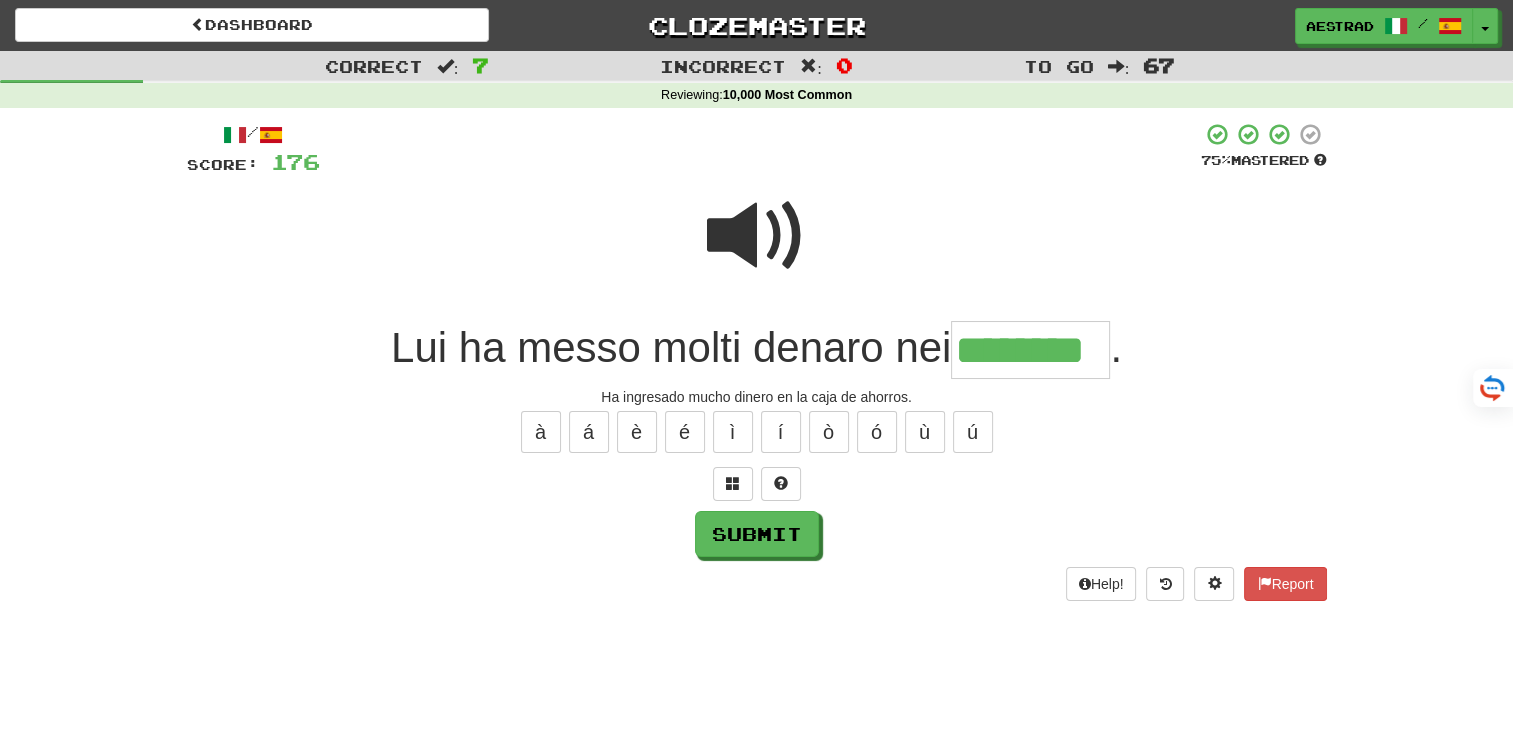type on "********" 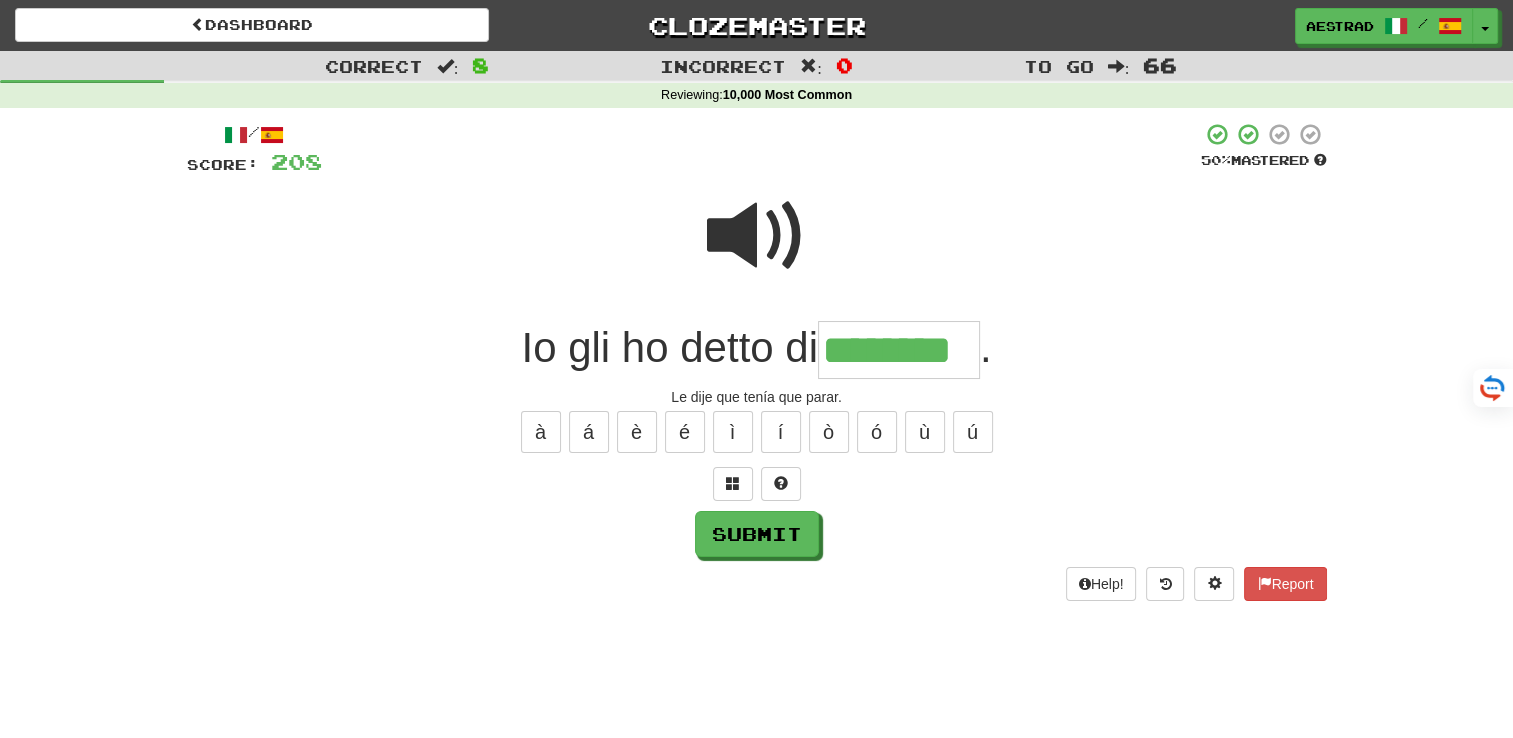 type on "********" 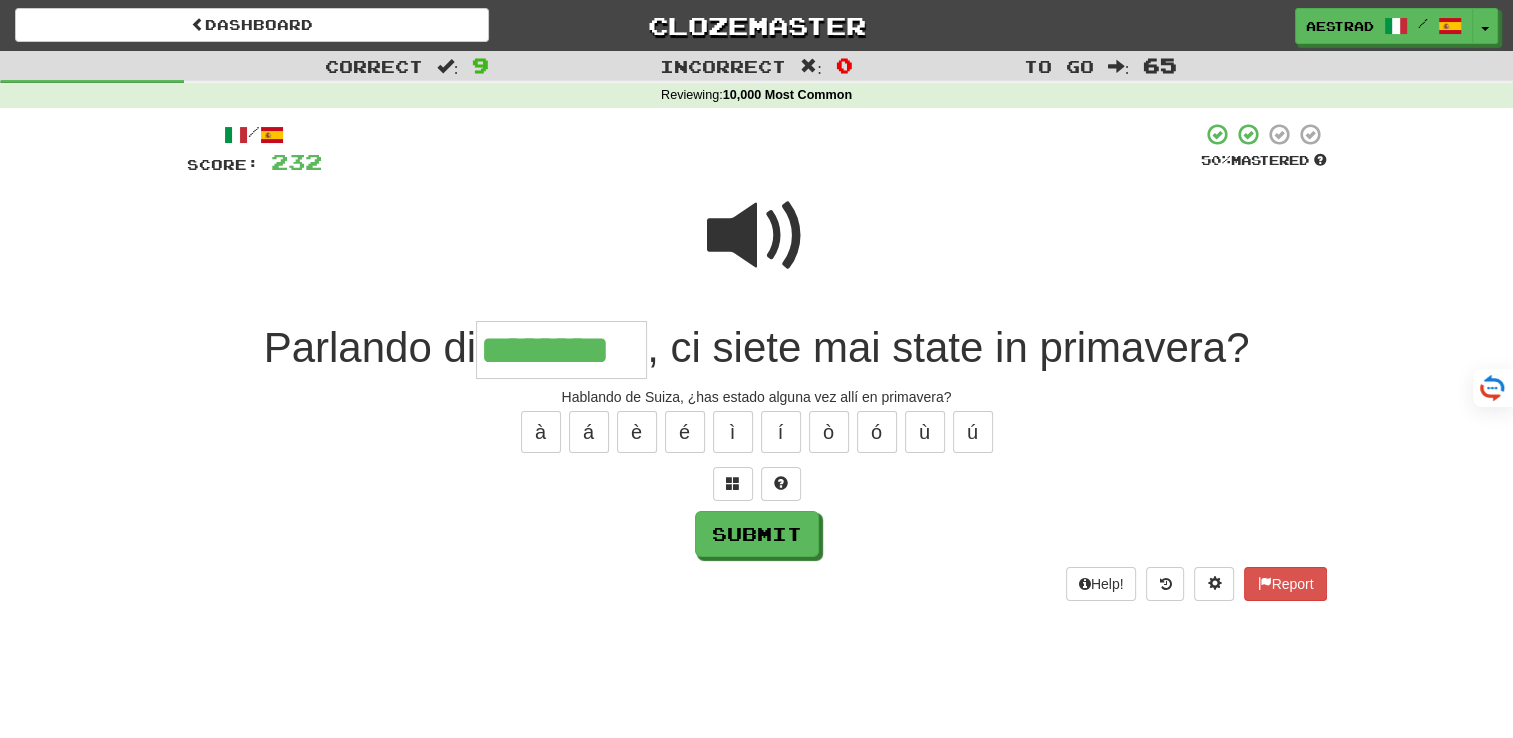 type on "********" 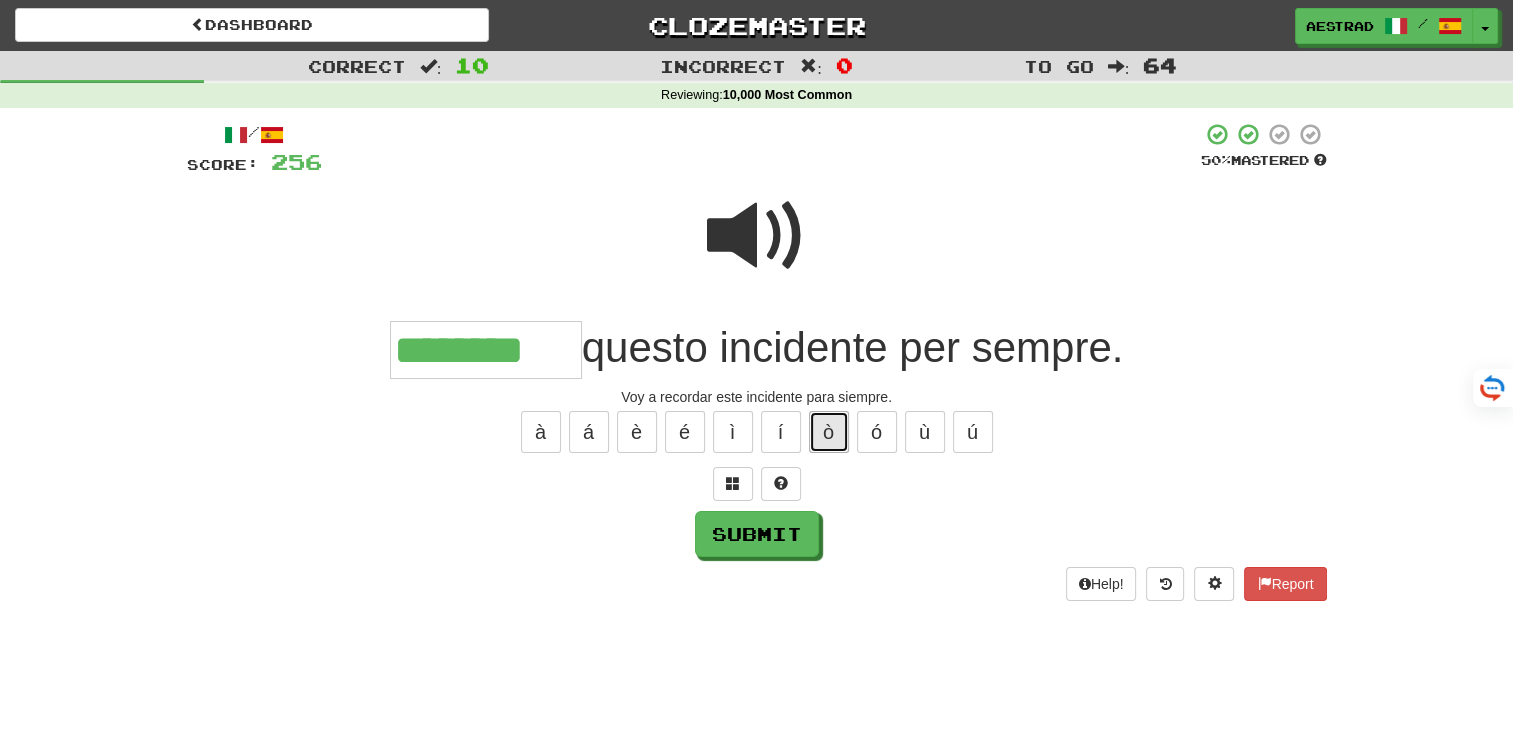 click on "ò" at bounding box center (829, 432) 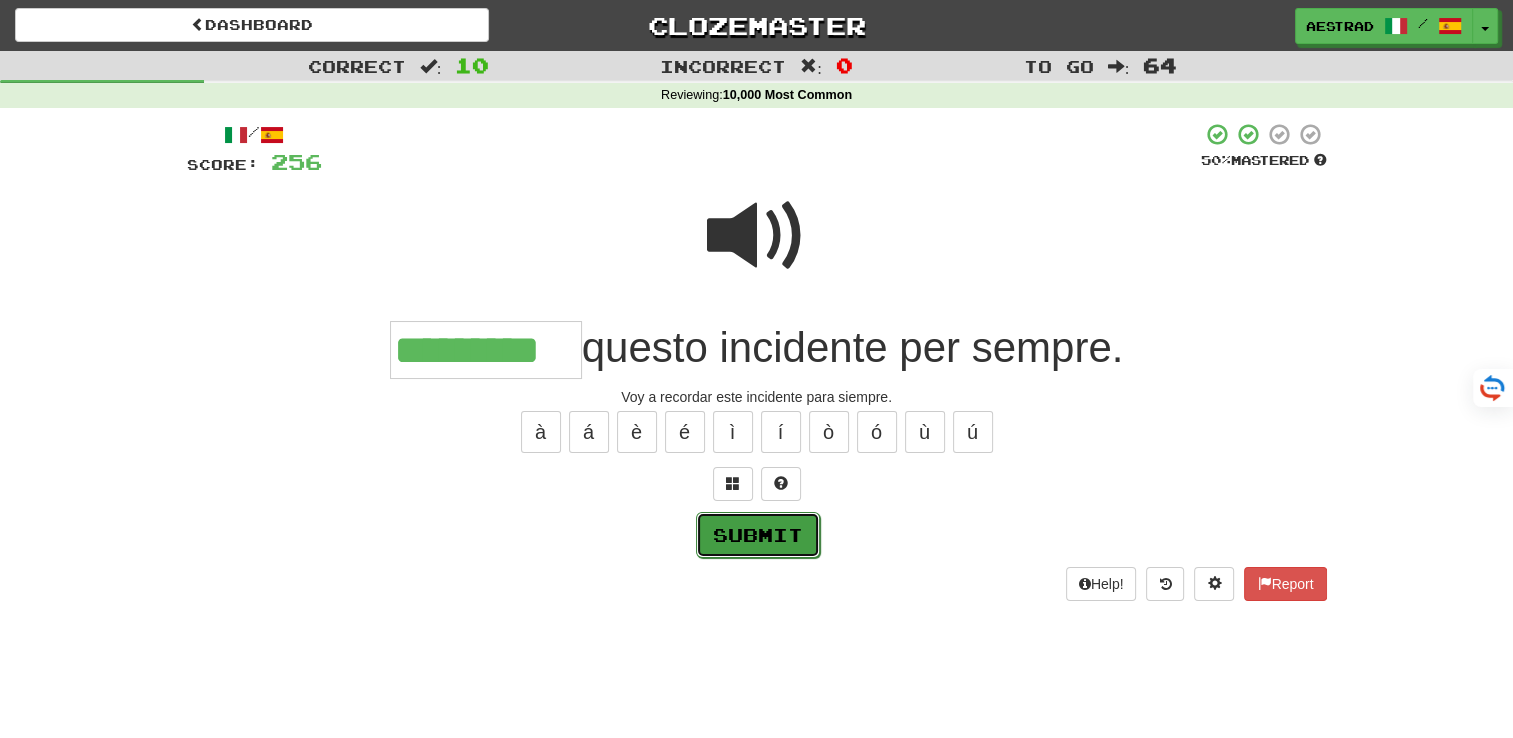 click on "Submit" at bounding box center [758, 535] 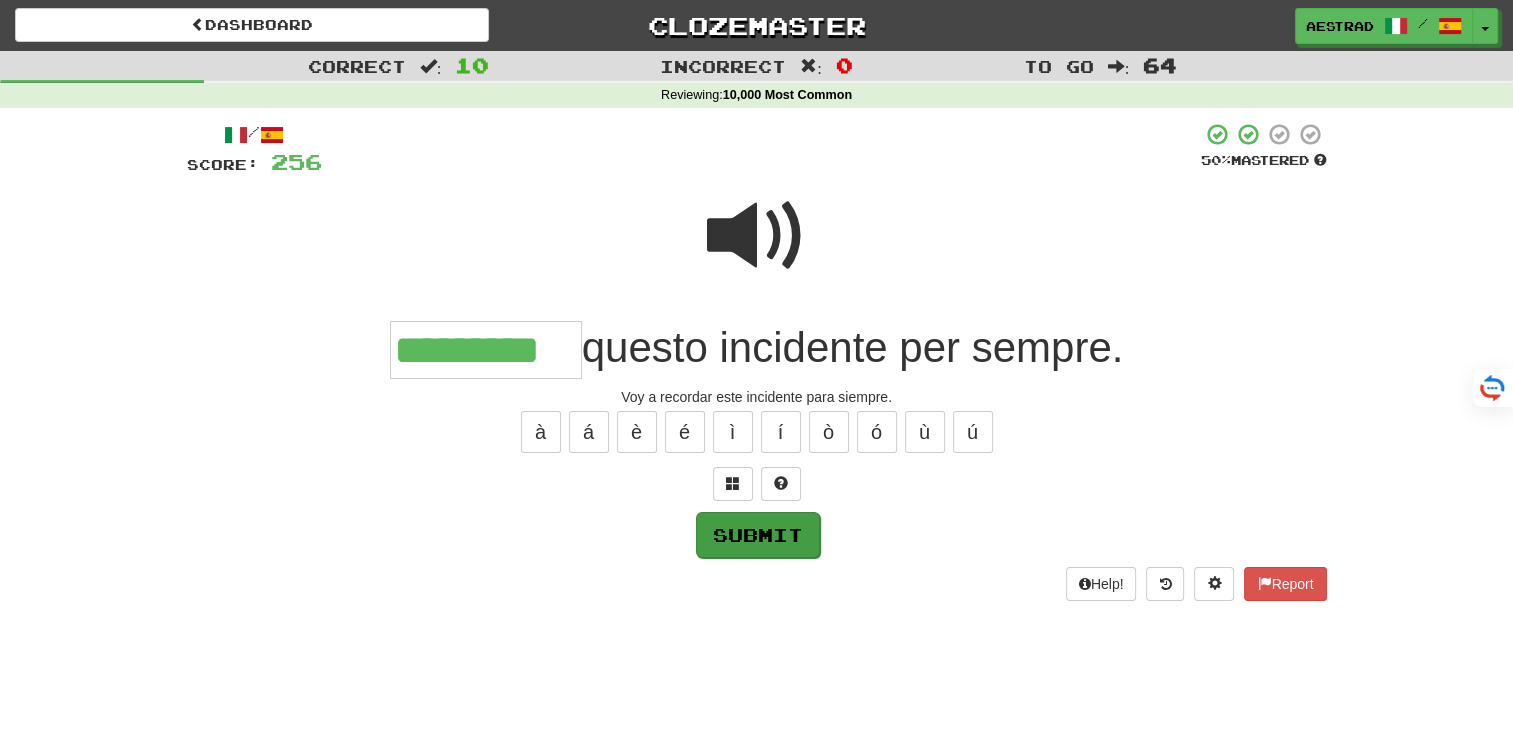 type on "*********" 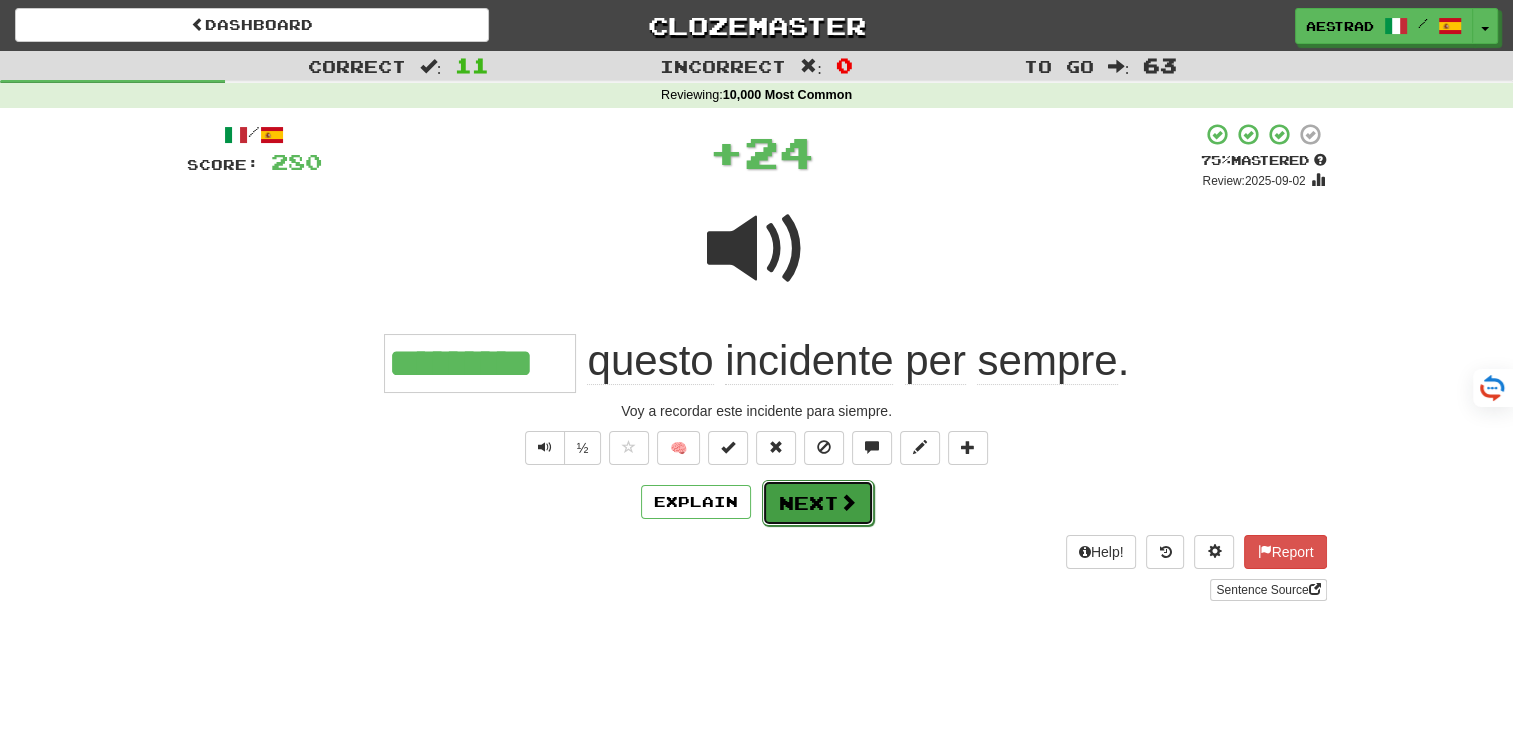 click on "Next" at bounding box center (818, 503) 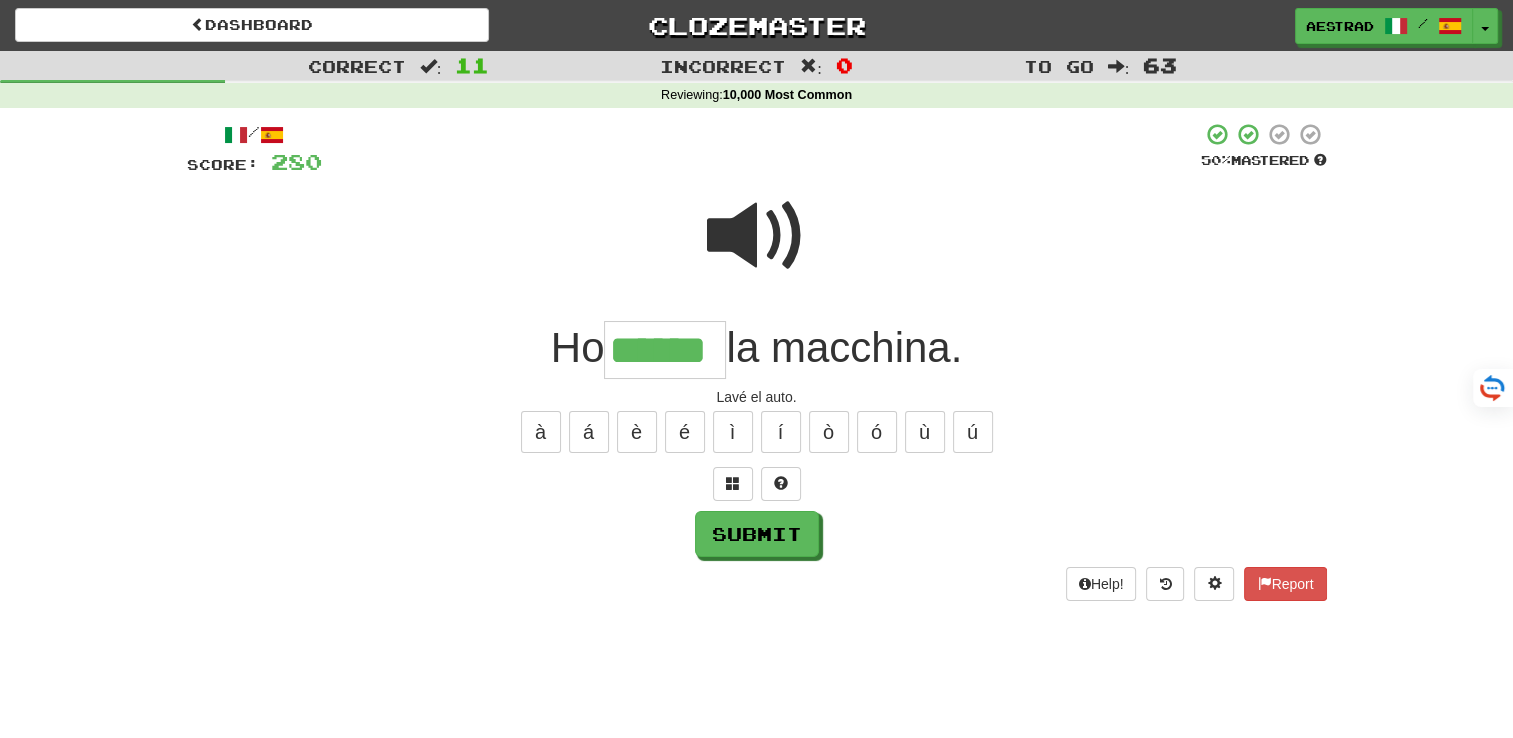 type on "******" 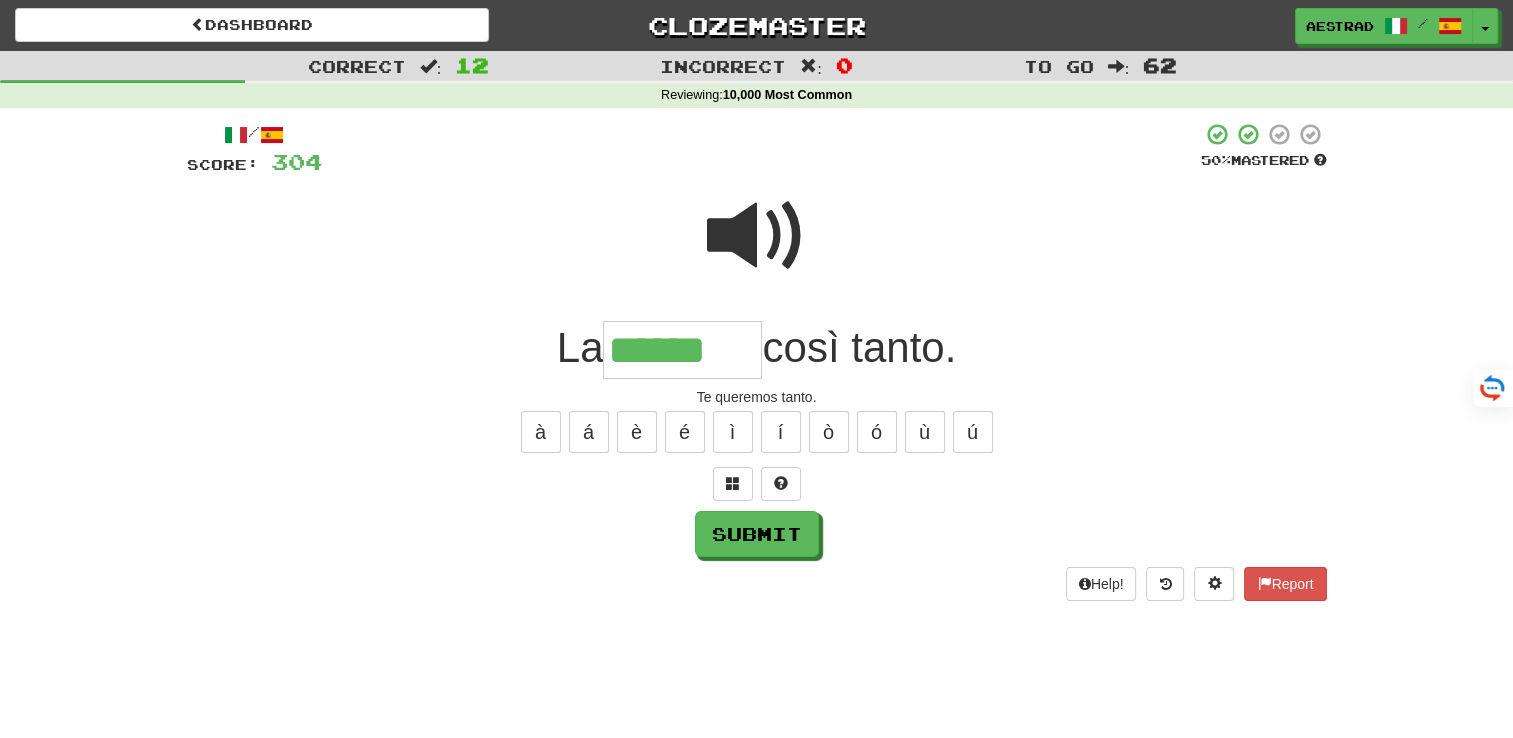 type on "******" 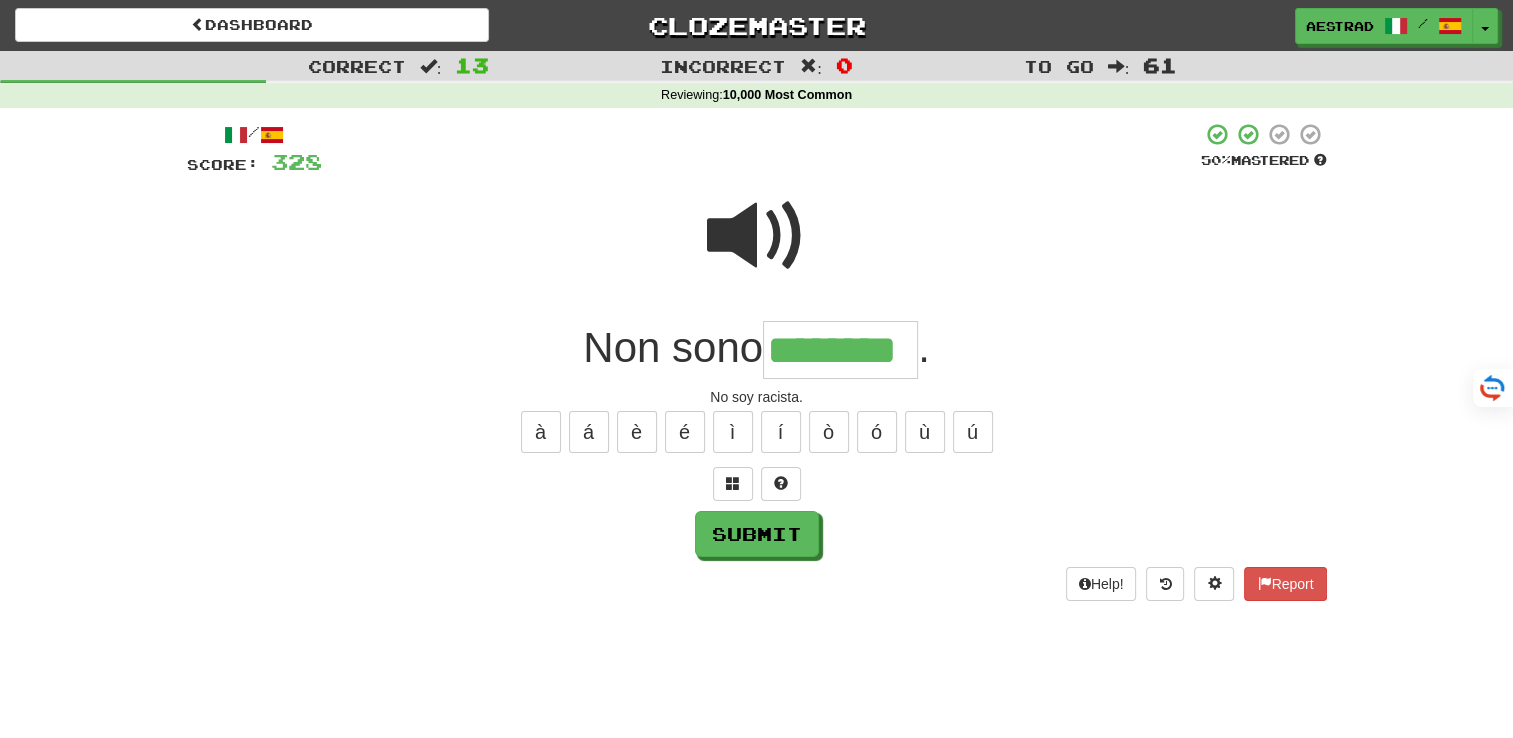 type on "********" 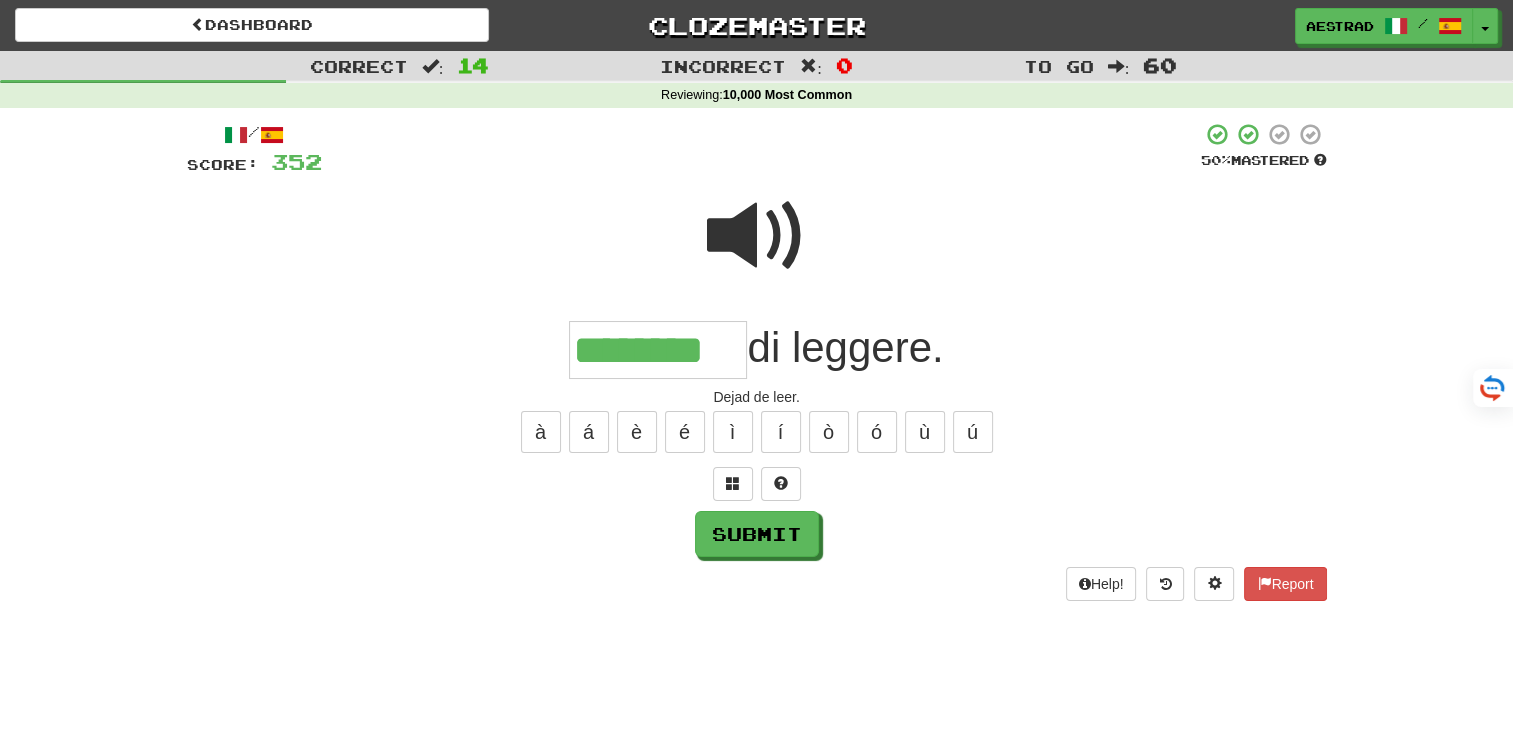 type on "********" 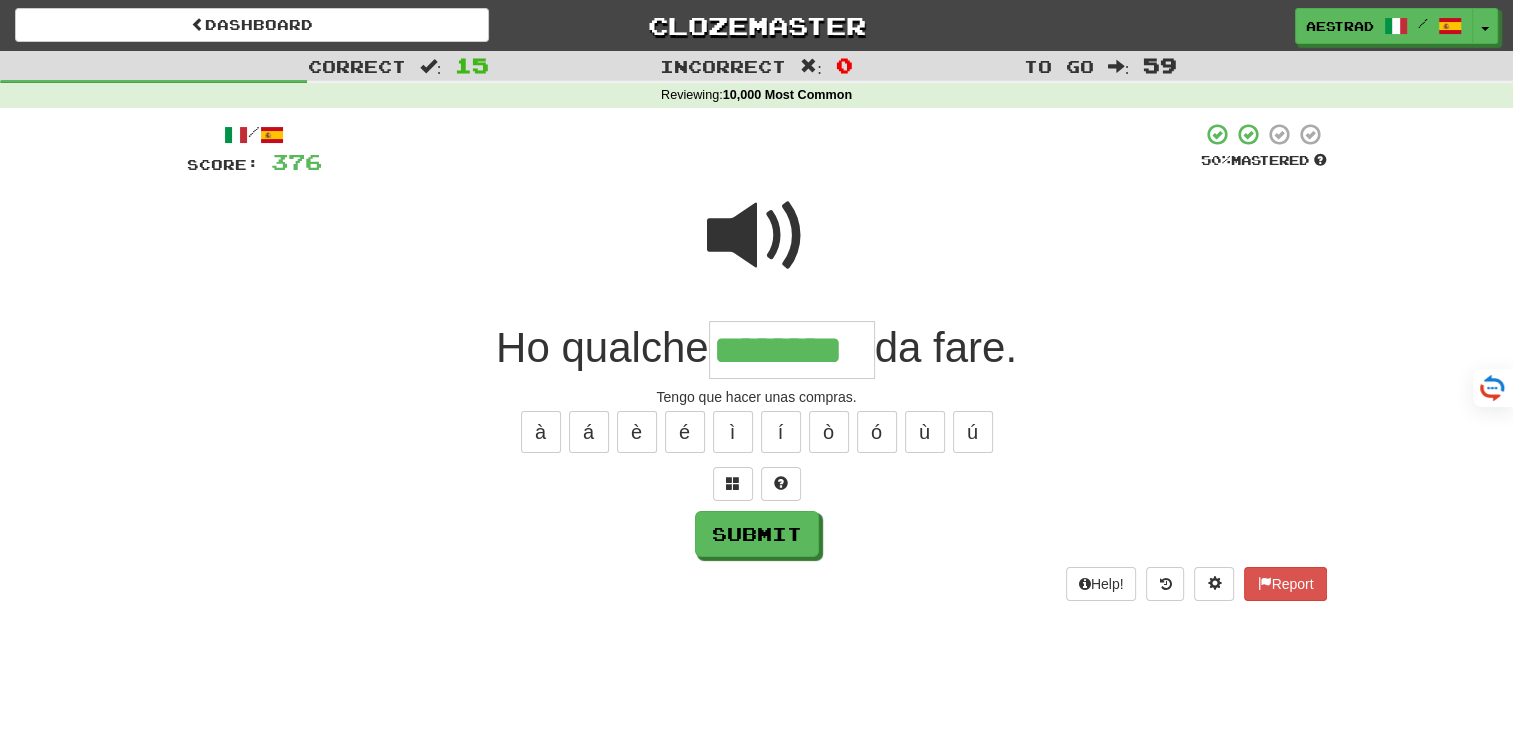 type on "********" 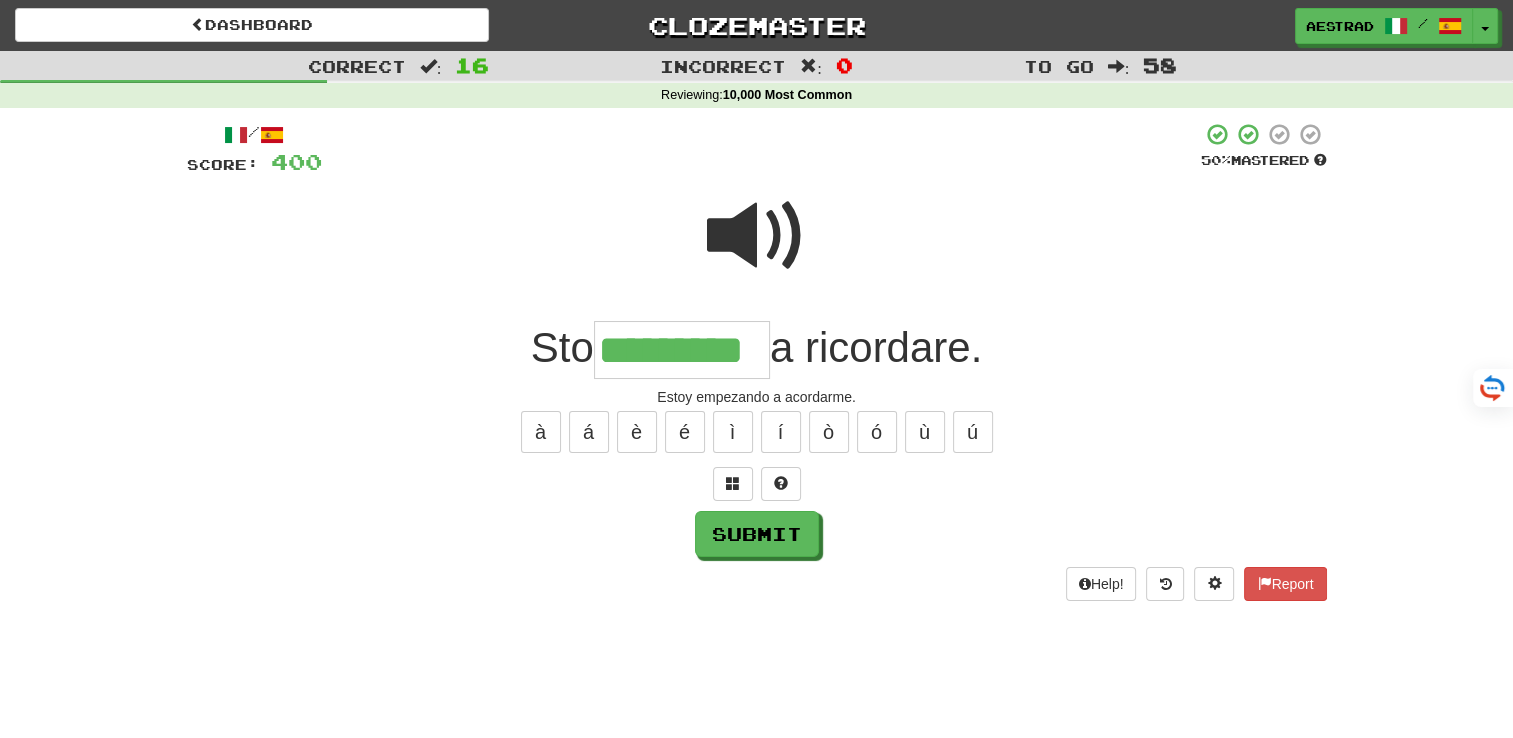 type on "*********" 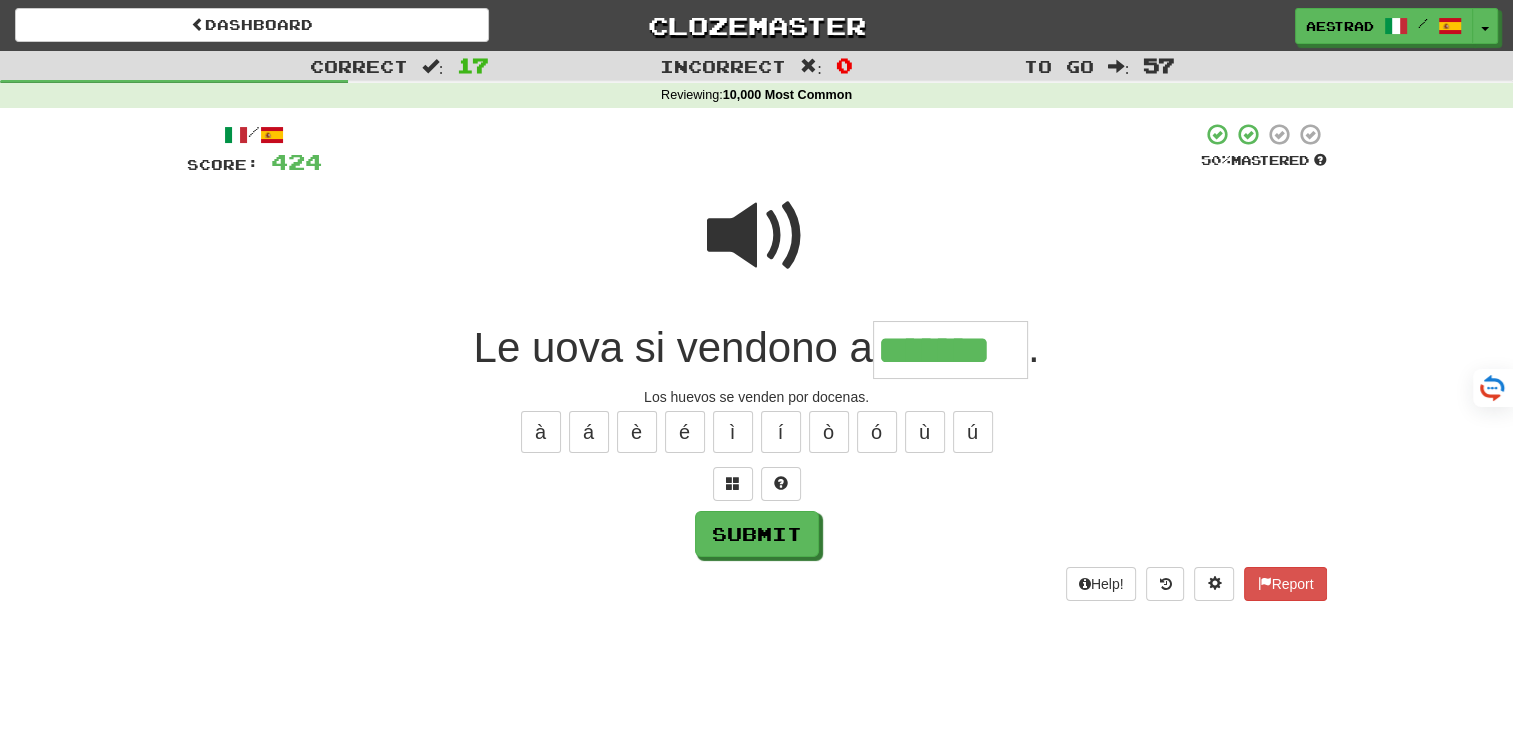 type on "*******" 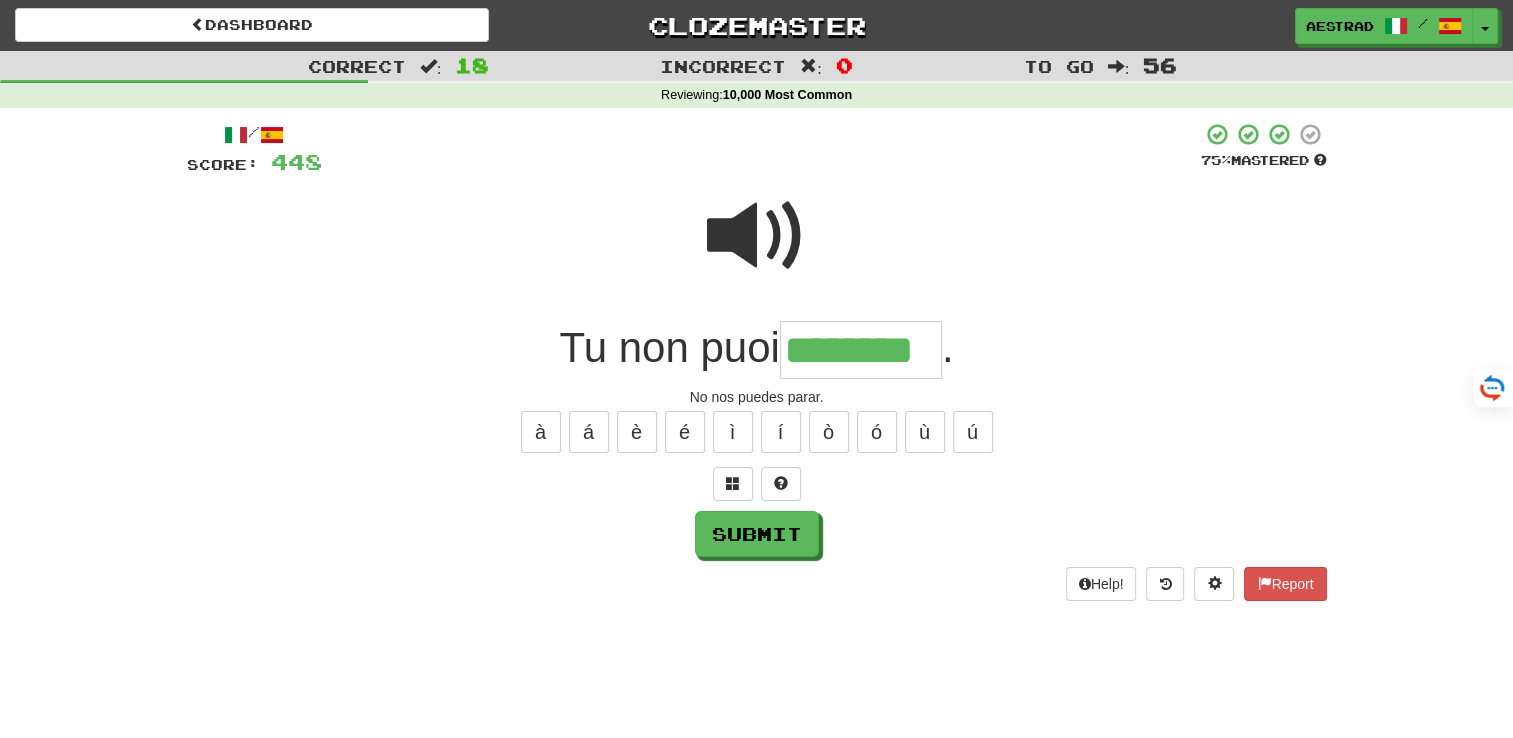 type on "********" 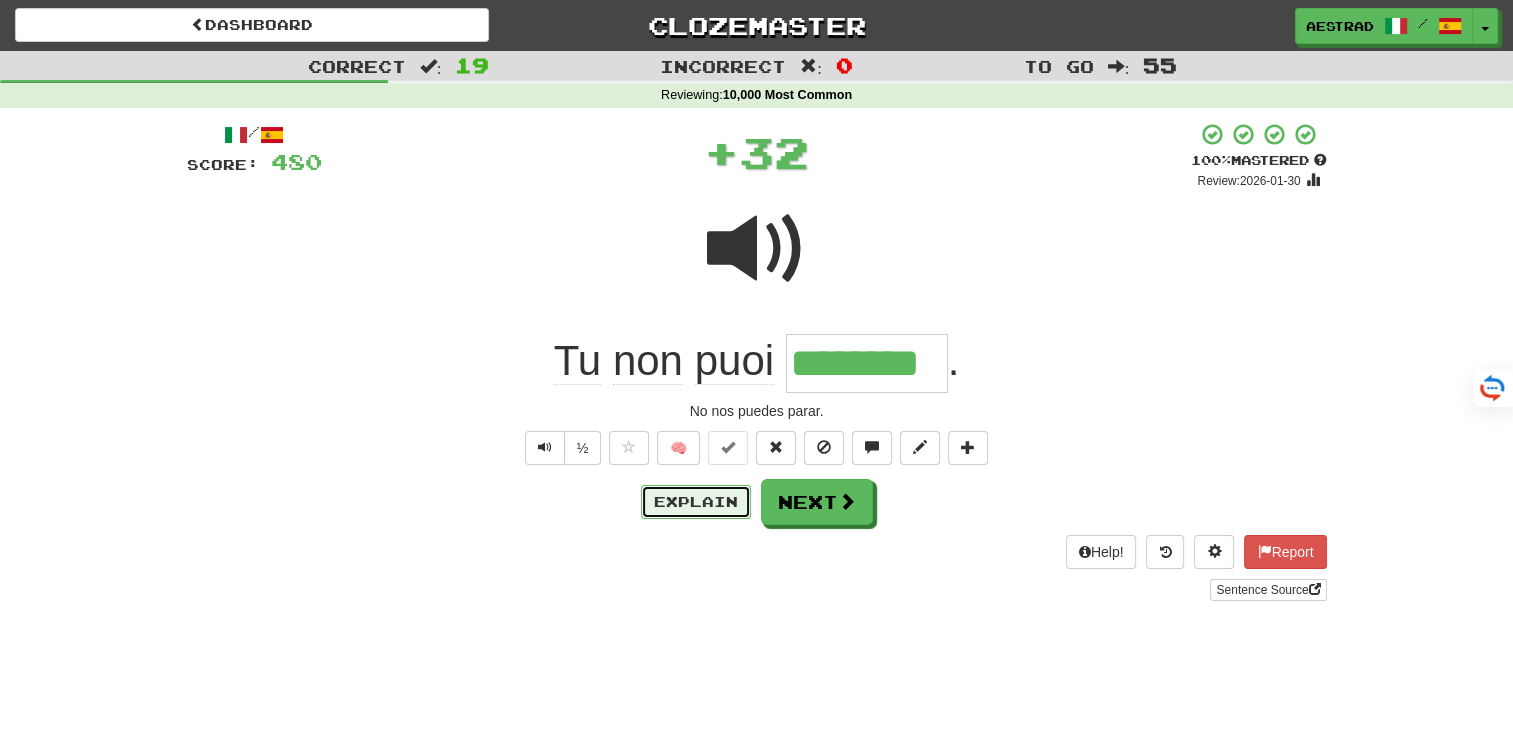 click on "Explain" at bounding box center (696, 502) 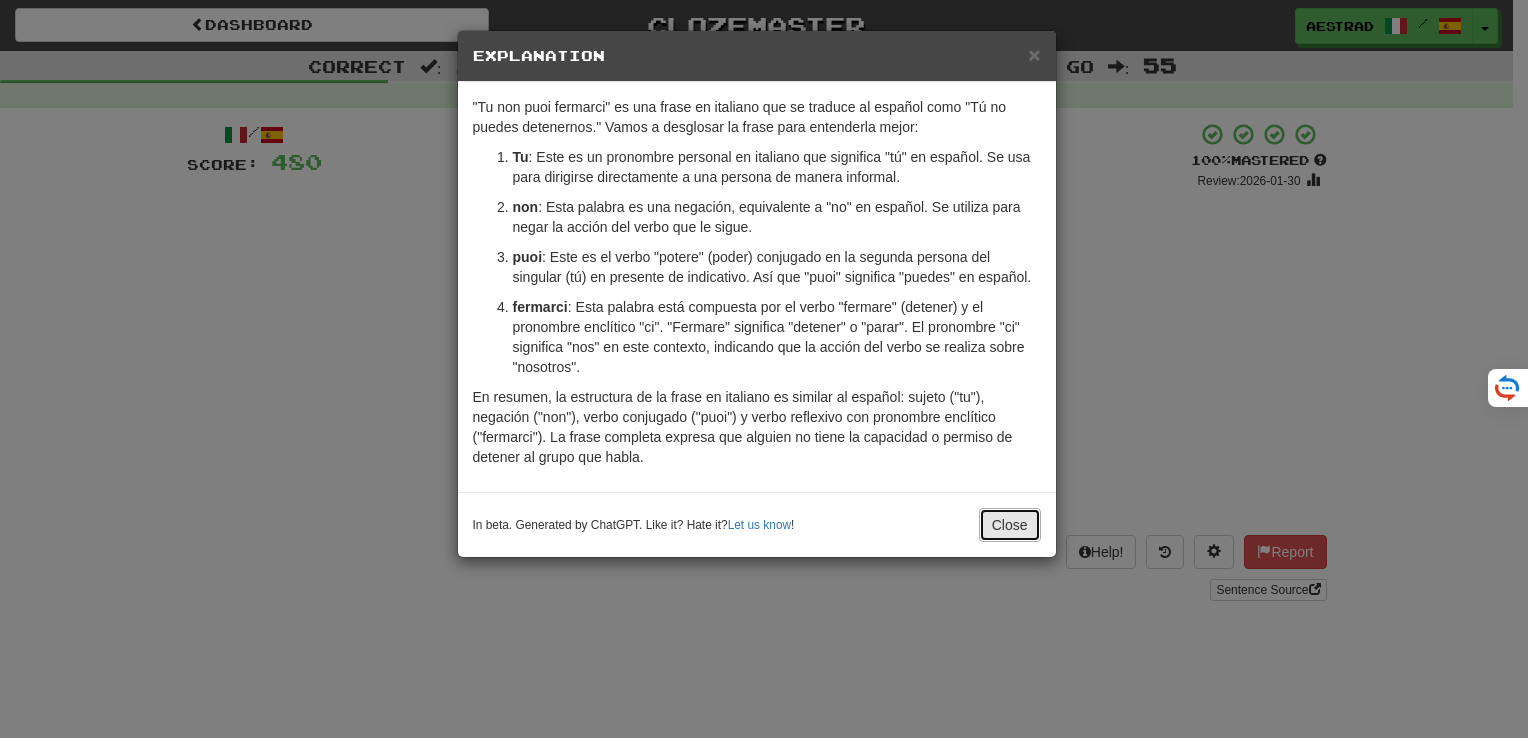 click on "Close" at bounding box center [1010, 525] 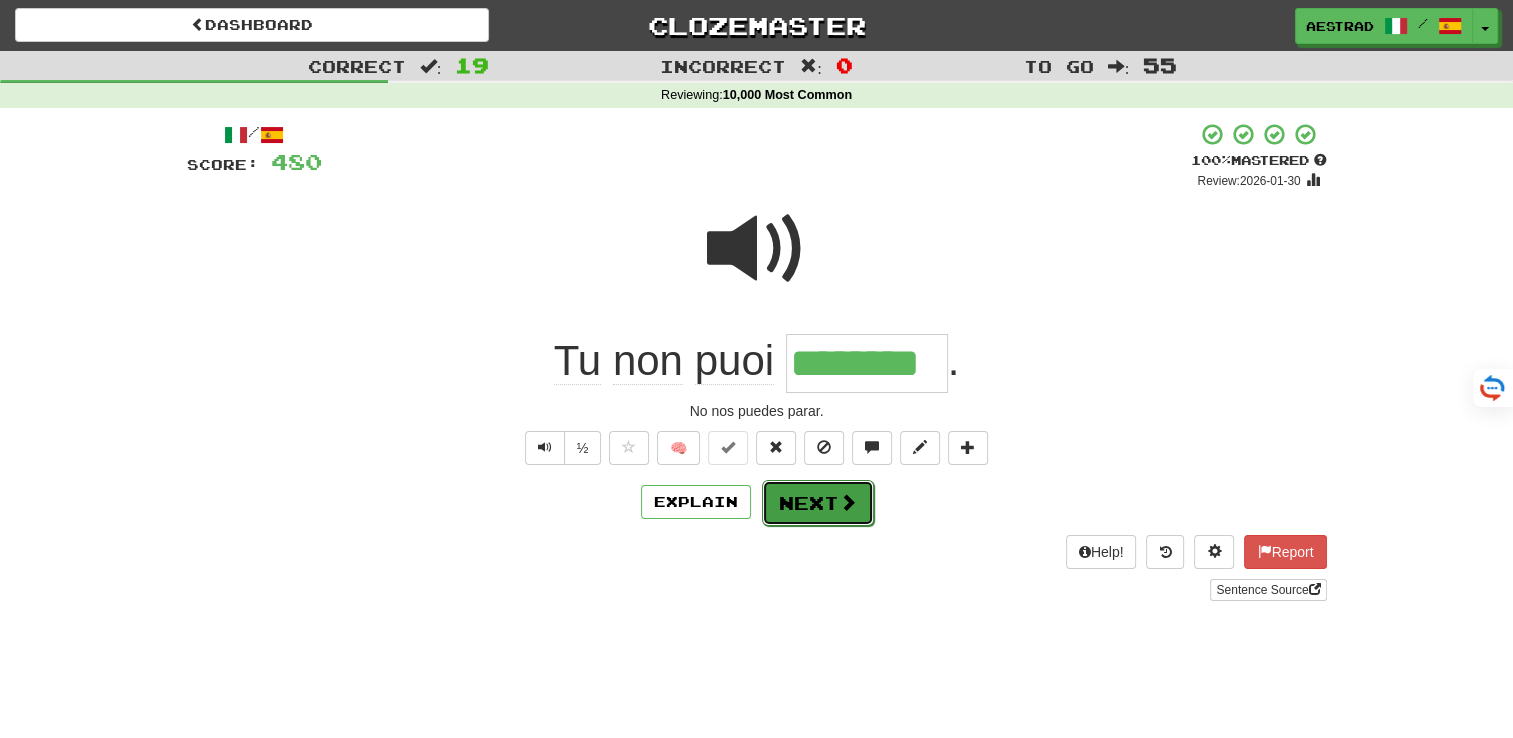 click at bounding box center [848, 502] 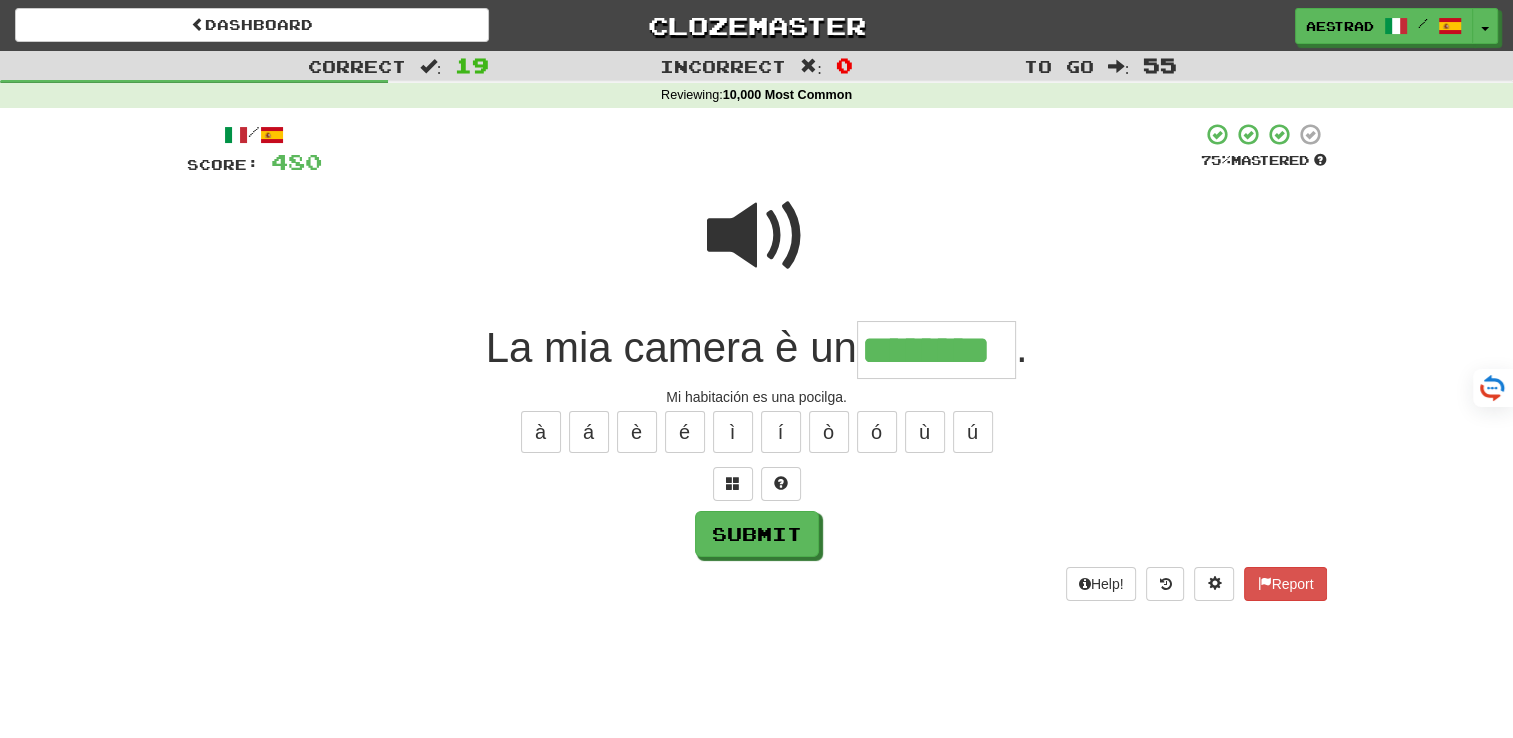type on "********" 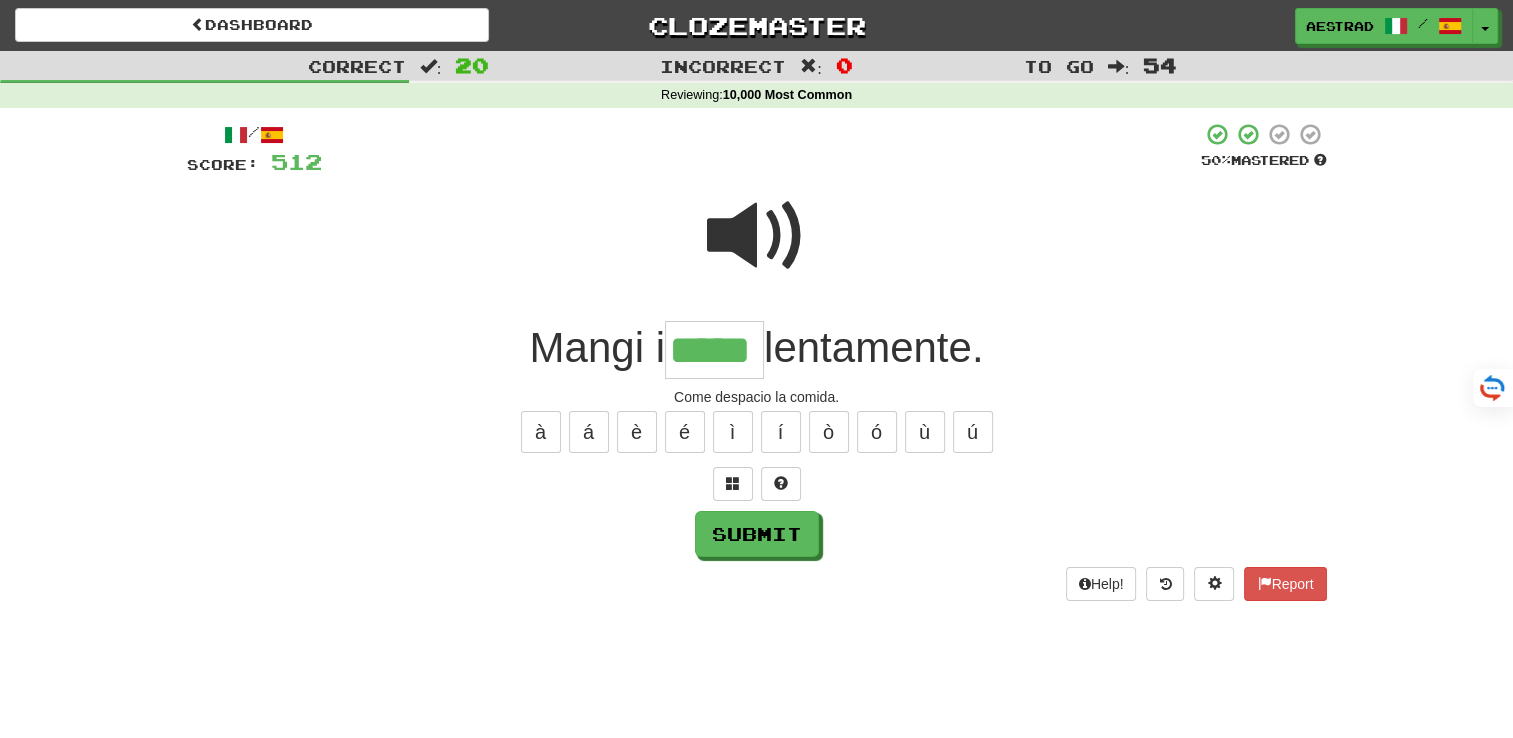 type on "*****" 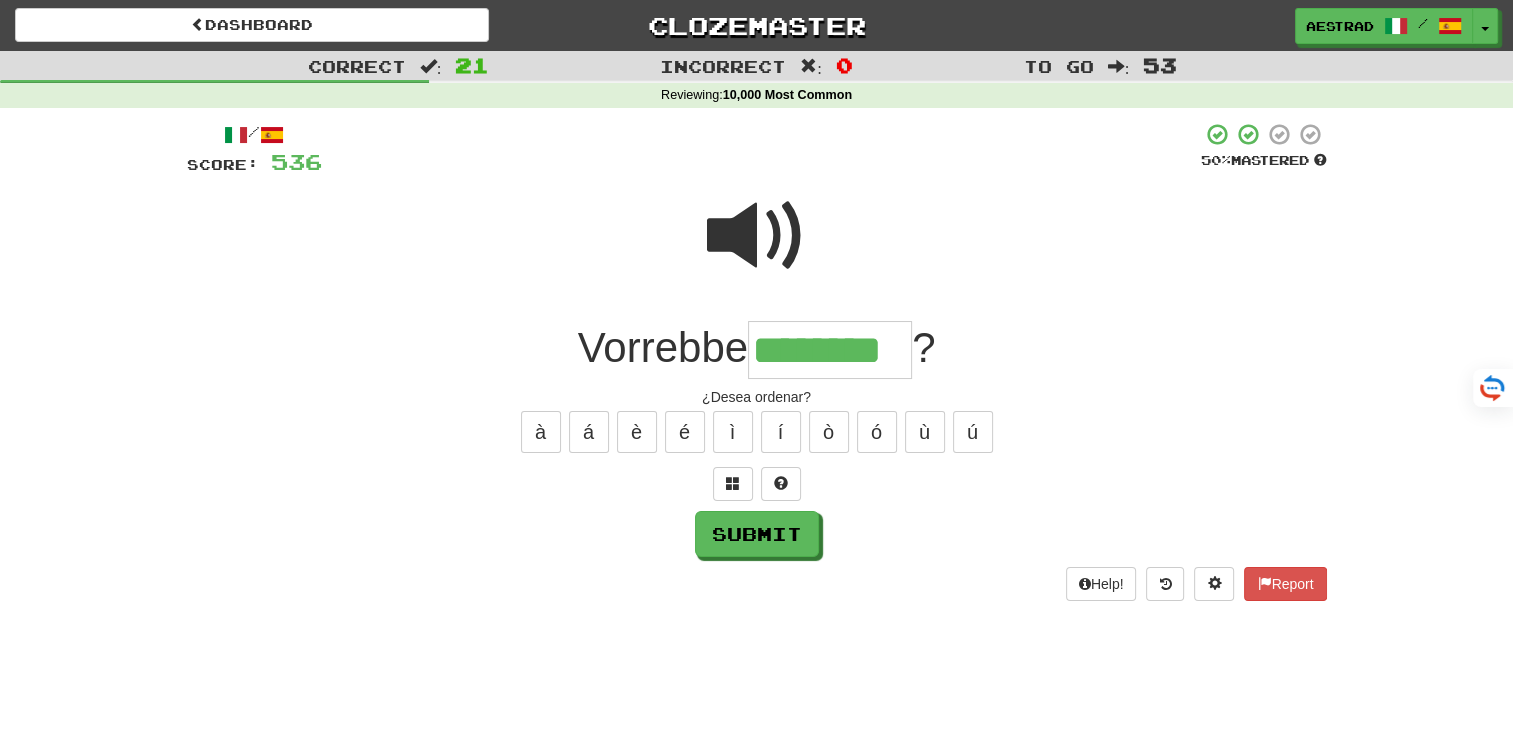 type on "********" 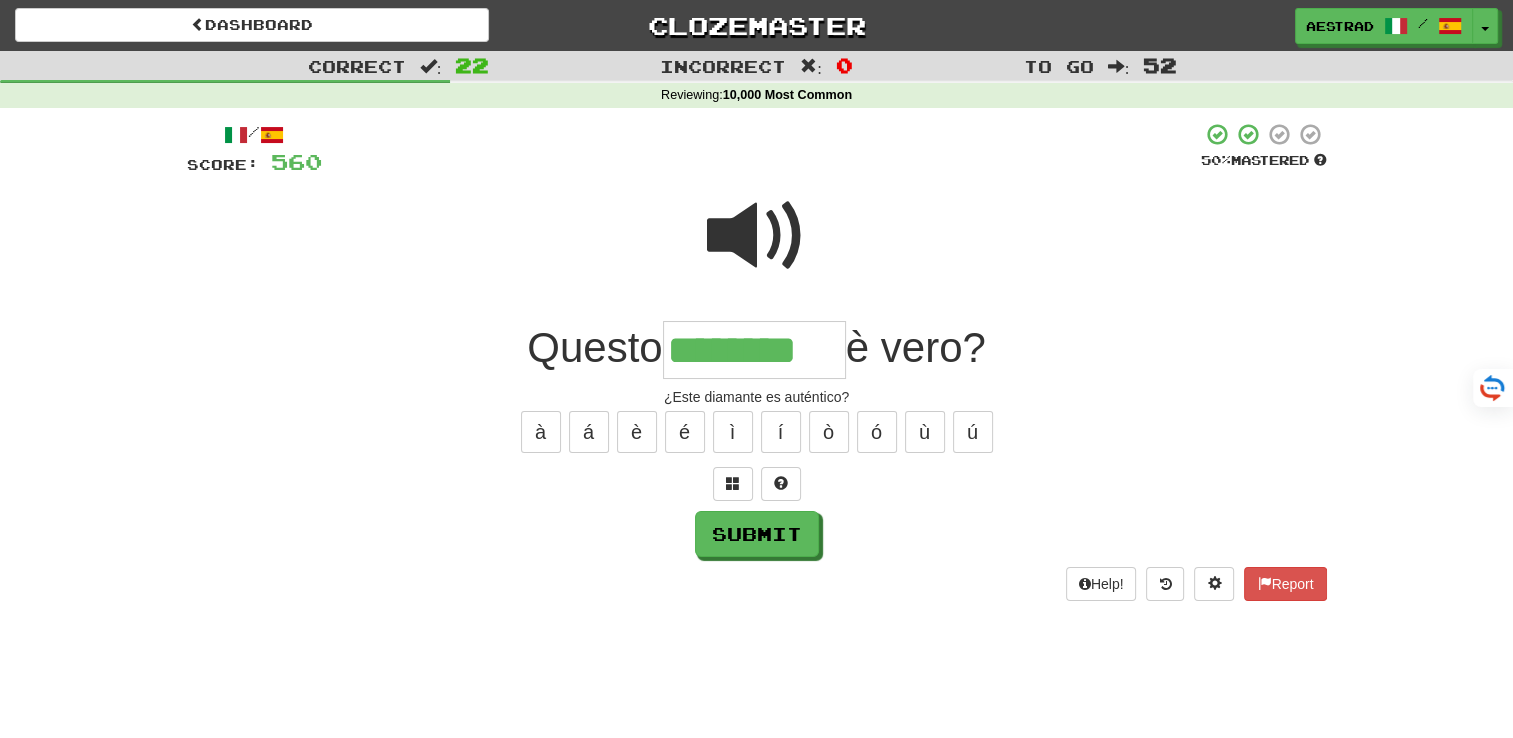 type on "********" 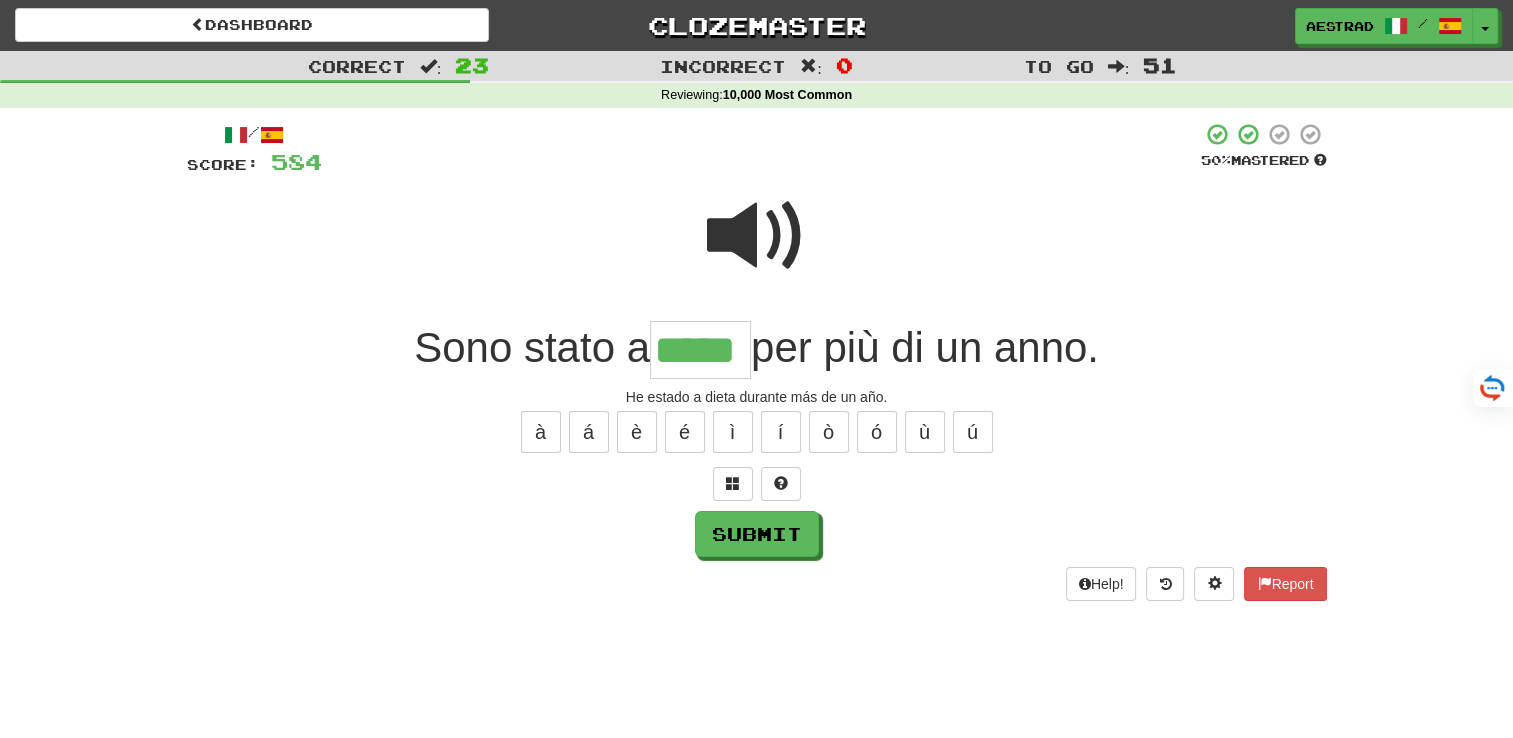 type on "*****" 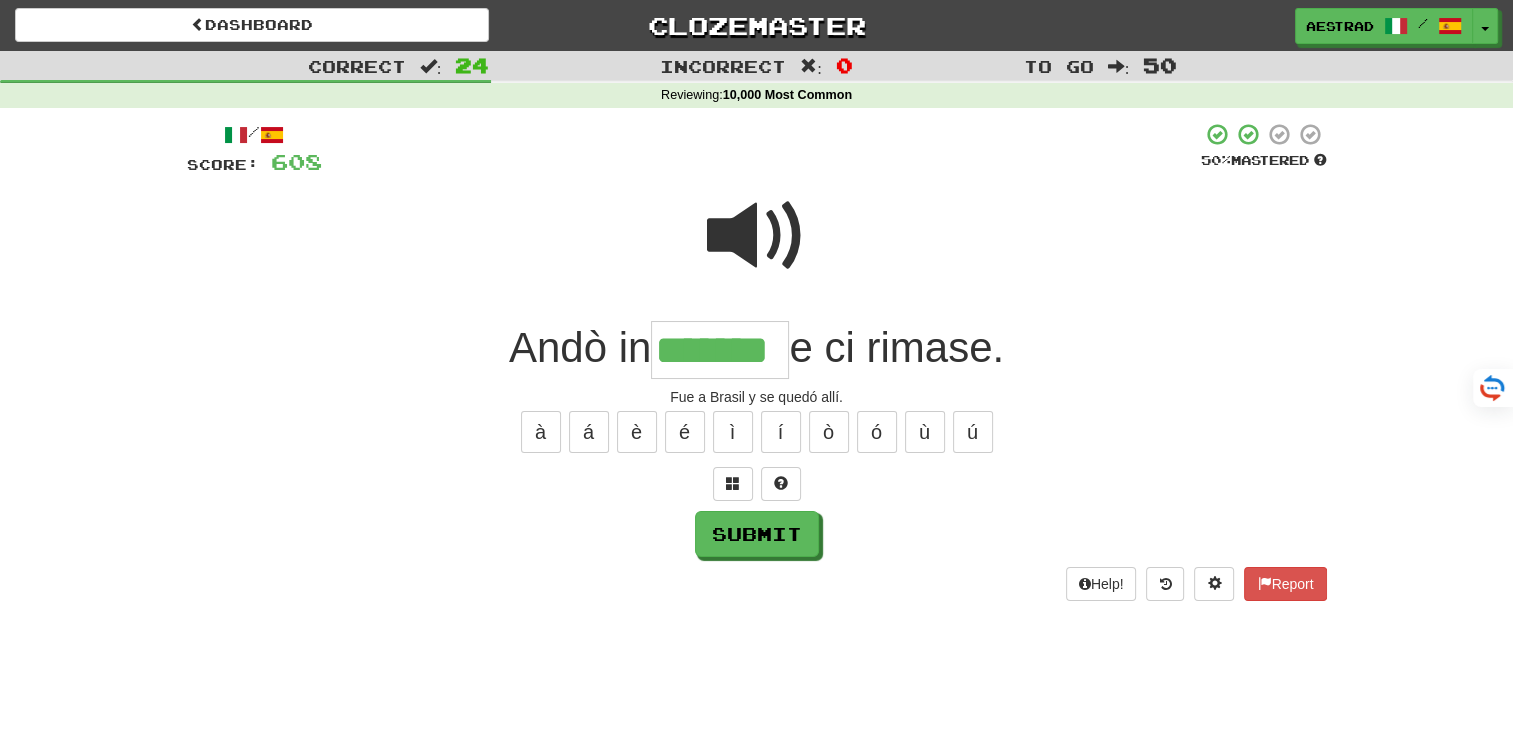 type on "*******" 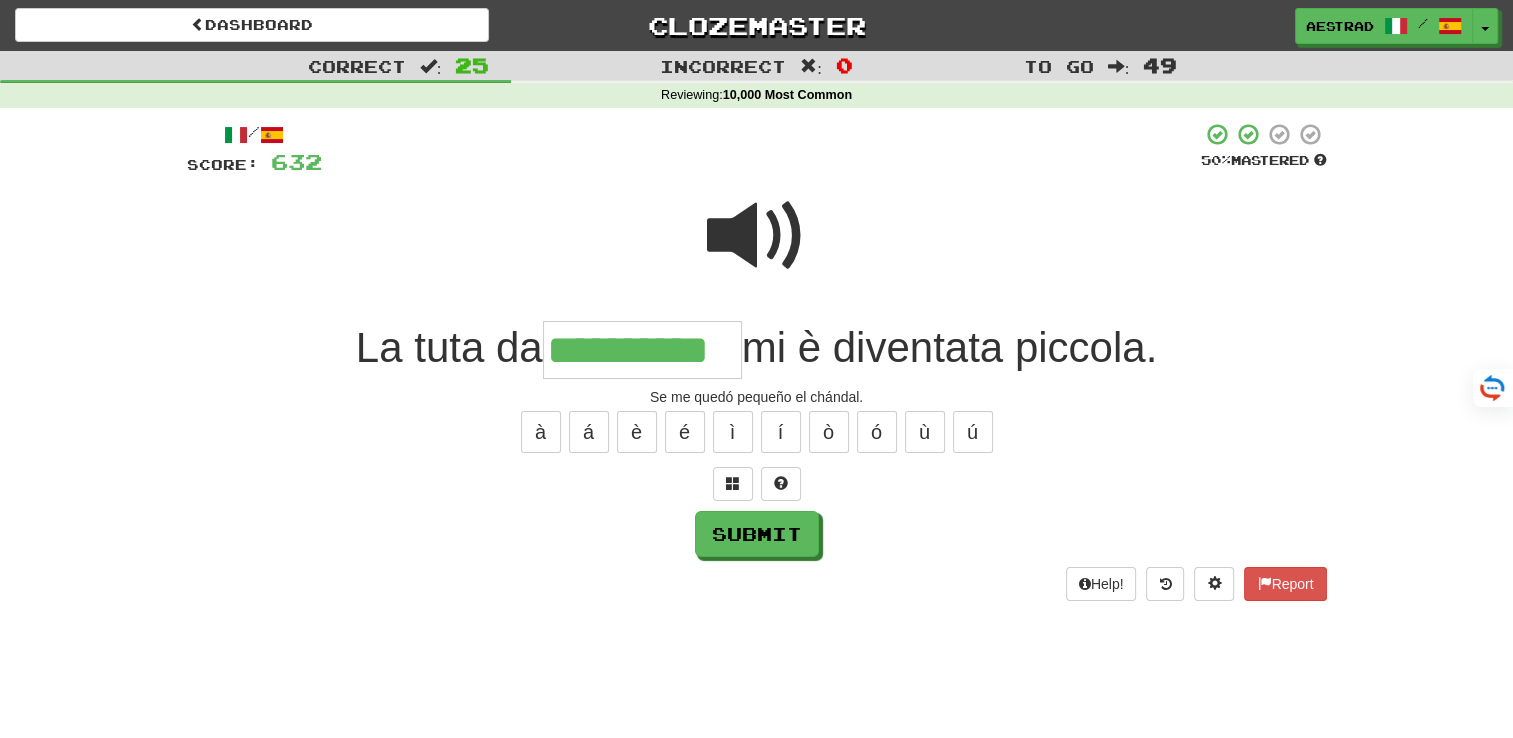 type on "**********" 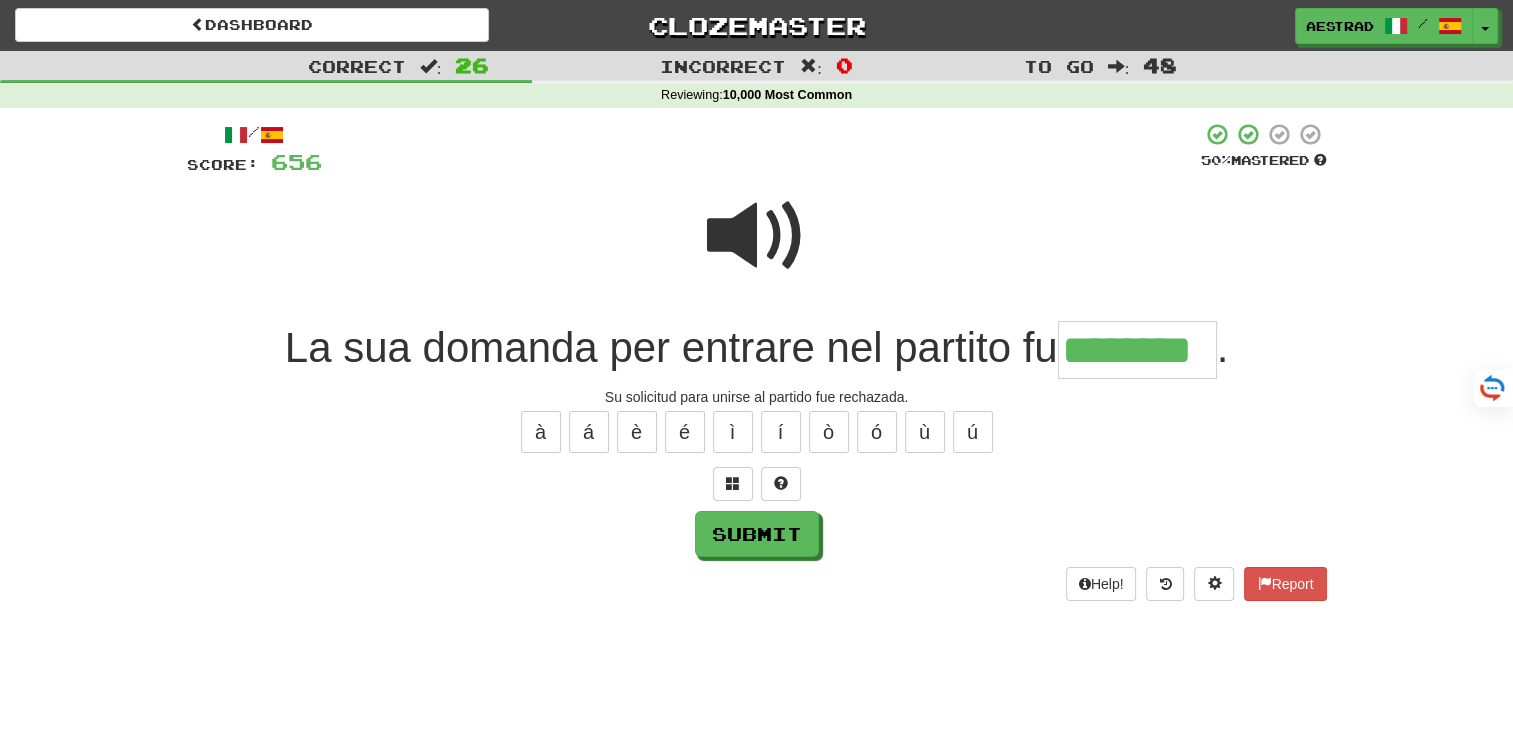 type on "********" 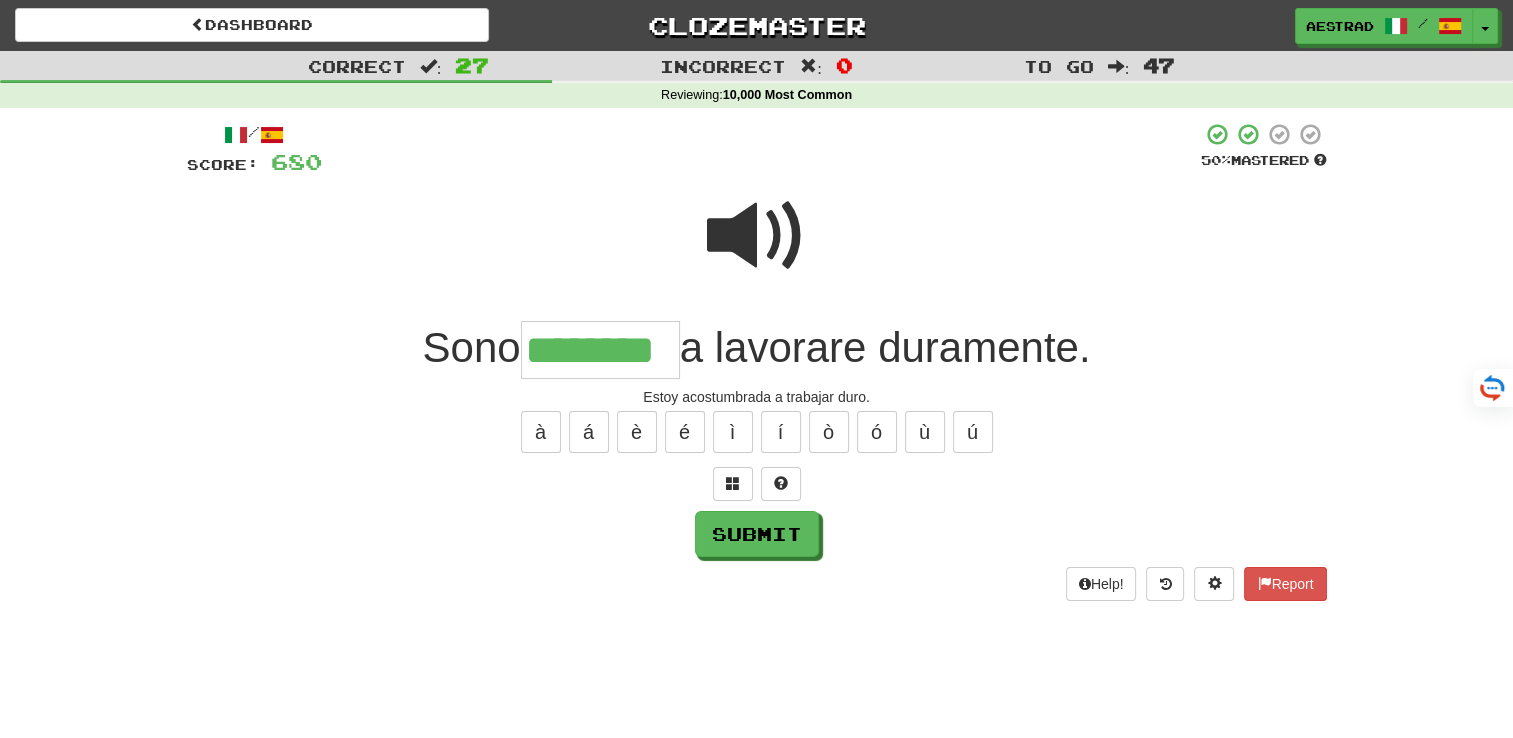 type on "********" 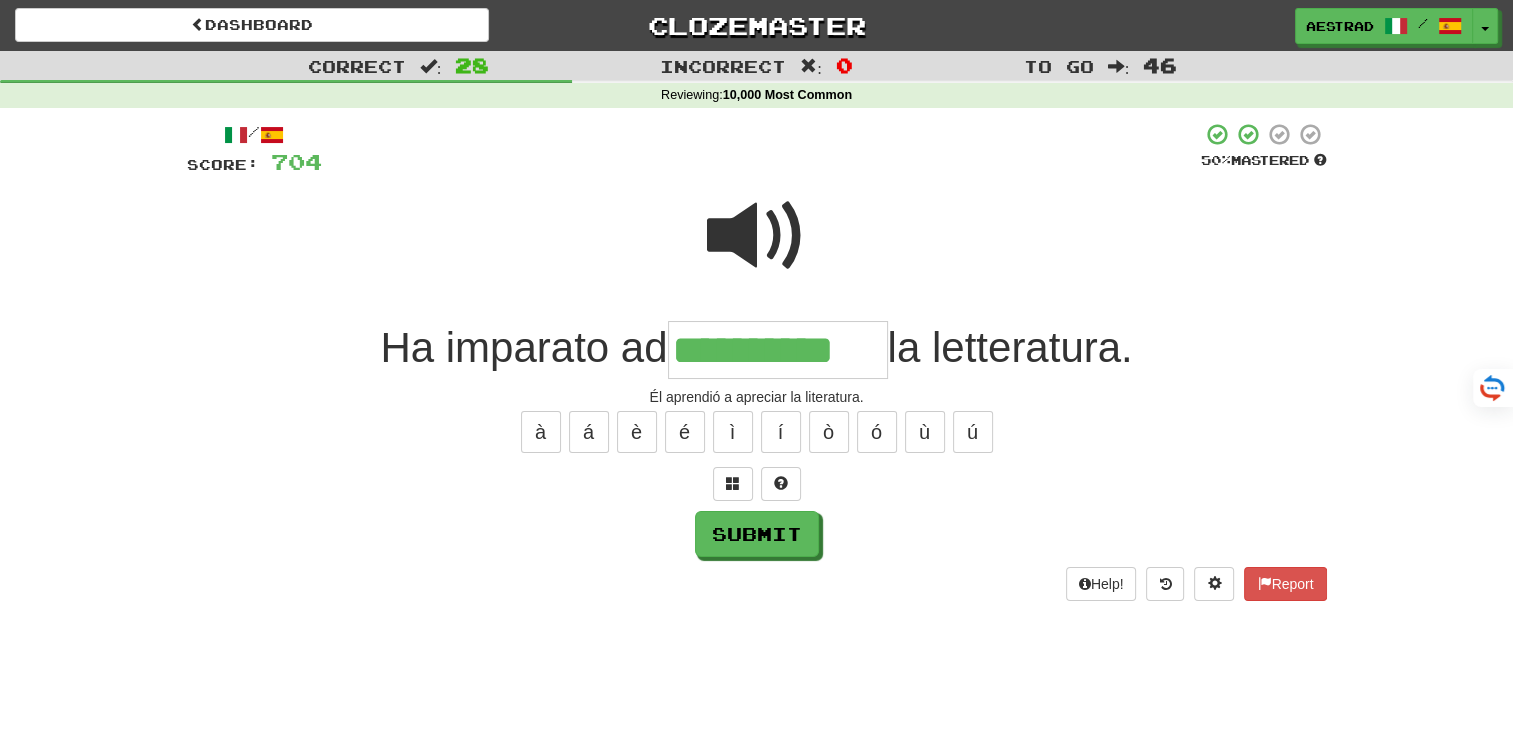 type on "**********" 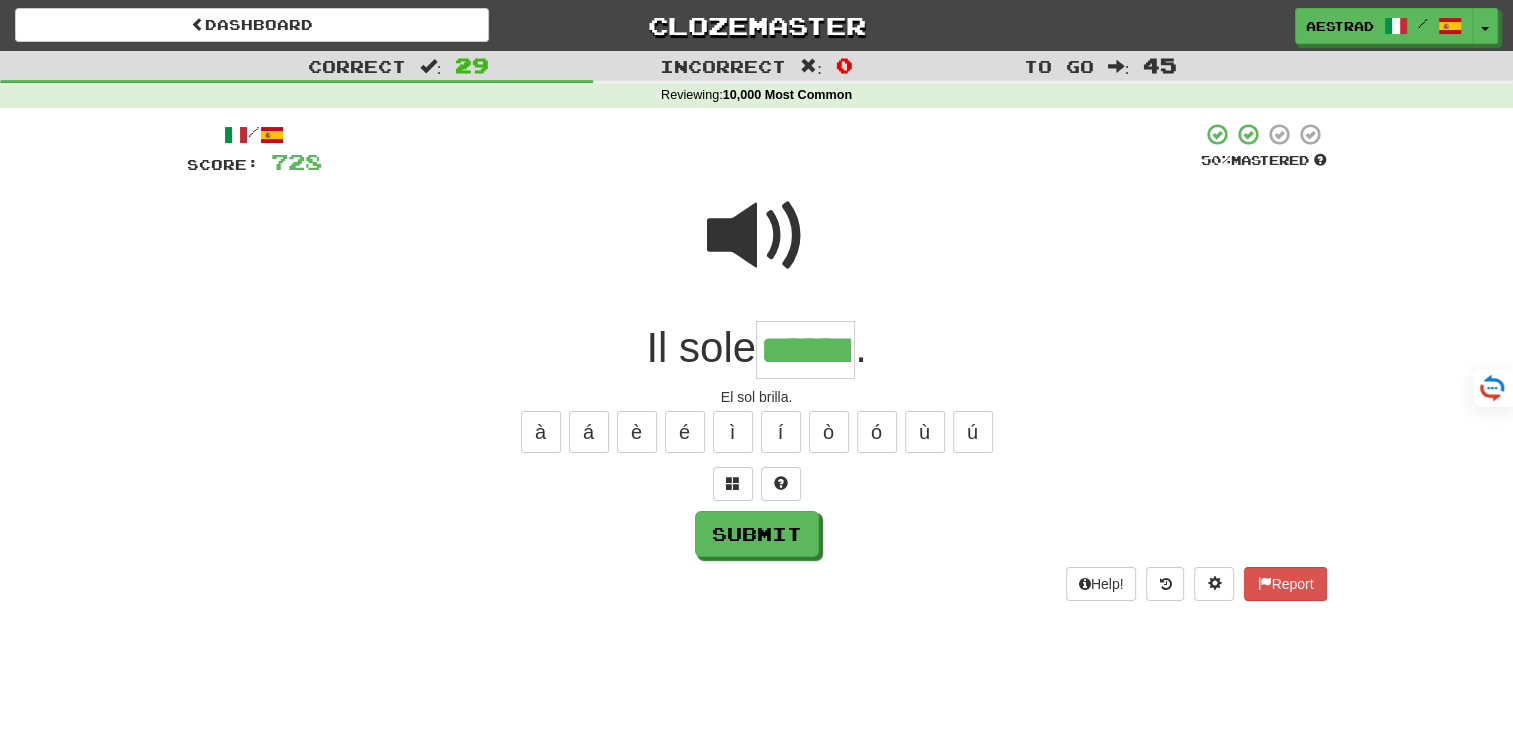 type on "******" 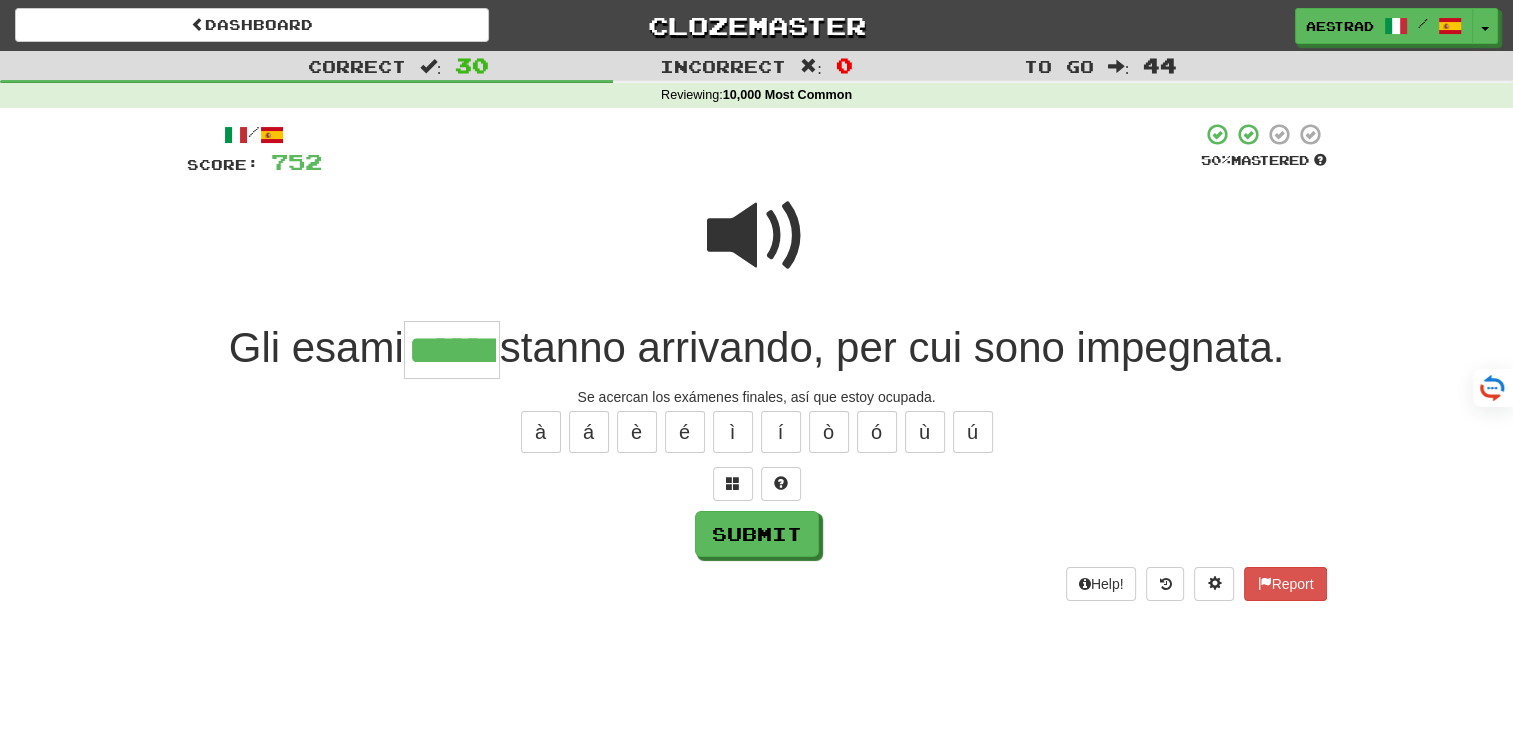 type on "******" 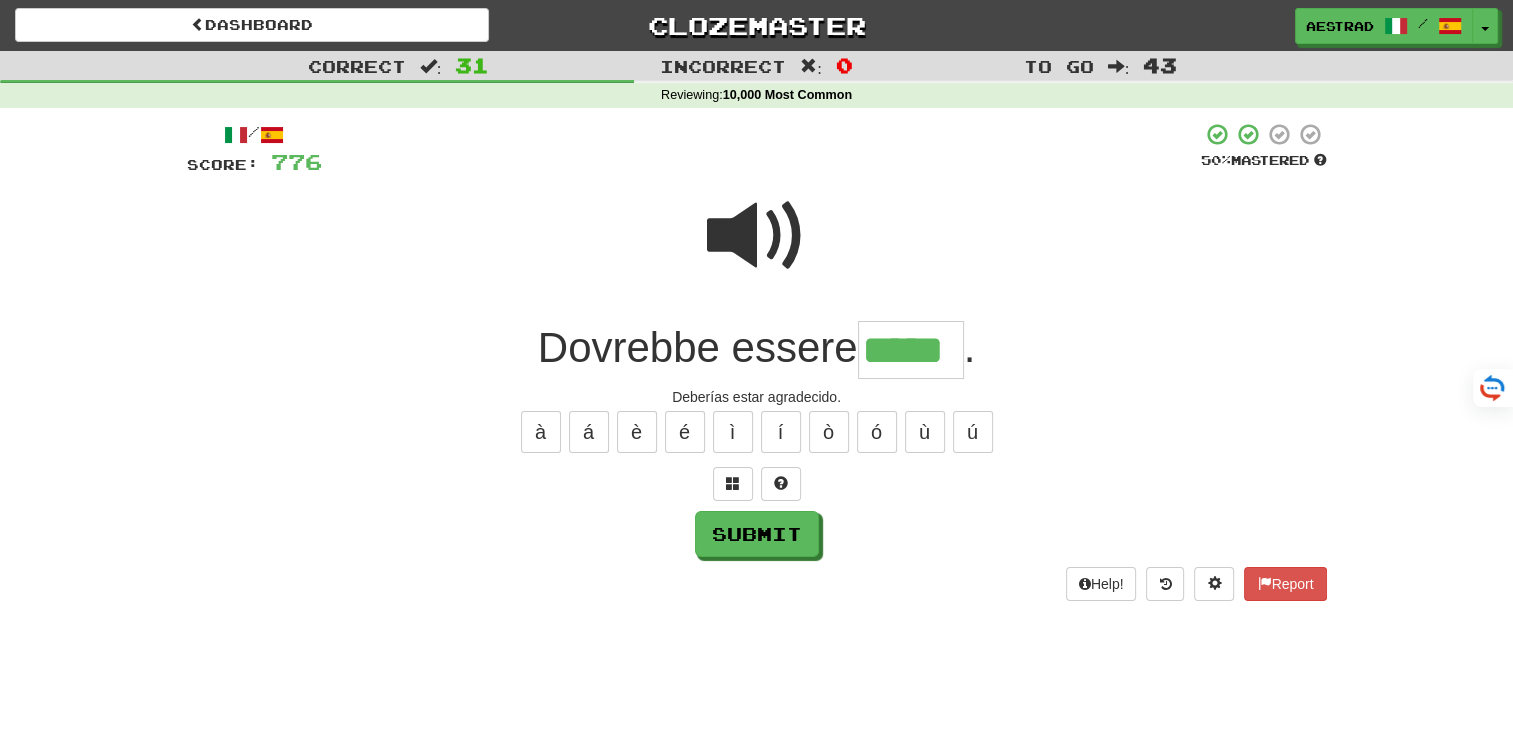 type on "*****" 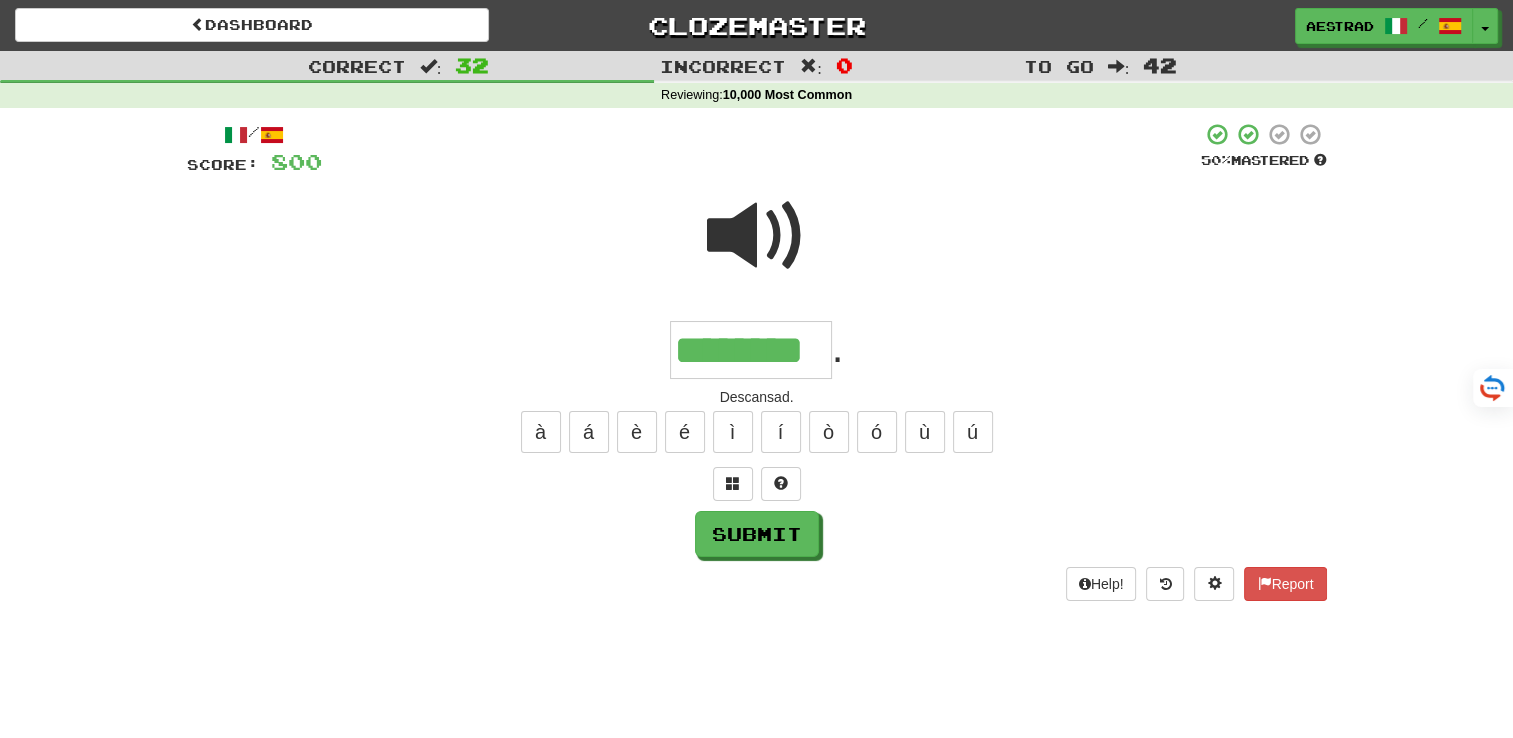 type on "********" 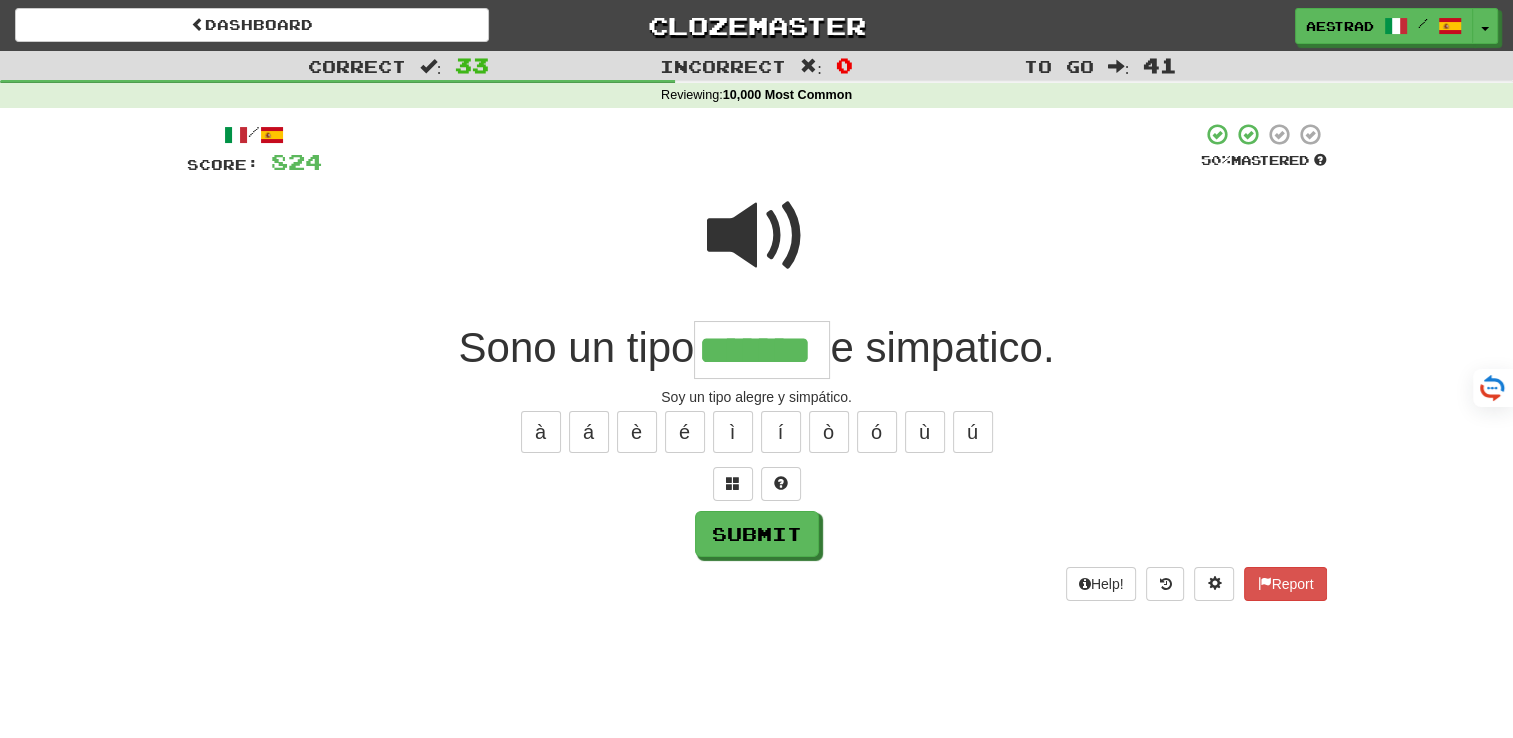 type on "*******" 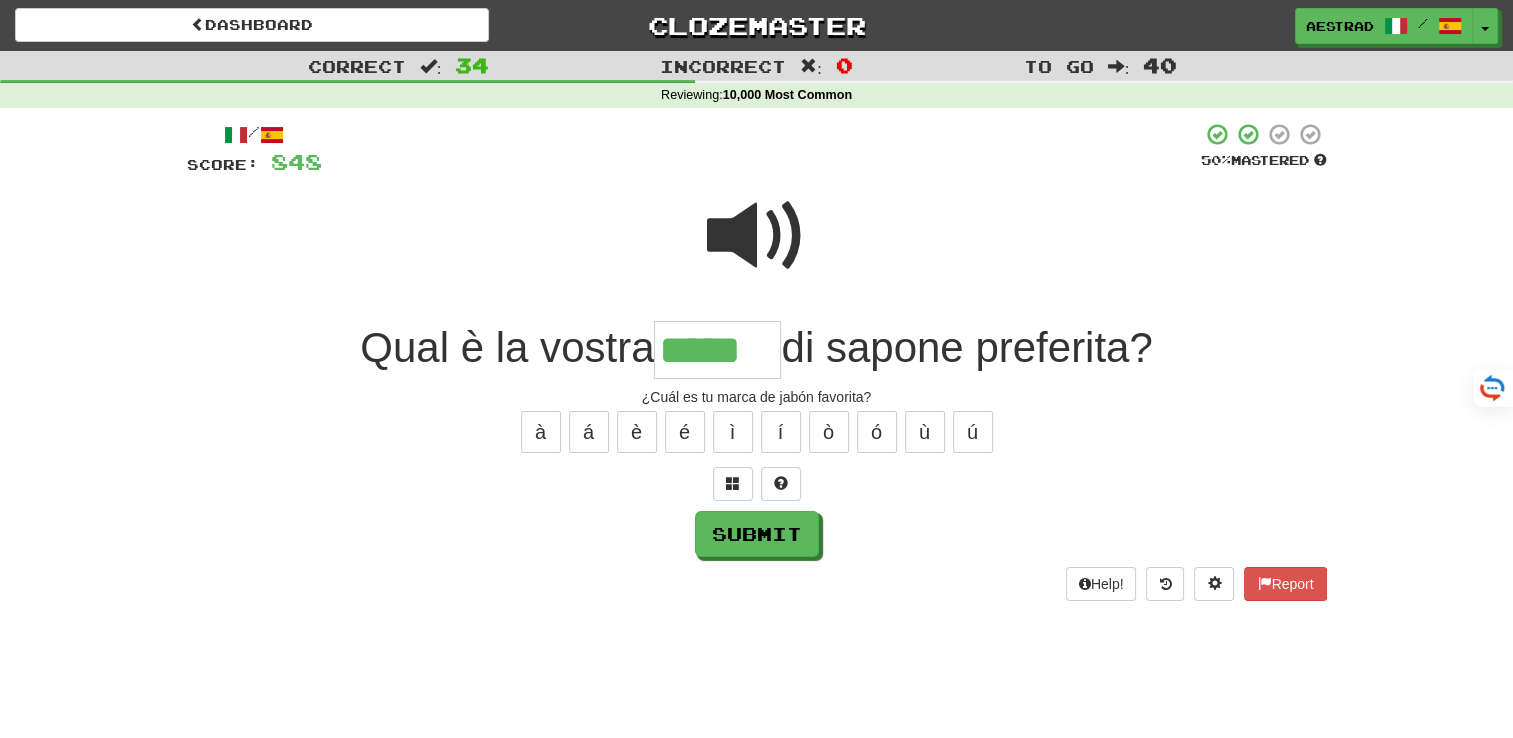 type on "*****" 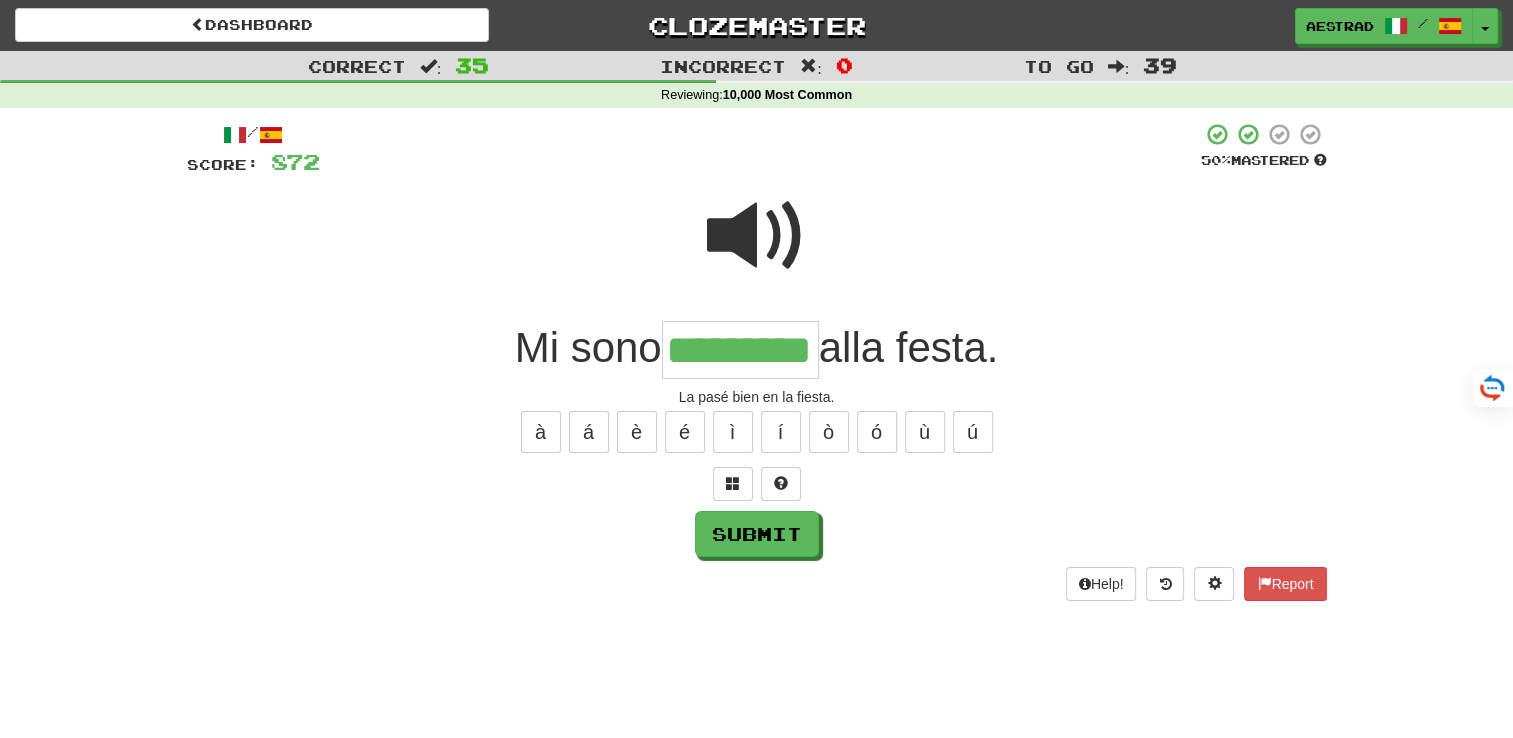 type on "*********" 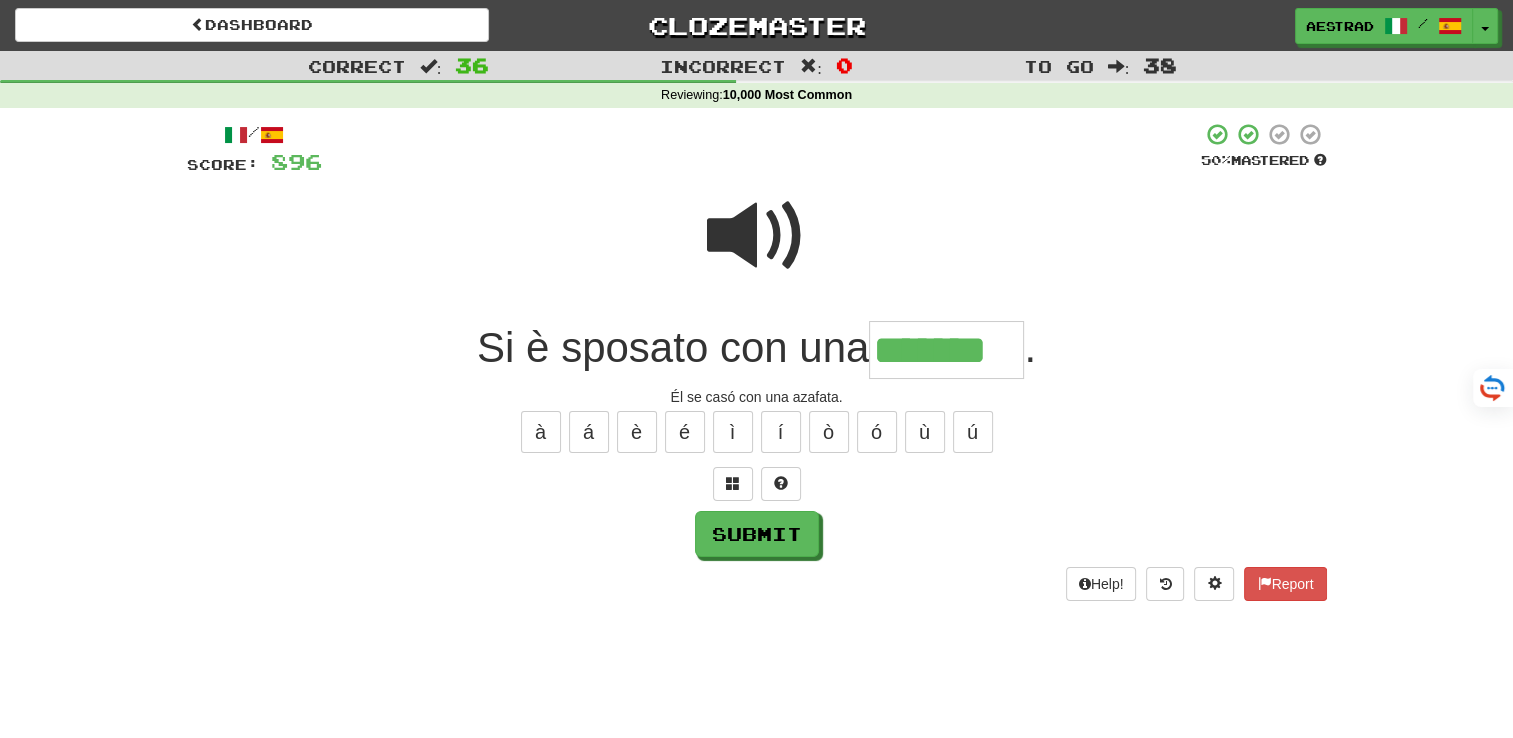 type on "*******" 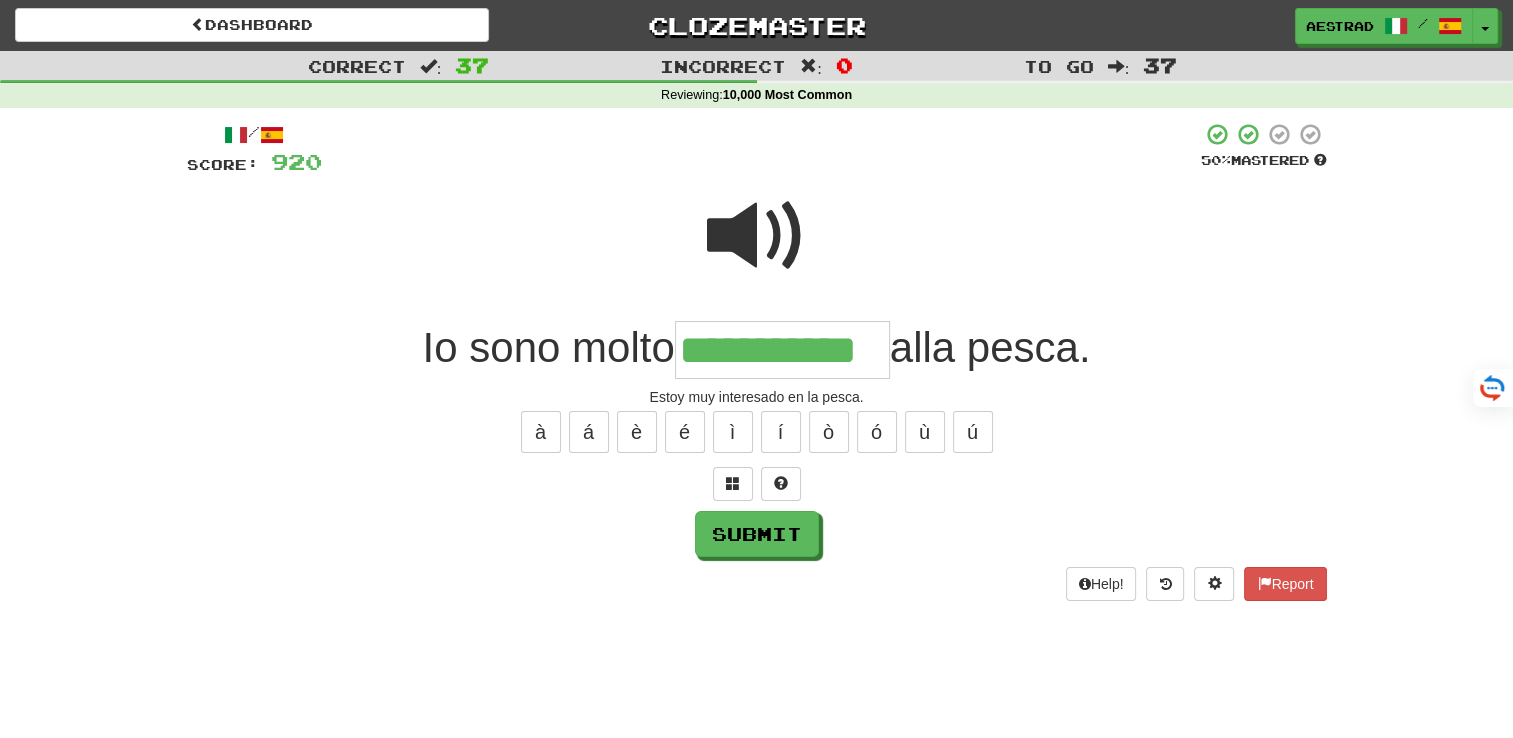 type on "**********" 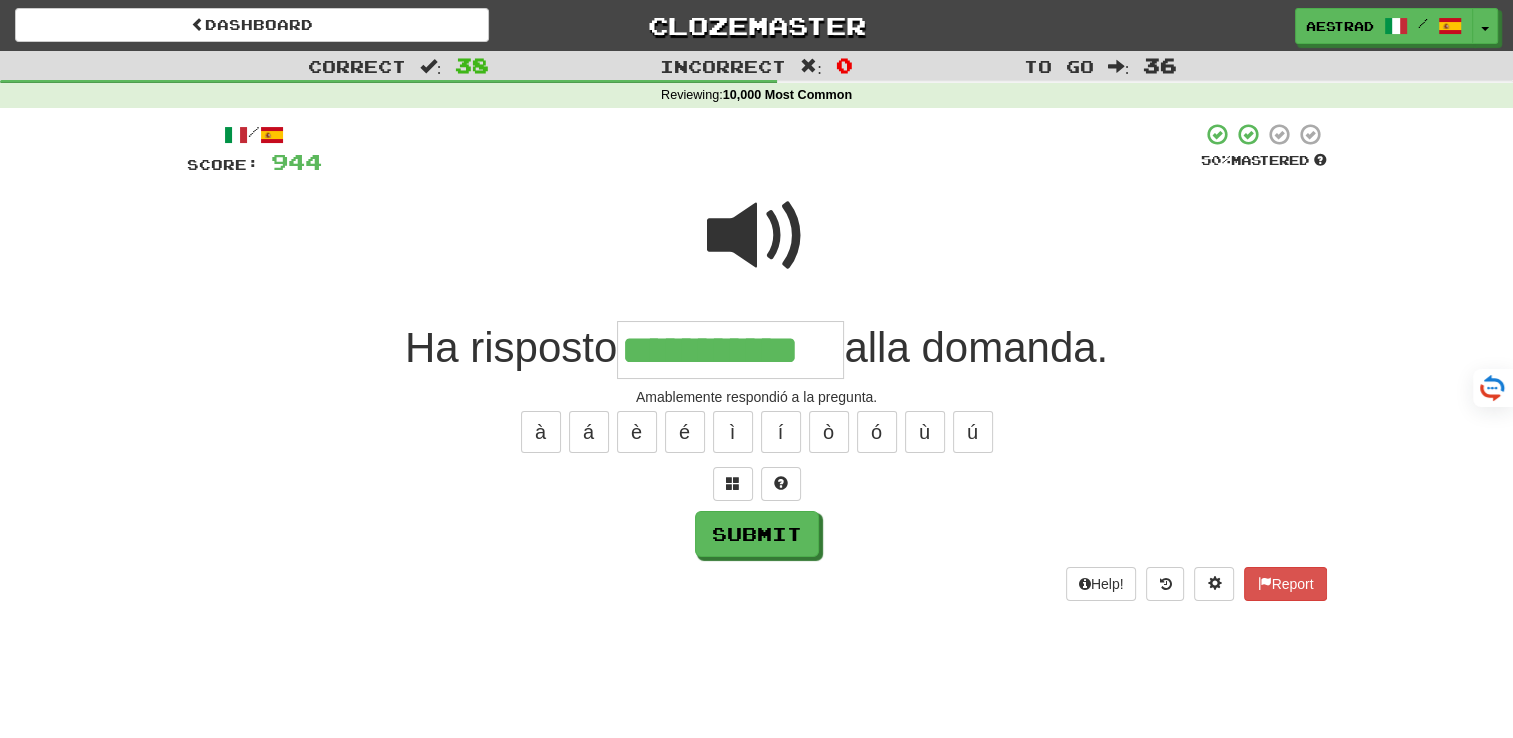 type on "**********" 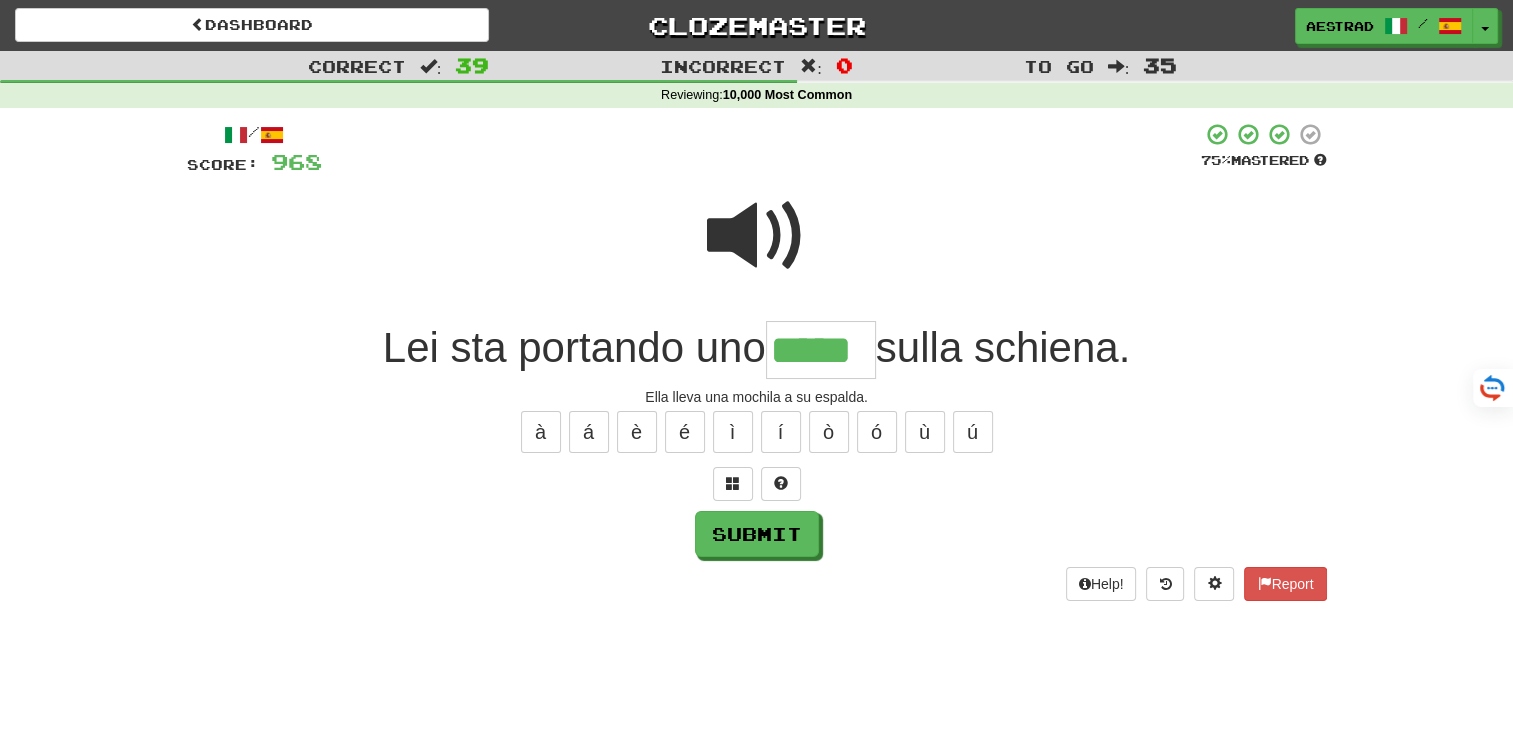 type on "*****" 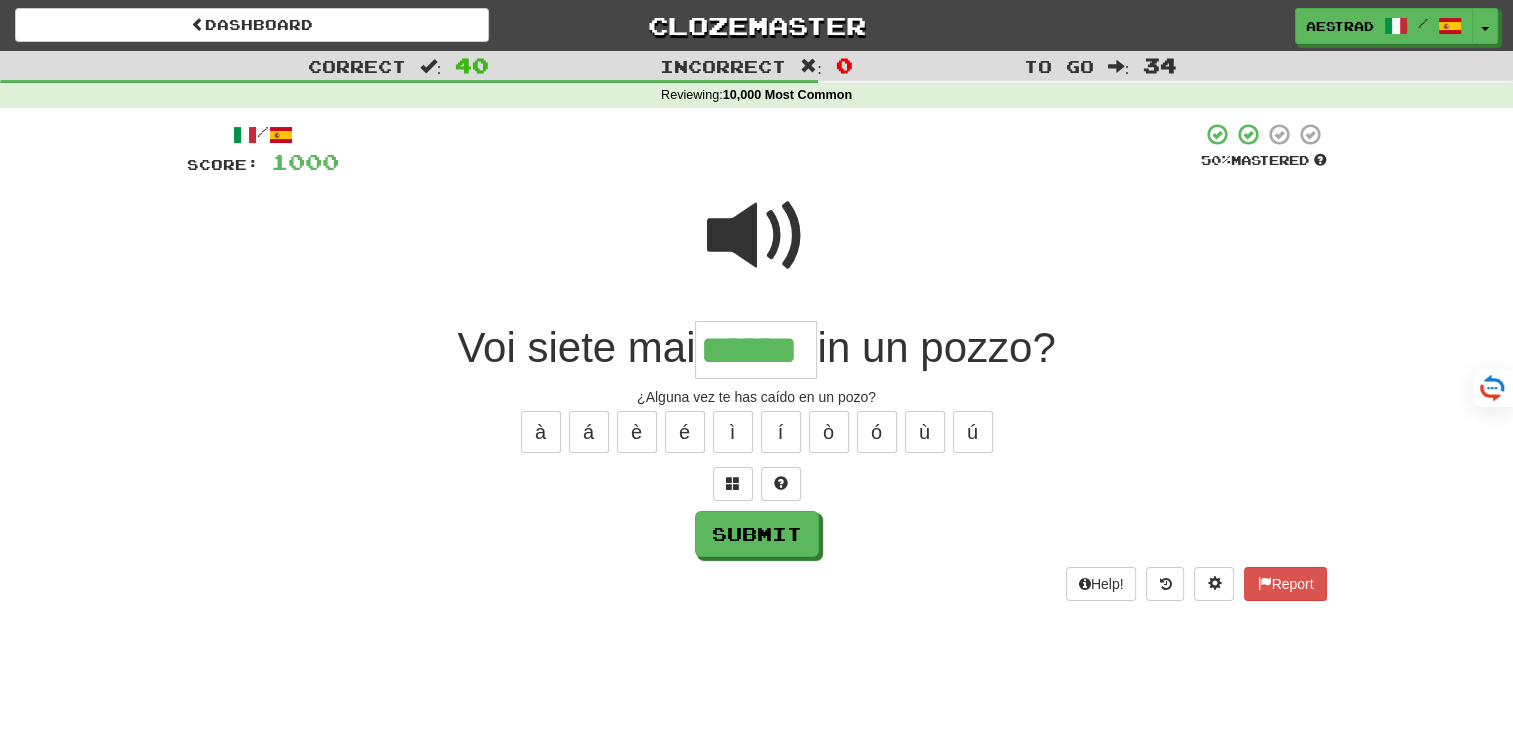 type on "******" 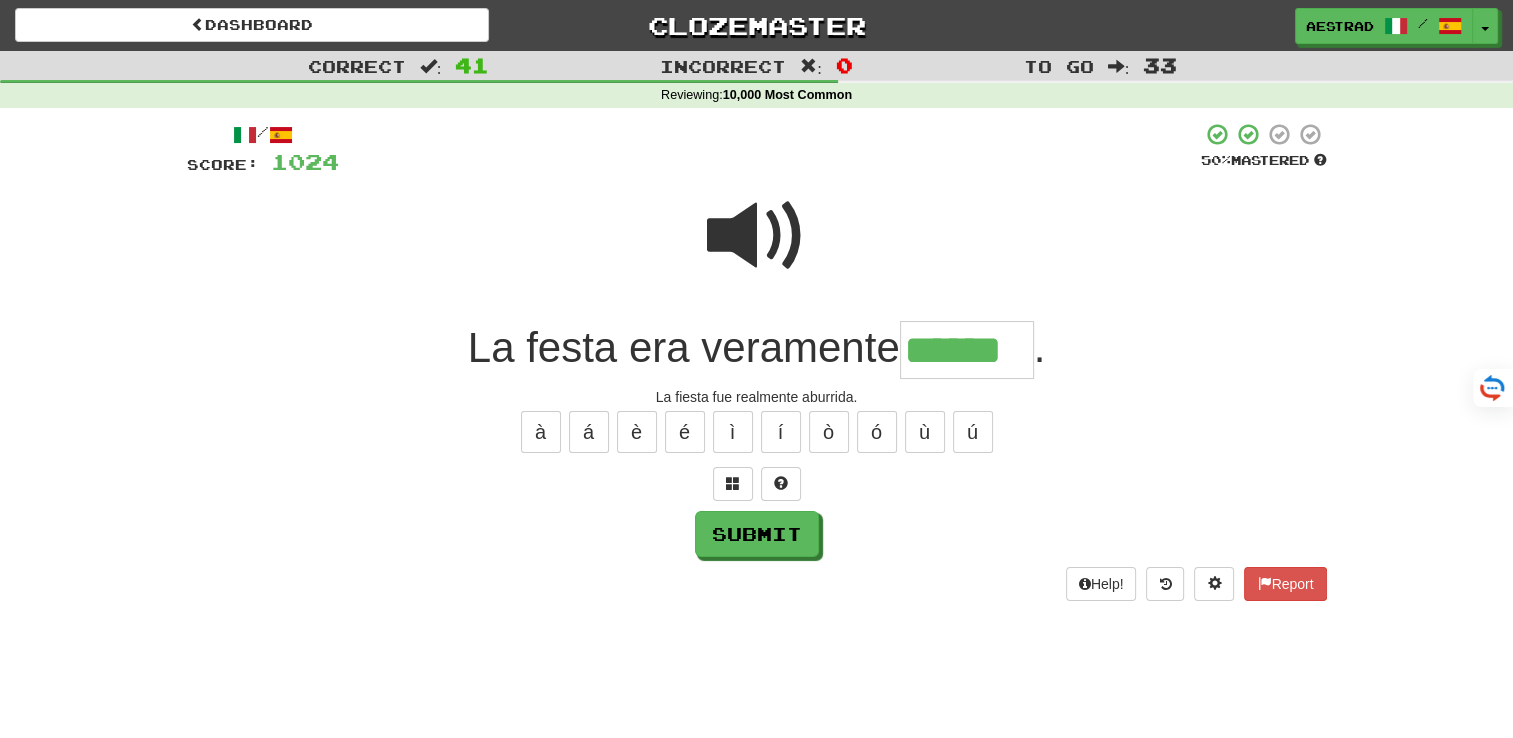type on "******" 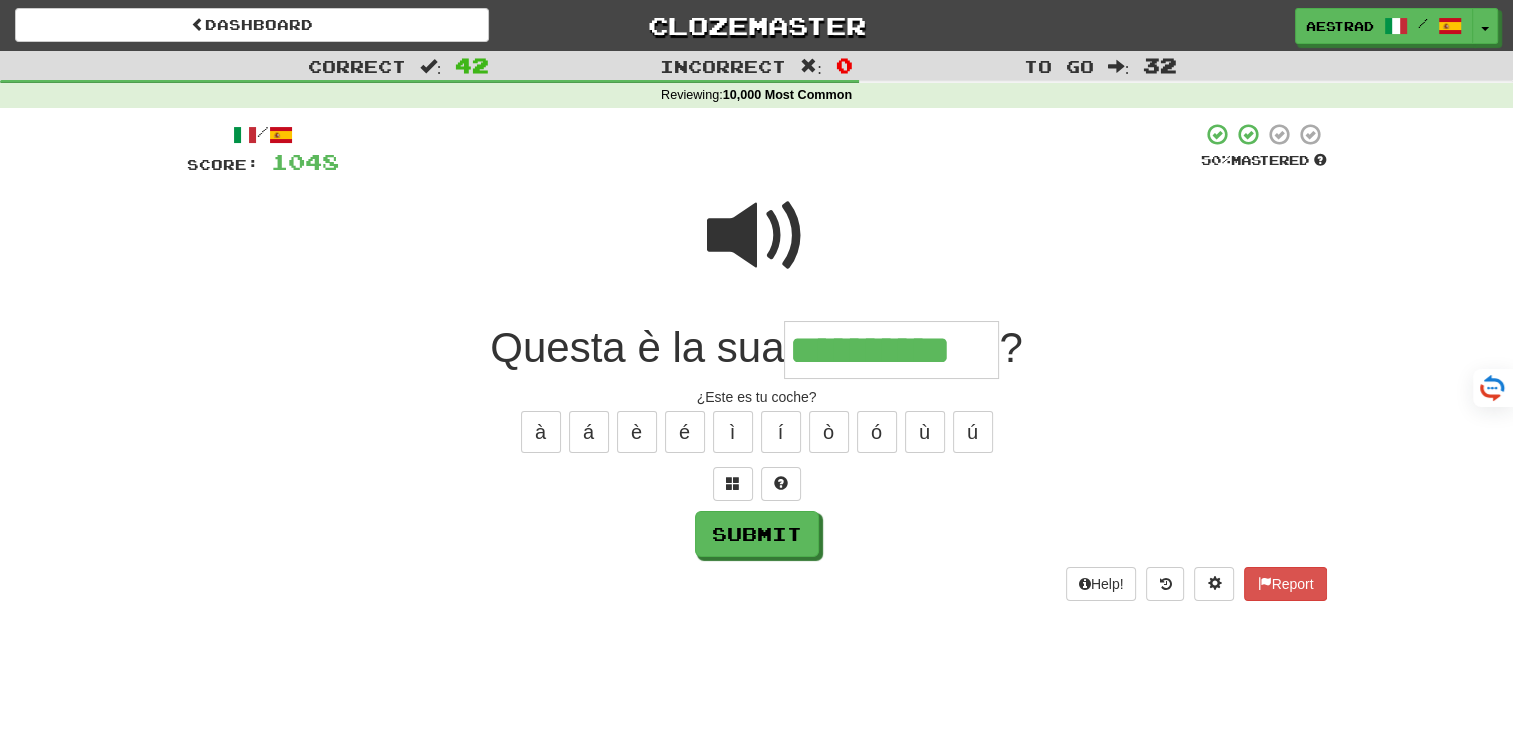 type on "**********" 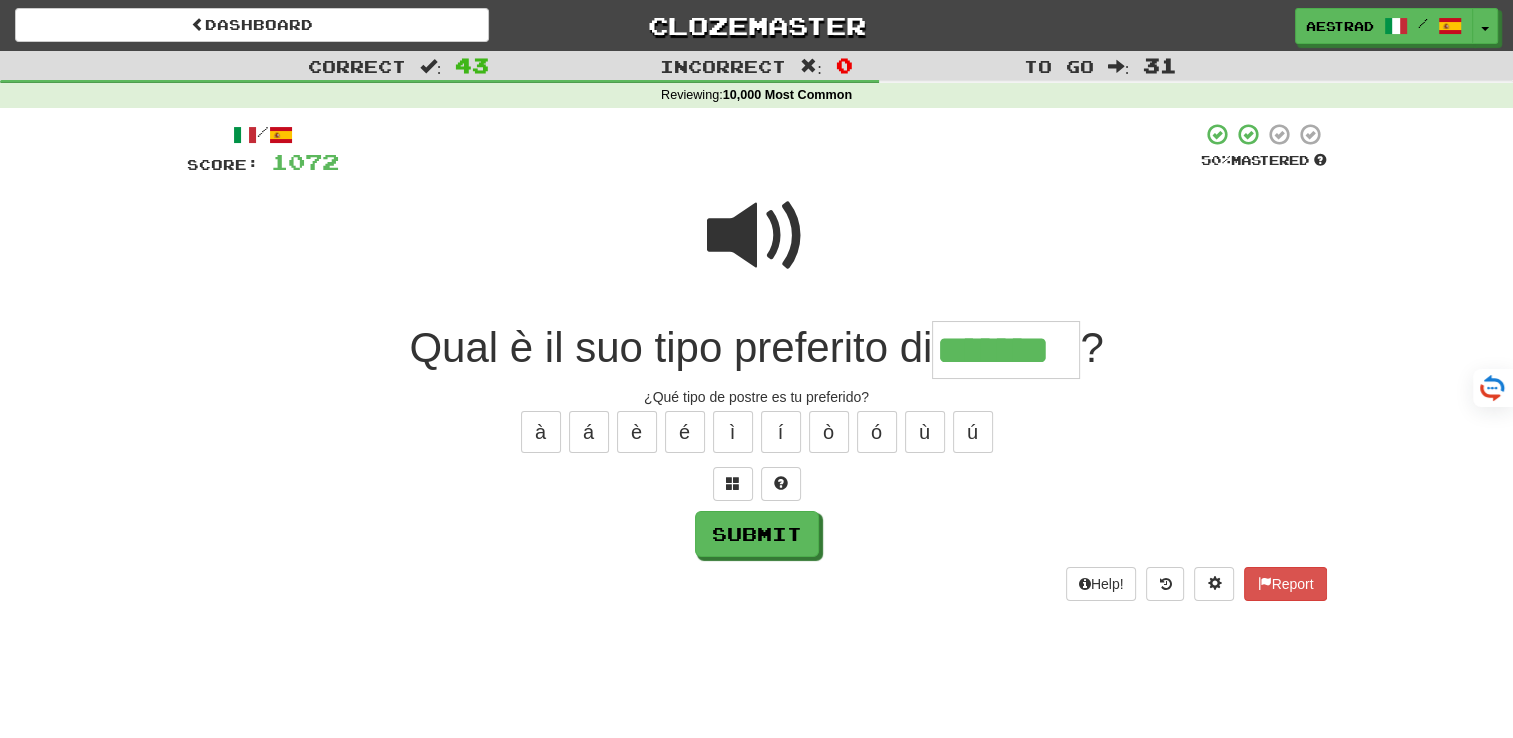 scroll, scrollTop: 0, scrollLeft: 0, axis: both 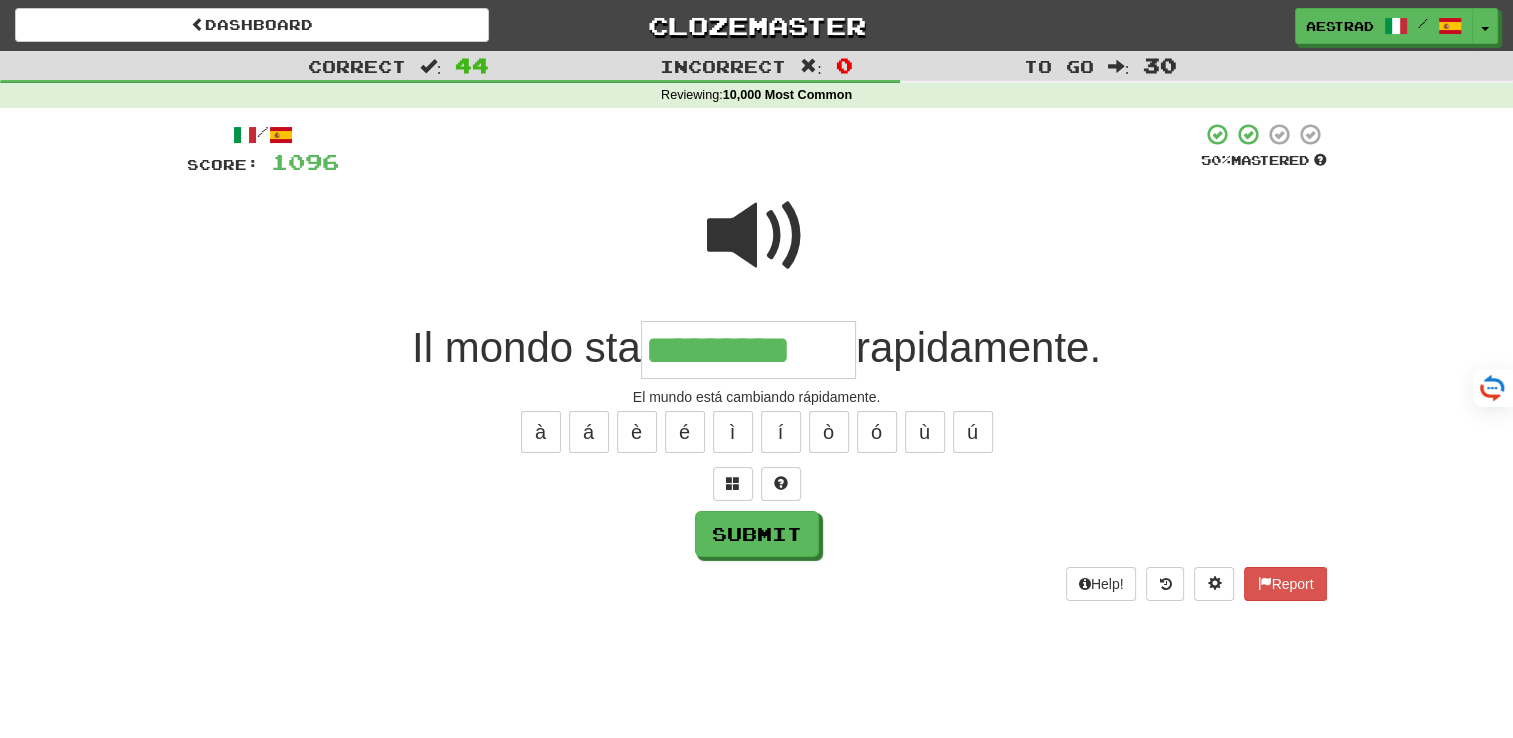 type on "*********" 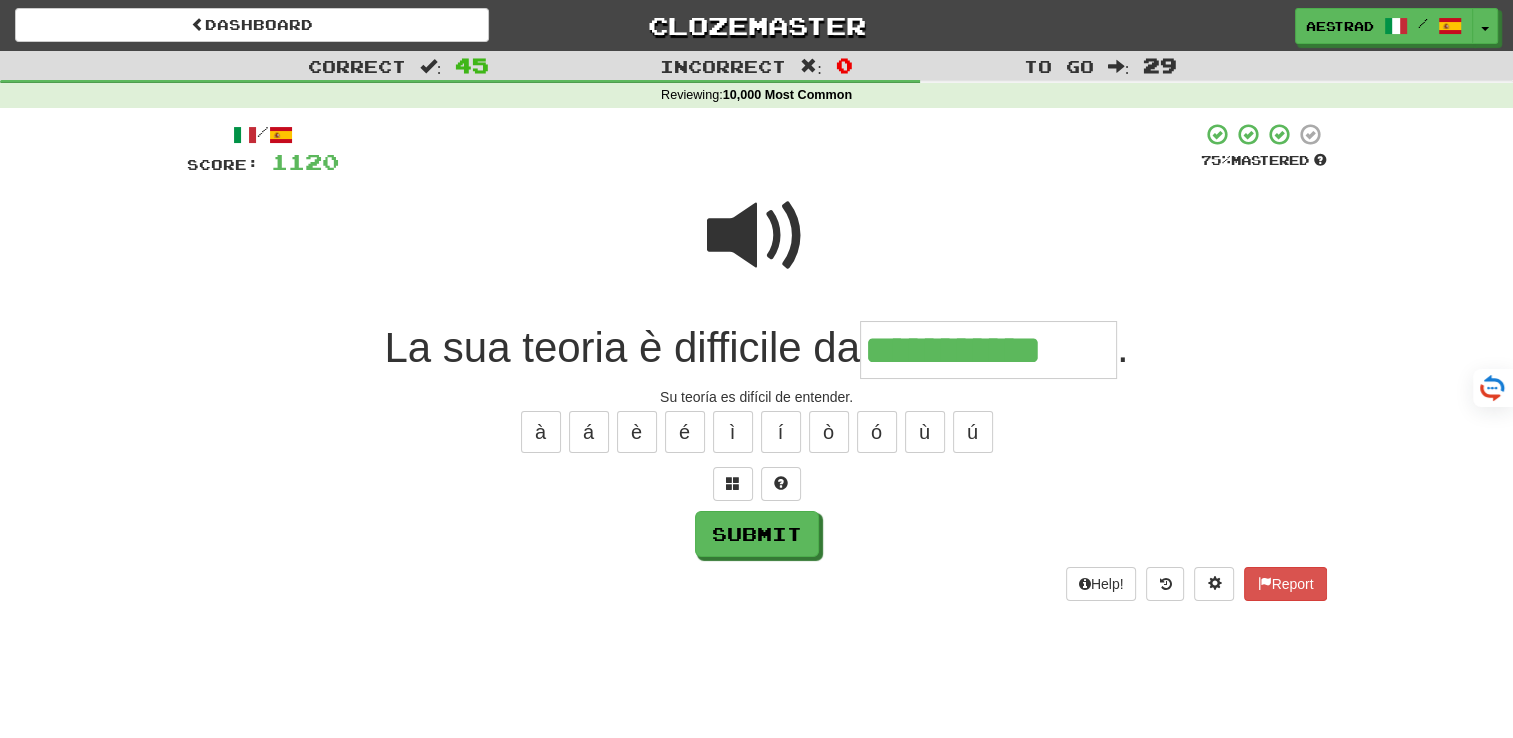 type on "**********" 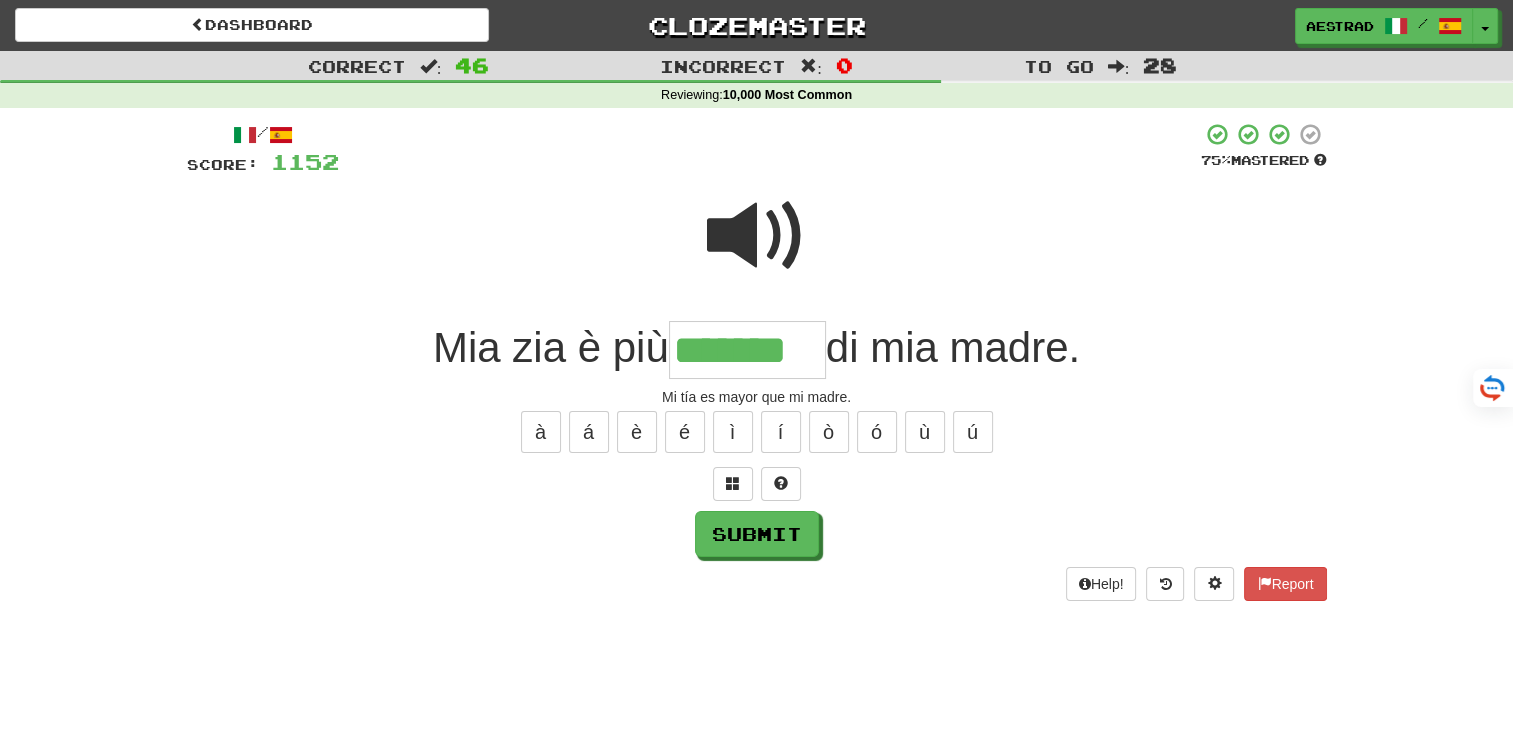 type on "*******" 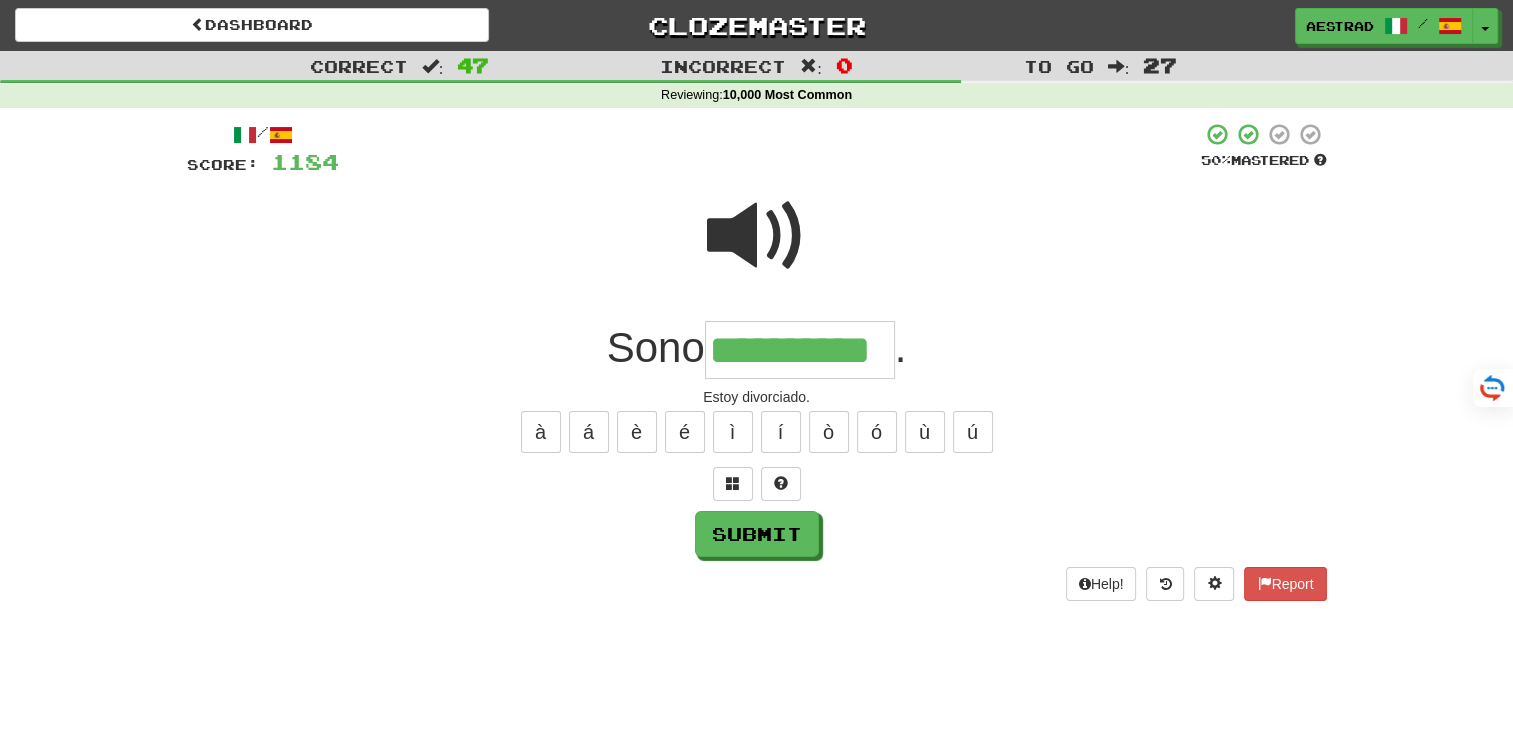 type on "**********" 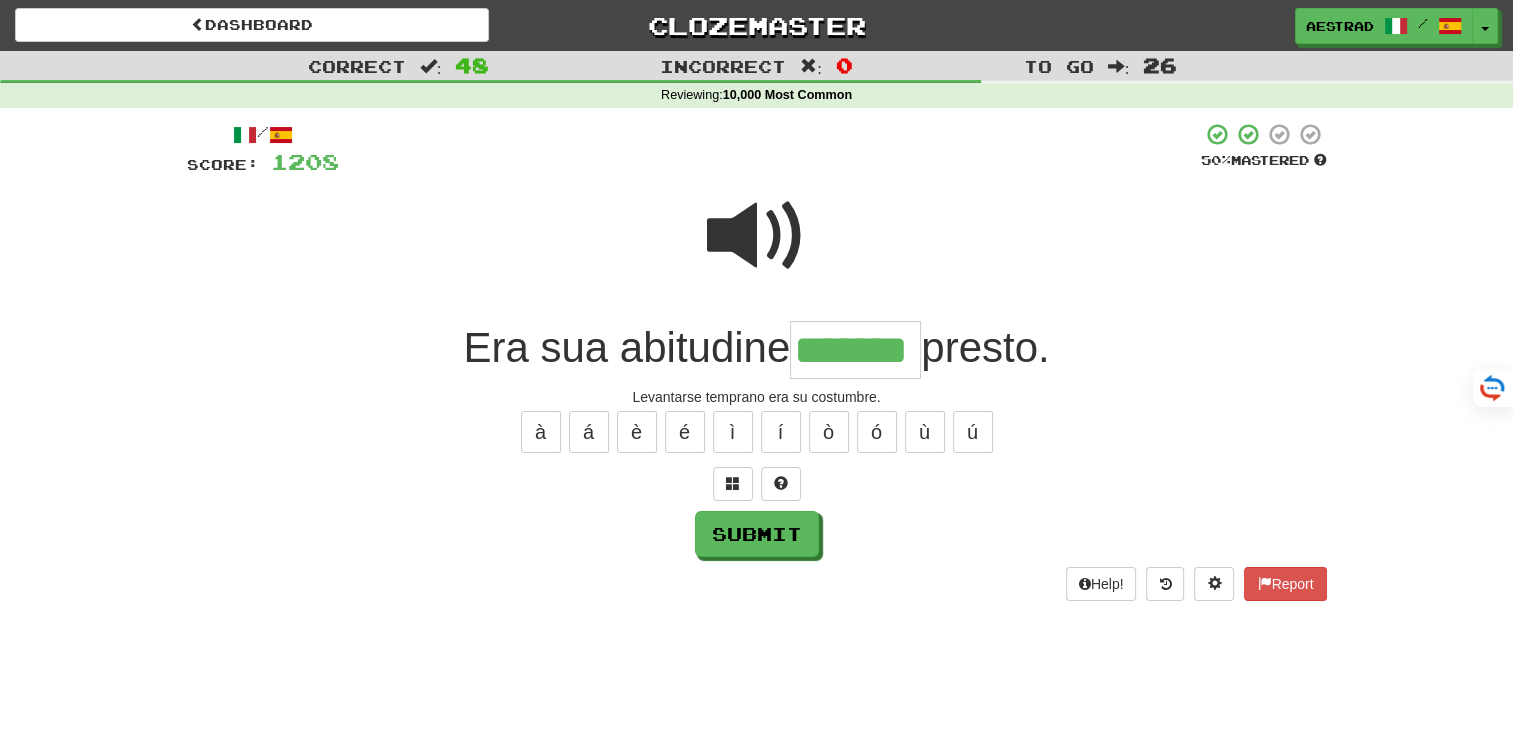 type on "*******" 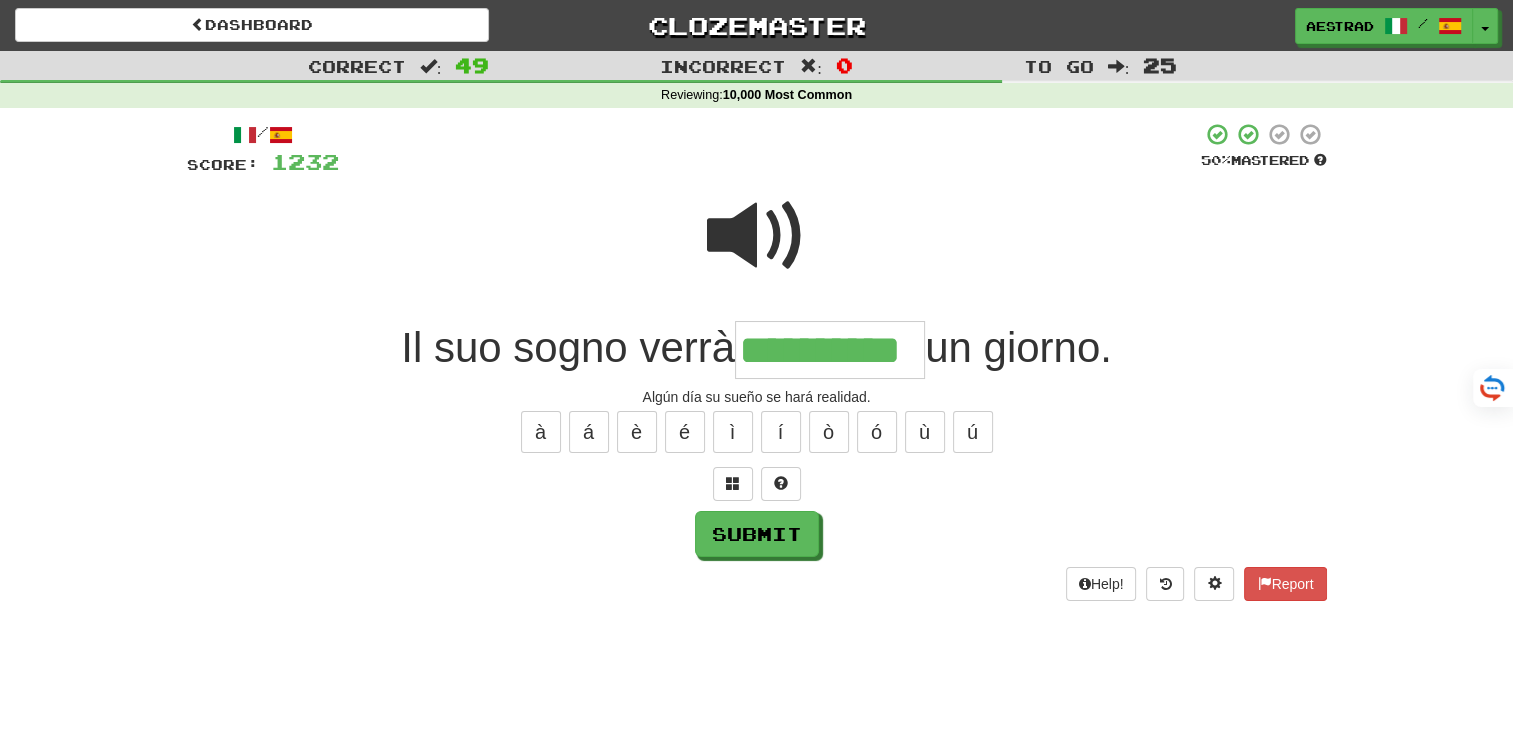 type on "**********" 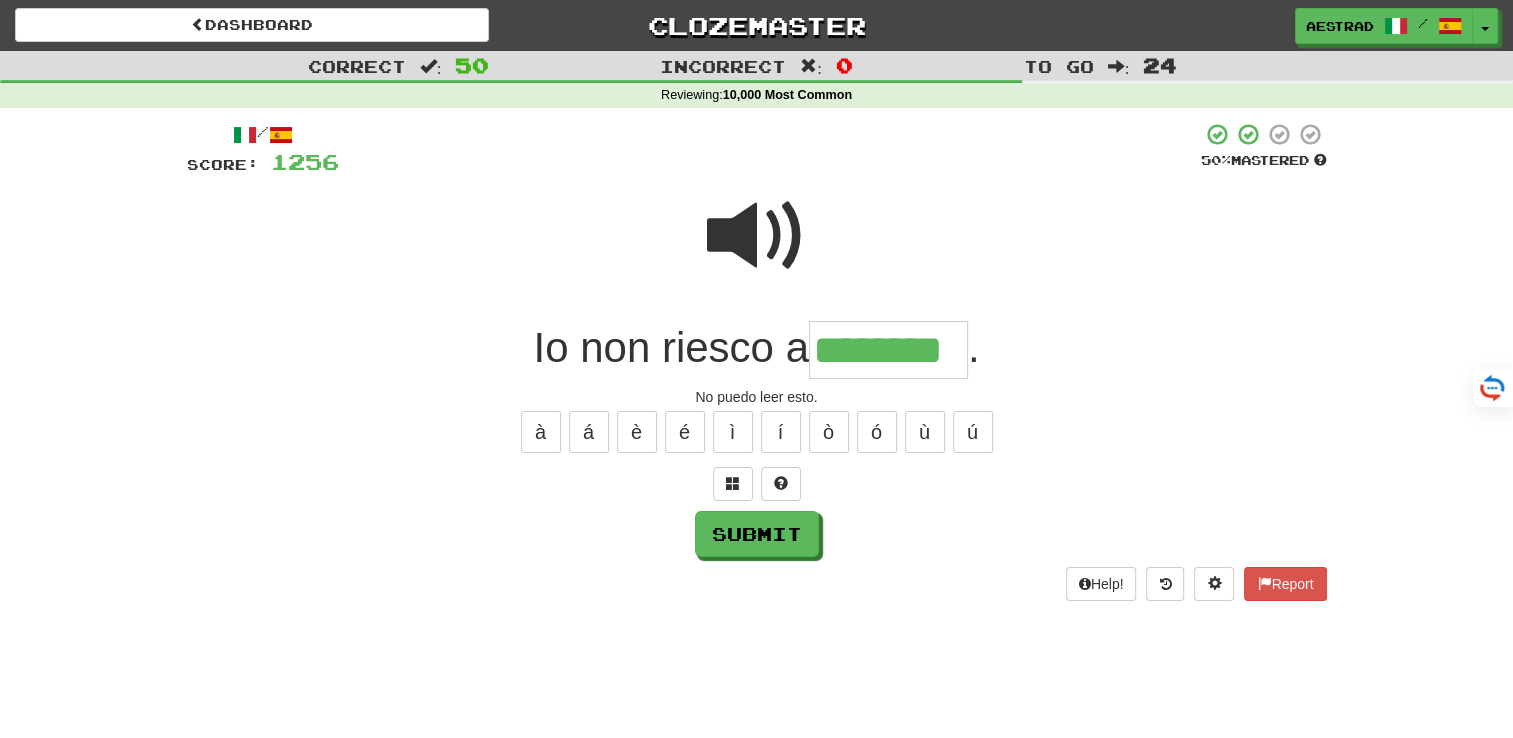 type on "********" 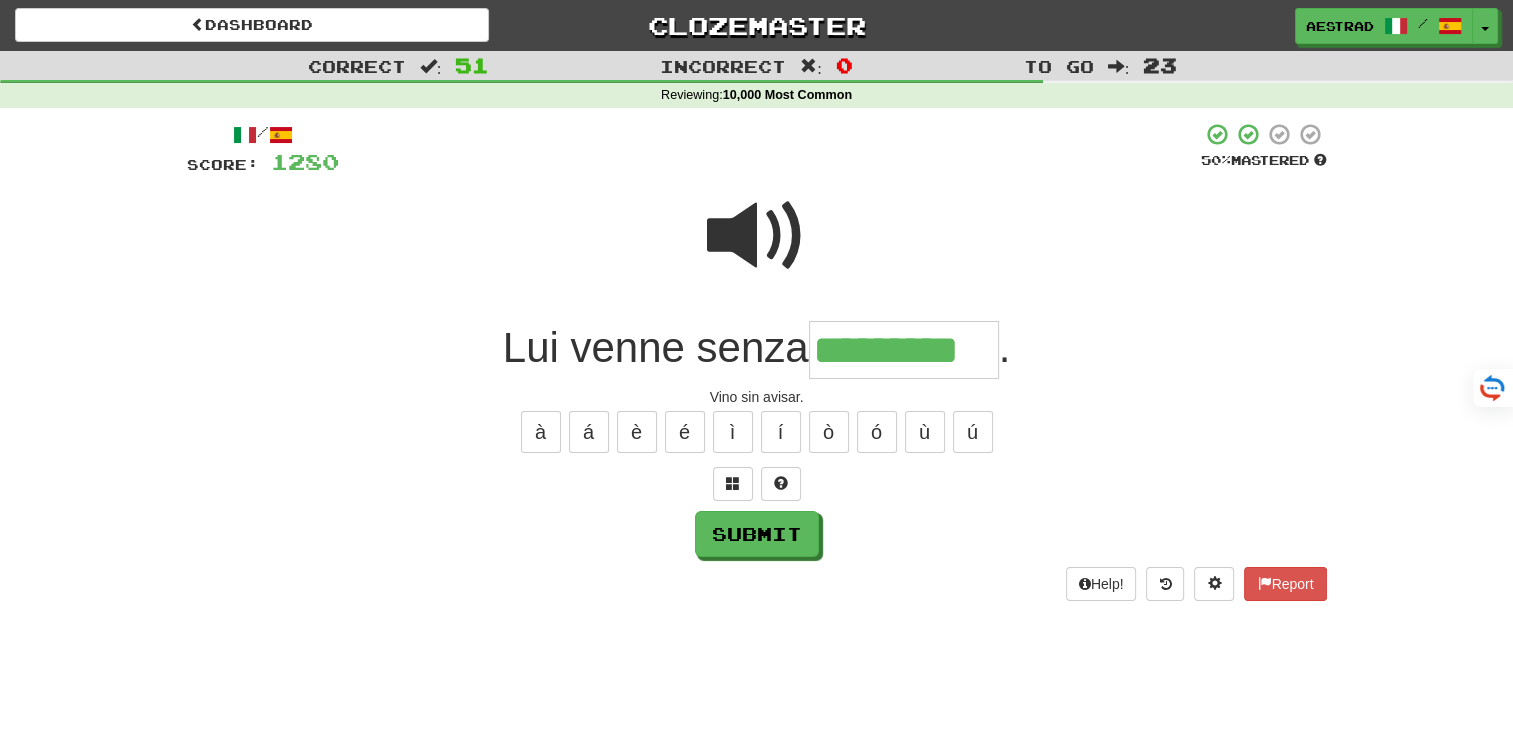 type on "*********" 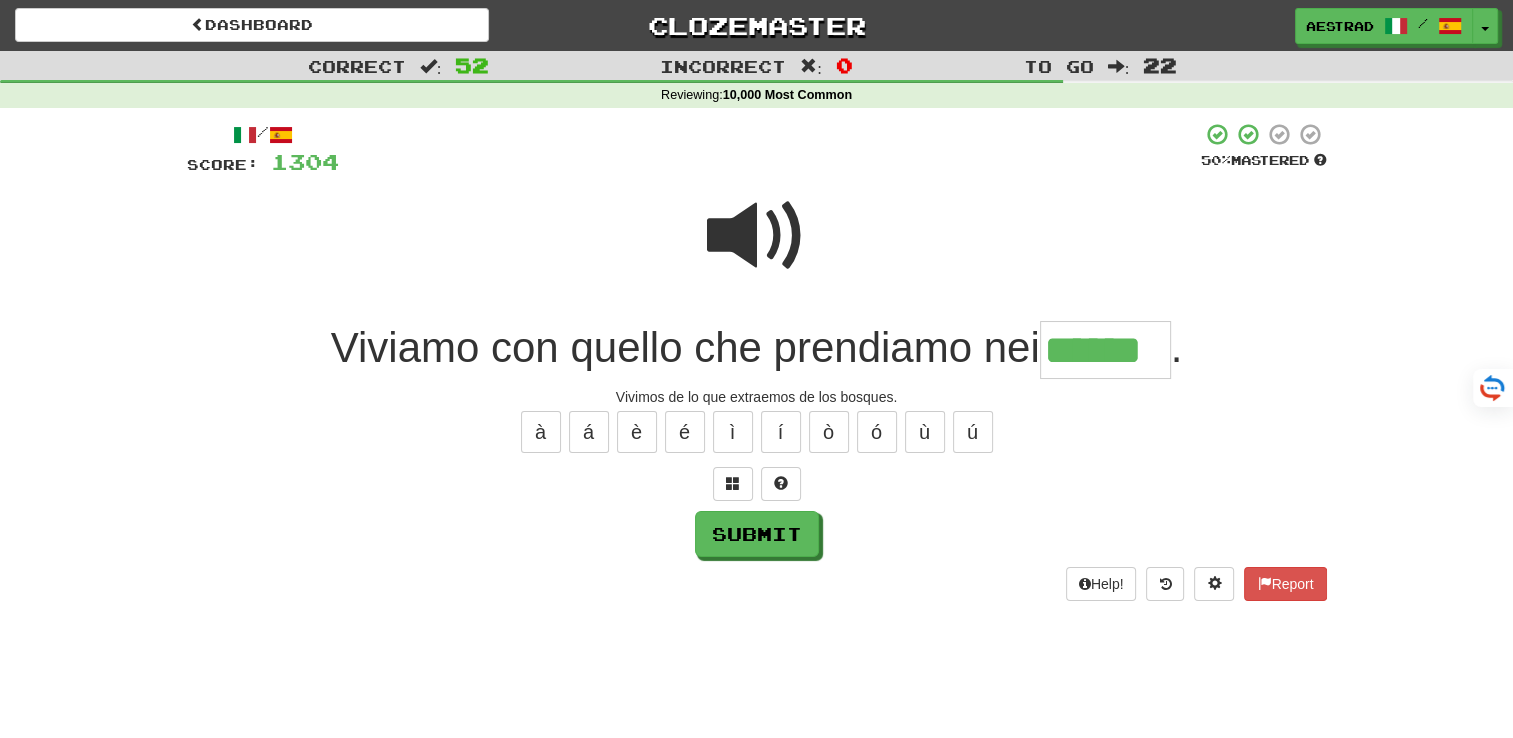 type on "******" 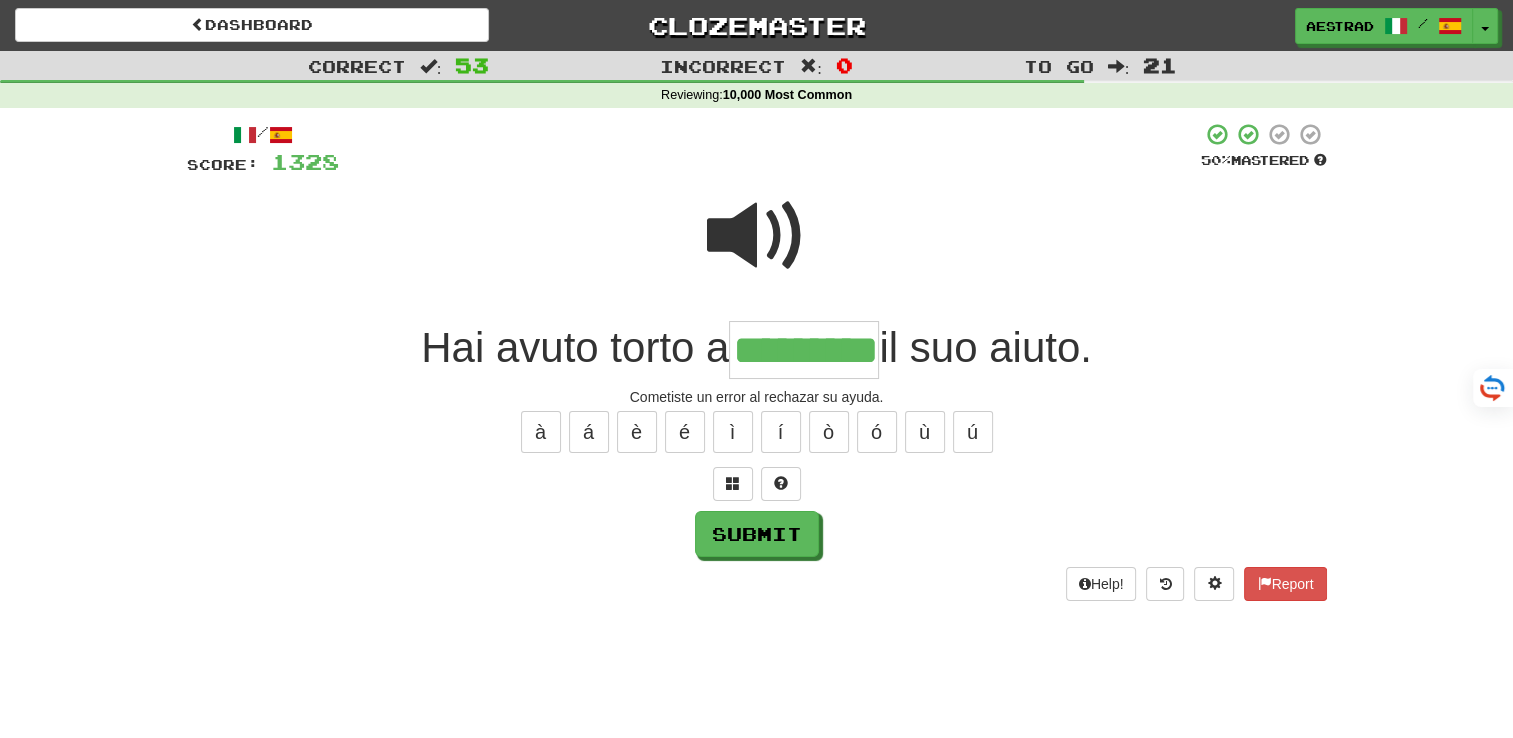 type on "*********" 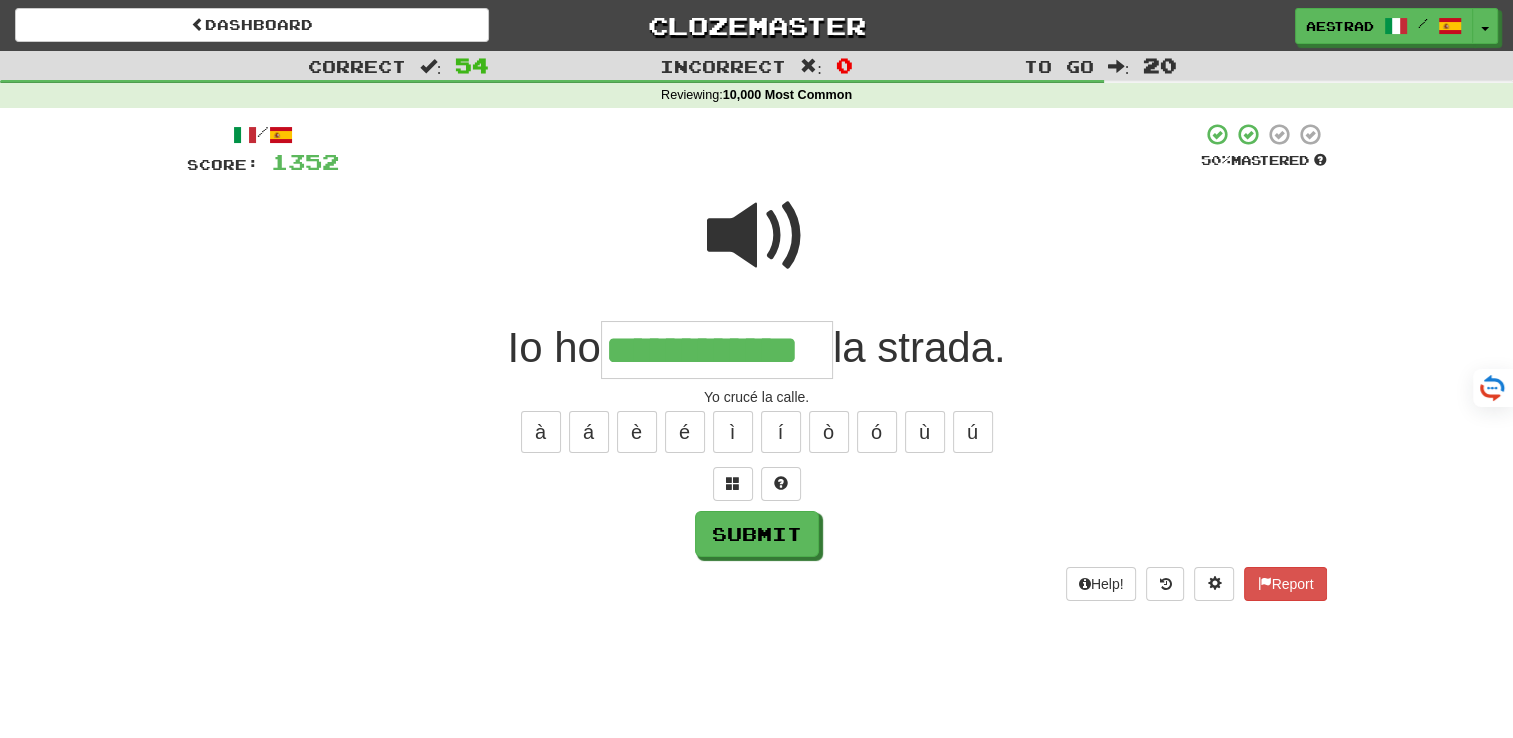 type on "**********" 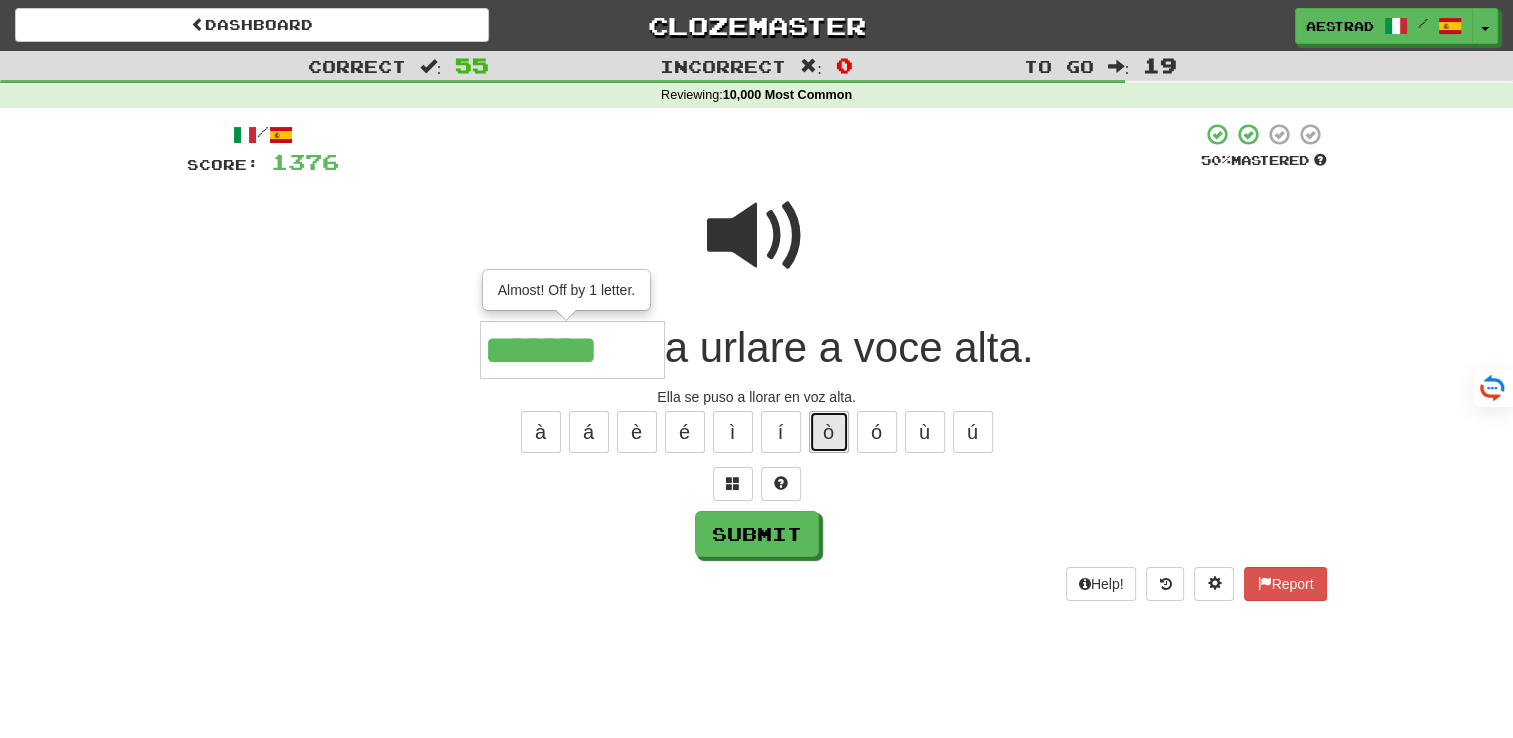 click on "ò" at bounding box center (829, 432) 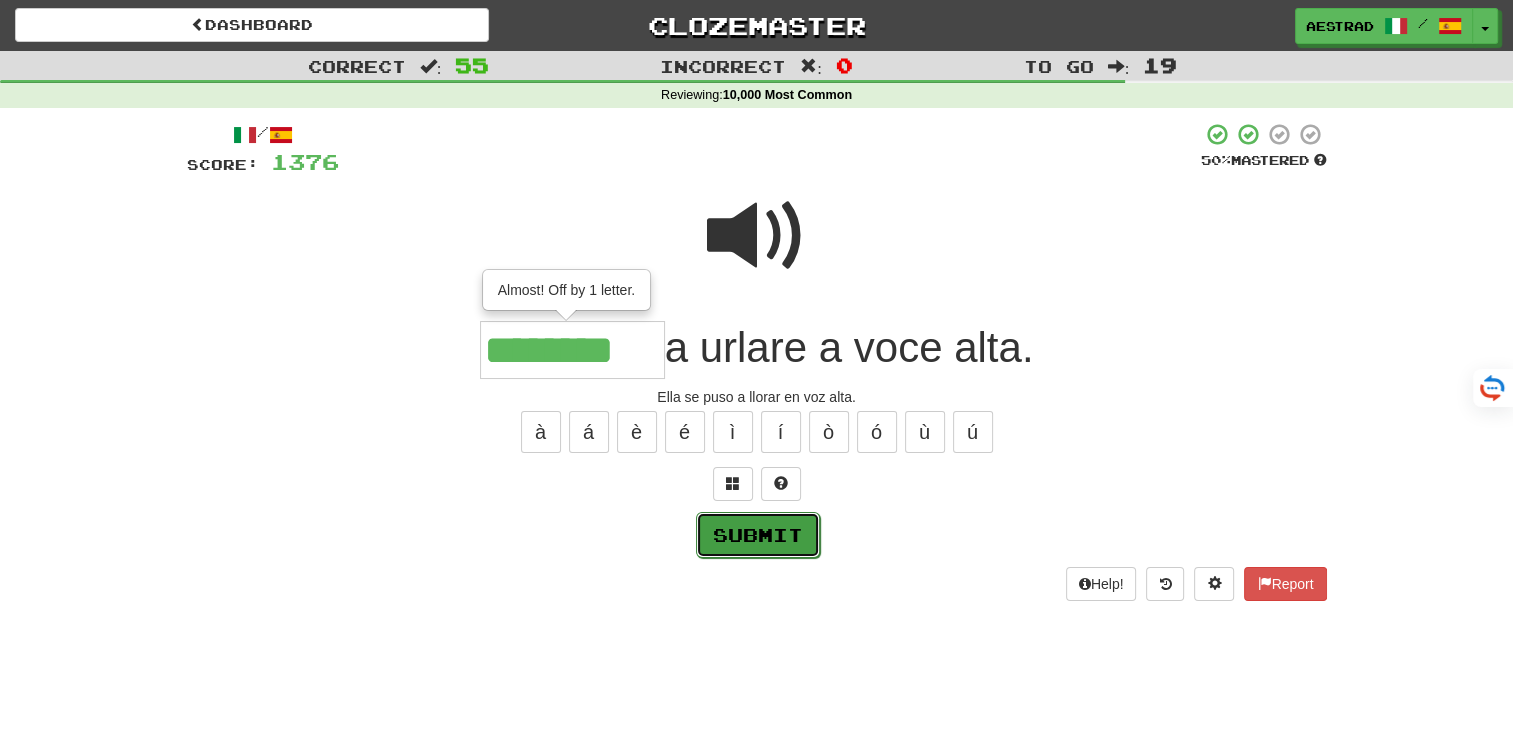 click on "Submit" at bounding box center [758, 535] 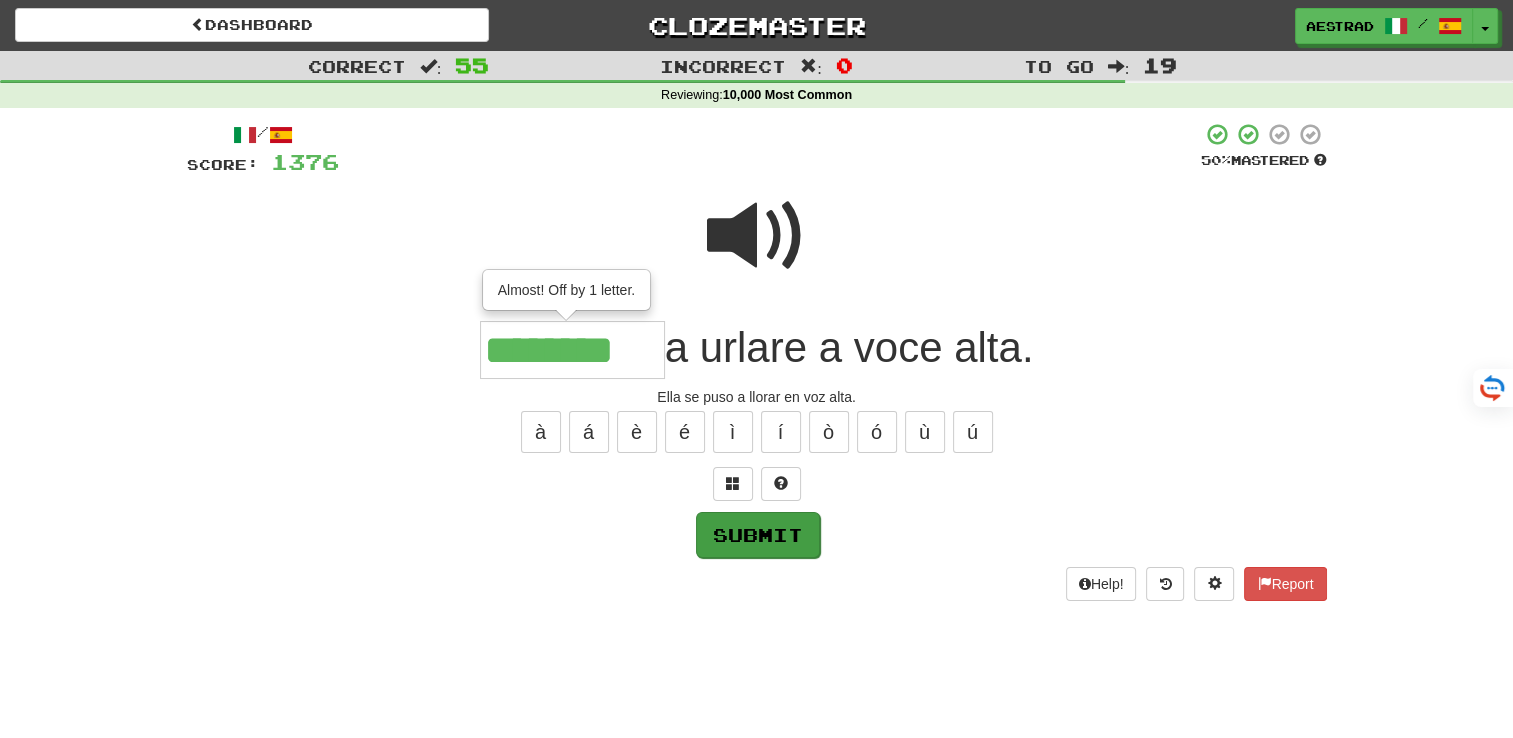 type on "********" 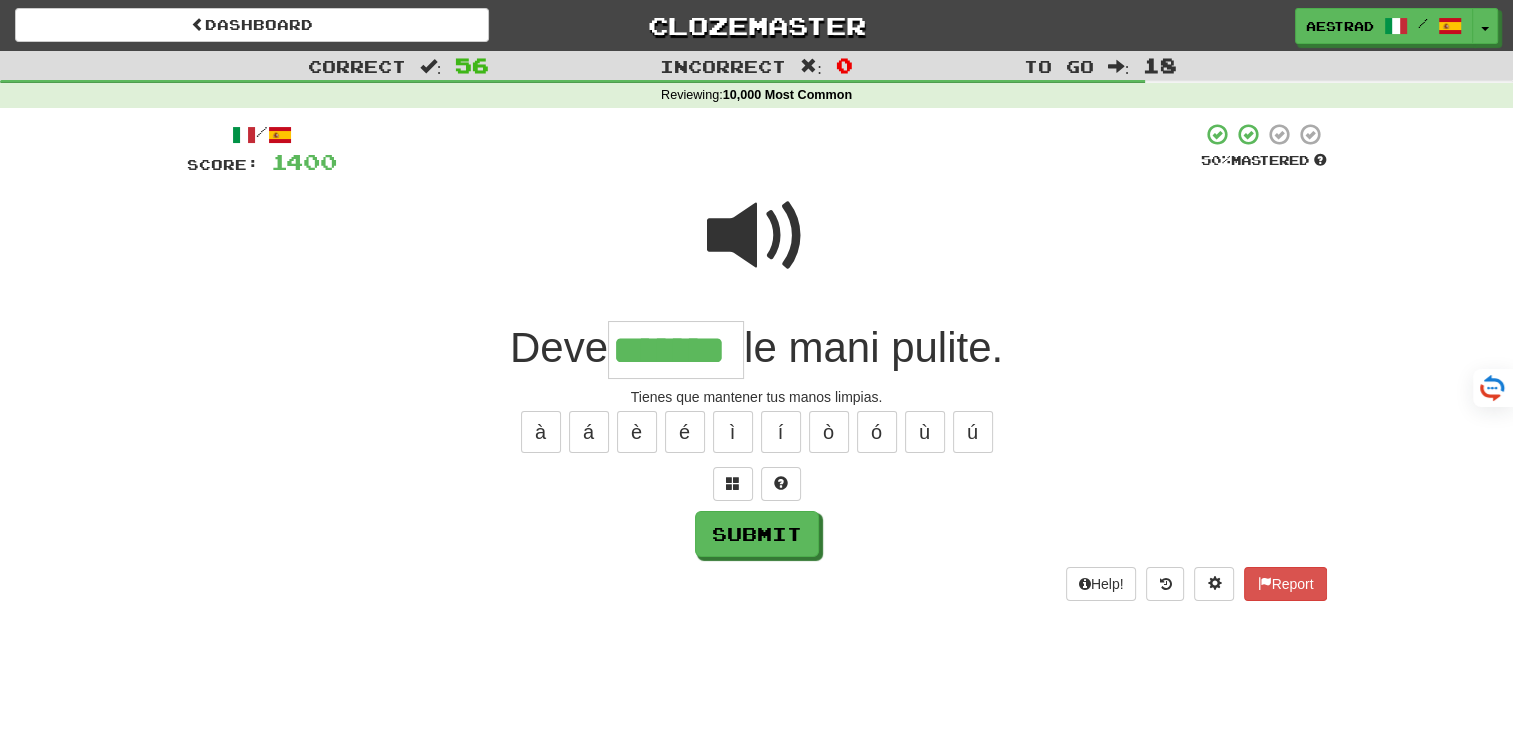 type on "*******" 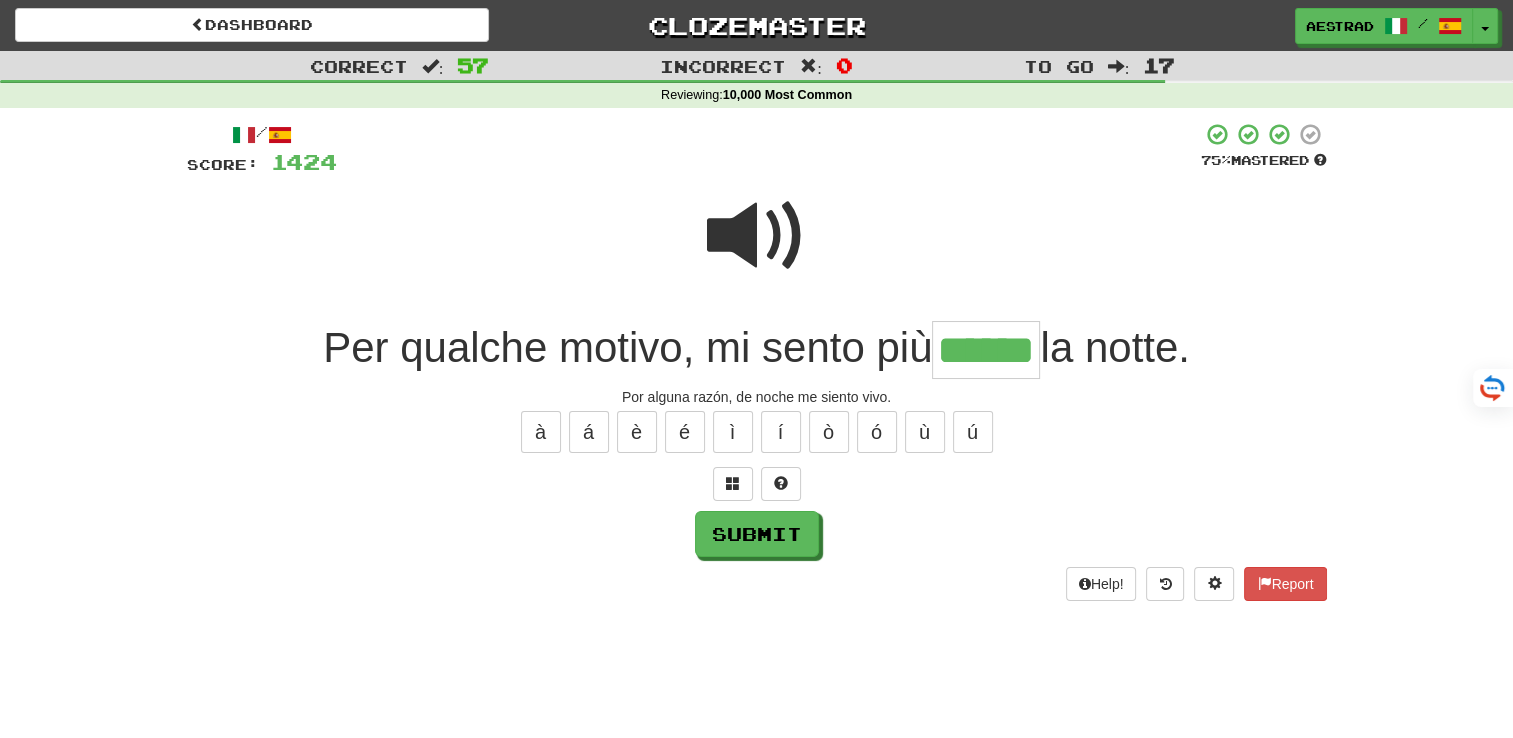 type on "******" 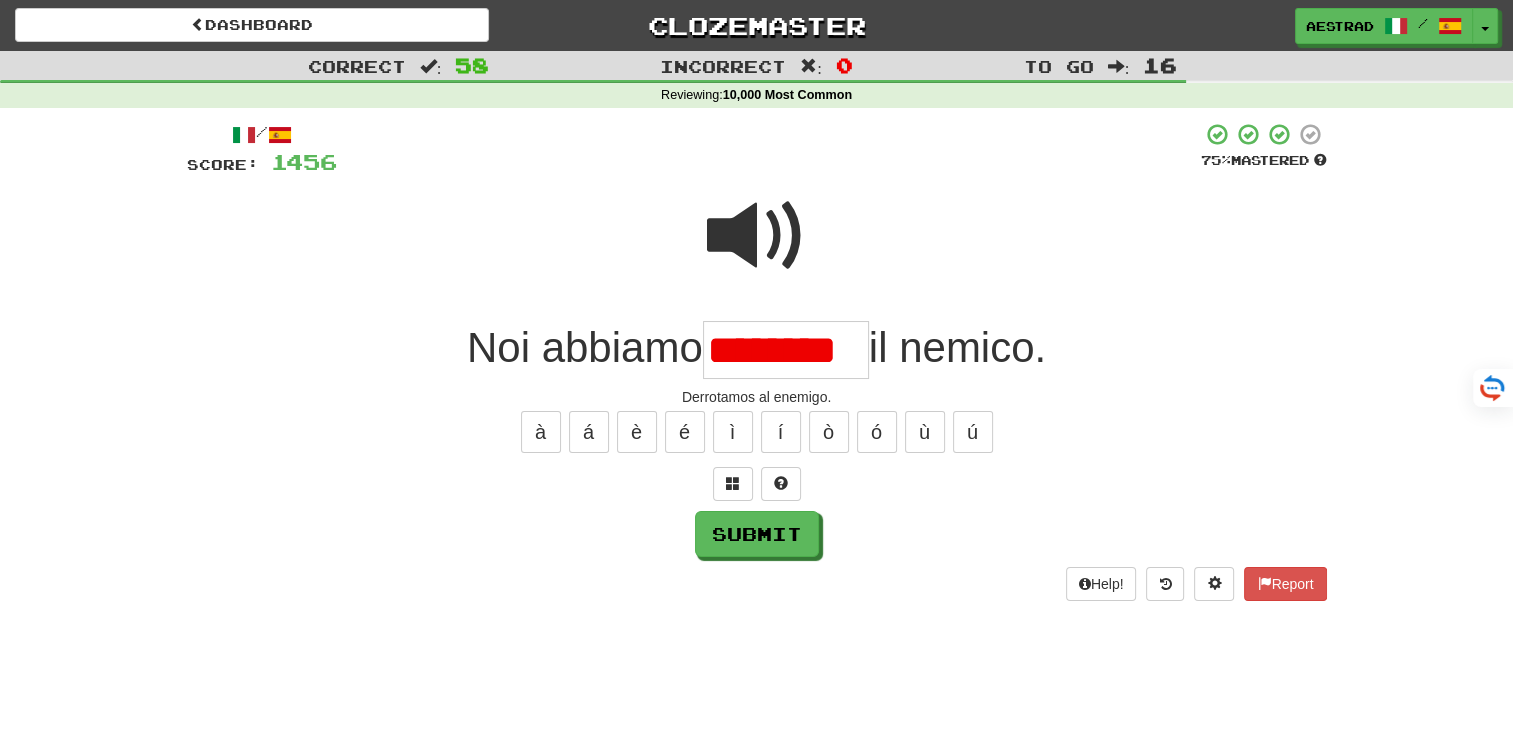 scroll, scrollTop: 0, scrollLeft: 0, axis: both 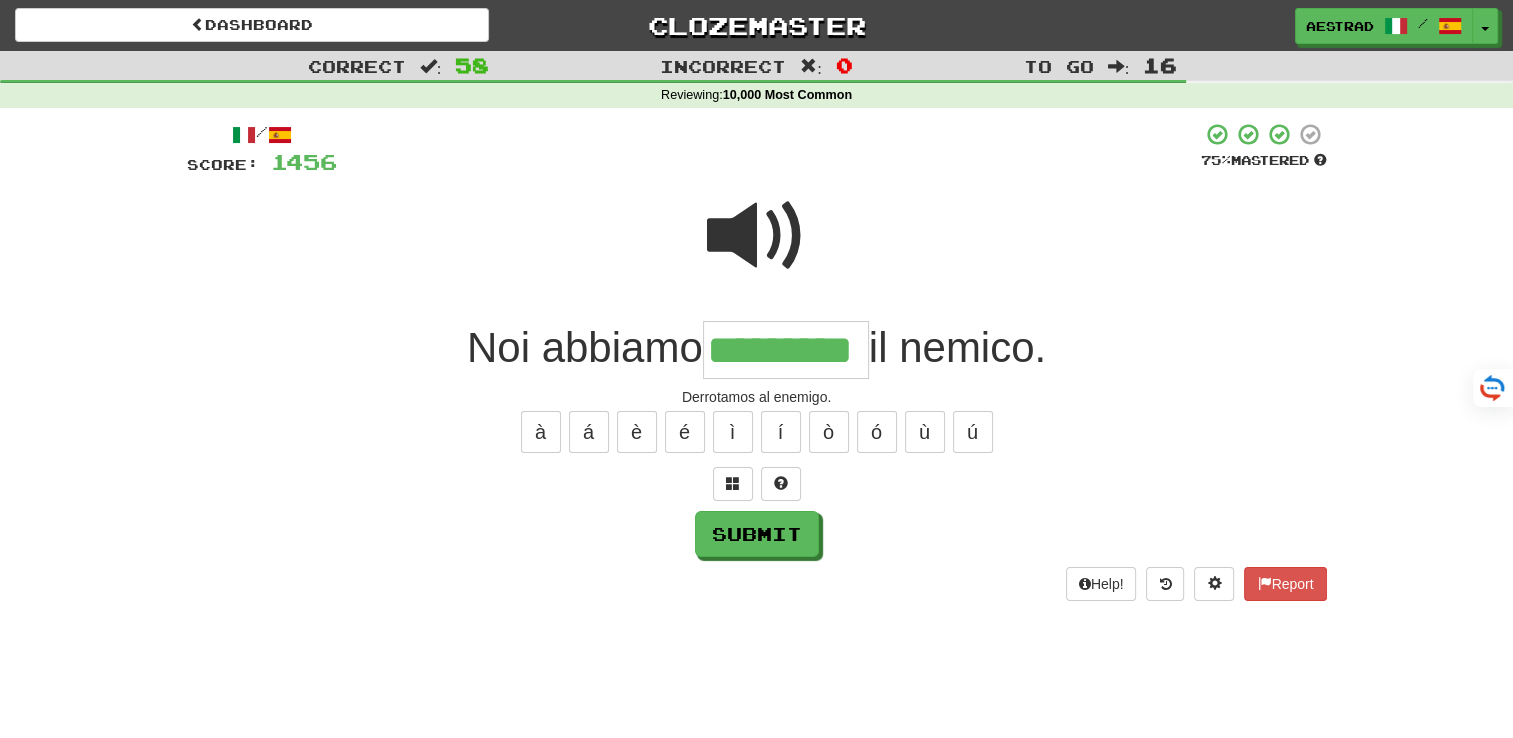 type on "*********" 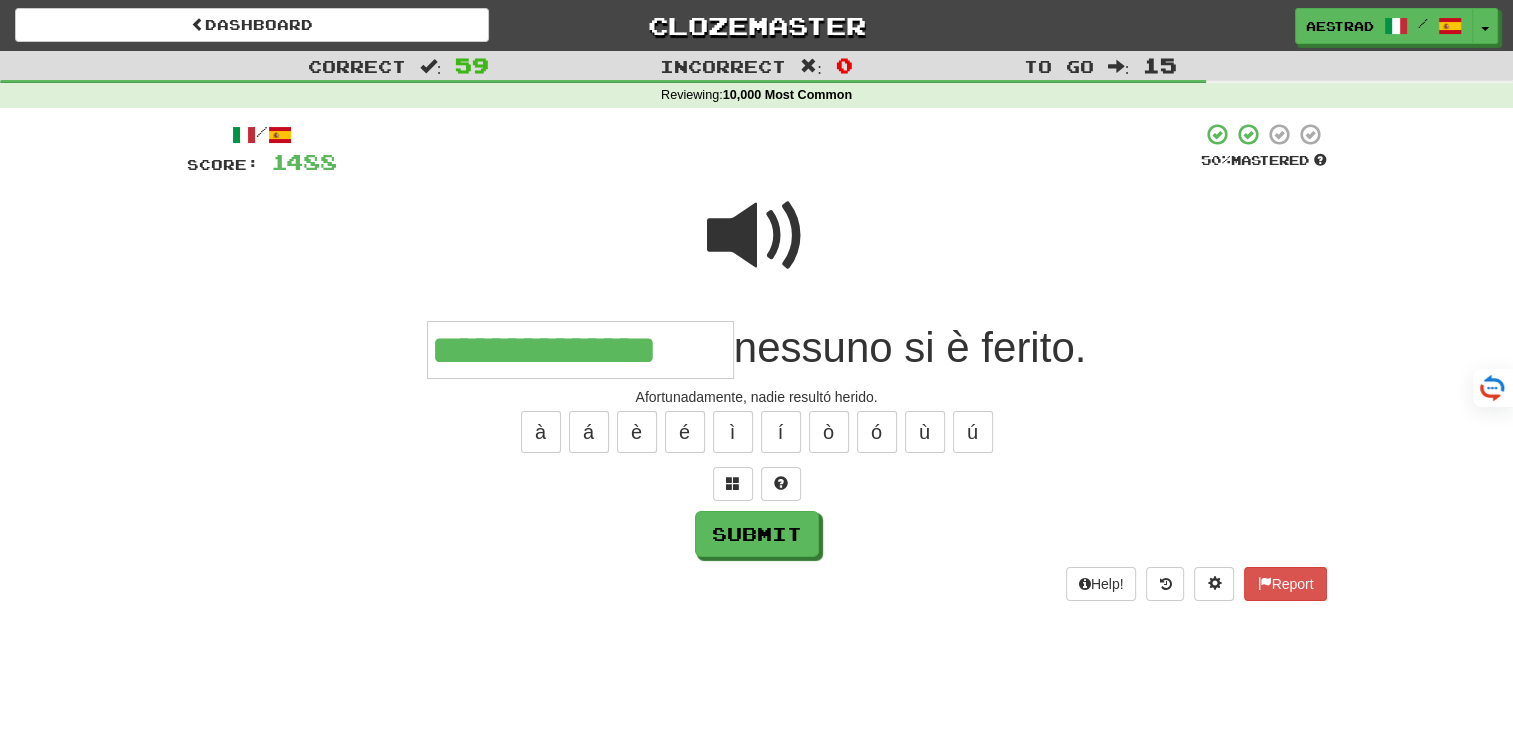 type on "**********" 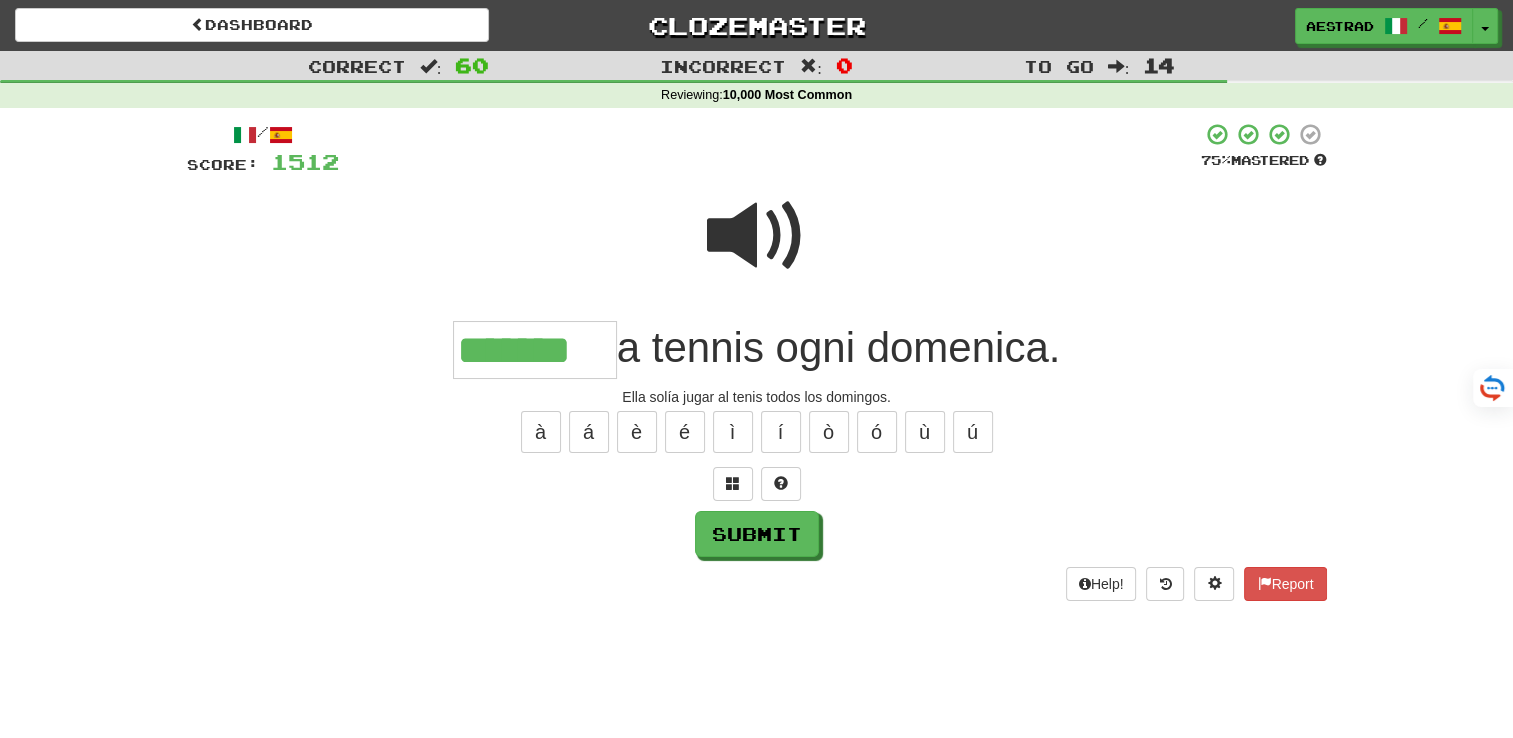 type on "*******" 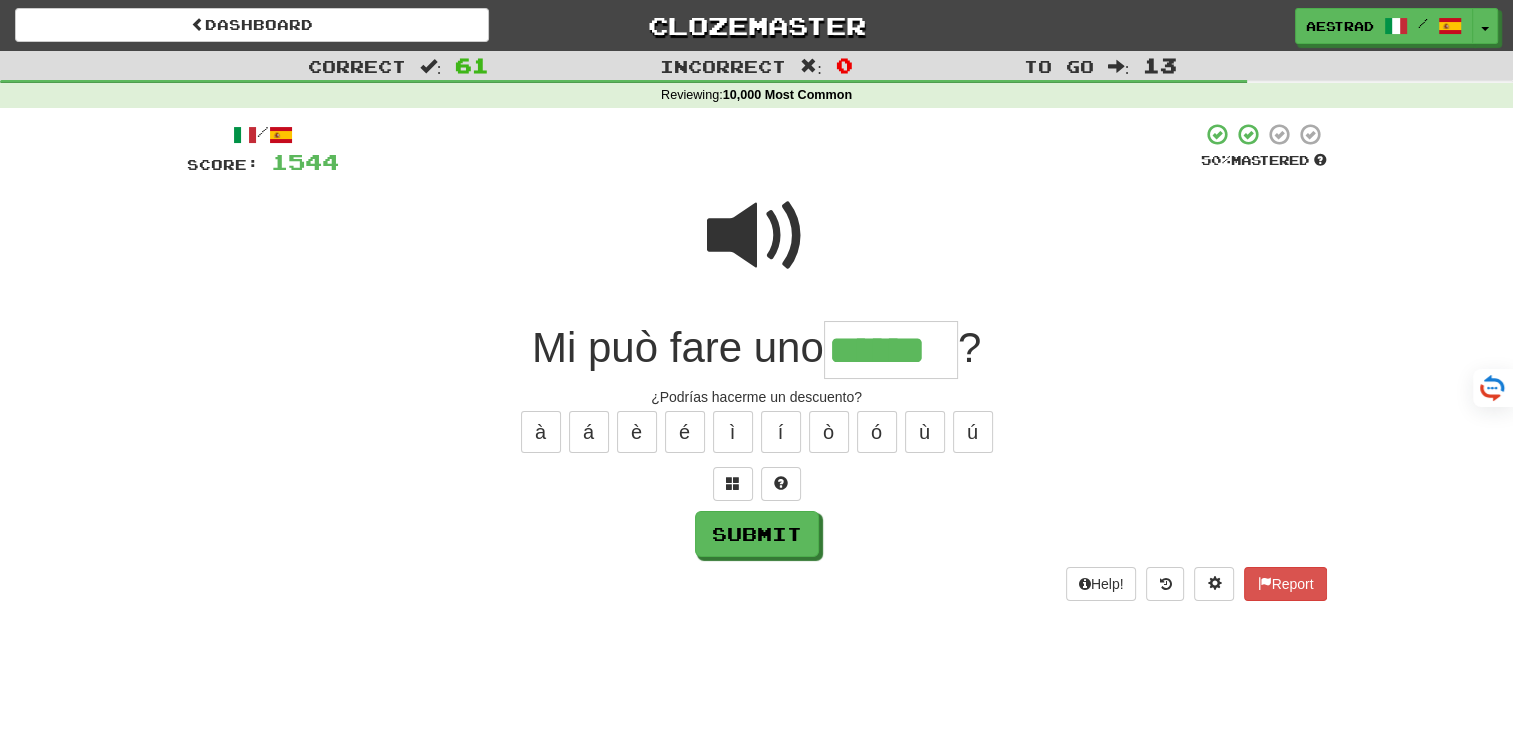 type on "******" 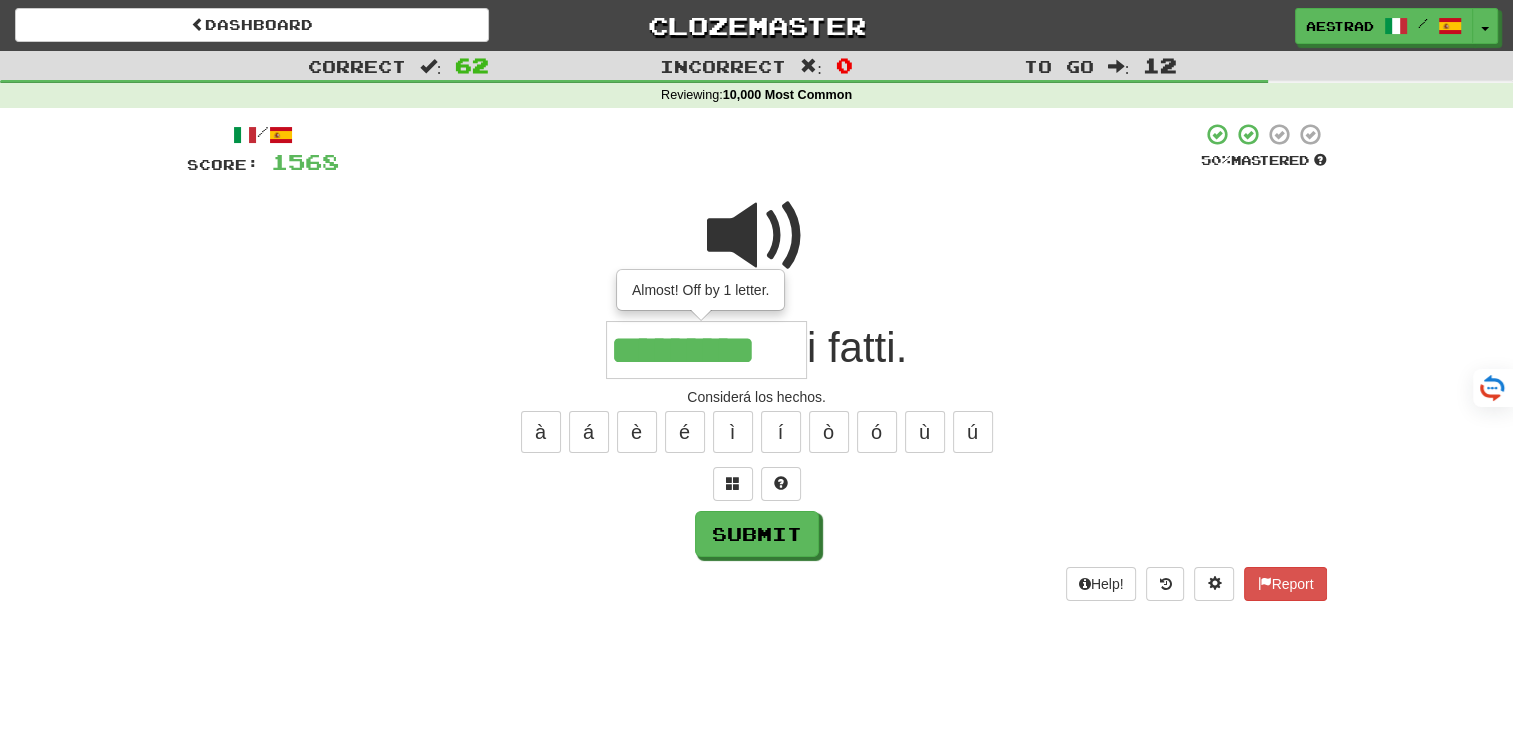 type on "*********" 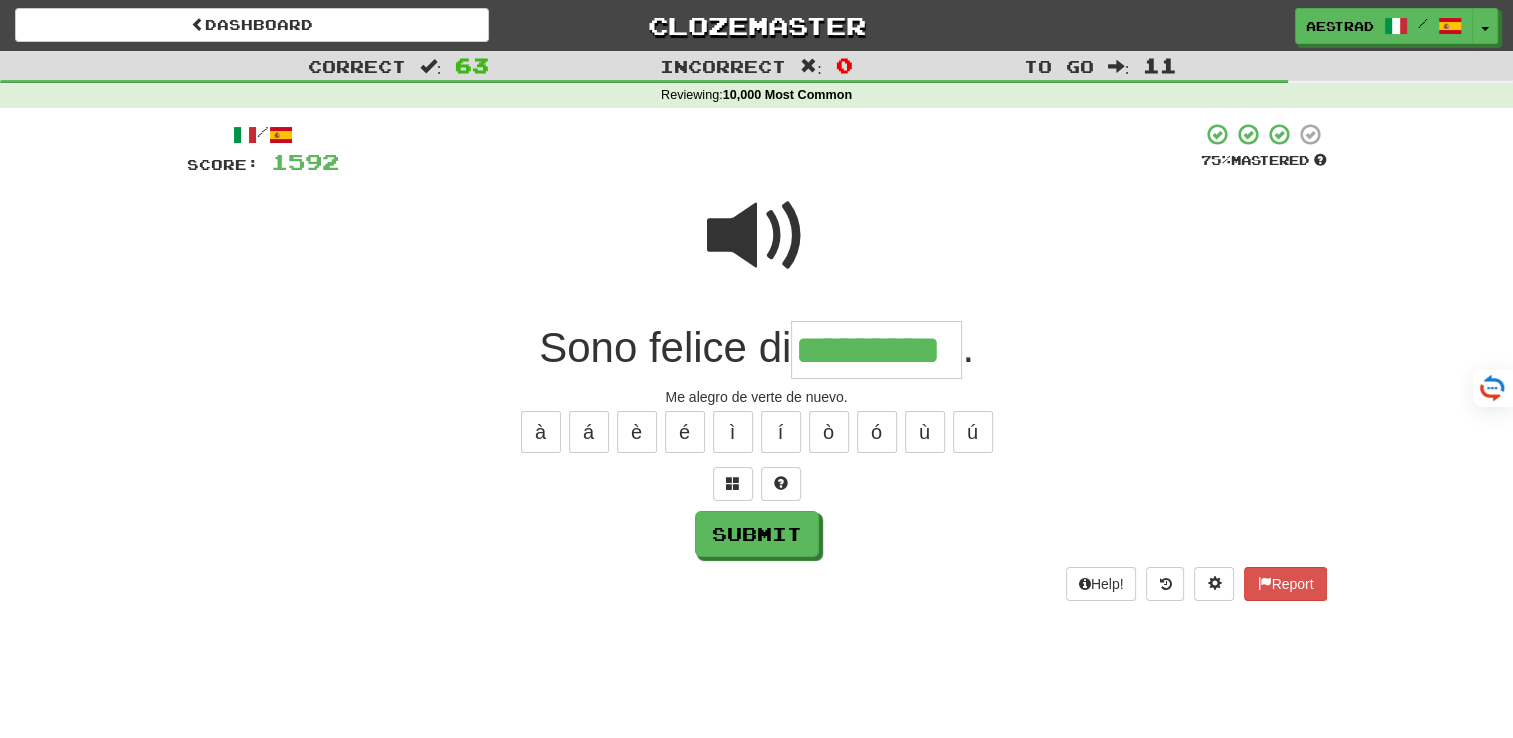 type on "*********" 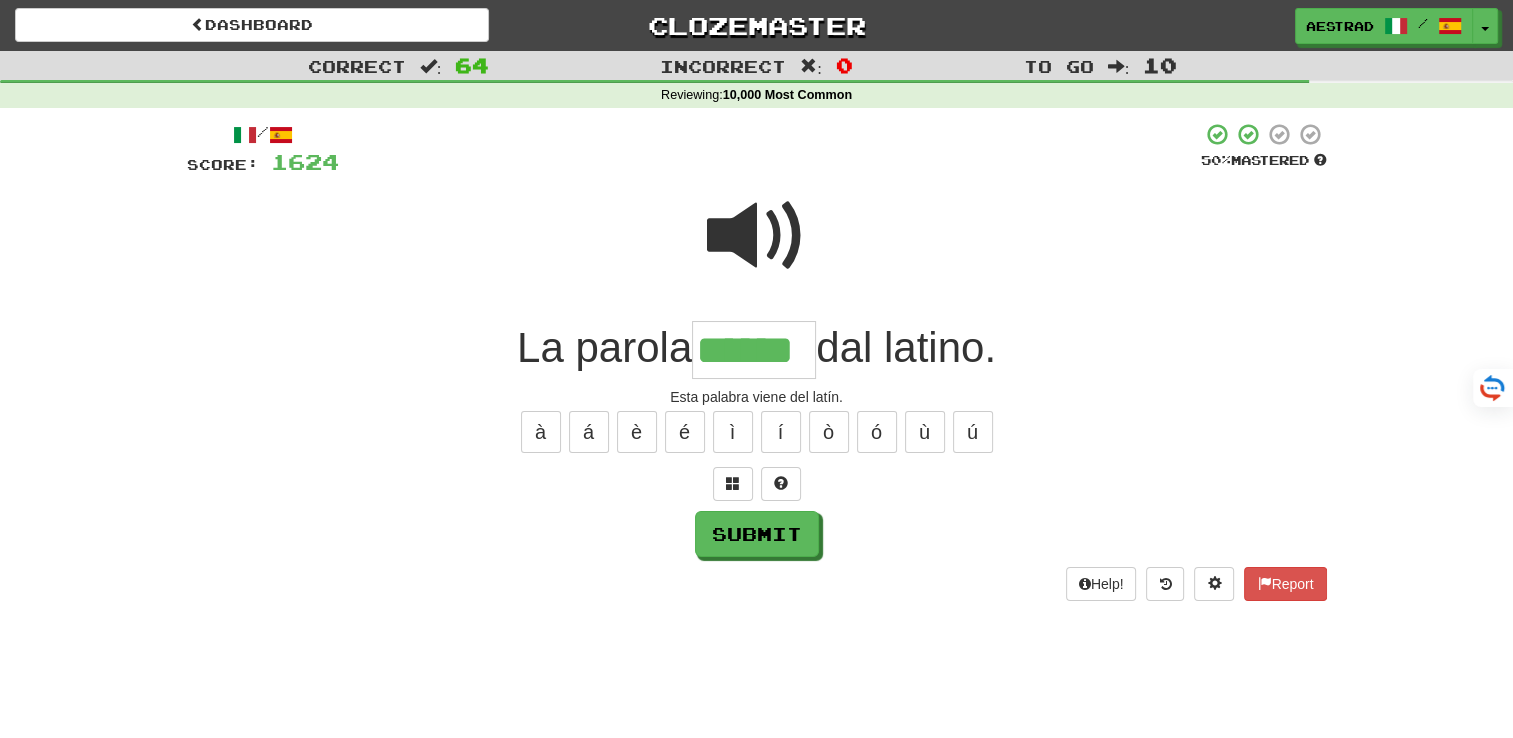 type on "******" 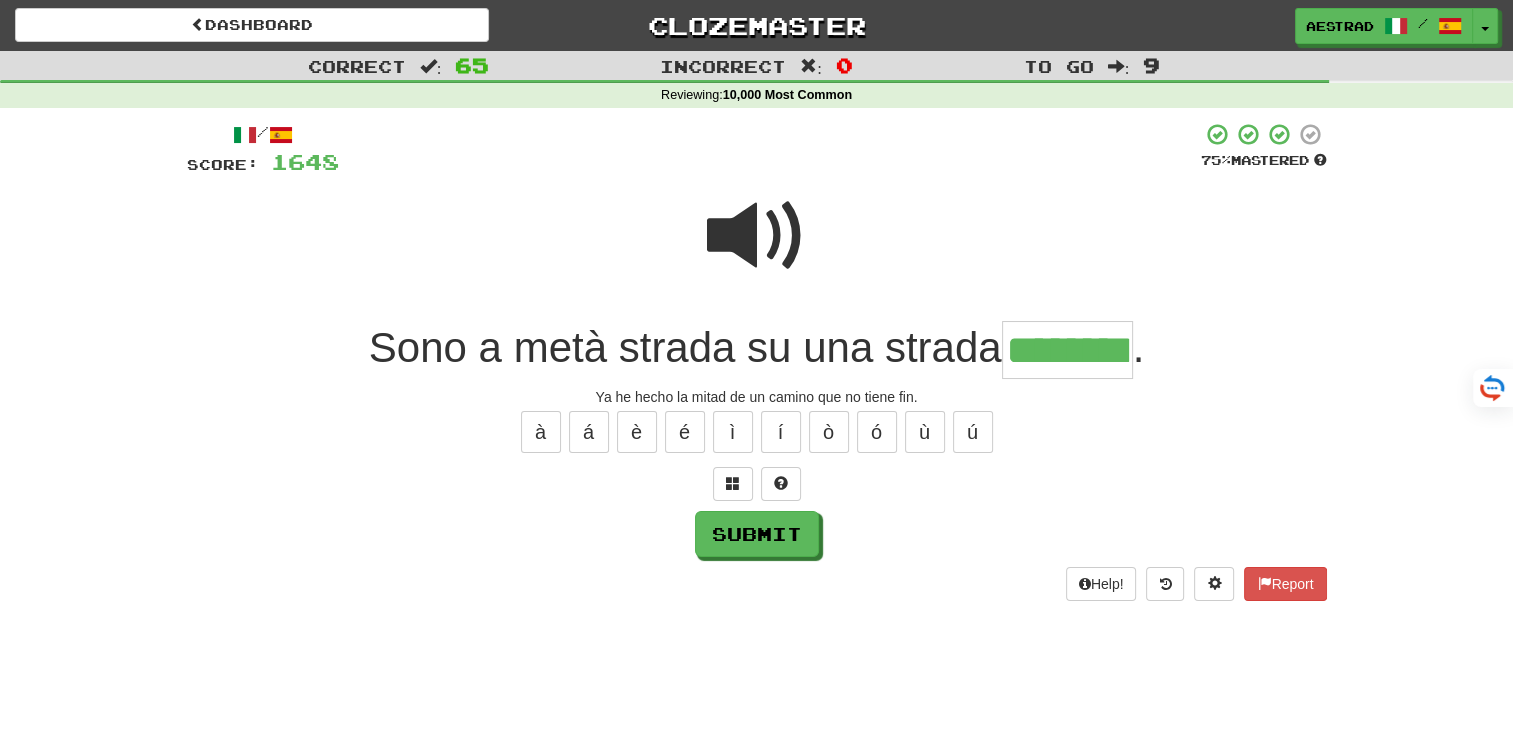 type on "********" 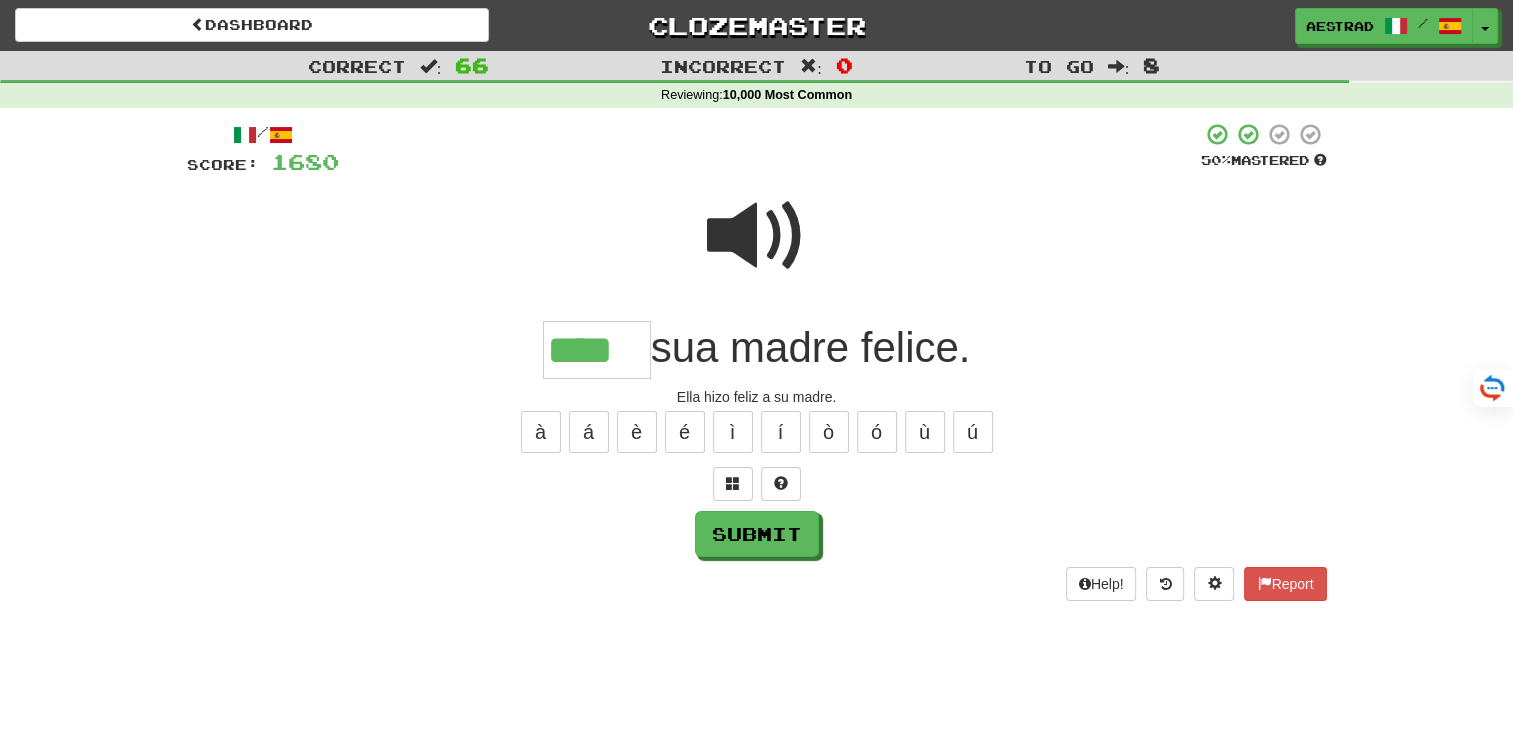 type on "****" 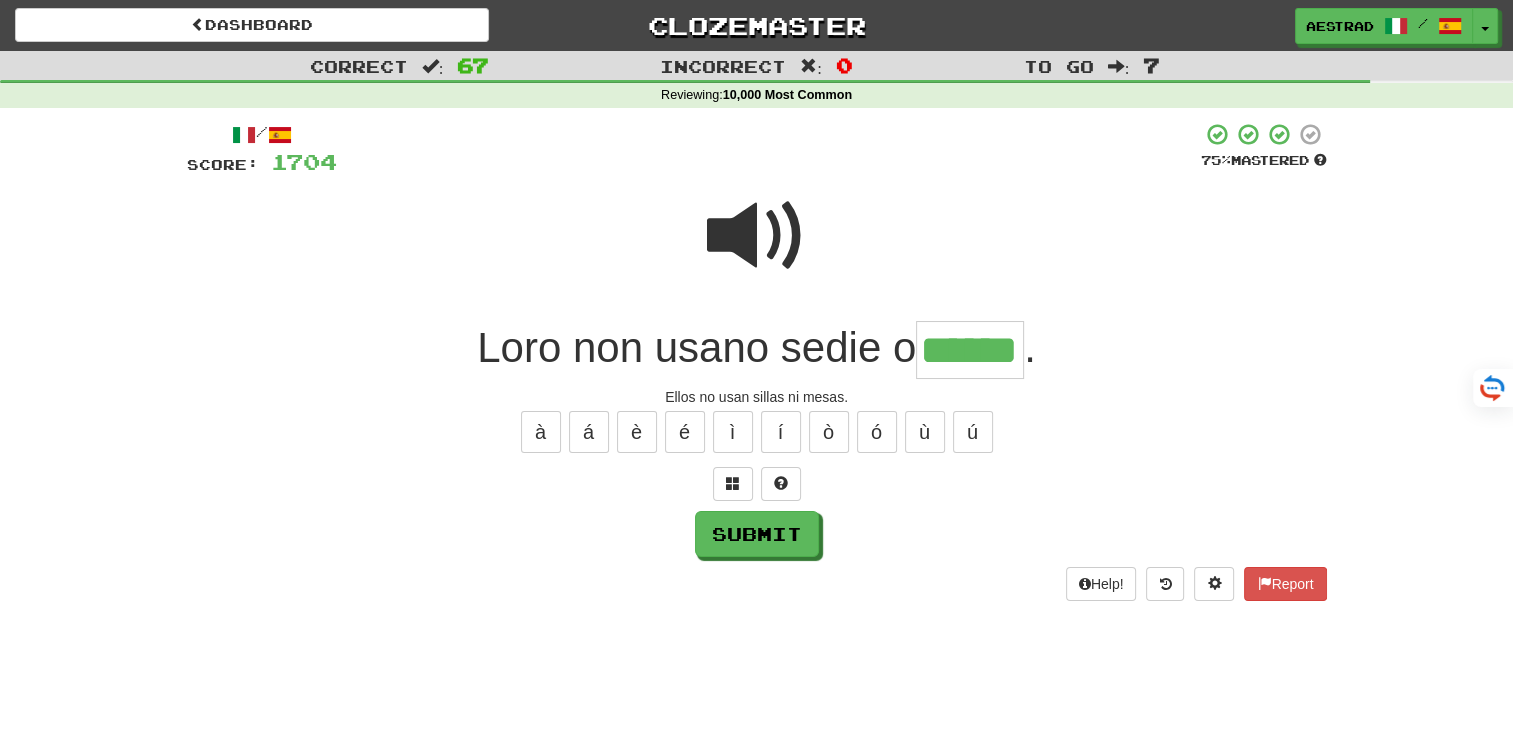 type on "******" 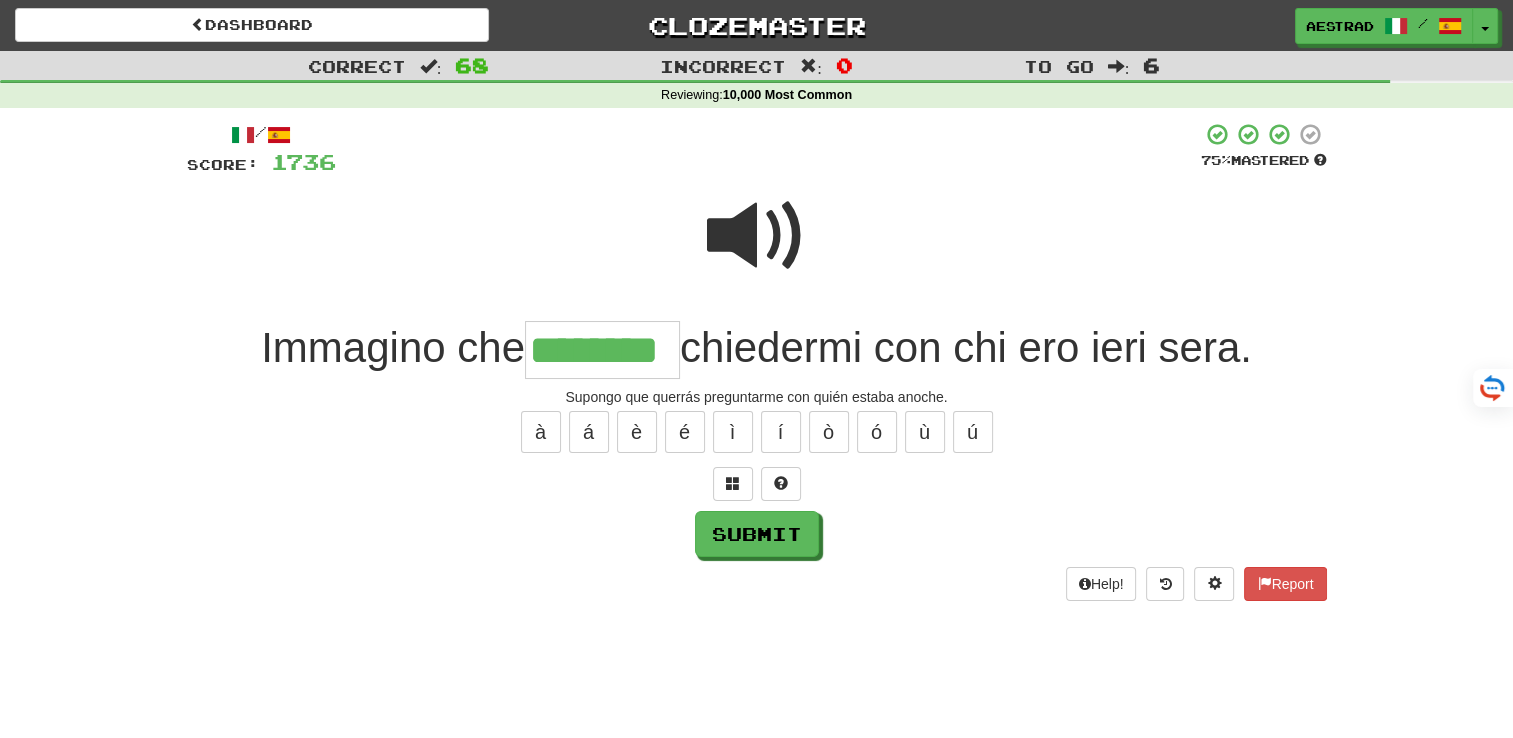 type on "********" 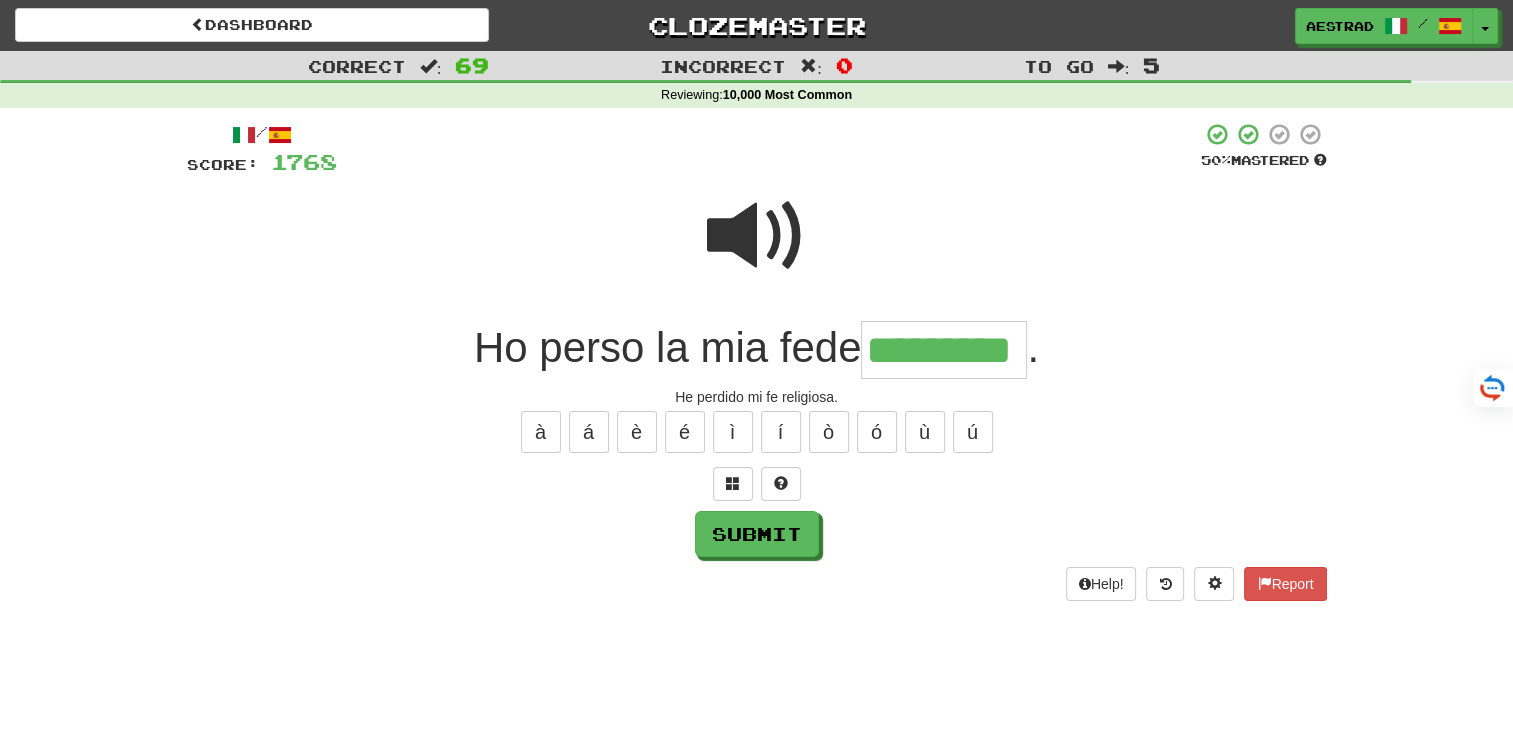 type on "*********" 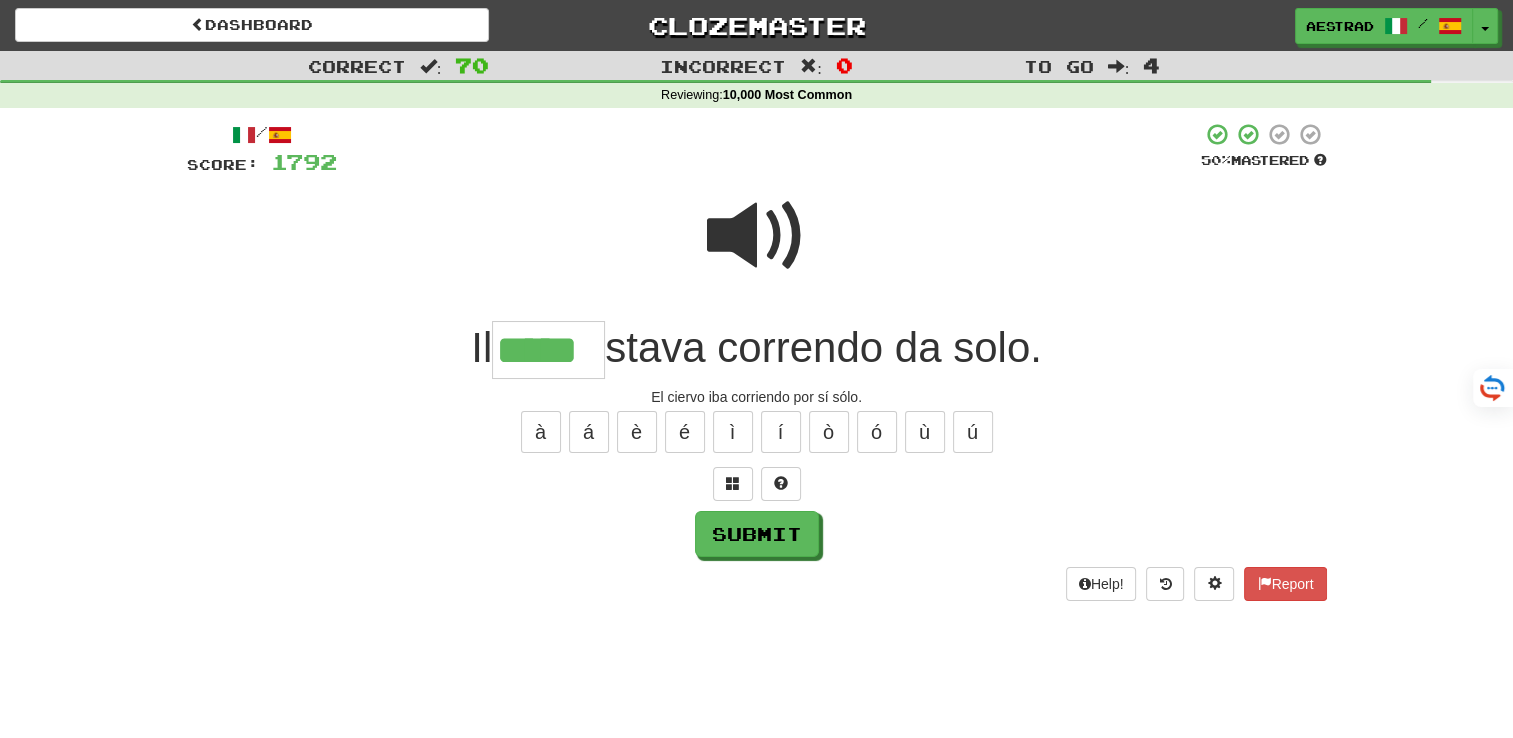 type on "*****" 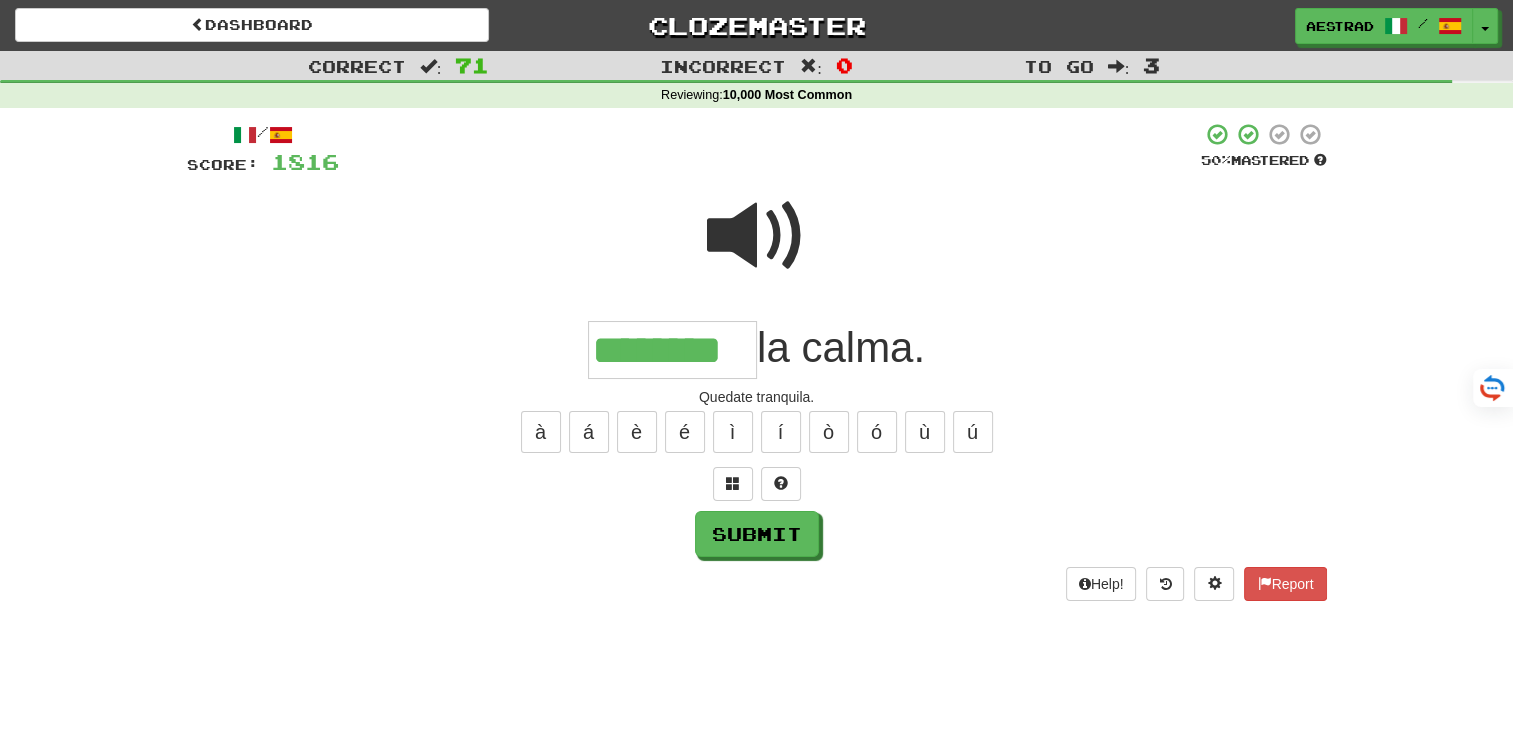 type on "********" 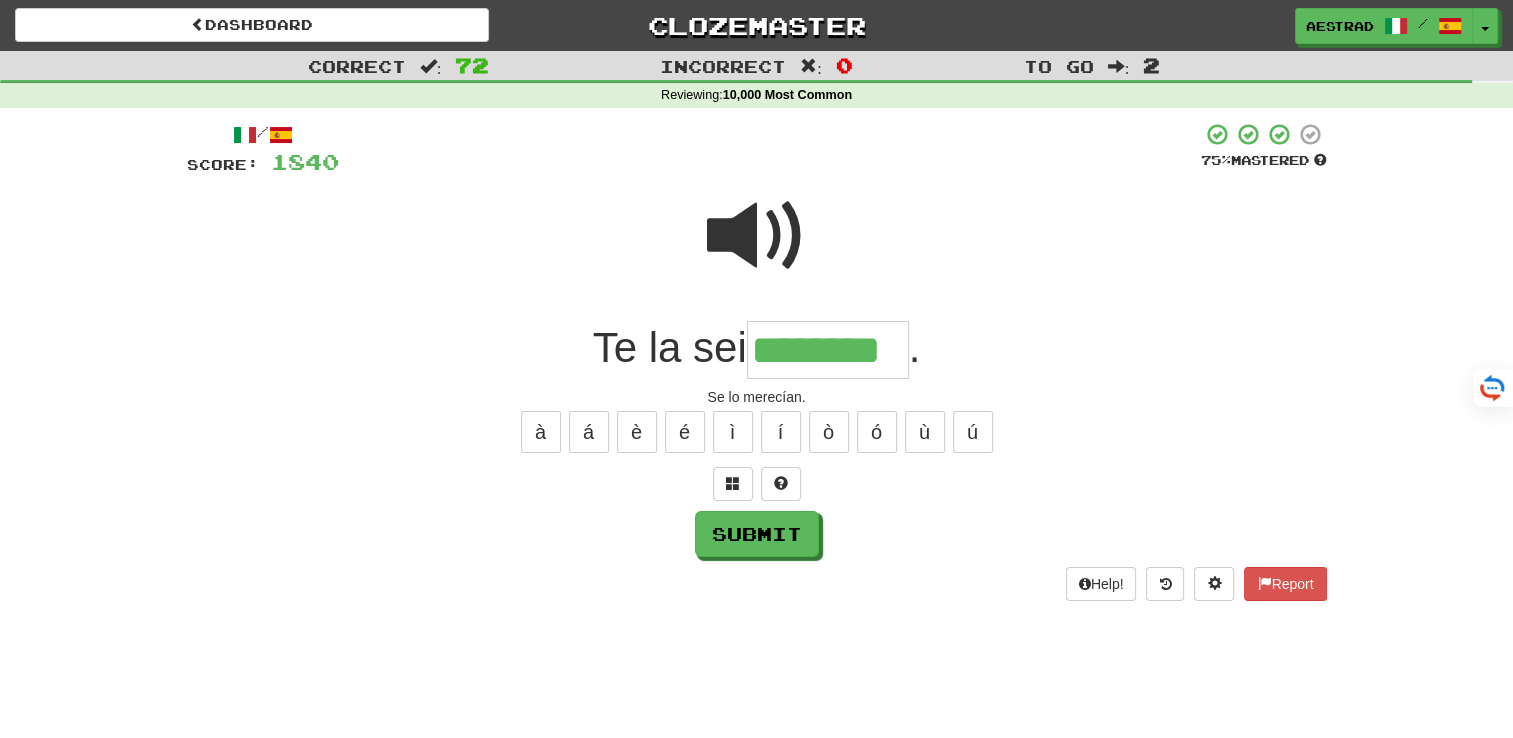 type on "********" 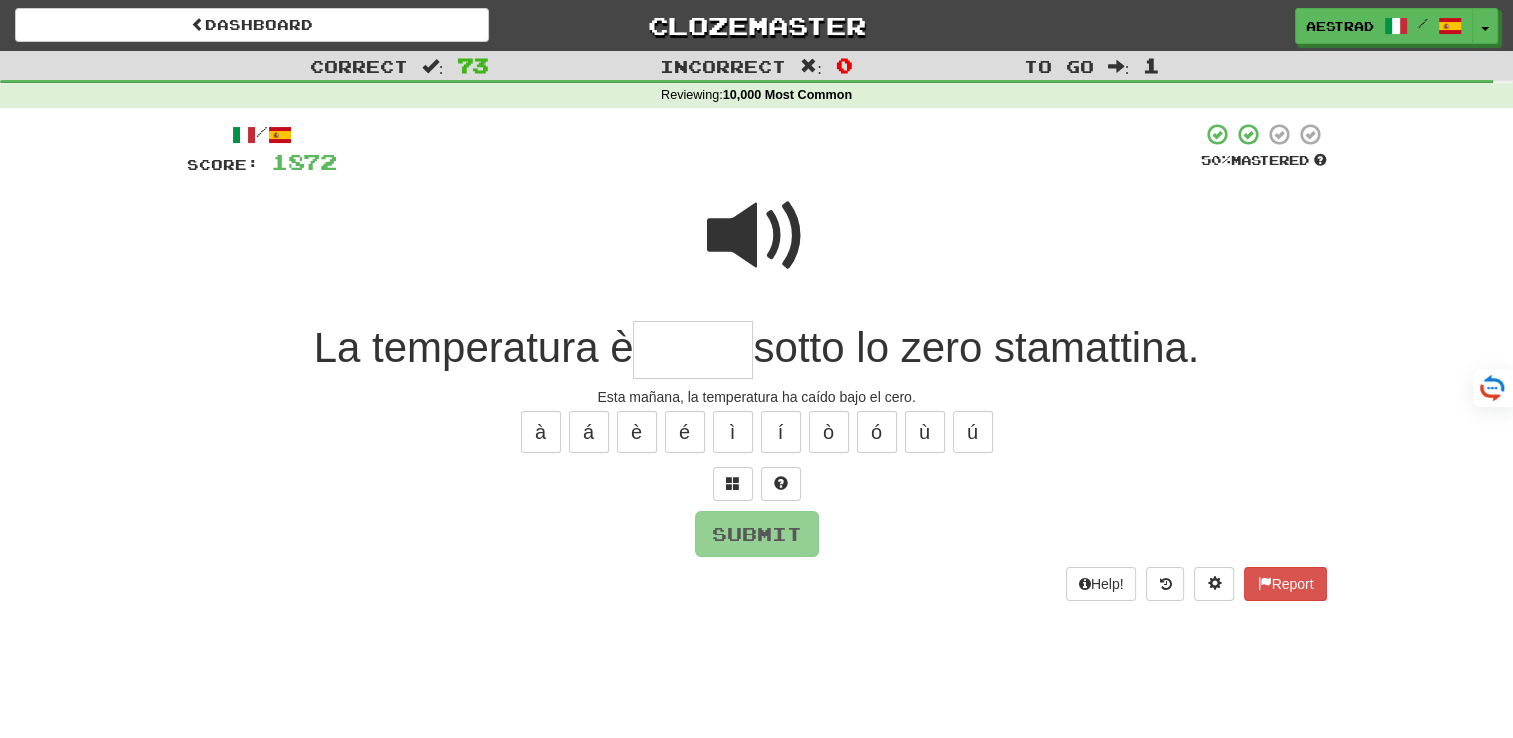 type on "*" 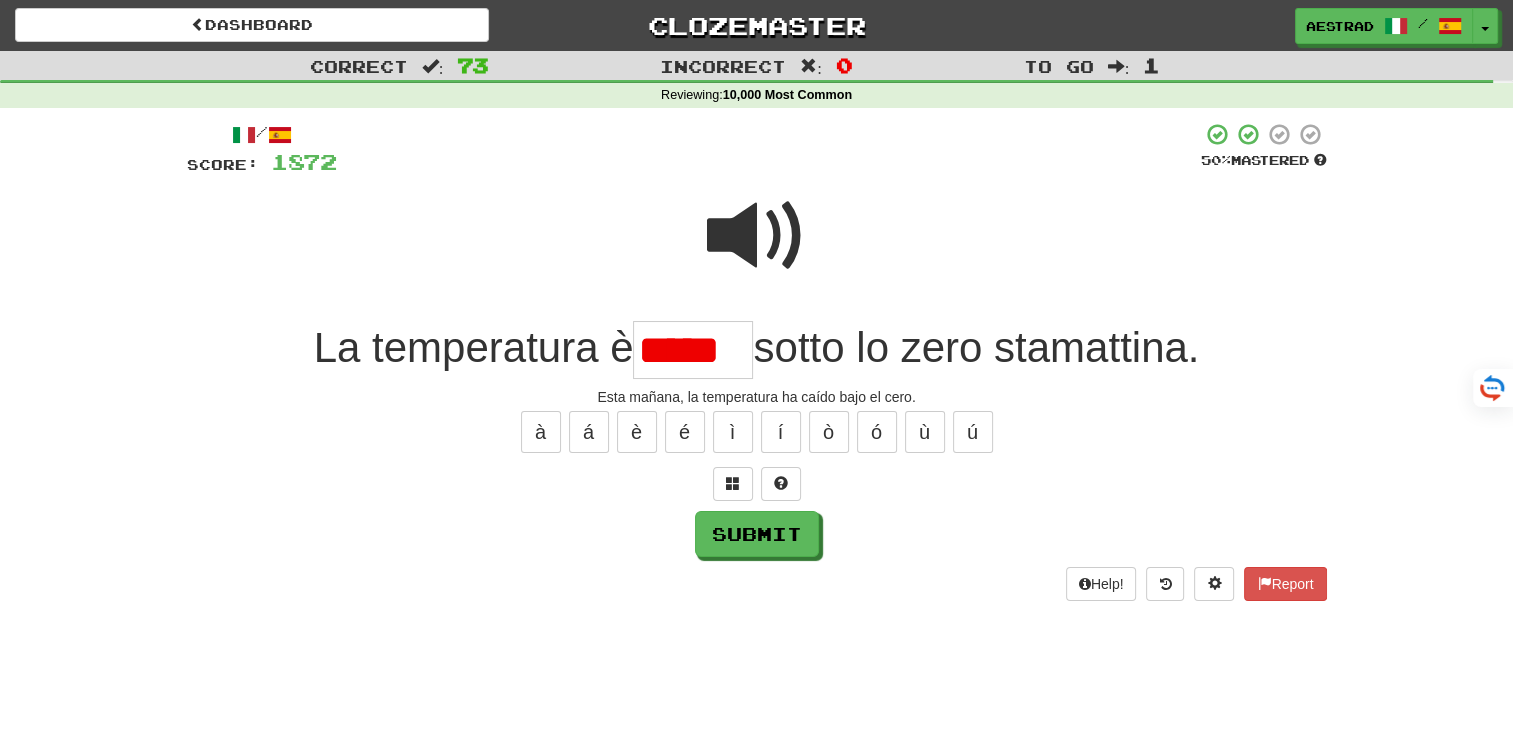 scroll, scrollTop: 0, scrollLeft: 0, axis: both 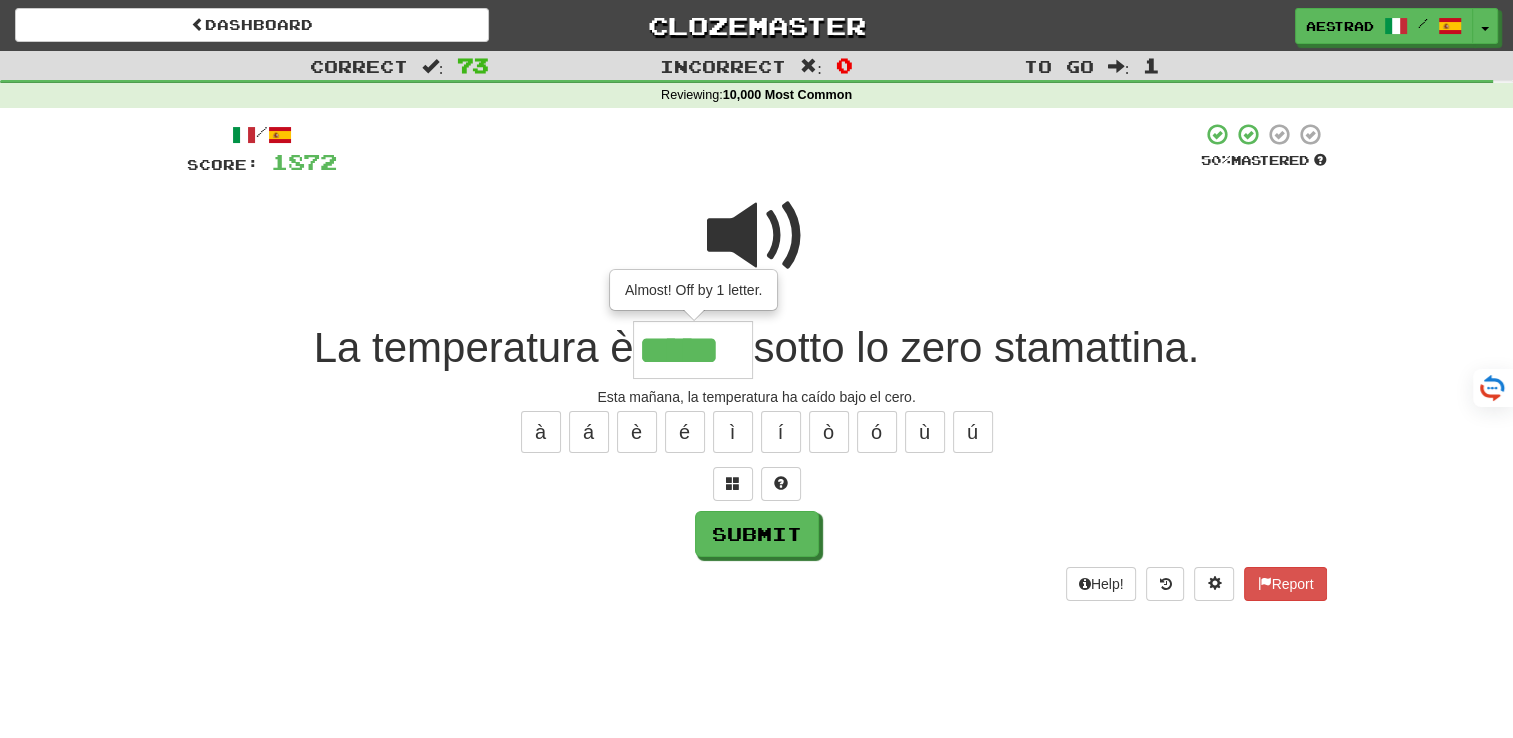 type on "*****" 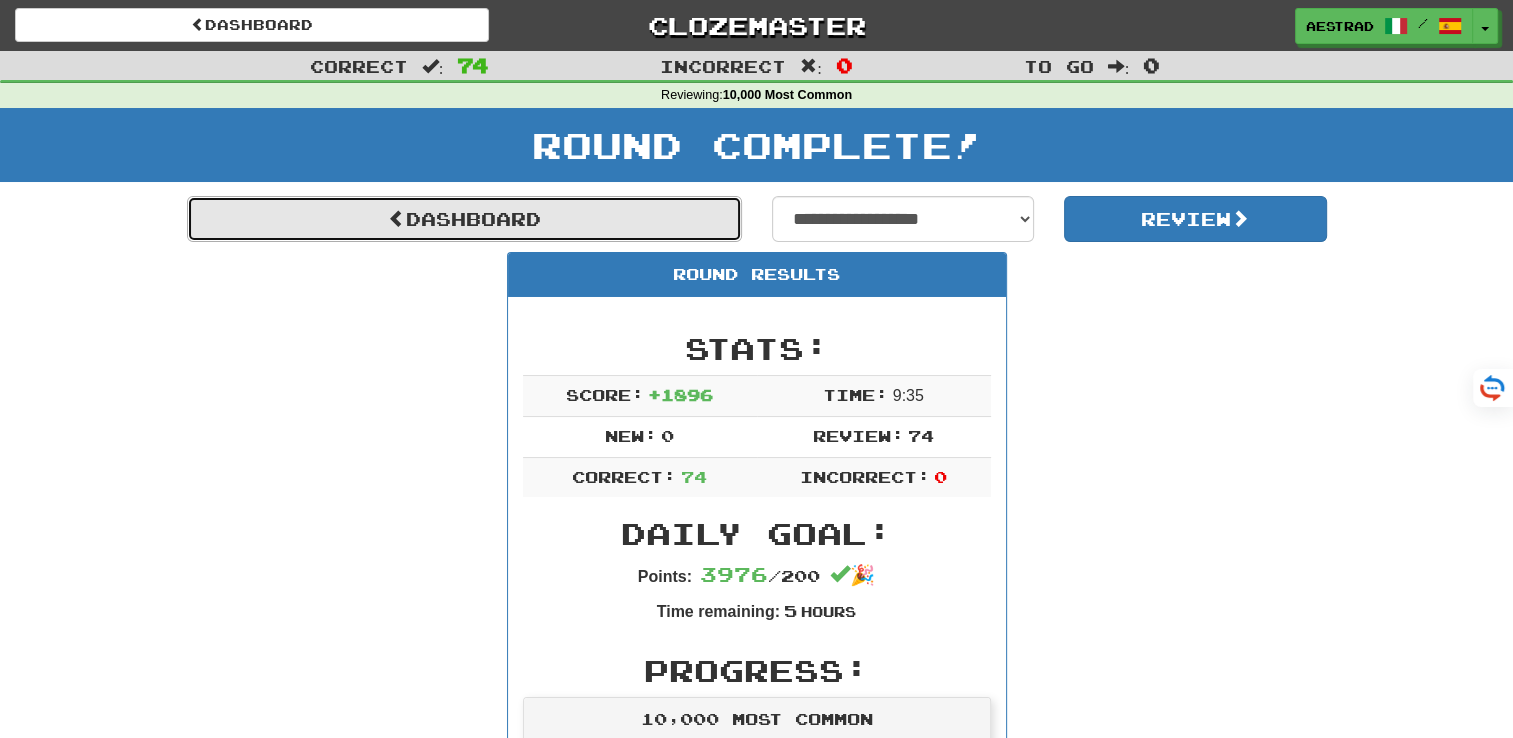 click on "Dashboard" at bounding box center (464, 219) 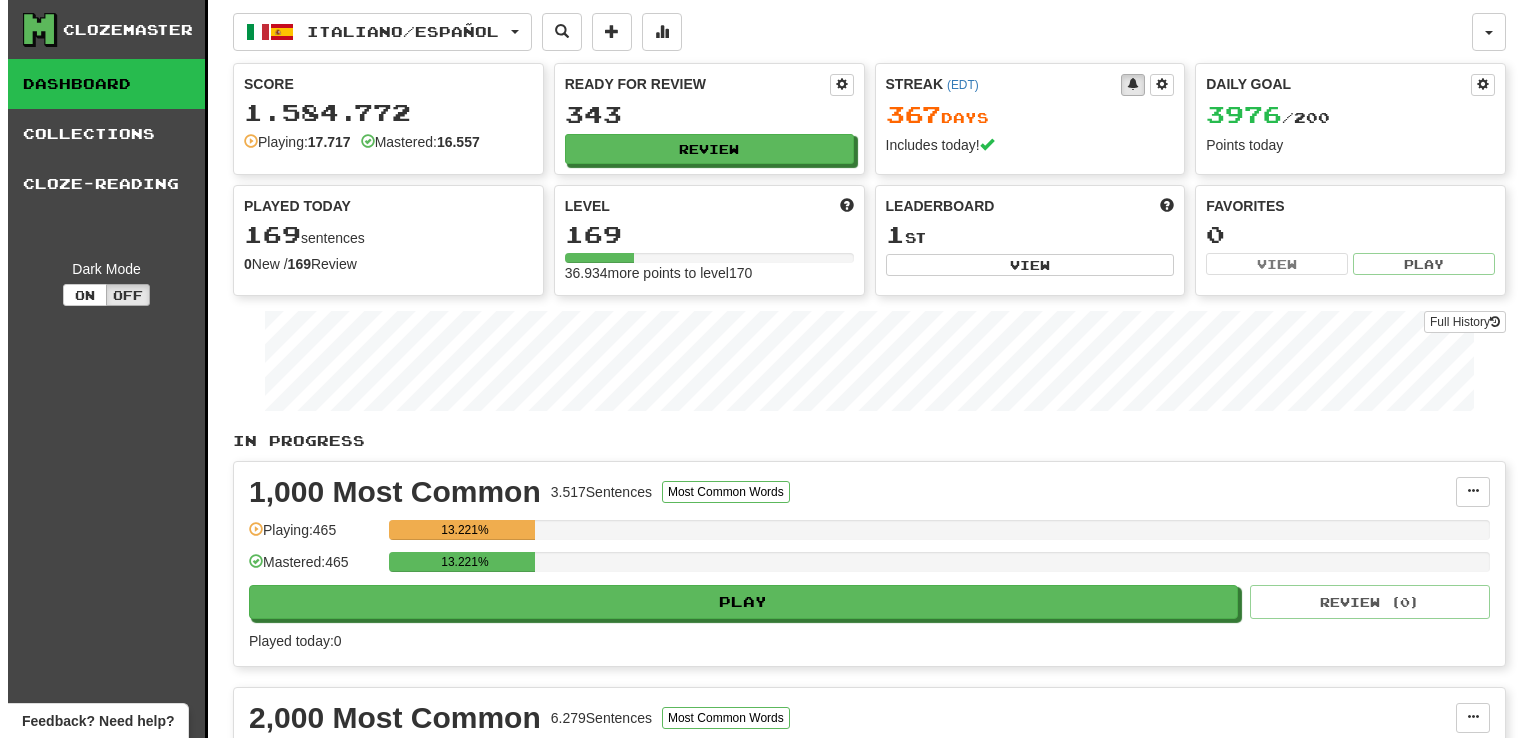 scroll, scrollTop: 0, scrollLeft: 0, axis: both 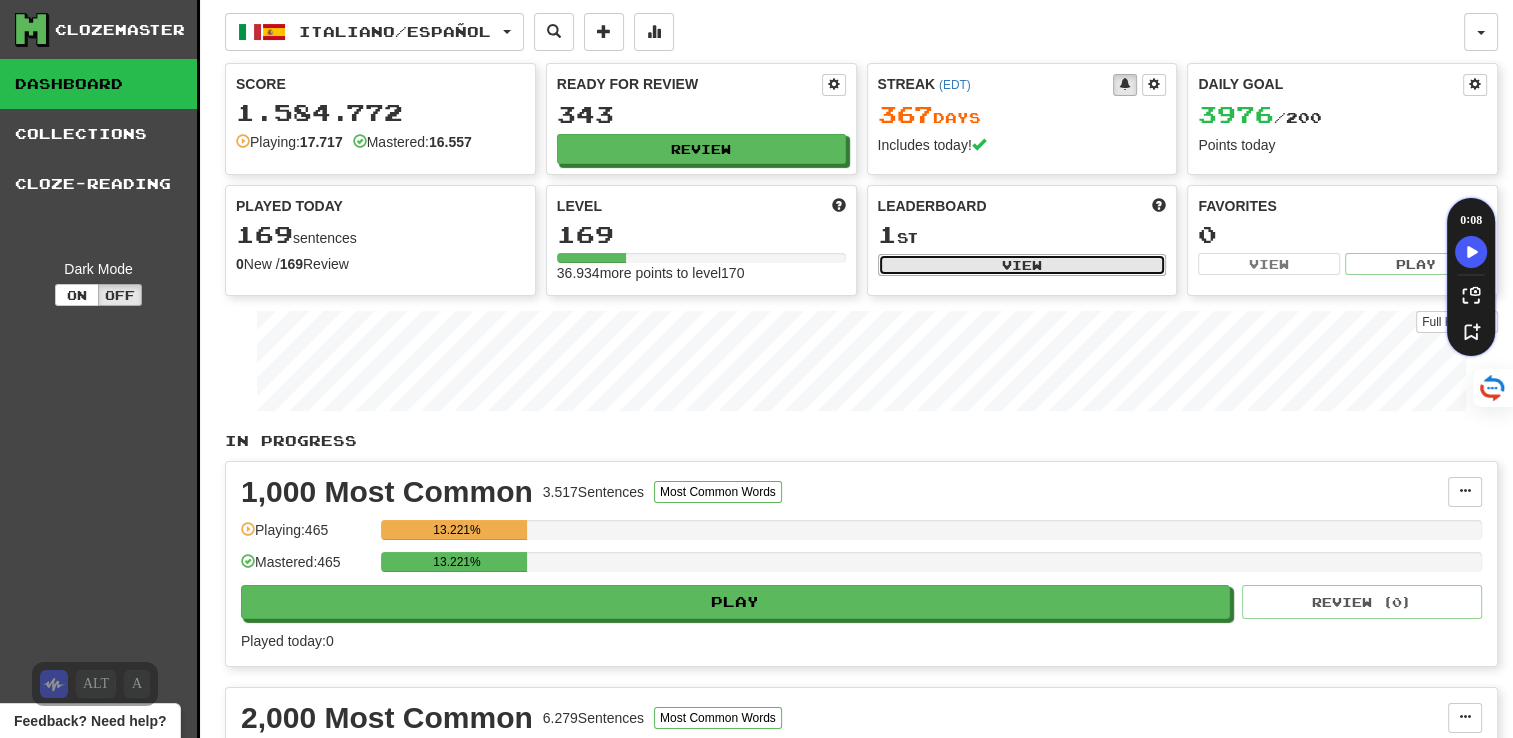 click on "View" at bounding box center (1022, 265) 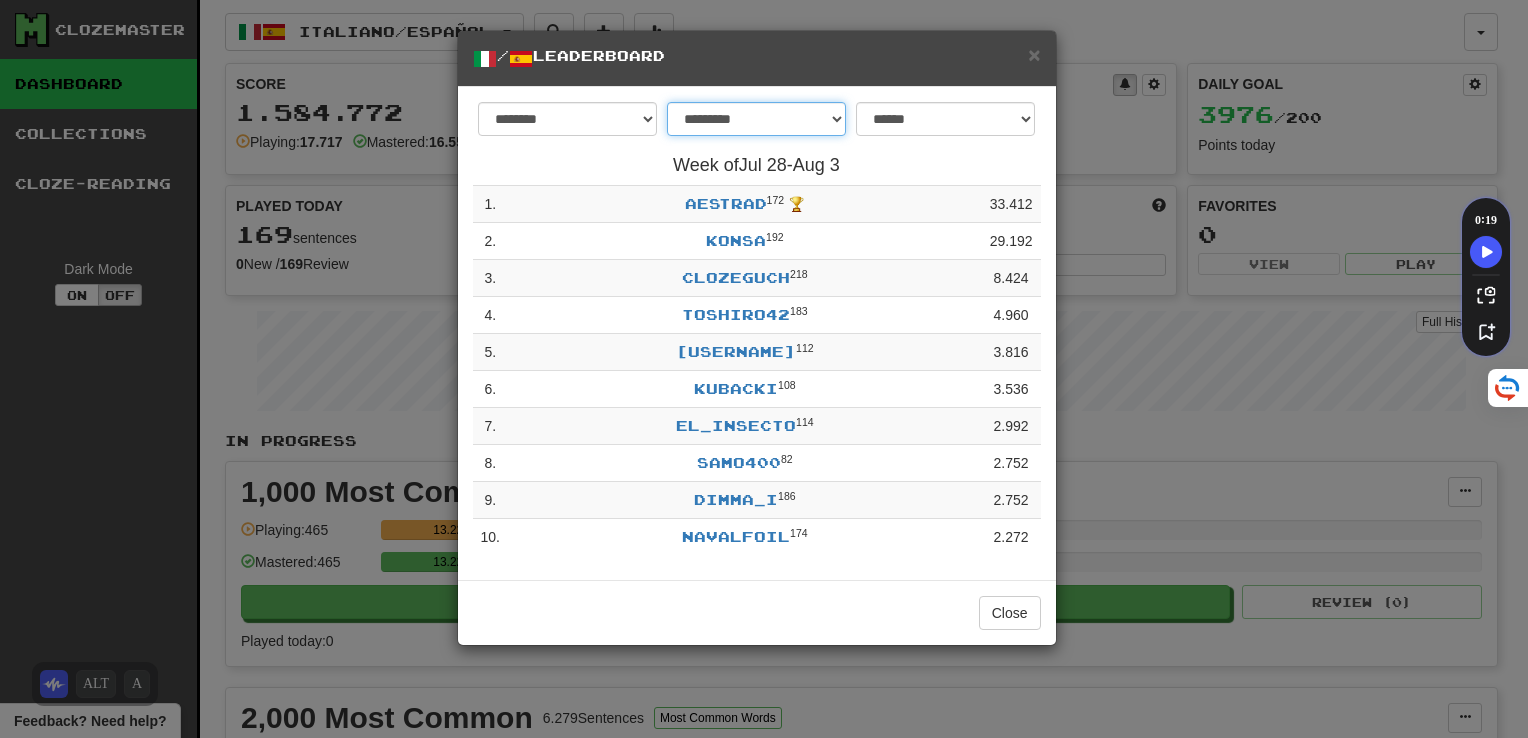 click on "**********" at bounding box center (756, 119) 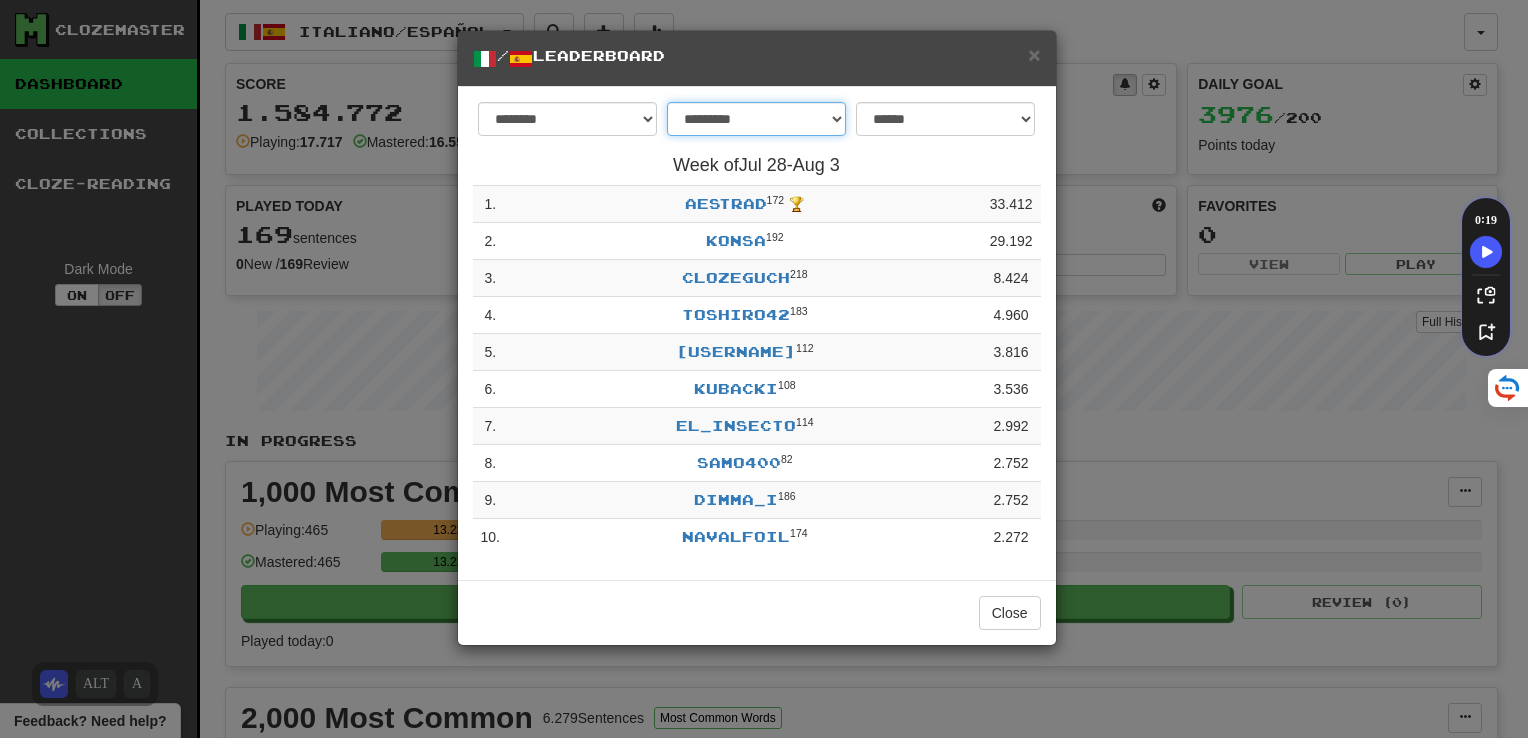 select on "********" 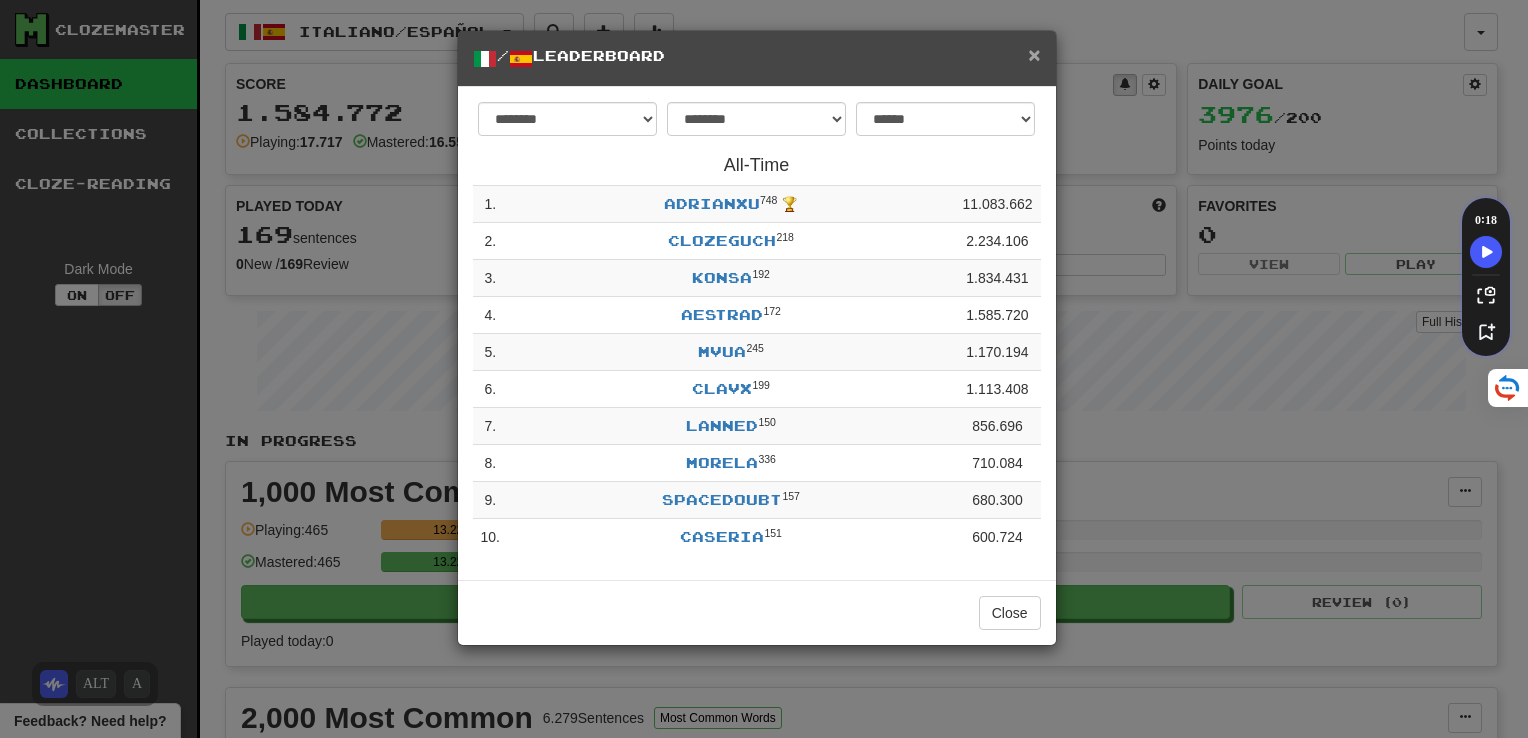 click on "×" at bounding box center (1034, 54) 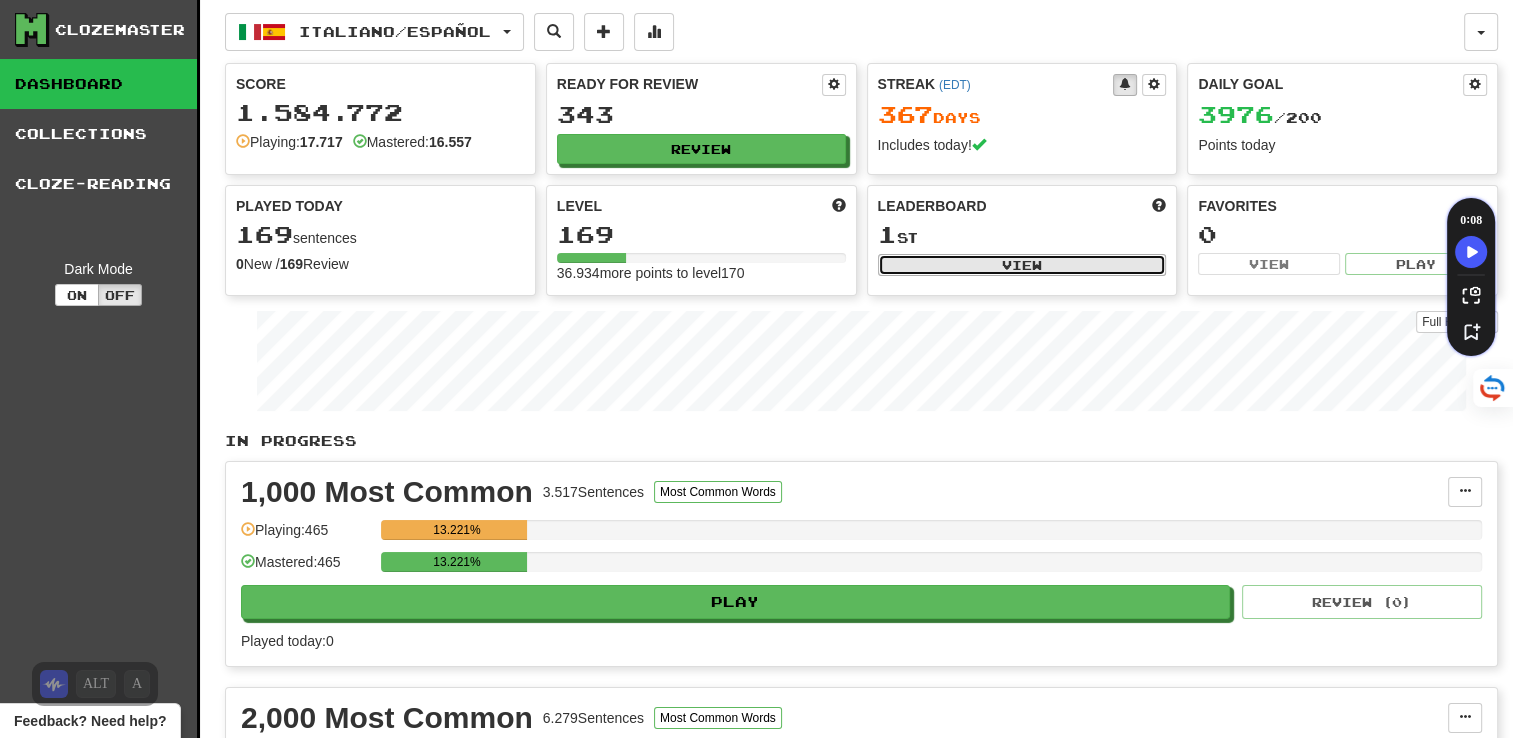 click on "View" at bounding box center [1022, 265] 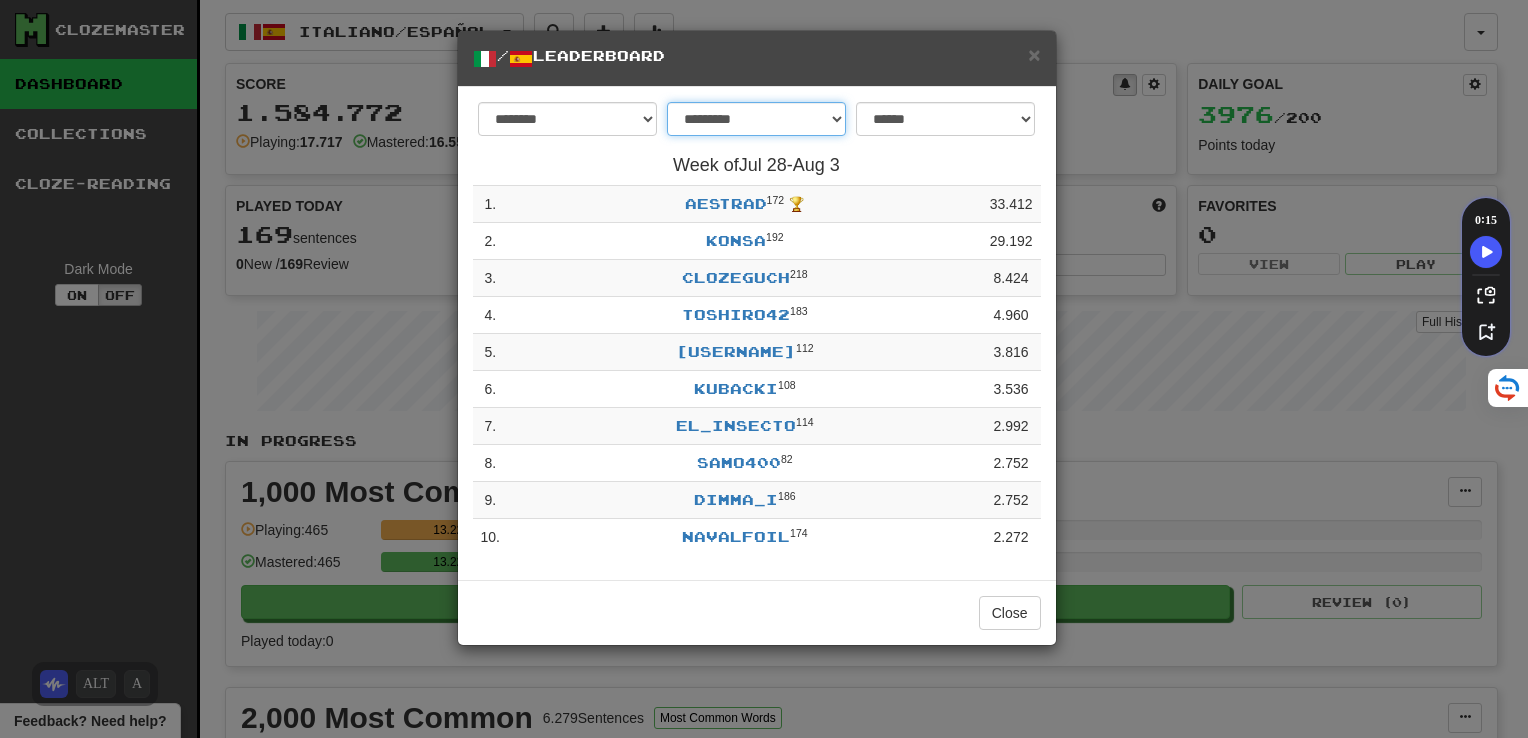 click on "**********" at bounding box center (756, 119) 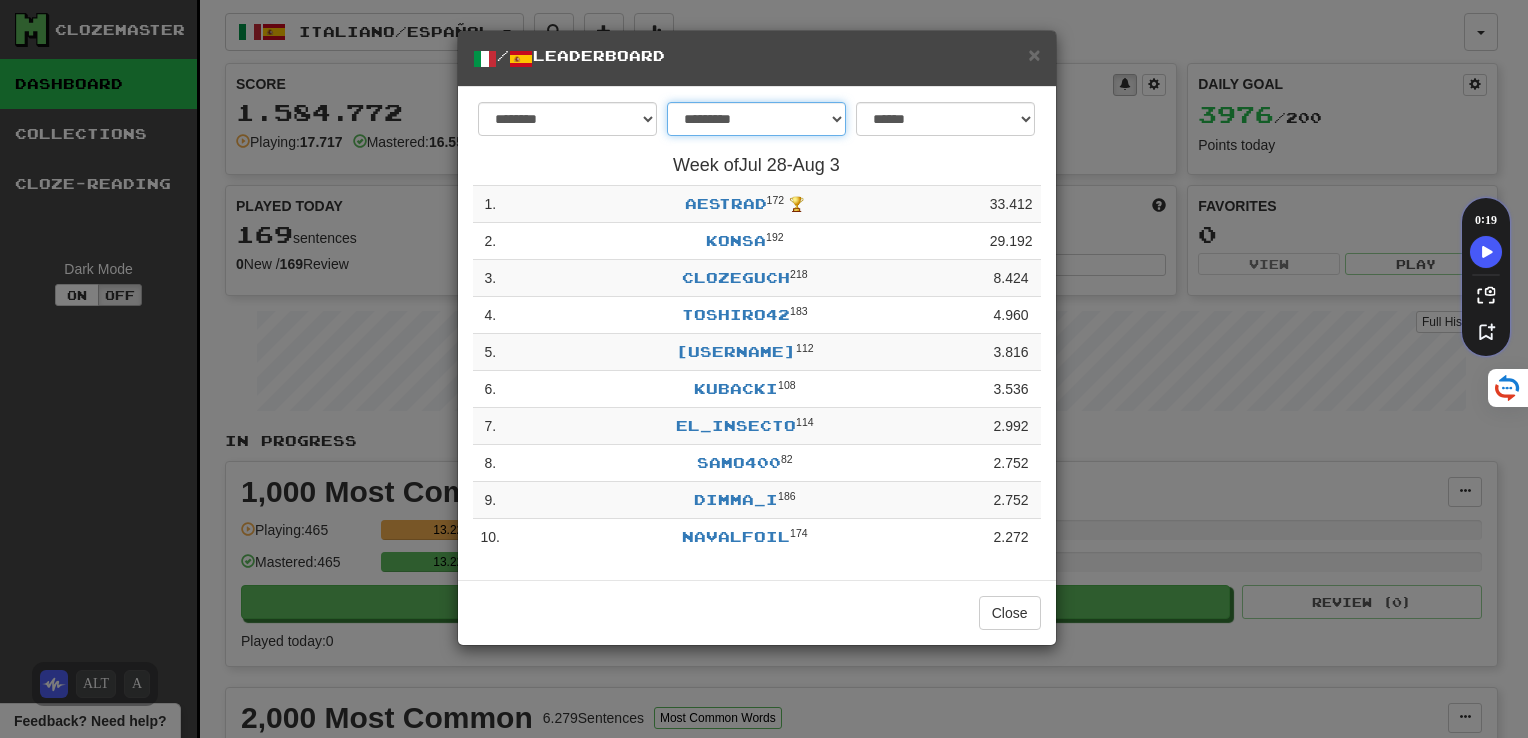select on "******" 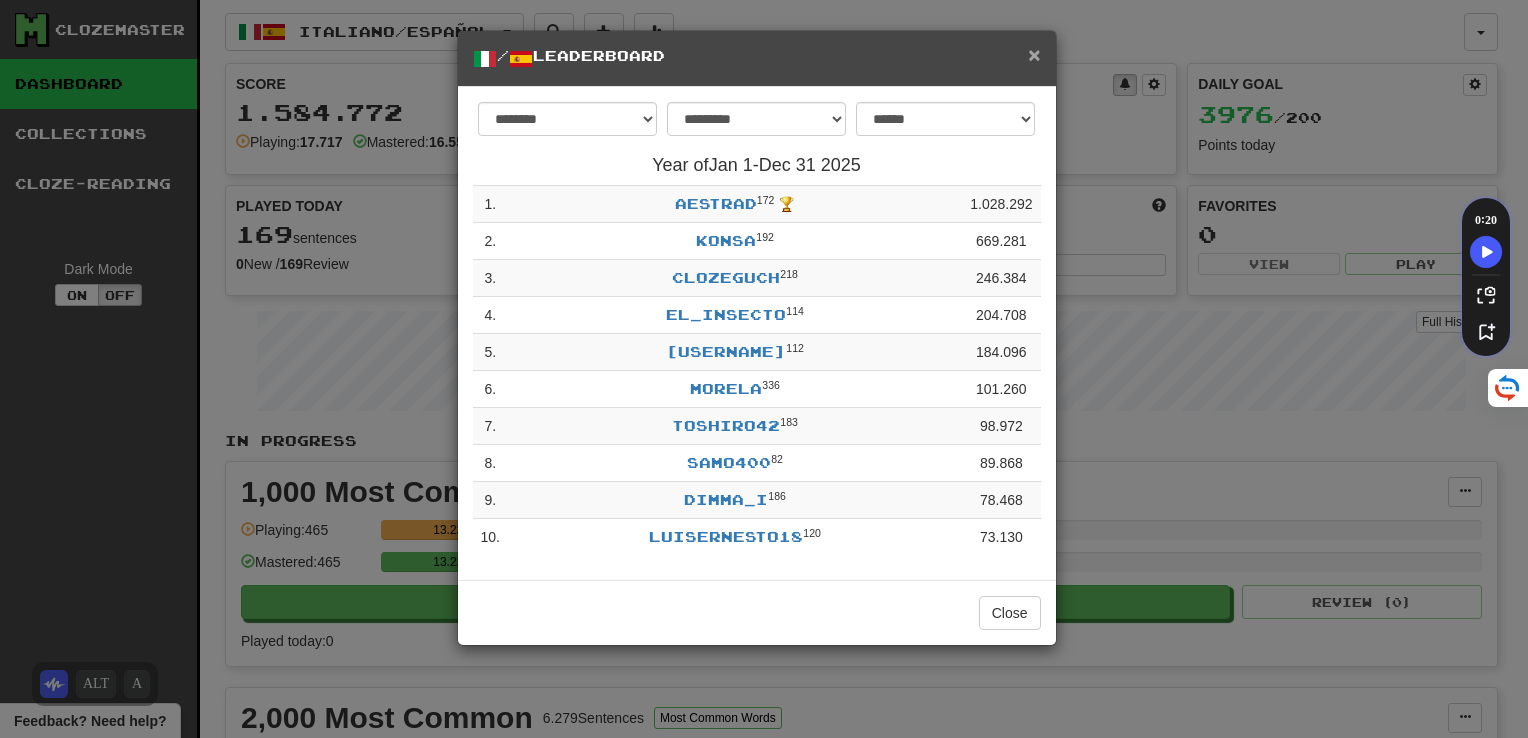 click on "×" at bounding box center [1034, 54] 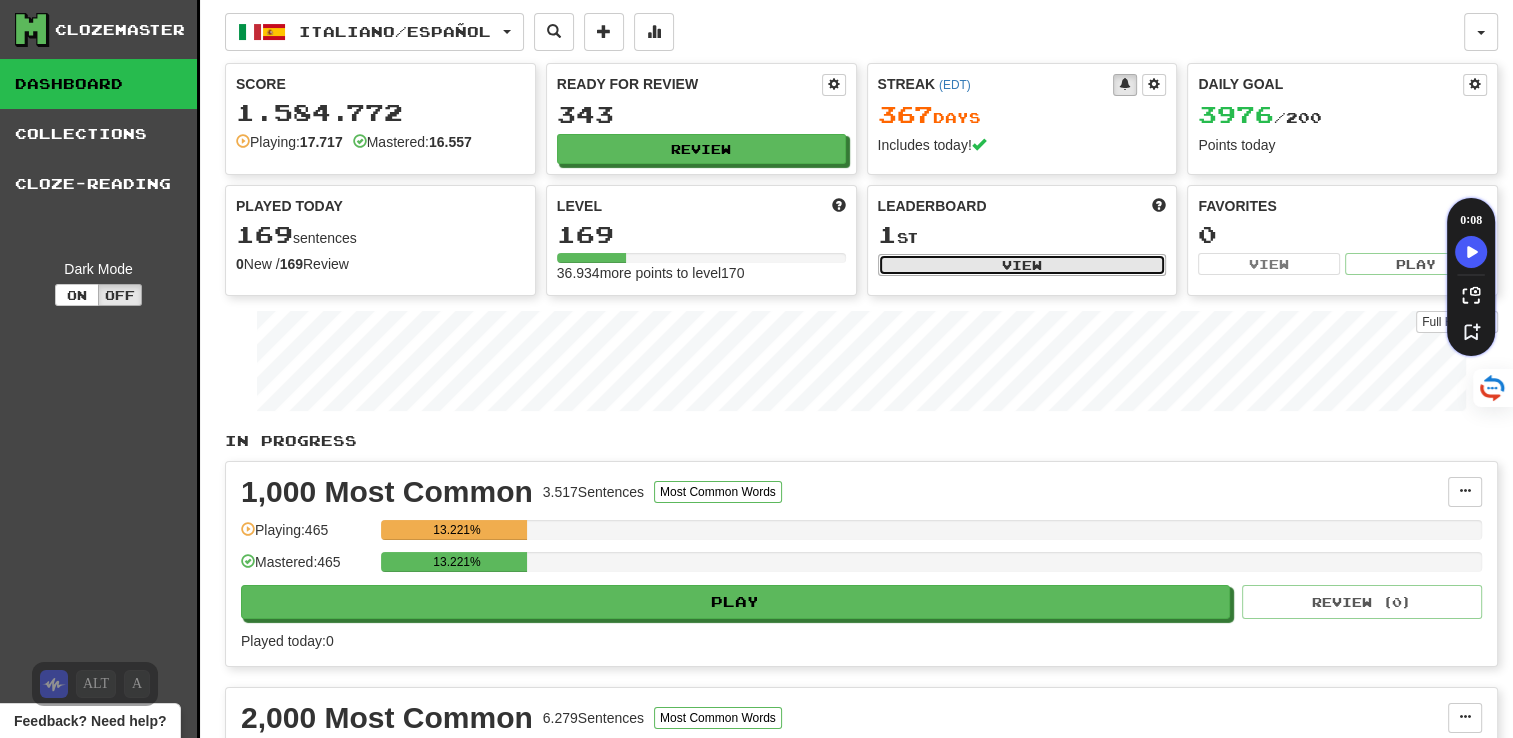 click on "View" at bounding box center (1022, 265) 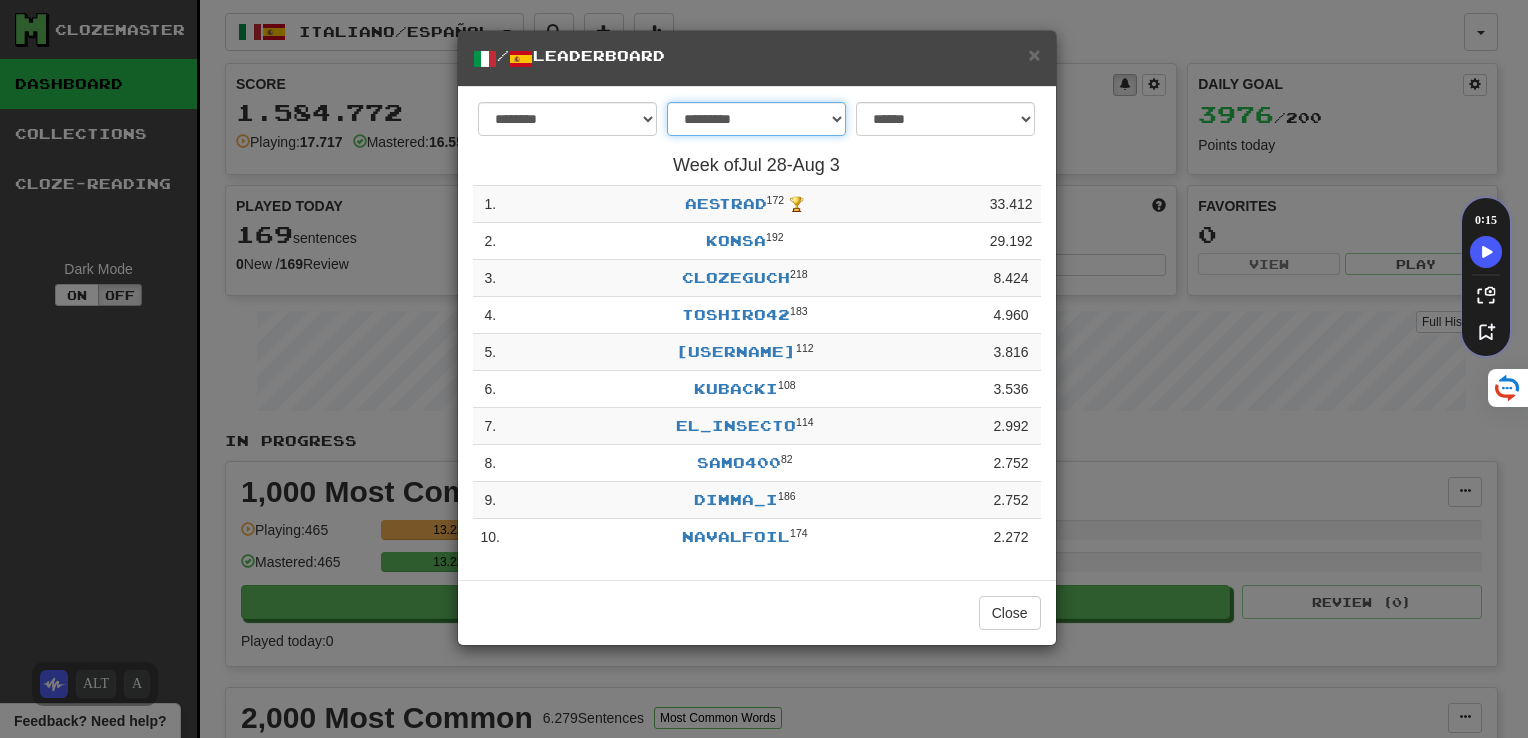 click on "**********" at bounding box center (756, 119) 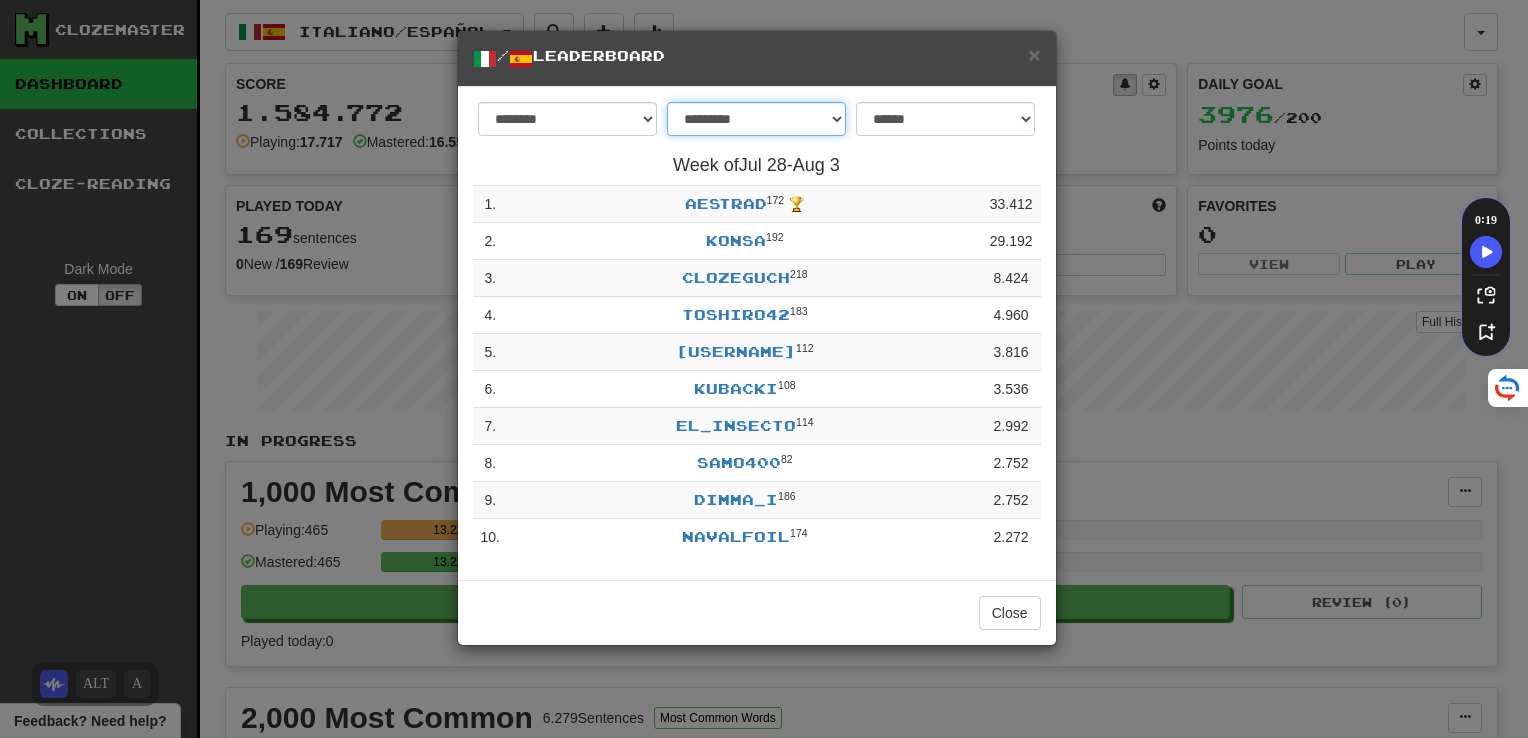 select on "*******" 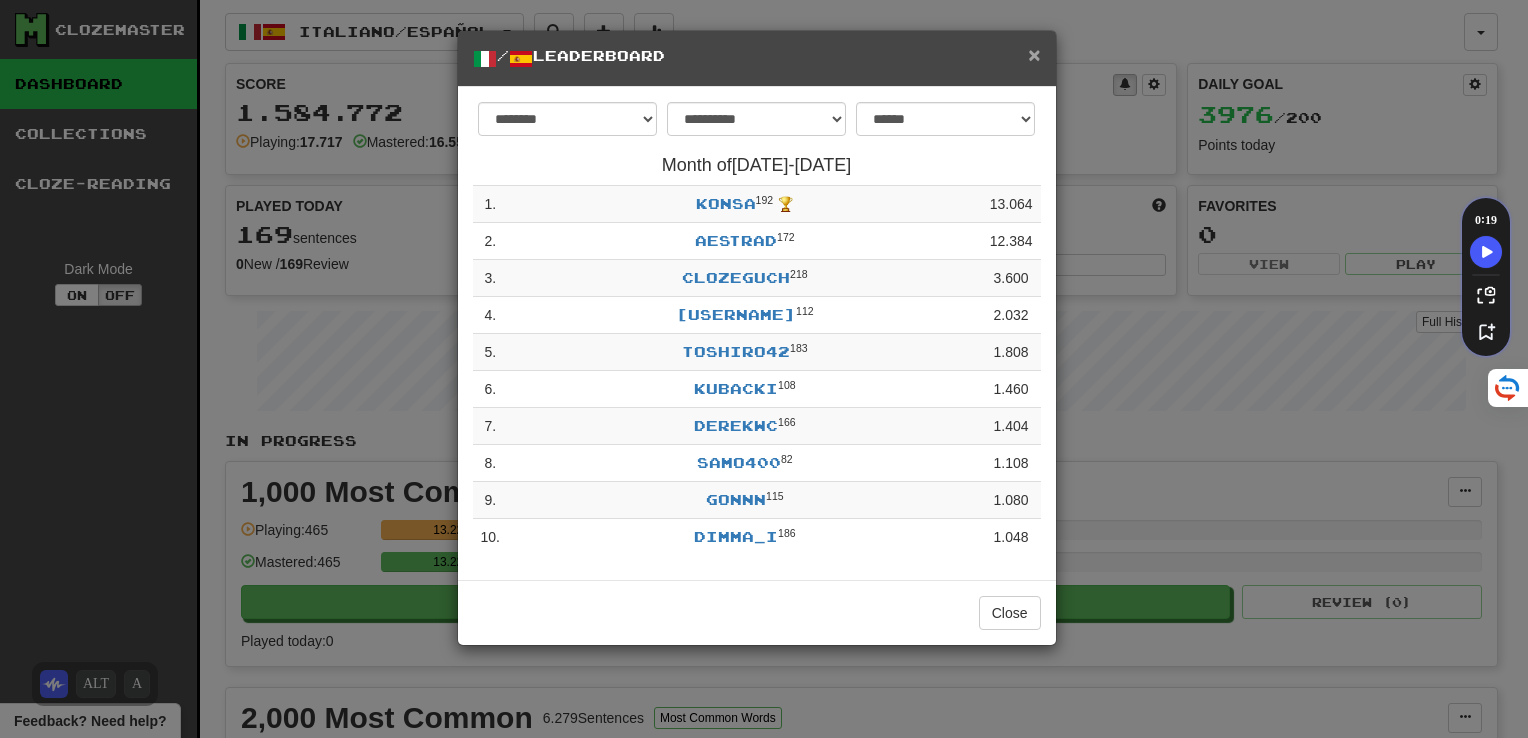 click on "×" at bounding box center (1034, 54) 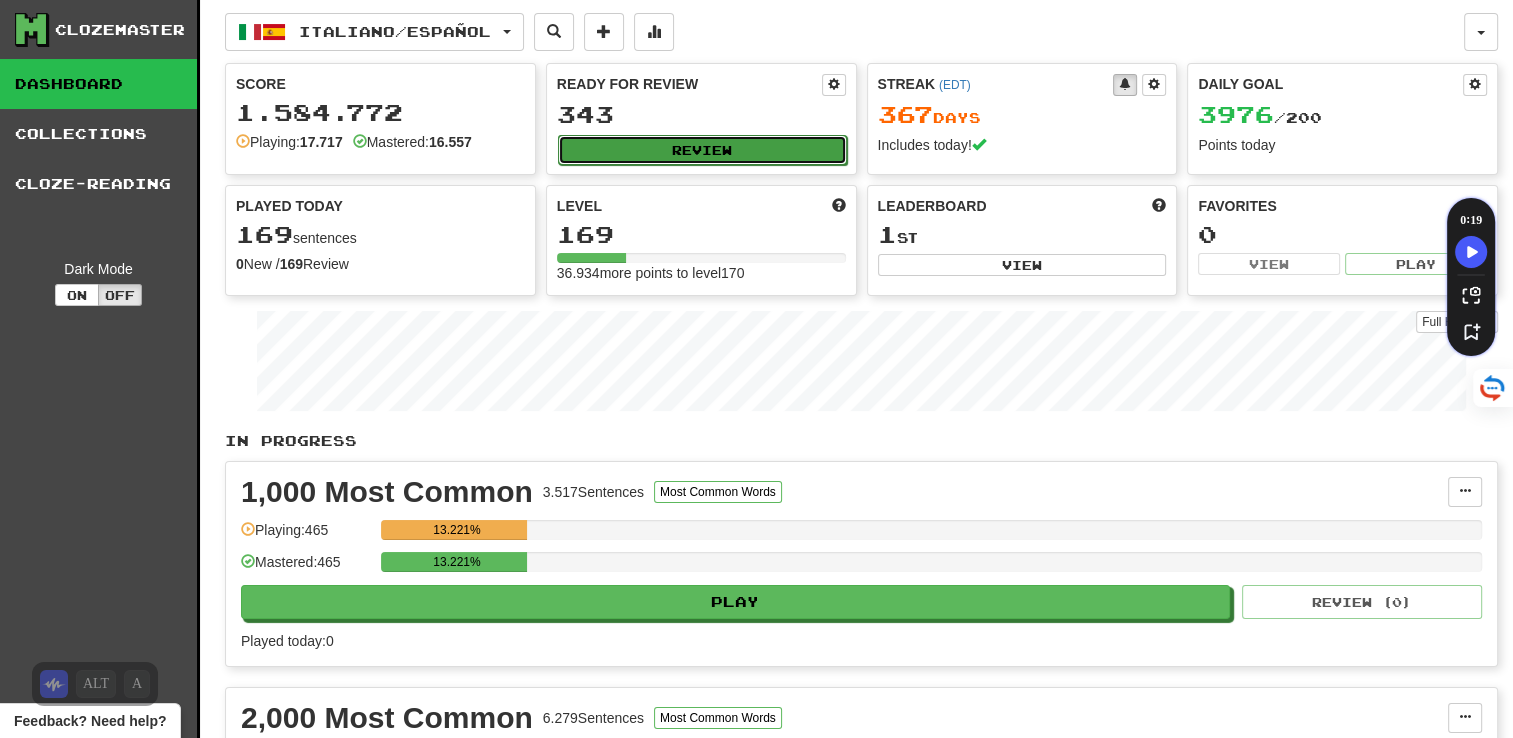 click on "Review" at bounding box center [702, 150] 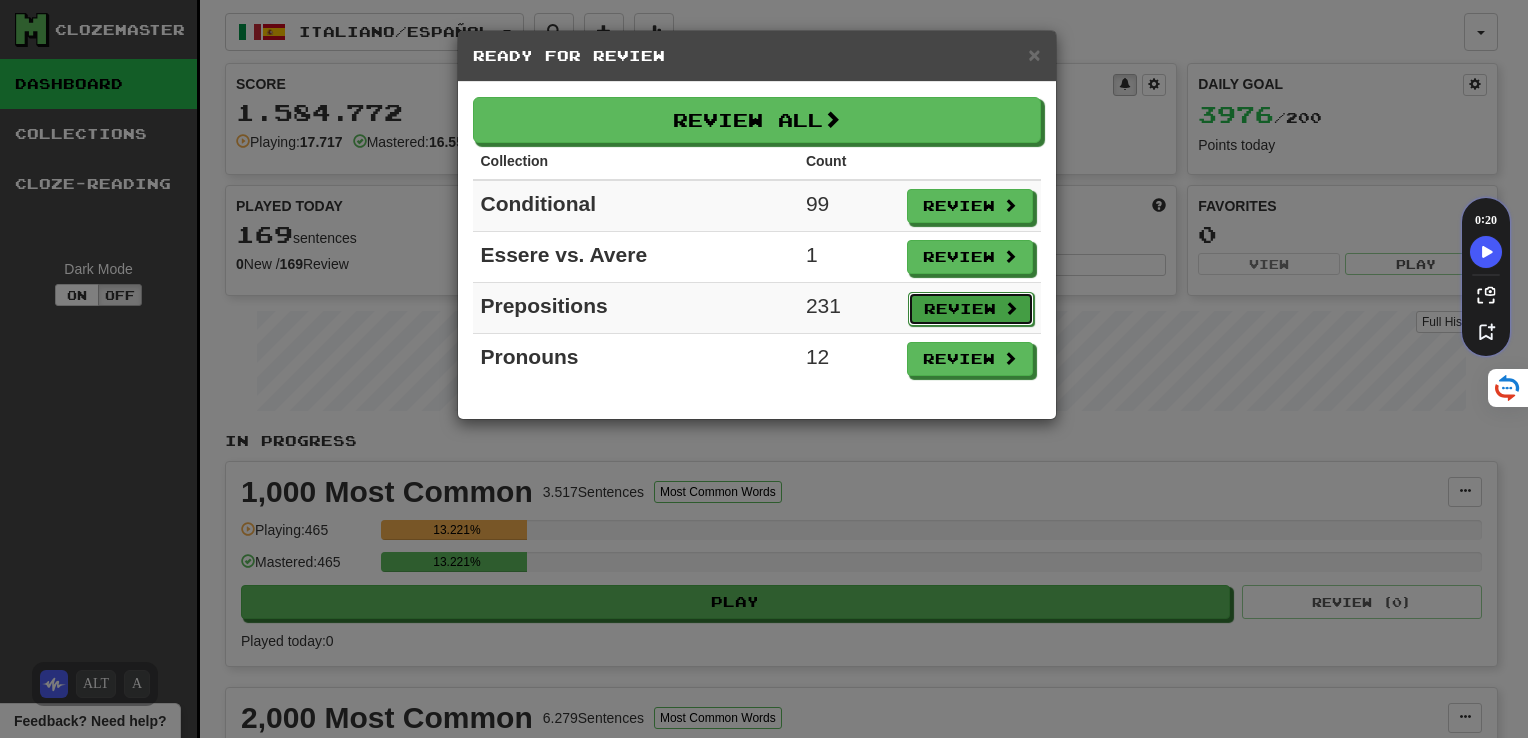 click on "Review" at bounding box center [971, 309] 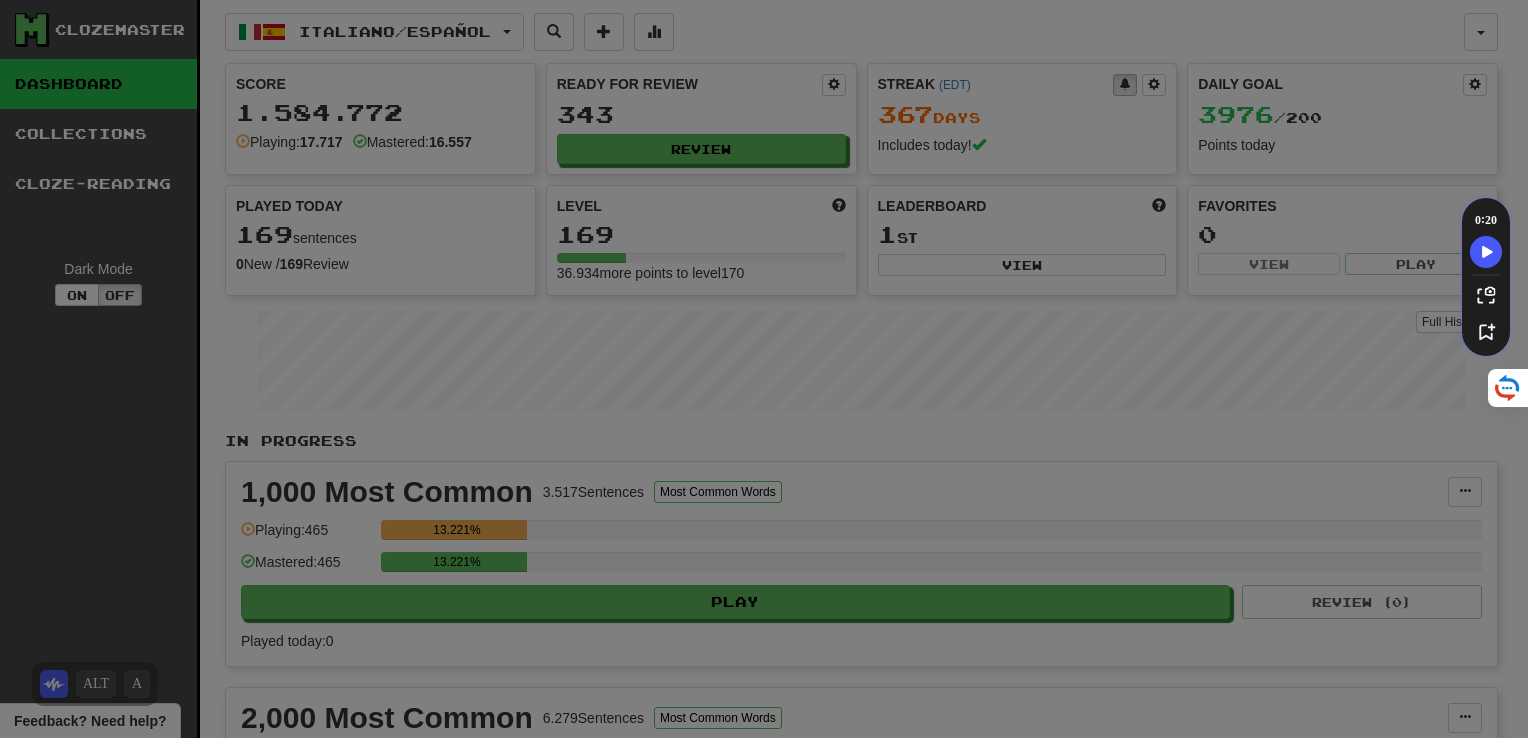 select on "***" 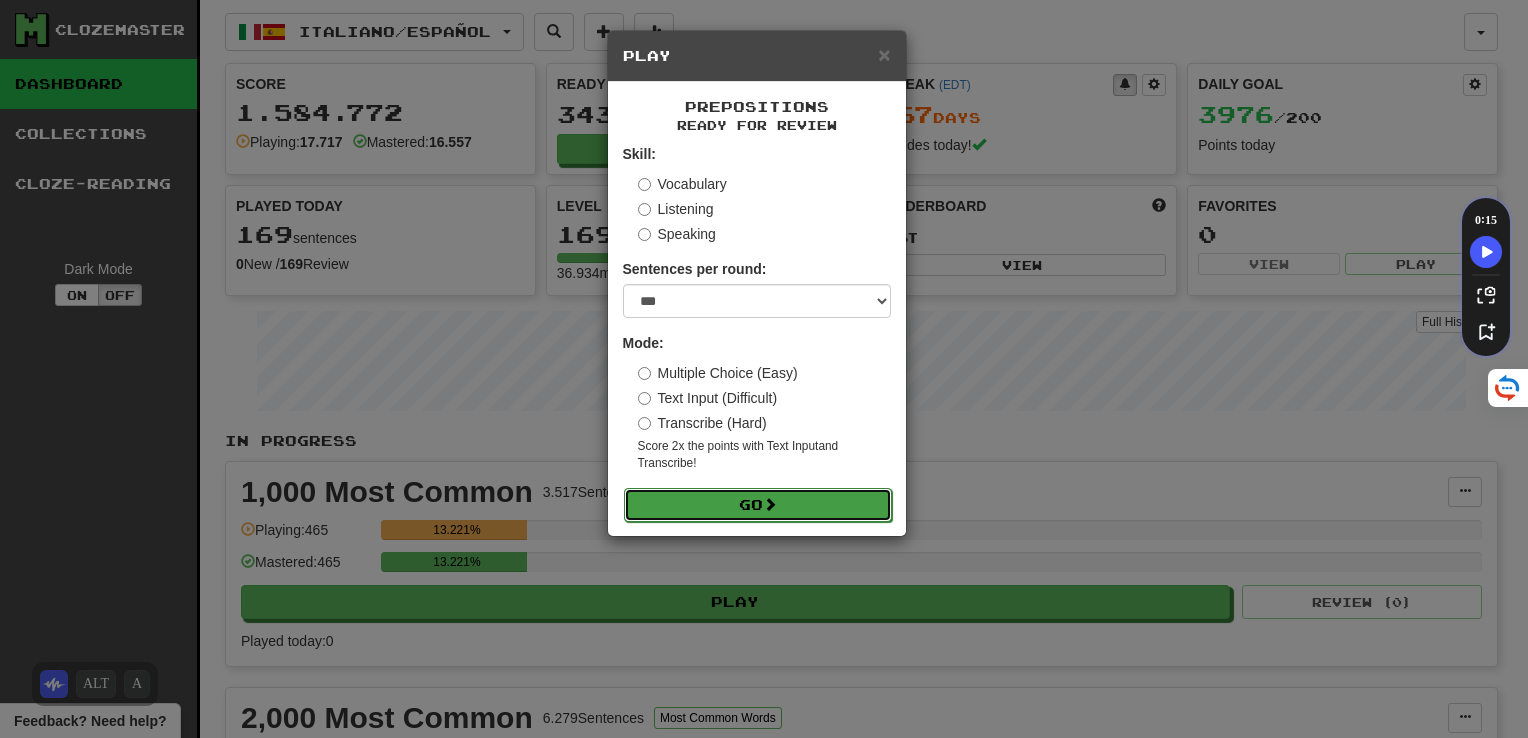 click on "Go" at bounding box center [758, 505] 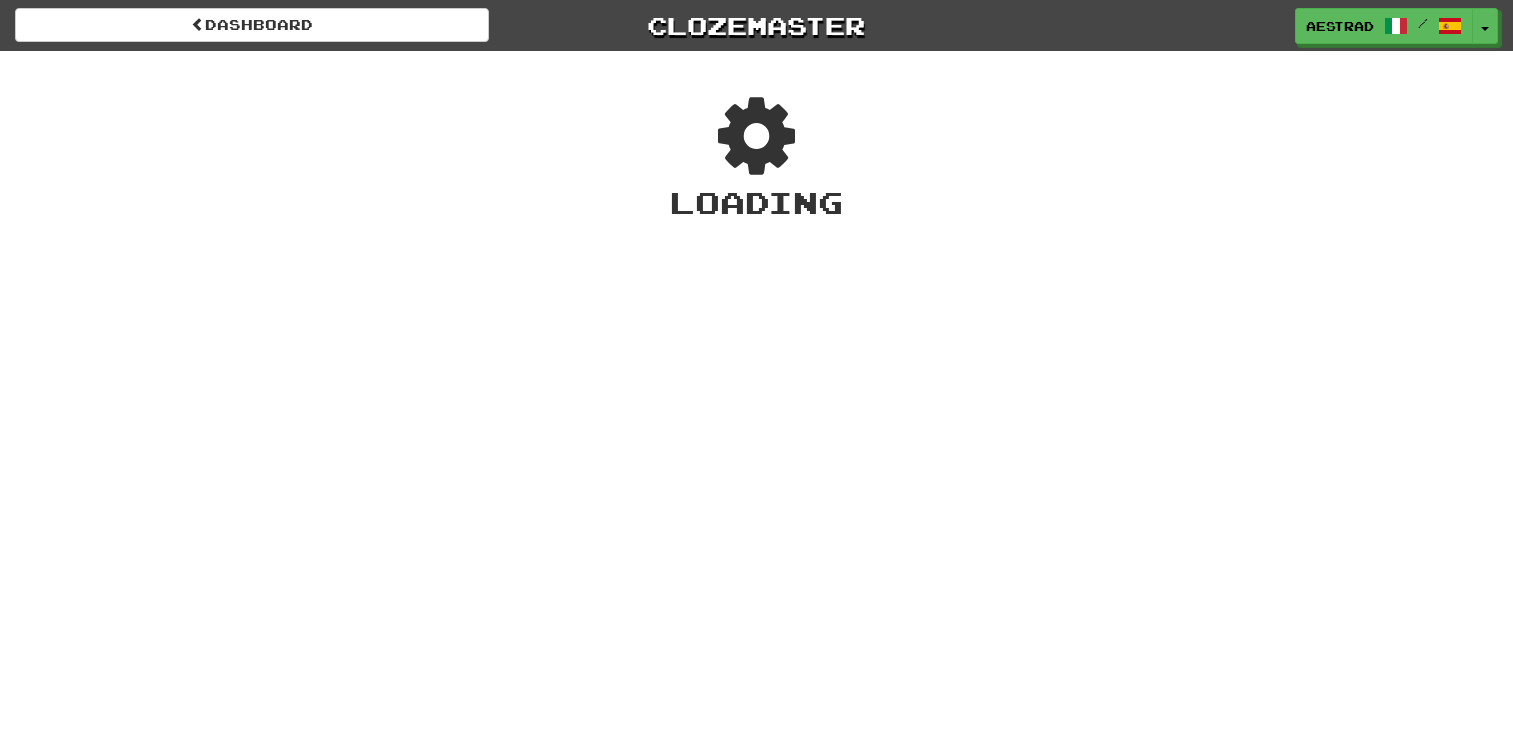 scroll, scrollTop: 0, scrollLeft: 0, axis: both 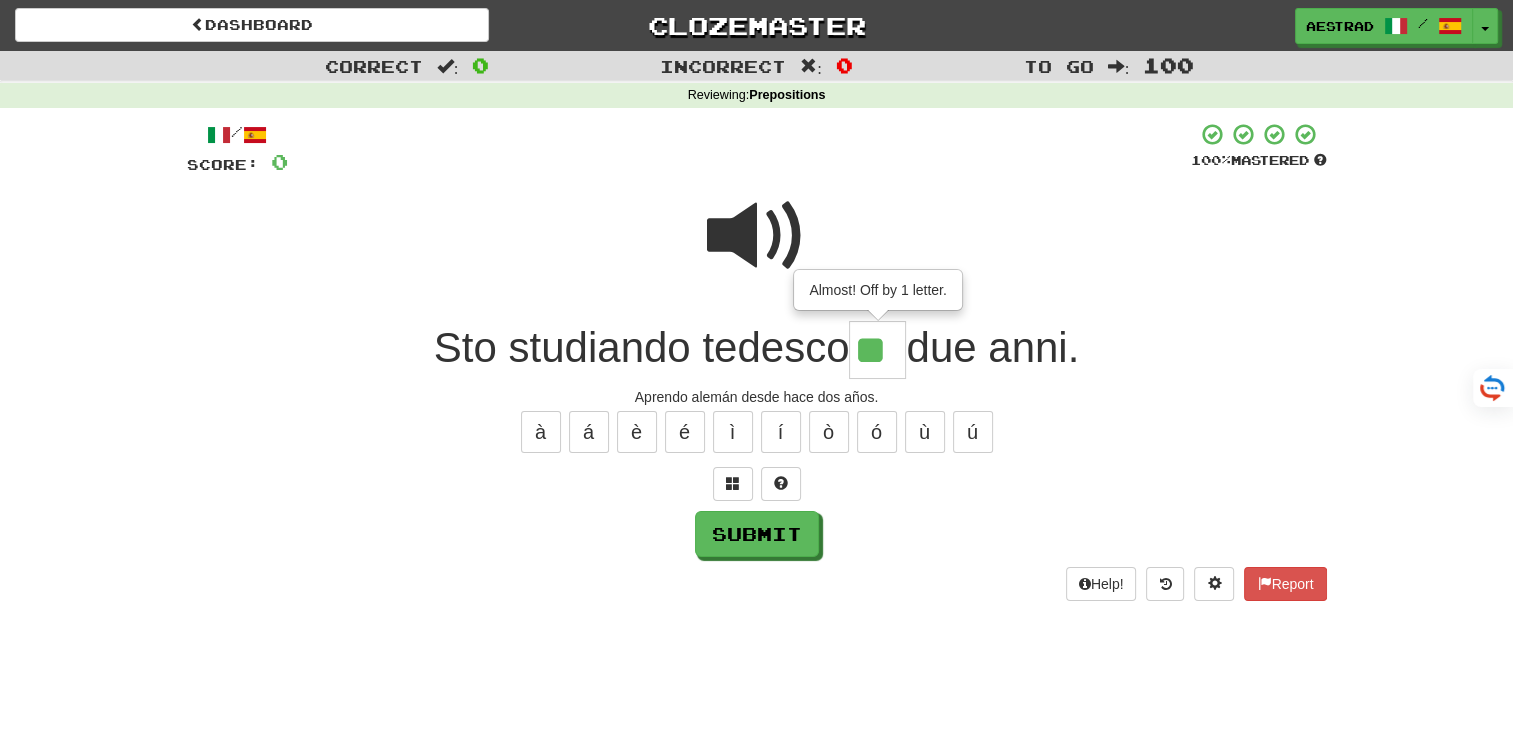 type on "**" 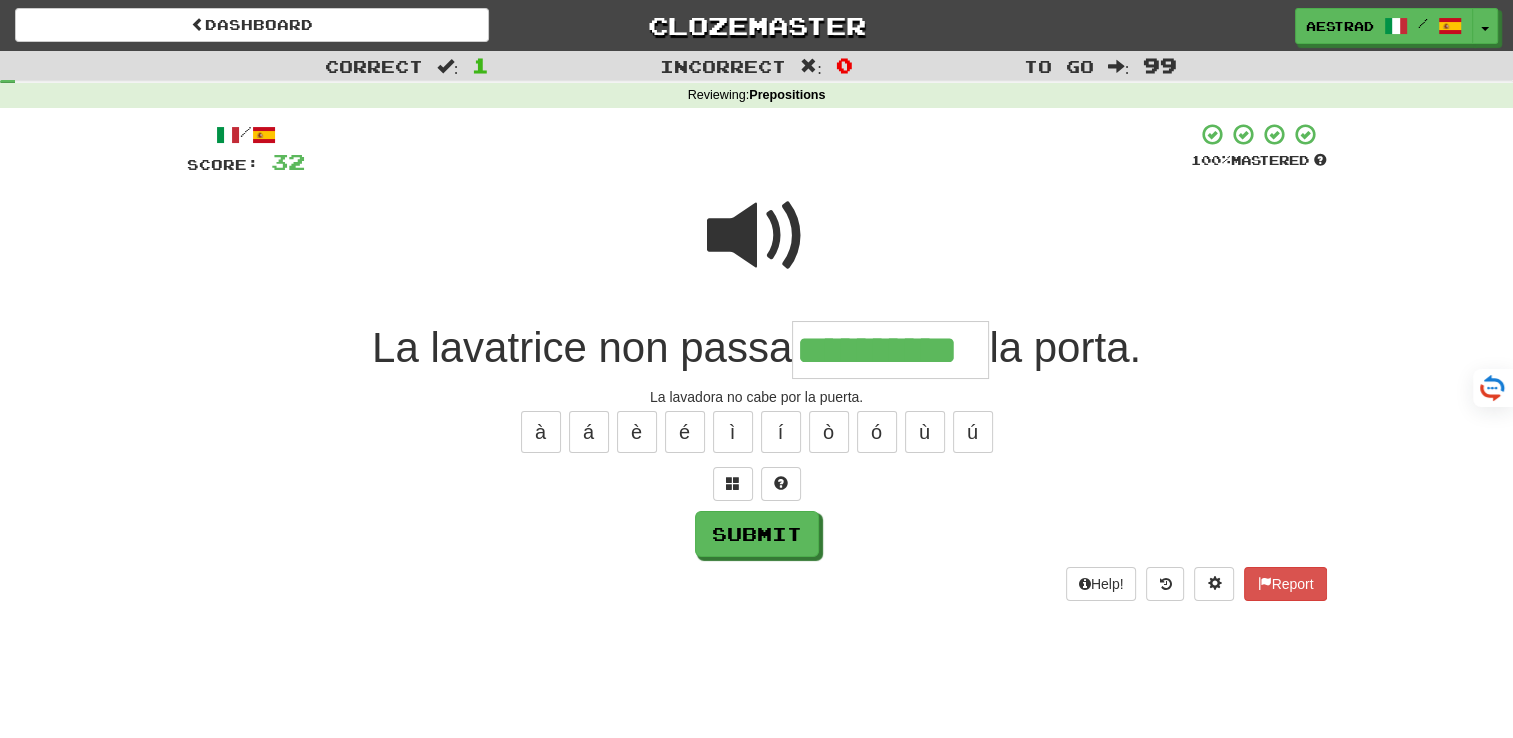 type on "**********" 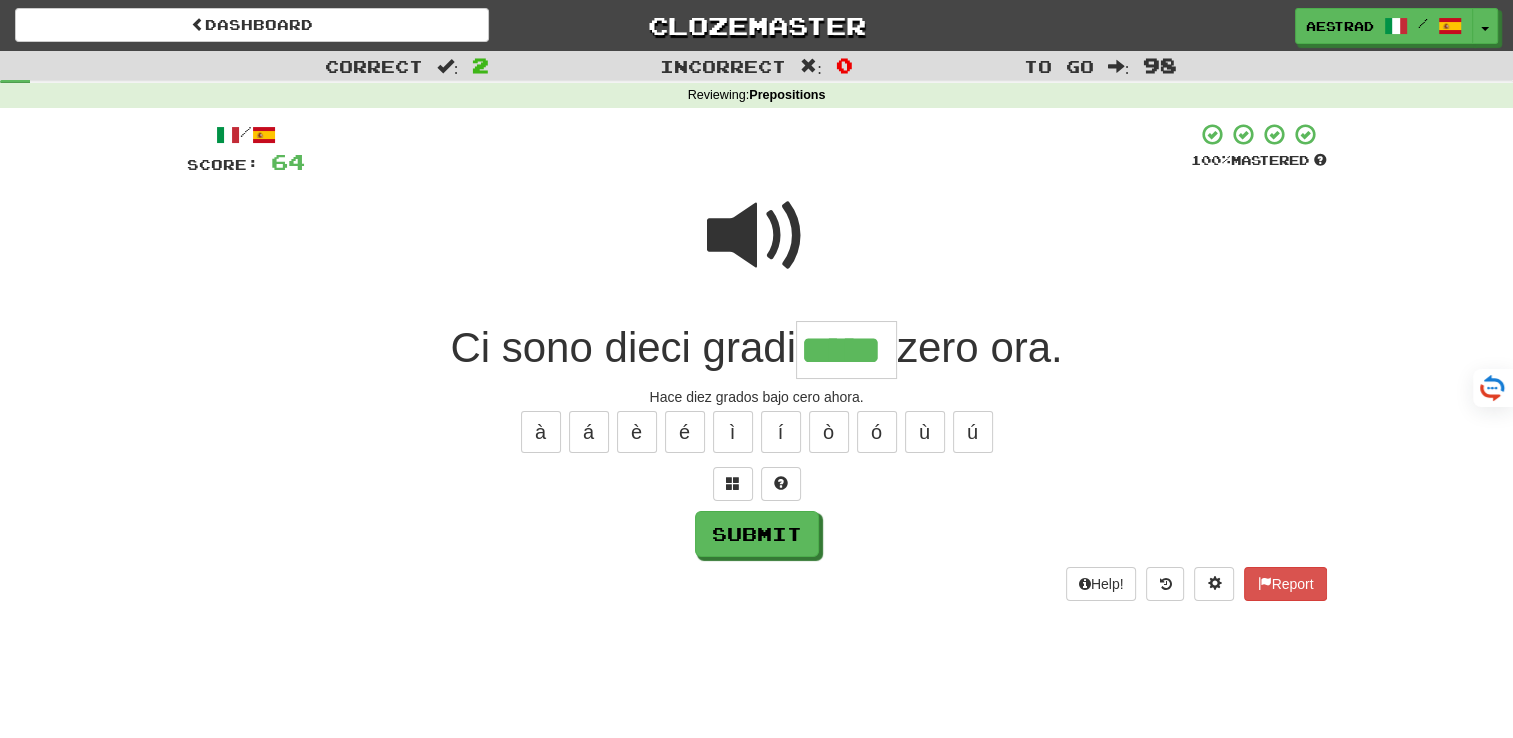type on "*****" 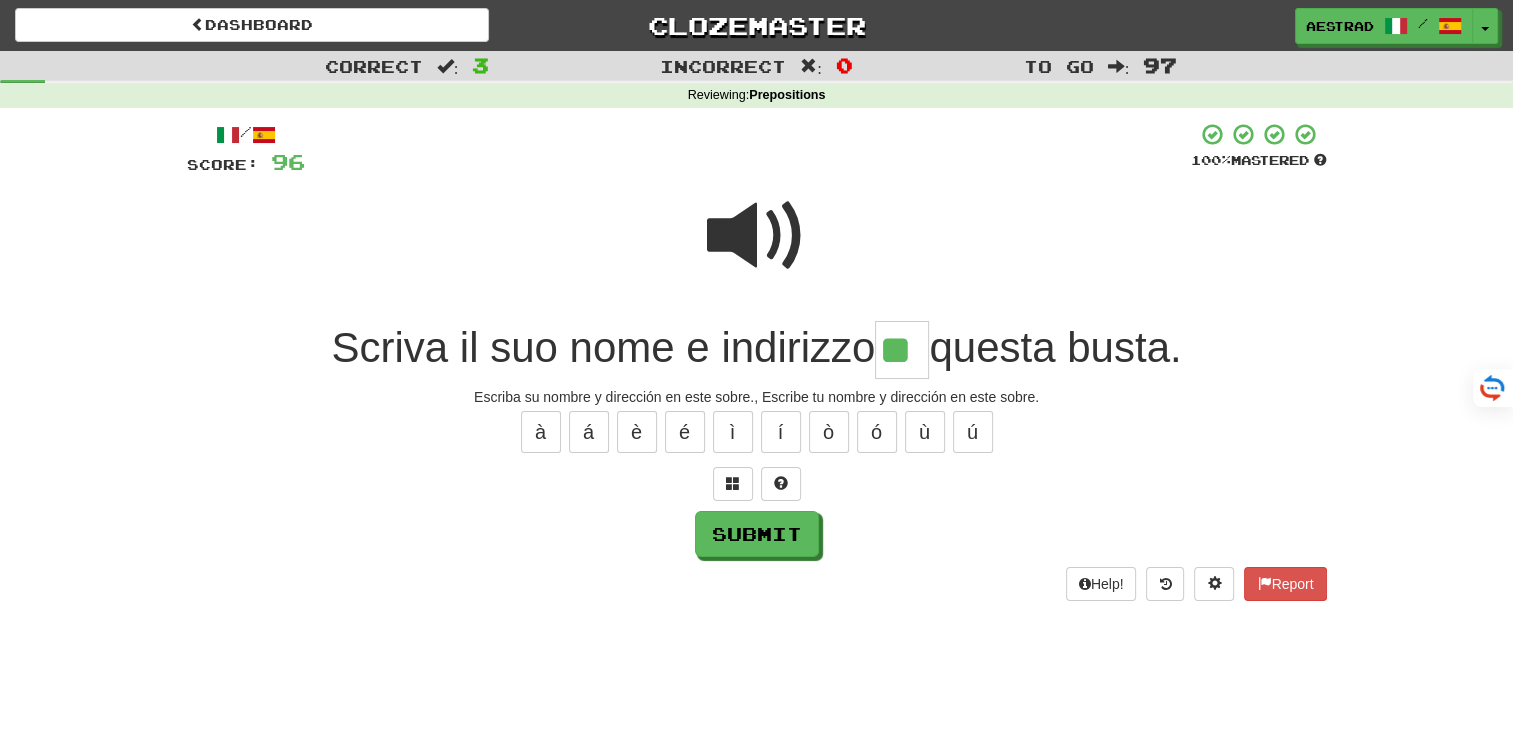 type on "**" 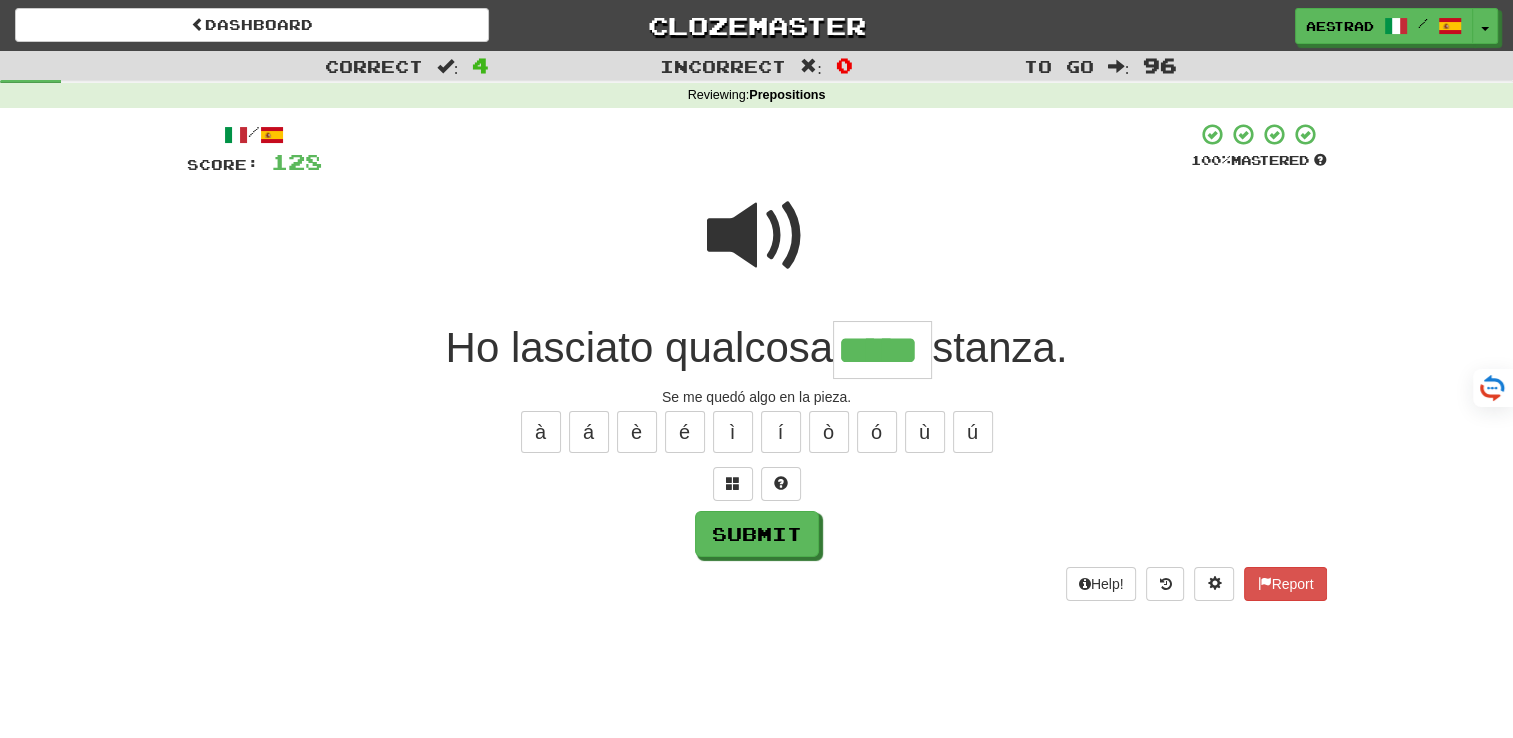 type on "*****" 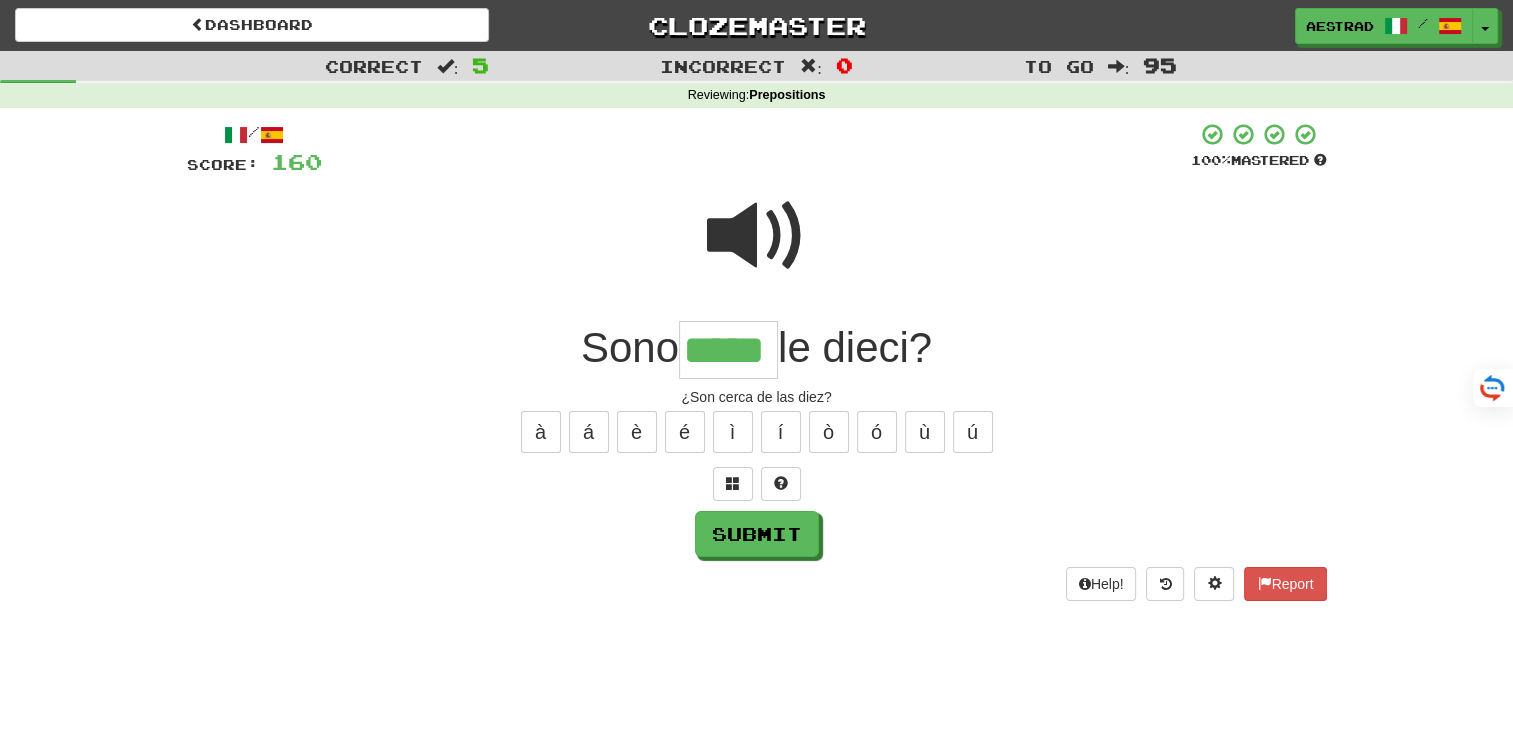 type on "*****" 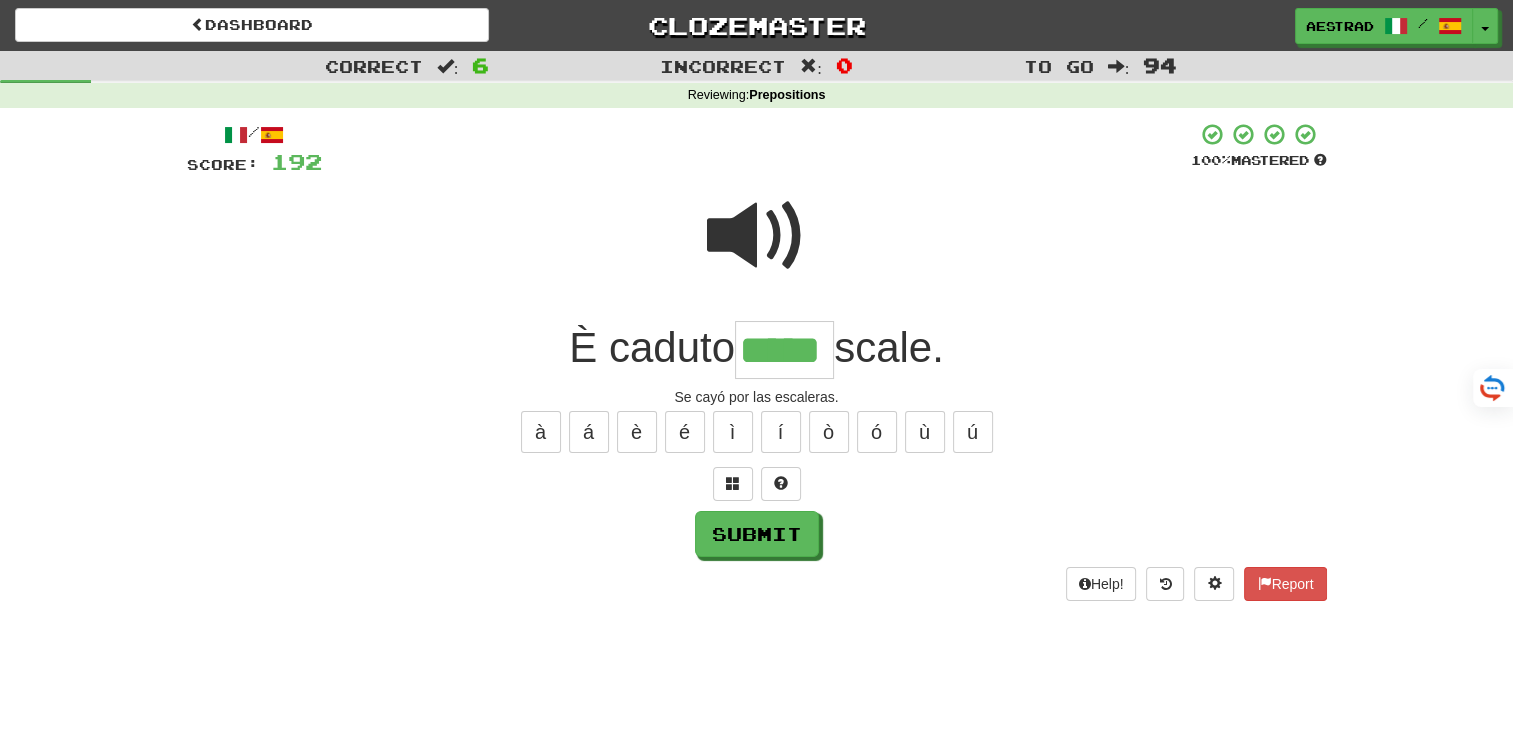 type on "*****" 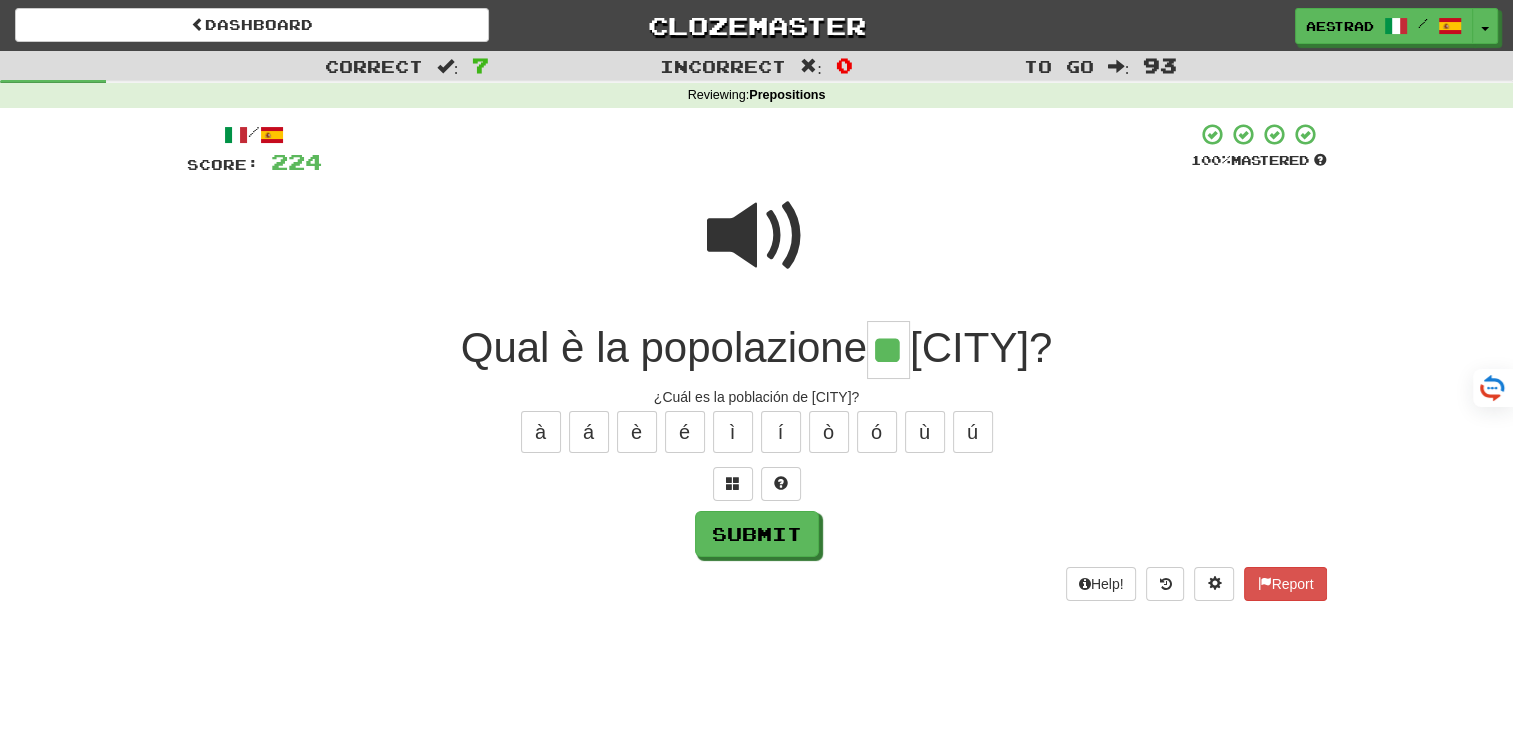 type on "**" 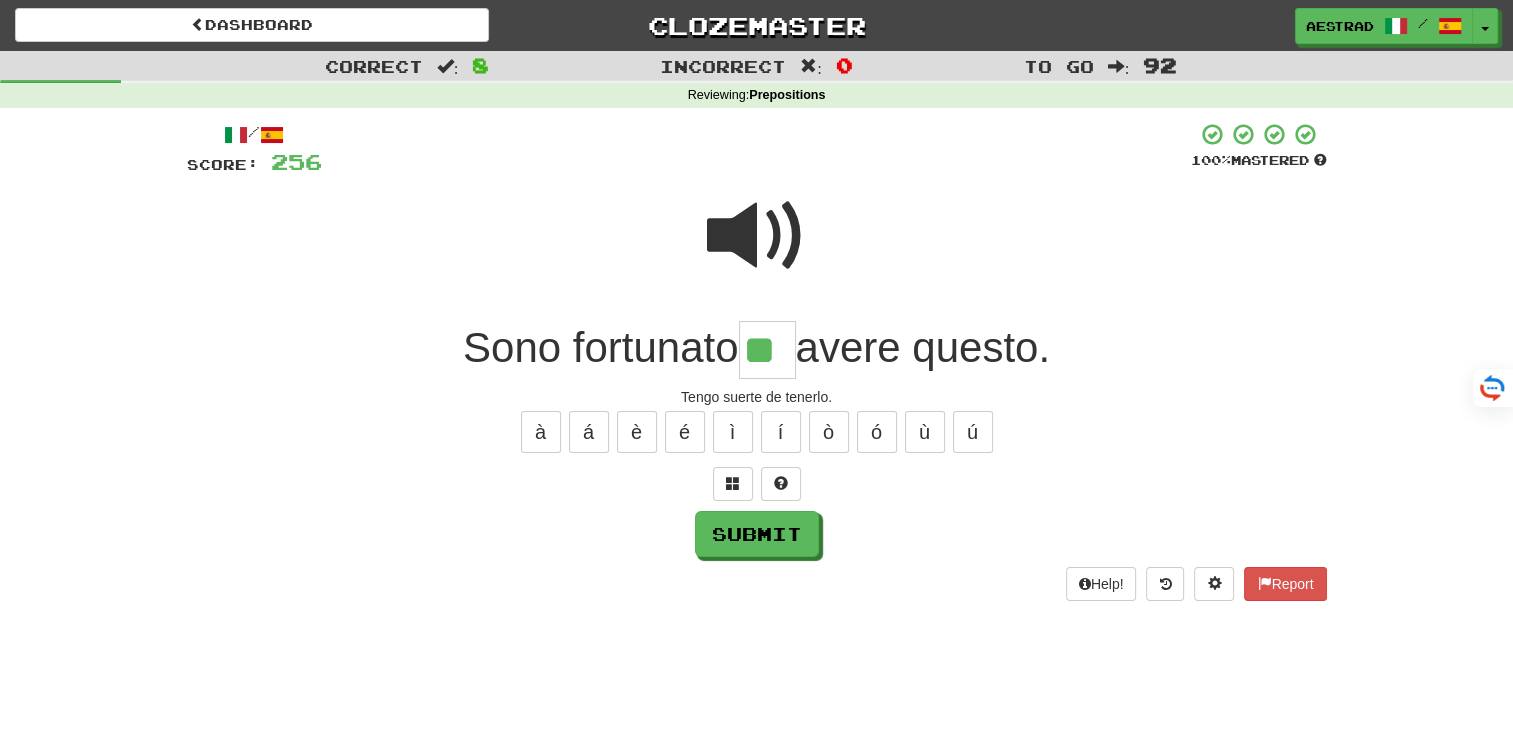type on "**" 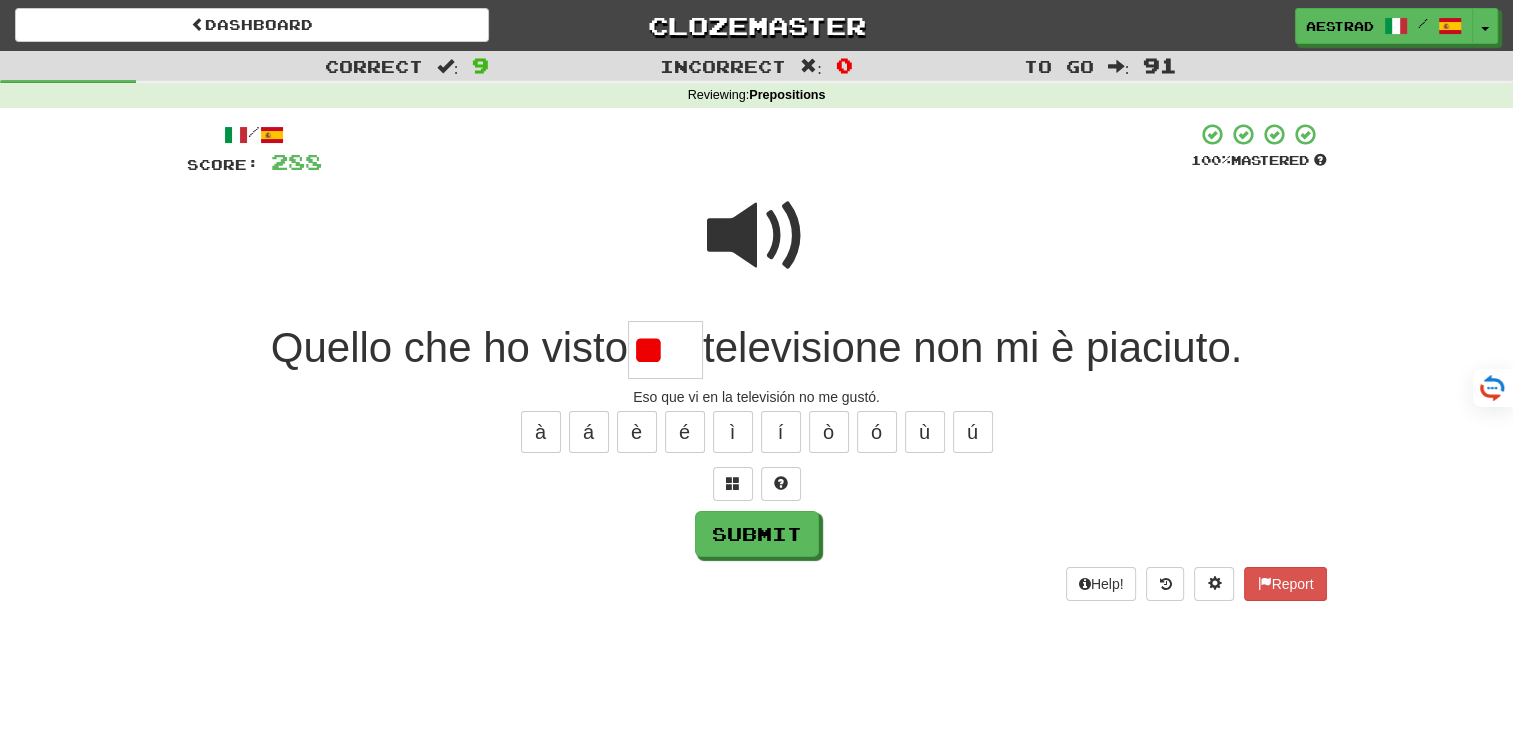 type on "*" 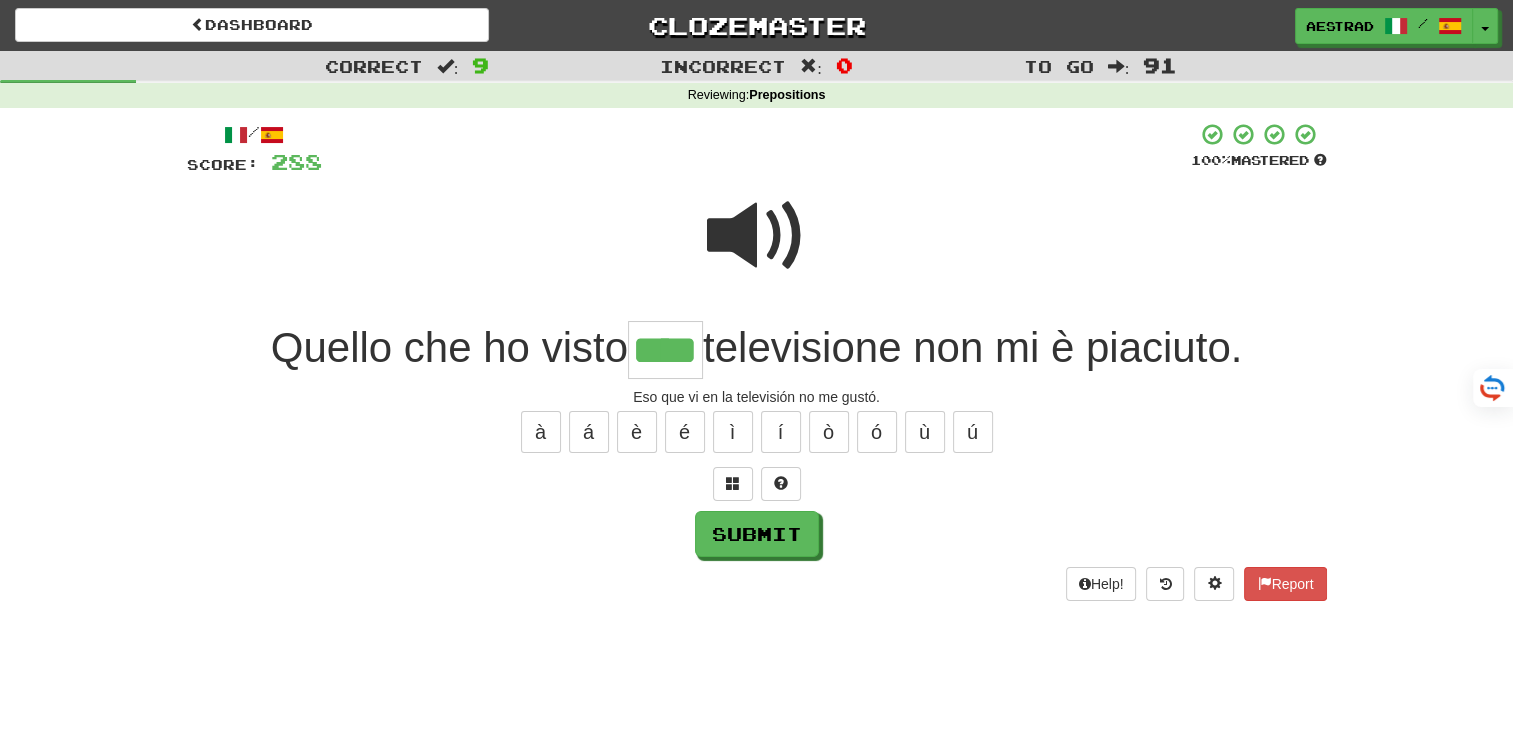 type on "****" 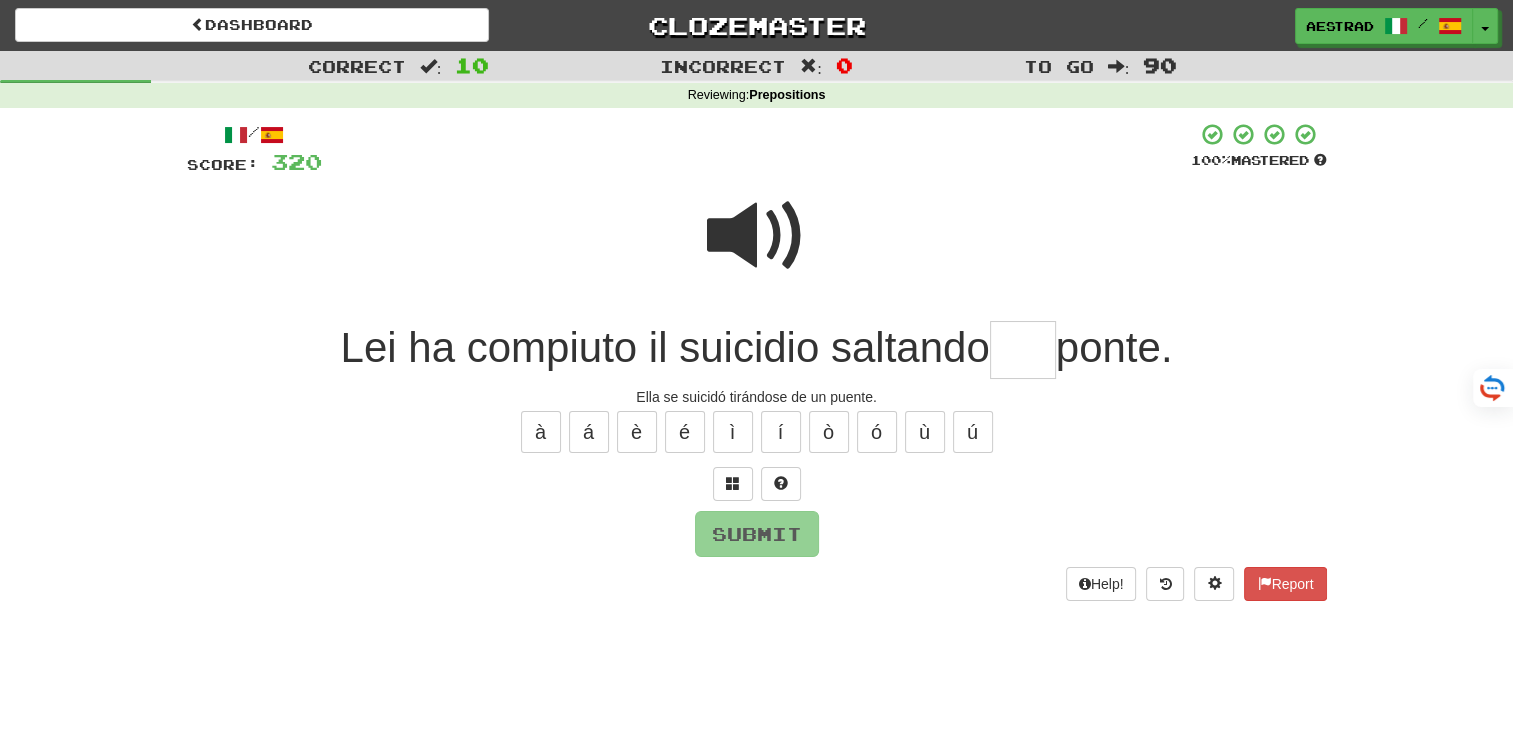 type on "*" 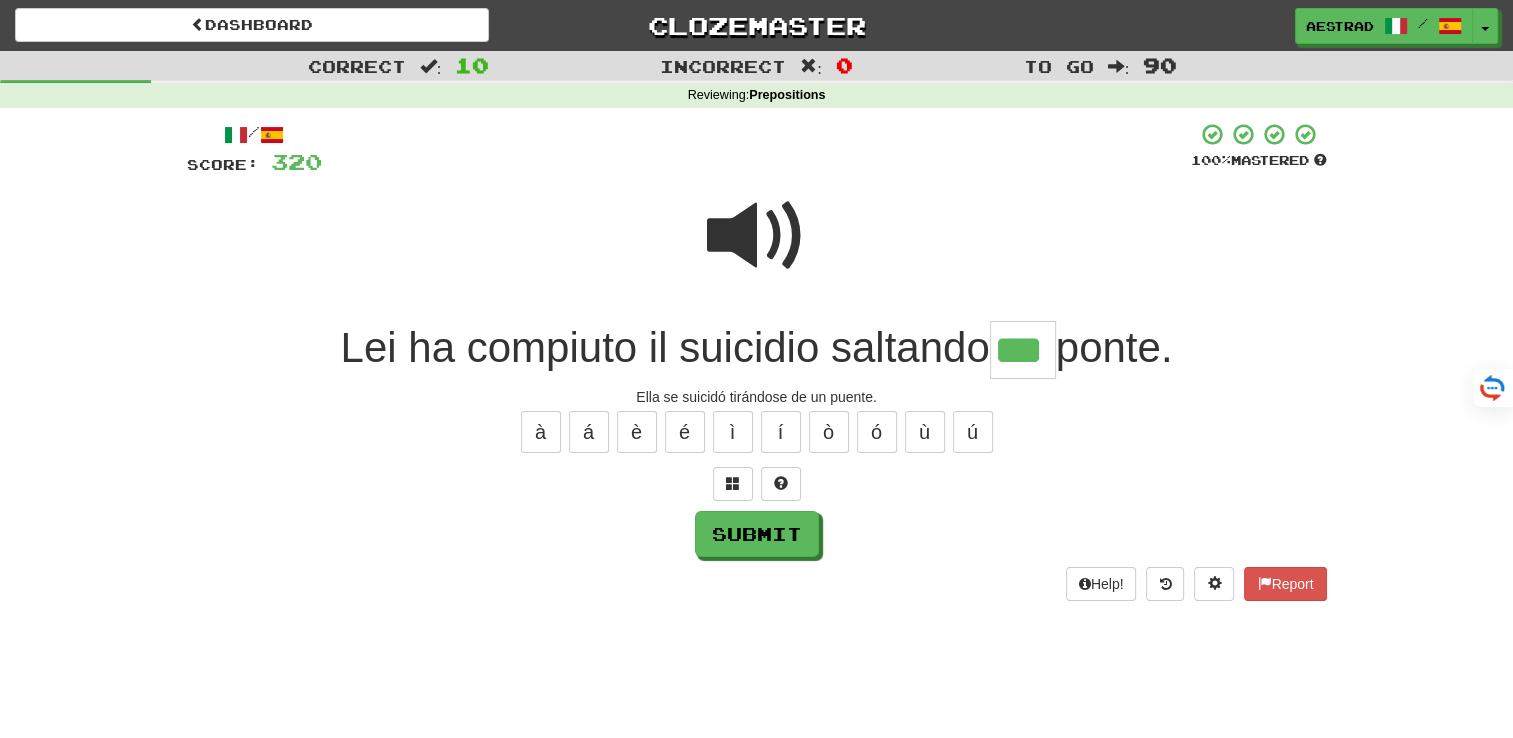 type on "***" 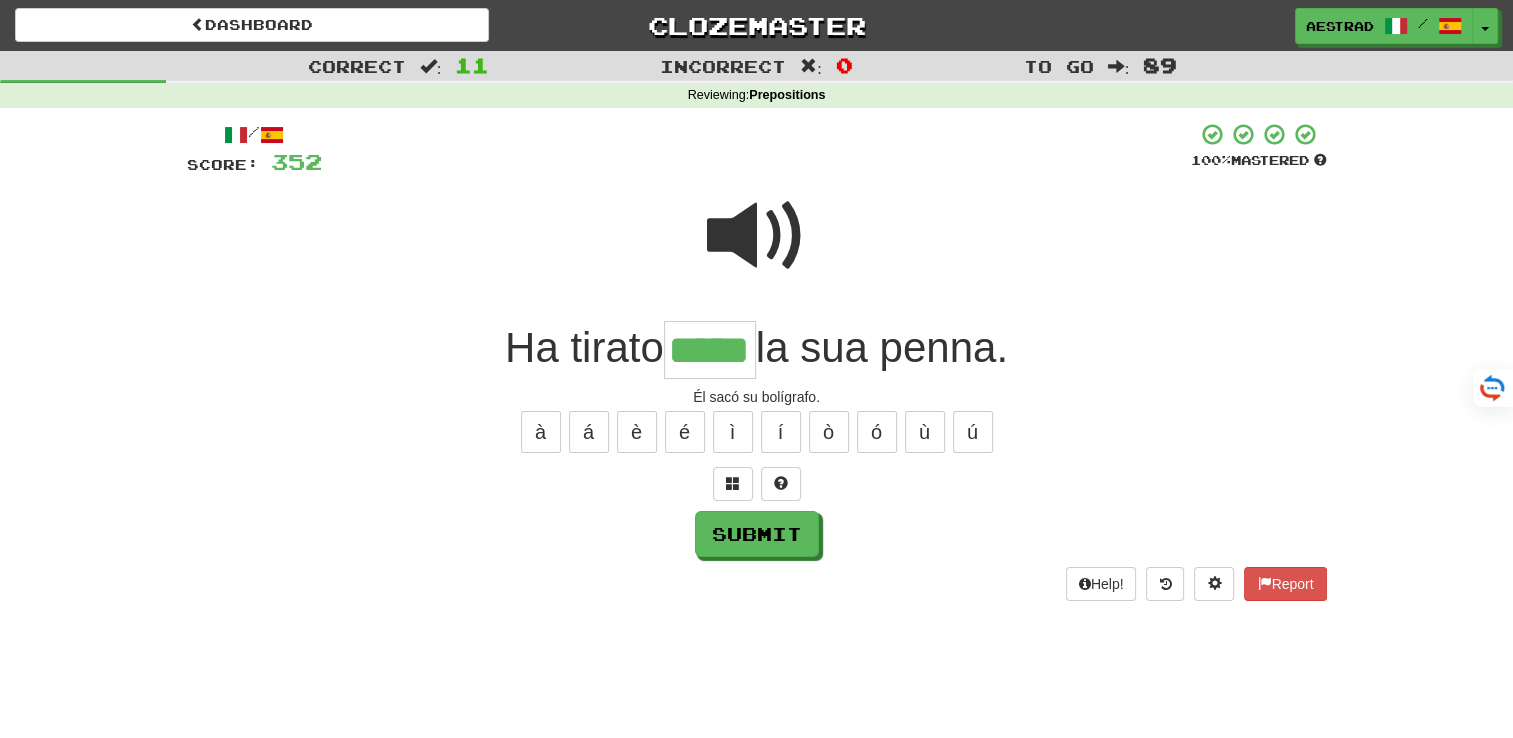 type on "*****" 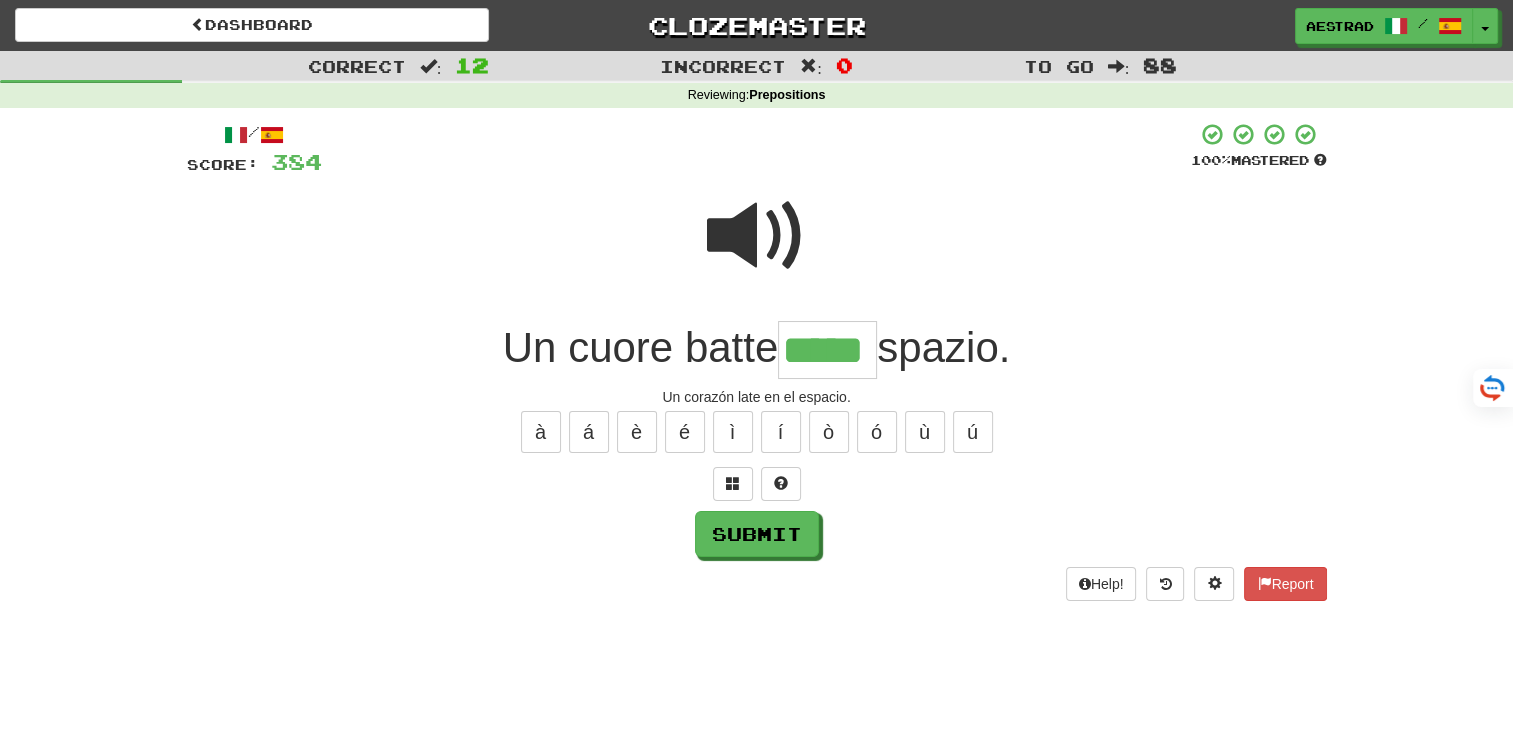 type on "*****" 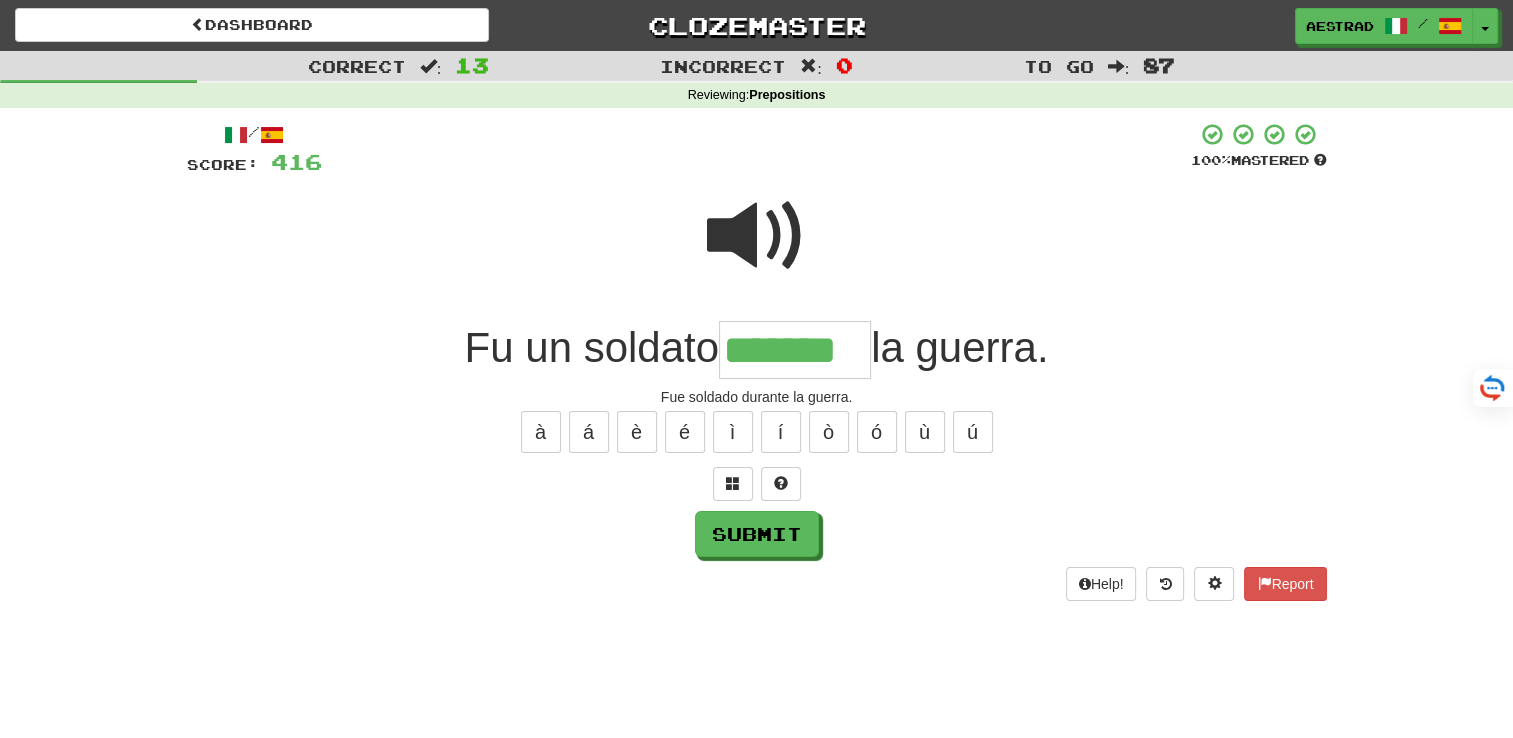 type on "*******" 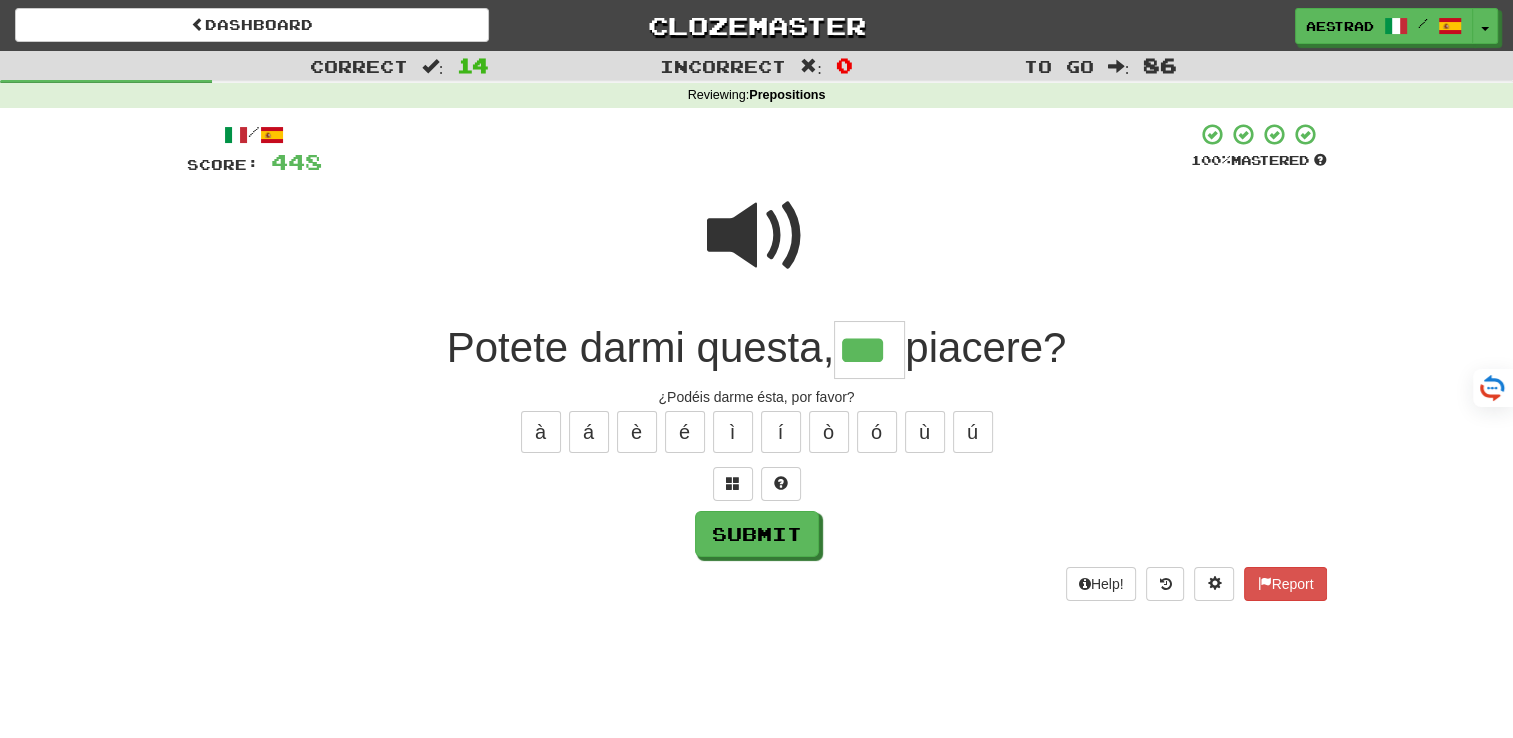 type on "***" 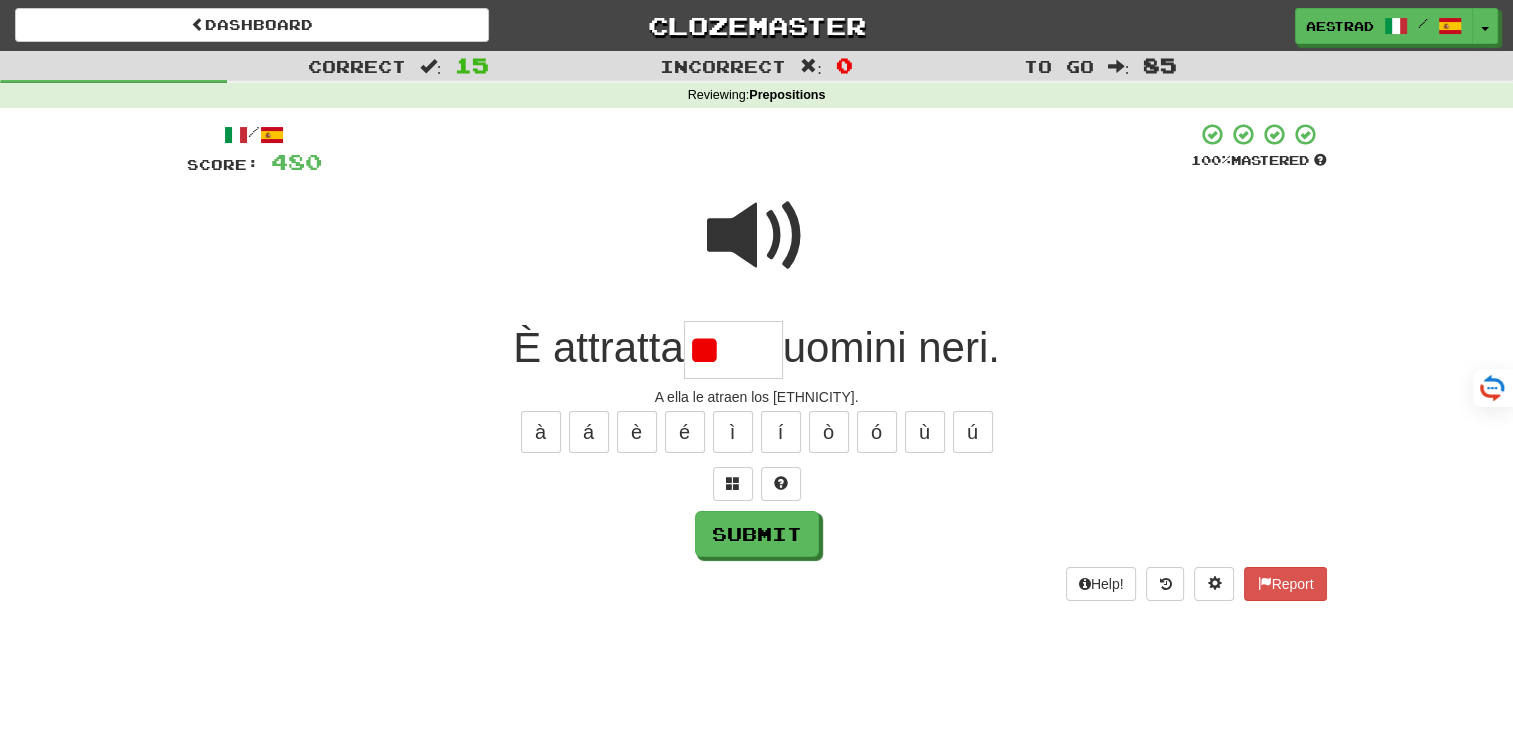 type on "*" 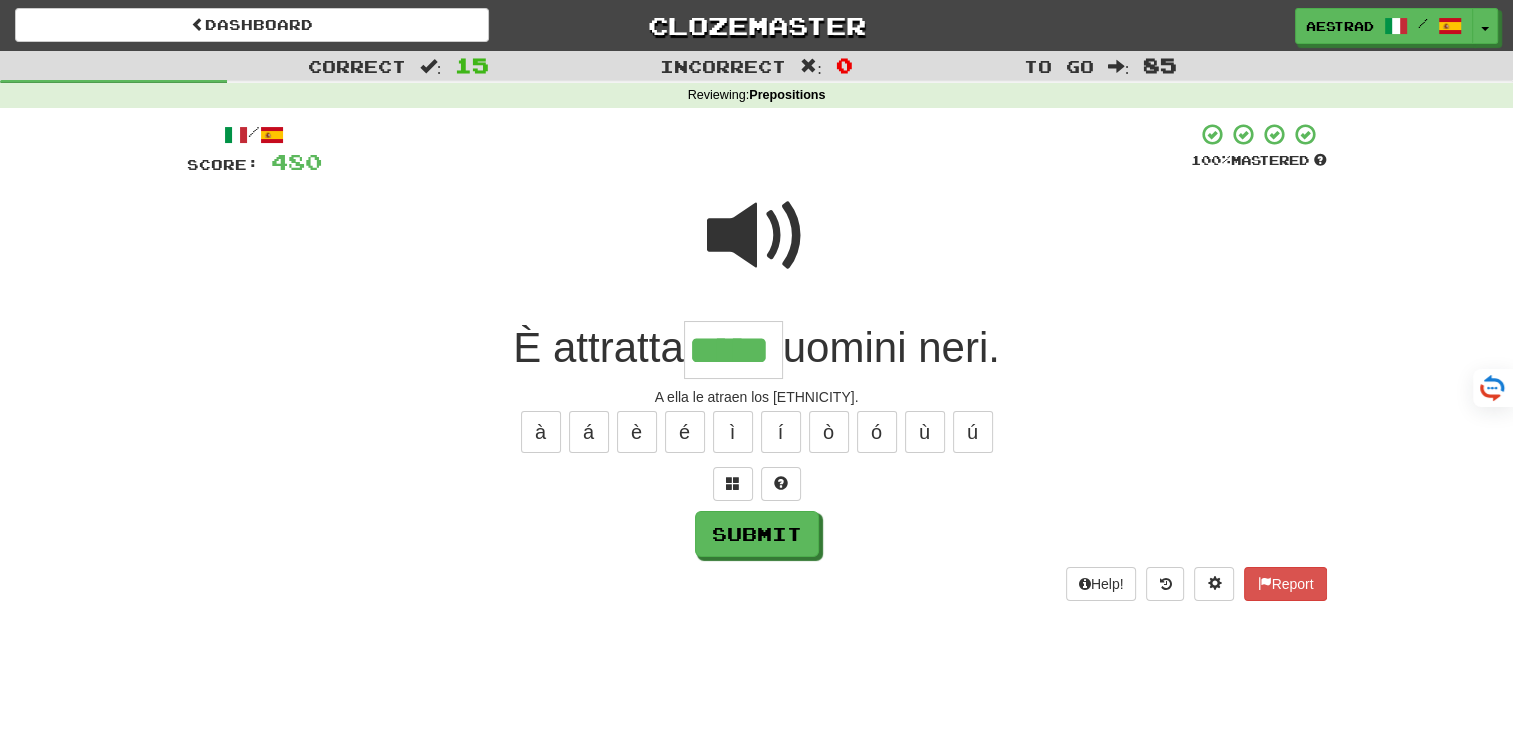 type on "*****" 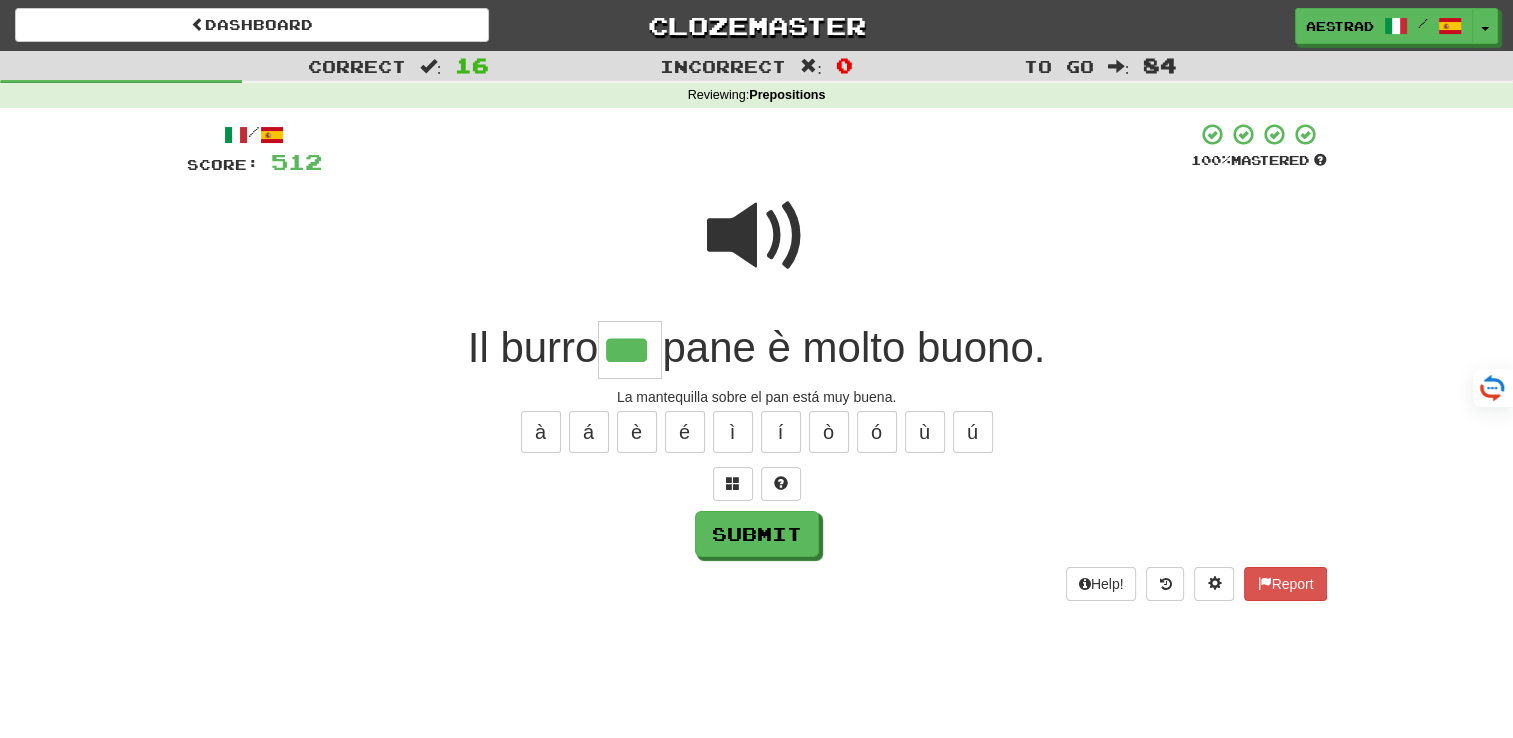 type on "***" 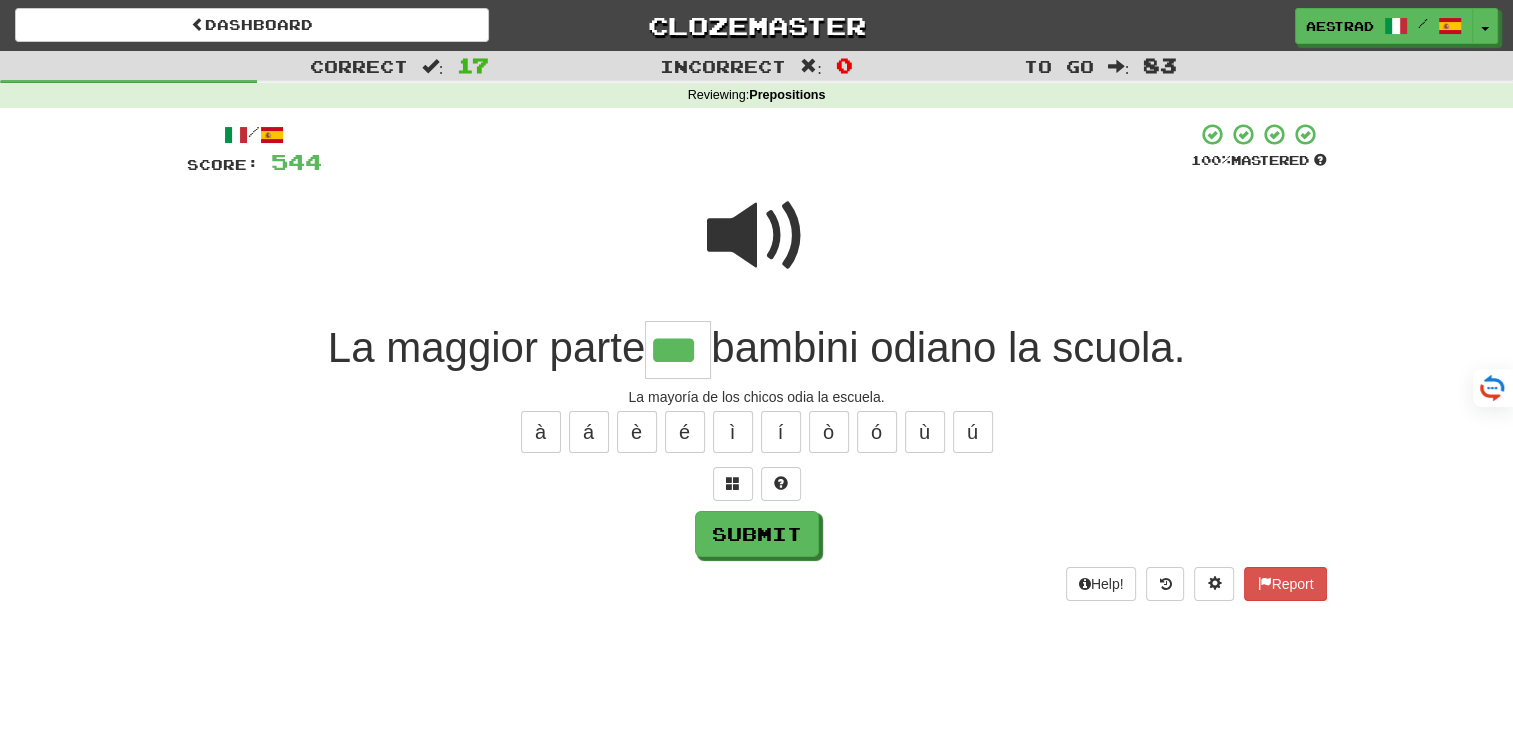 type on "***" 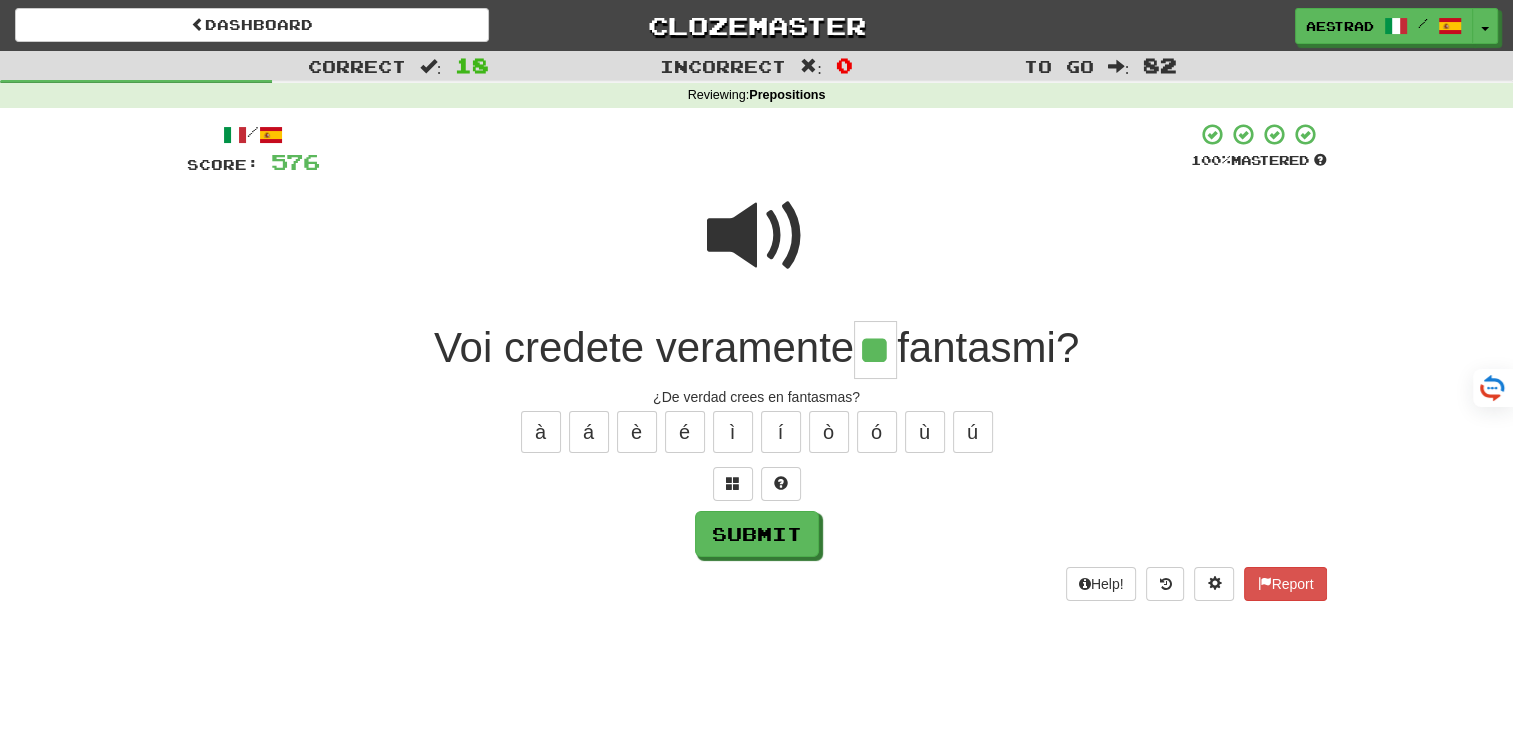 type on "**" 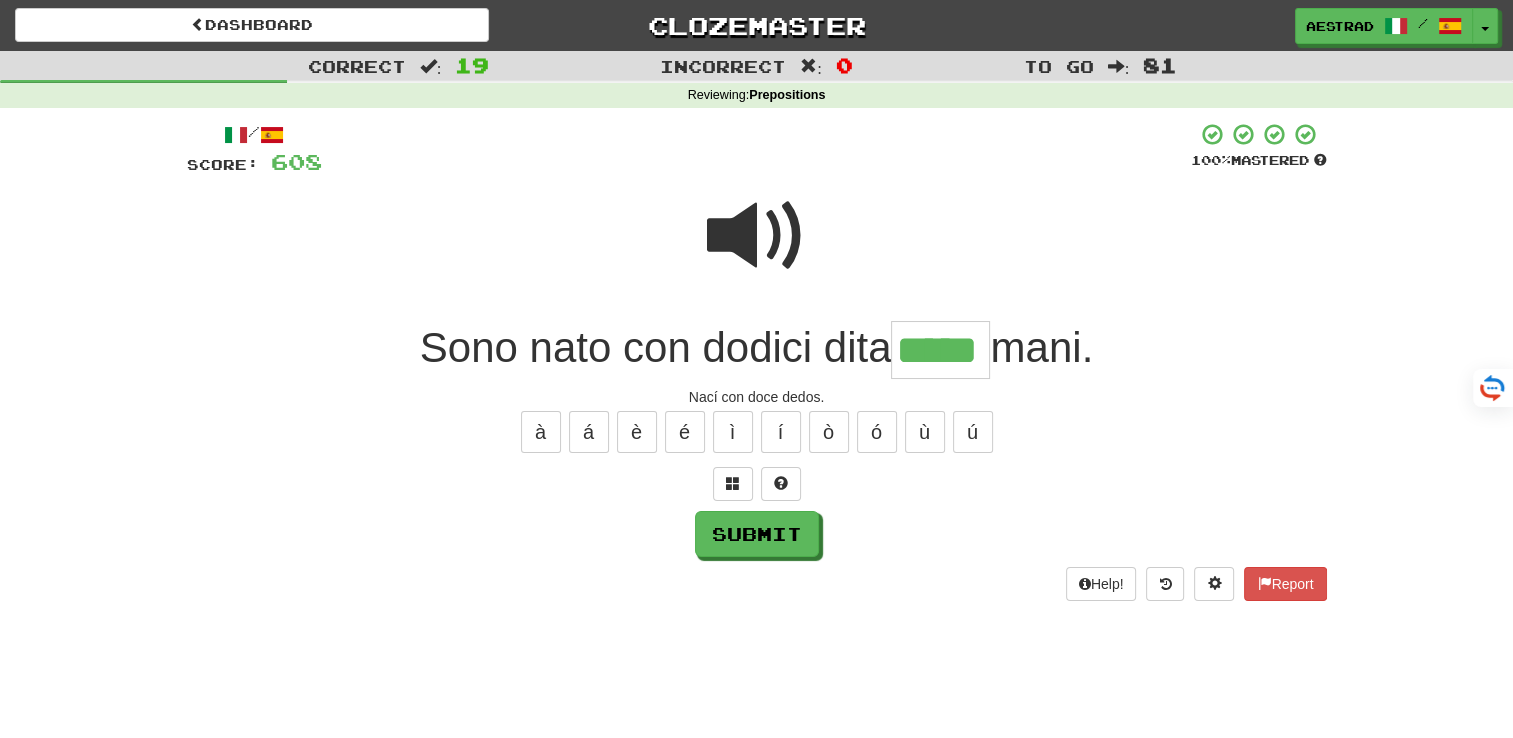 type on "*****" 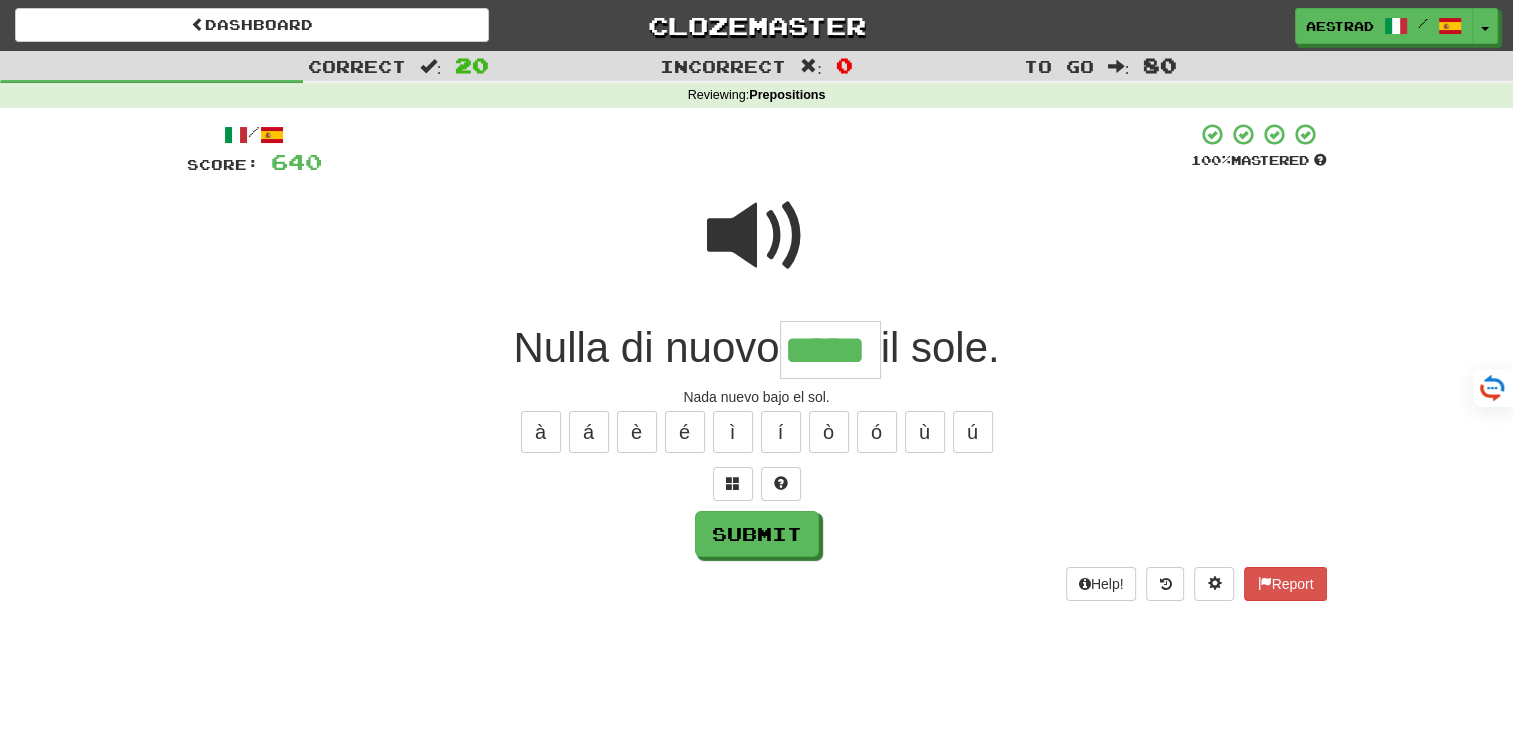 type on "*****" 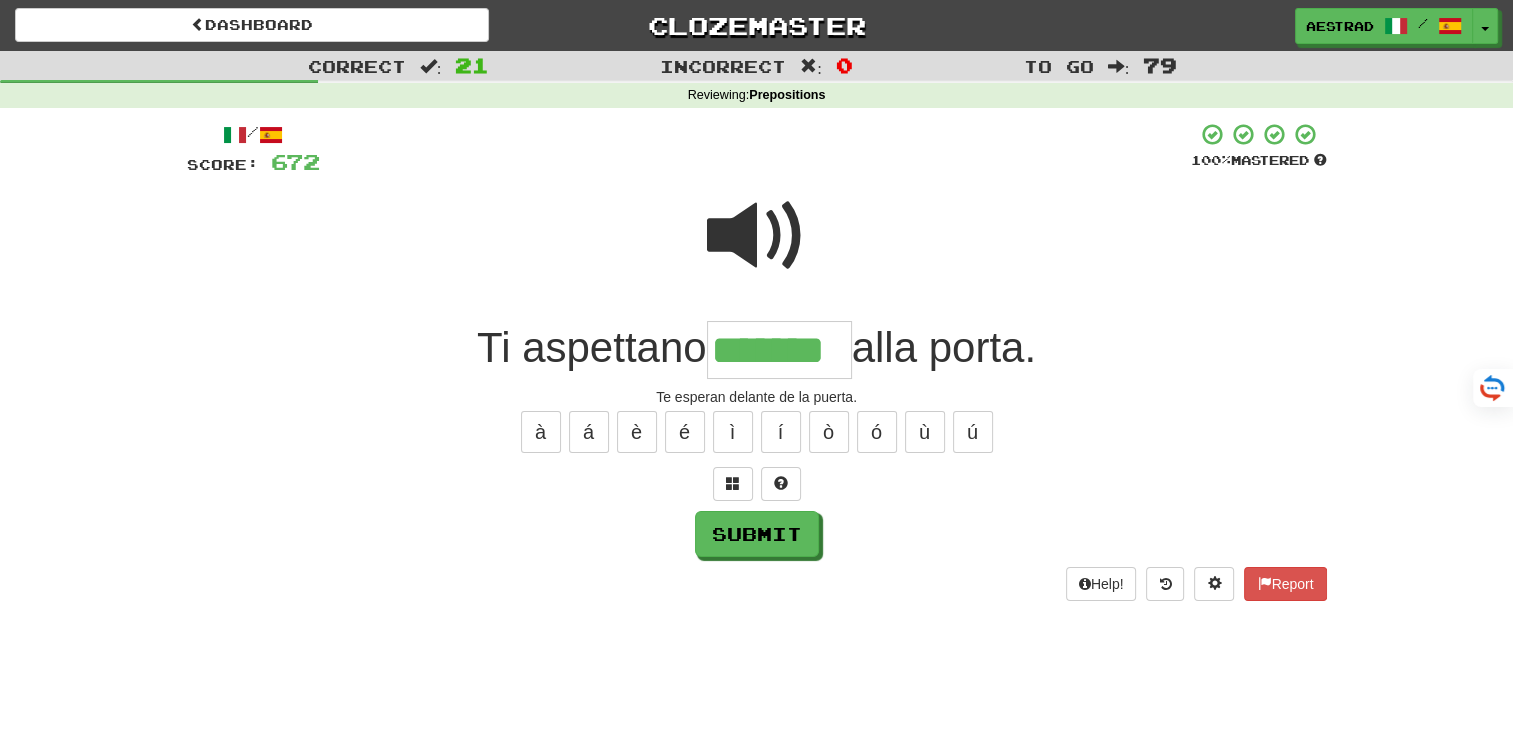 type on "*******" 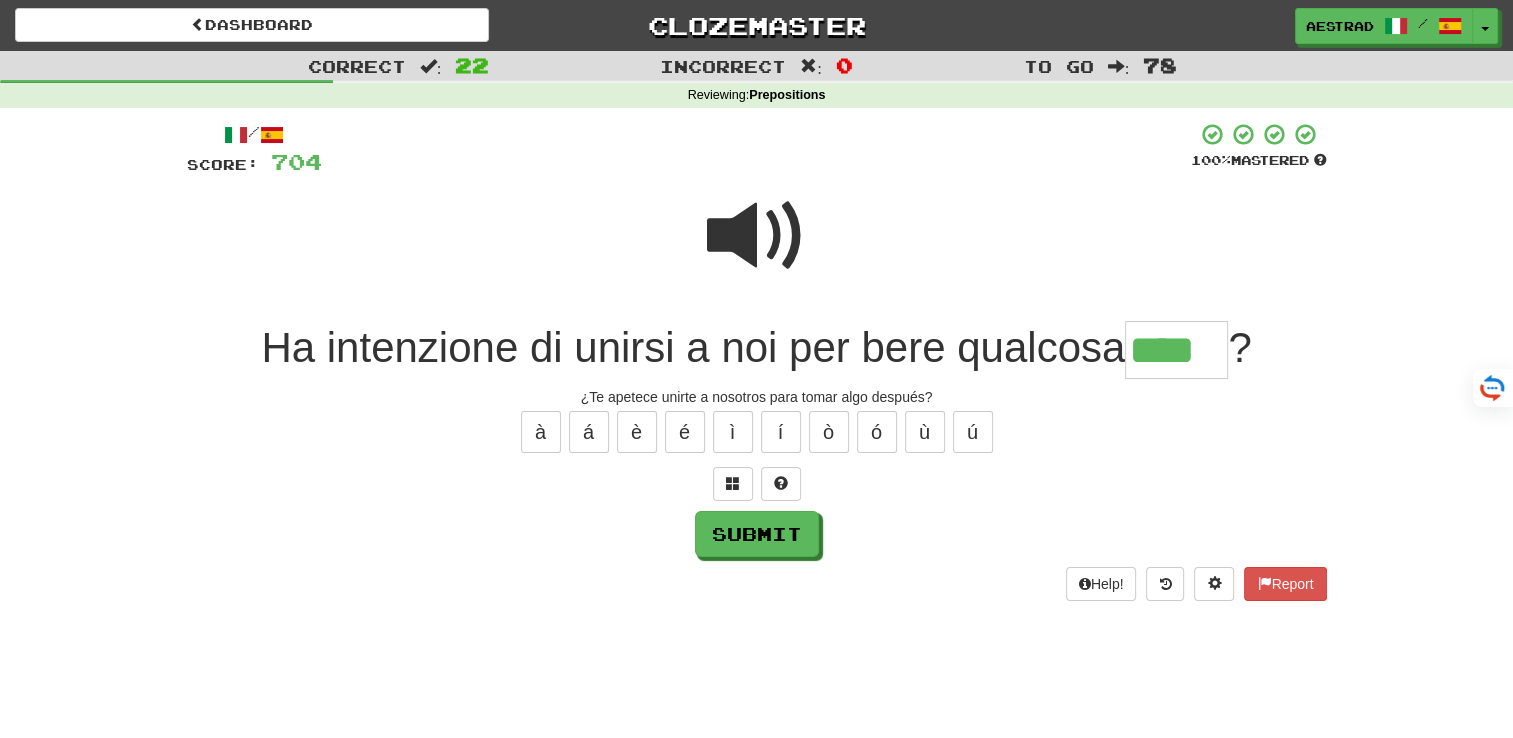 type on "****" 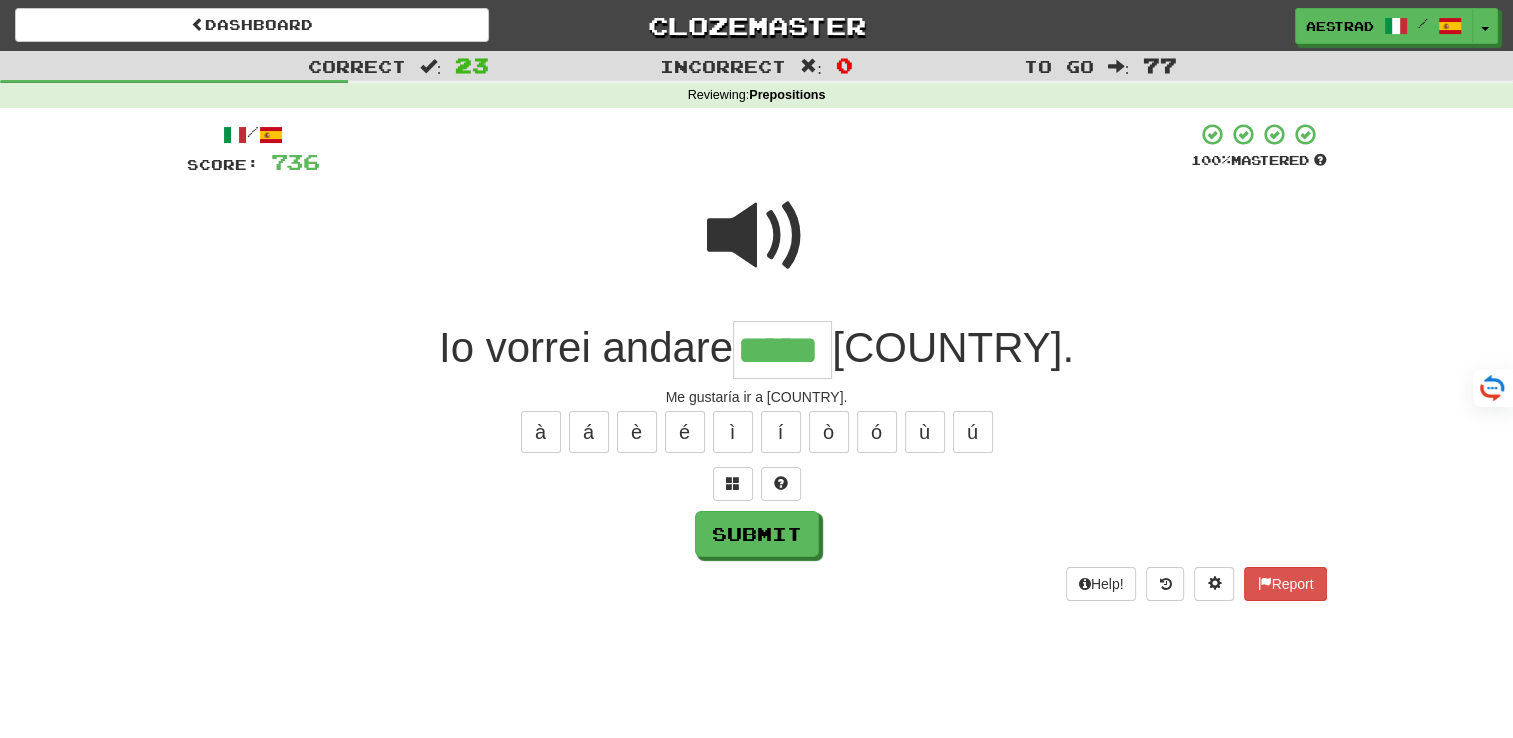 type on "*****" 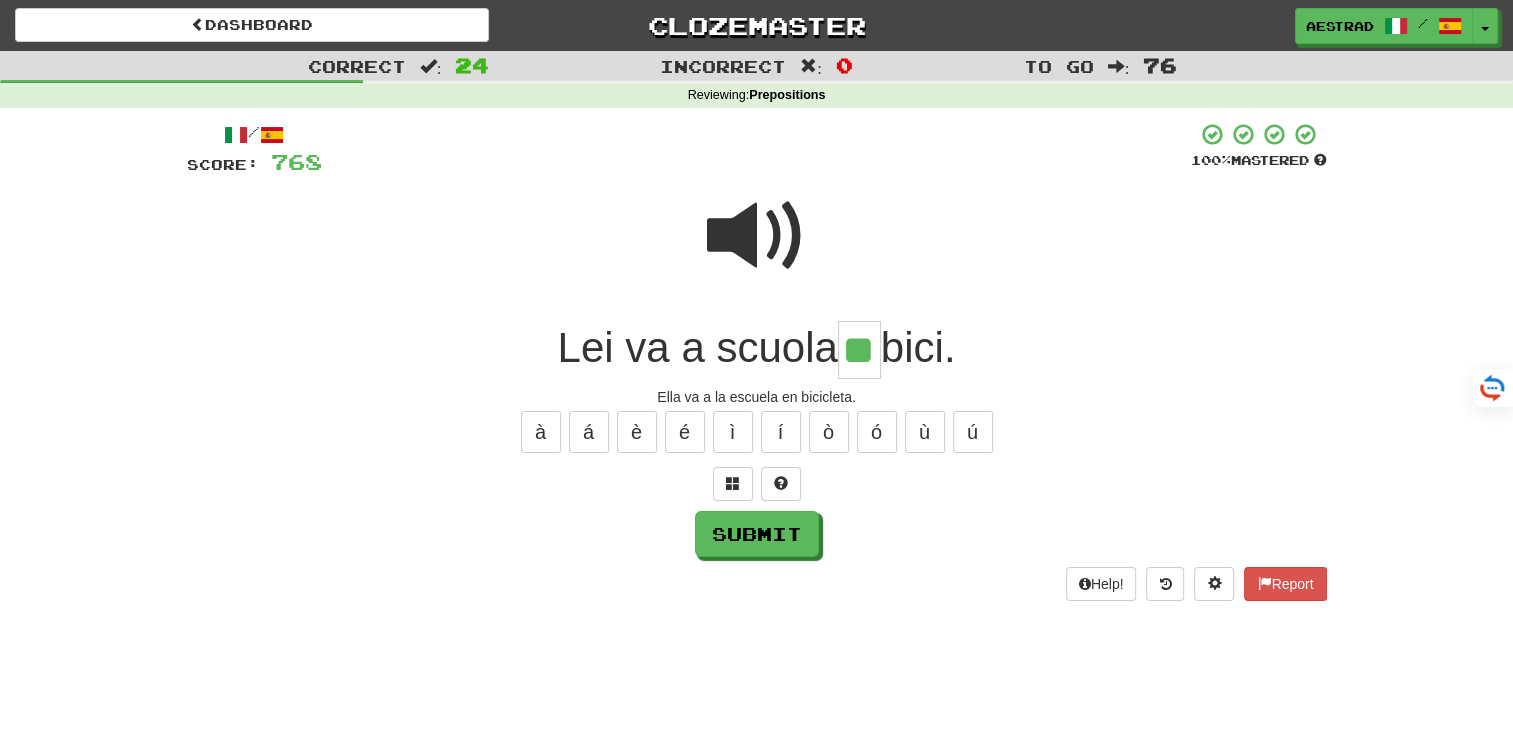 type on "**" 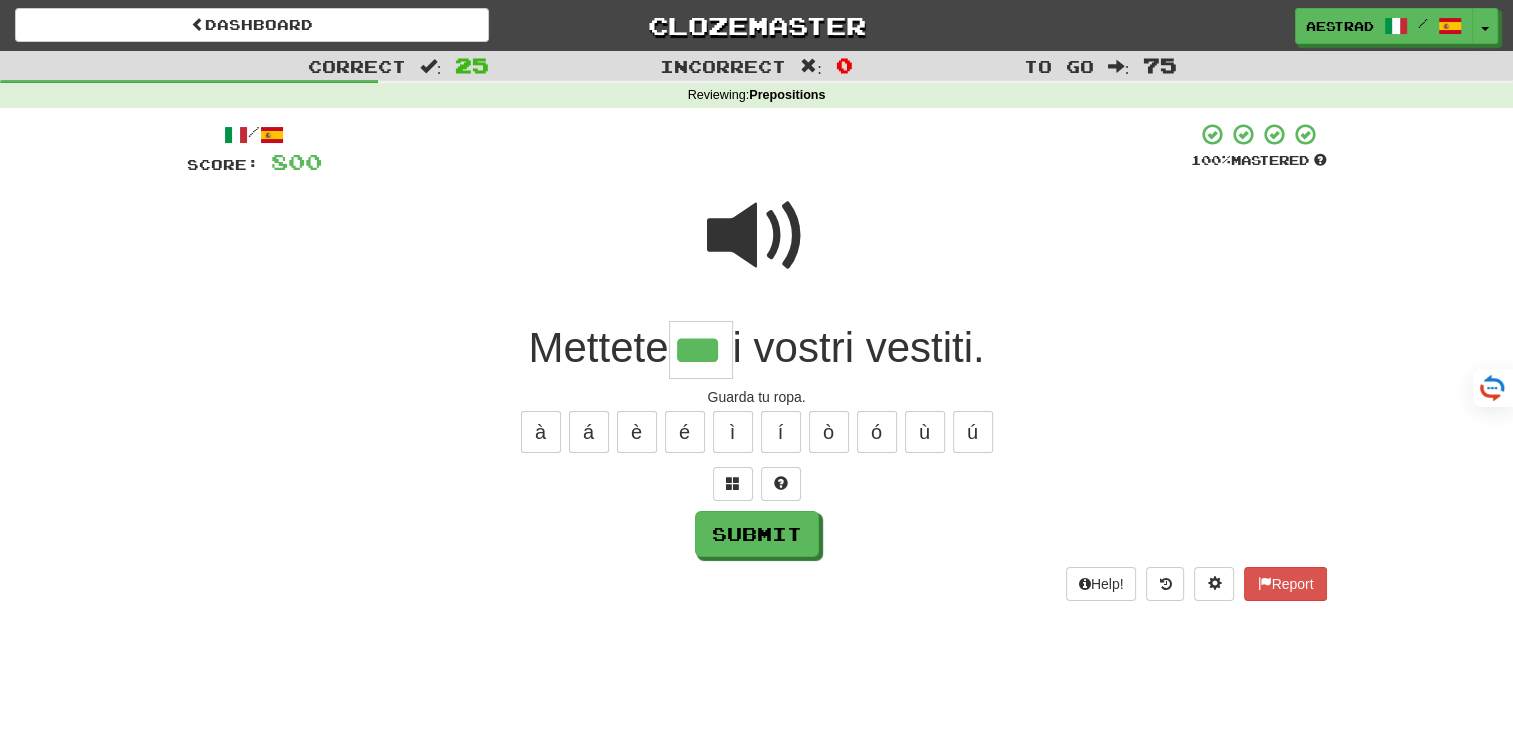 type on "***" 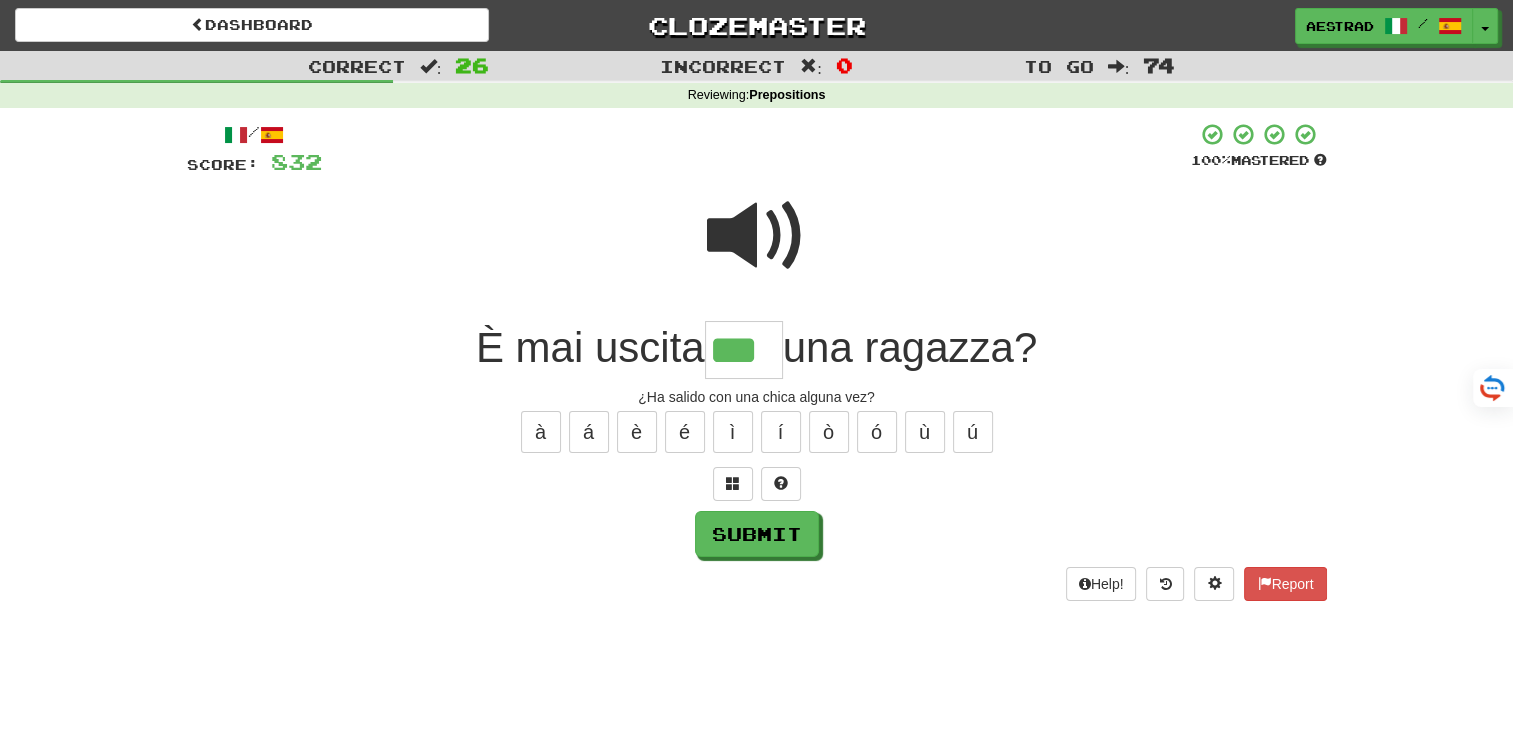 type on "***" 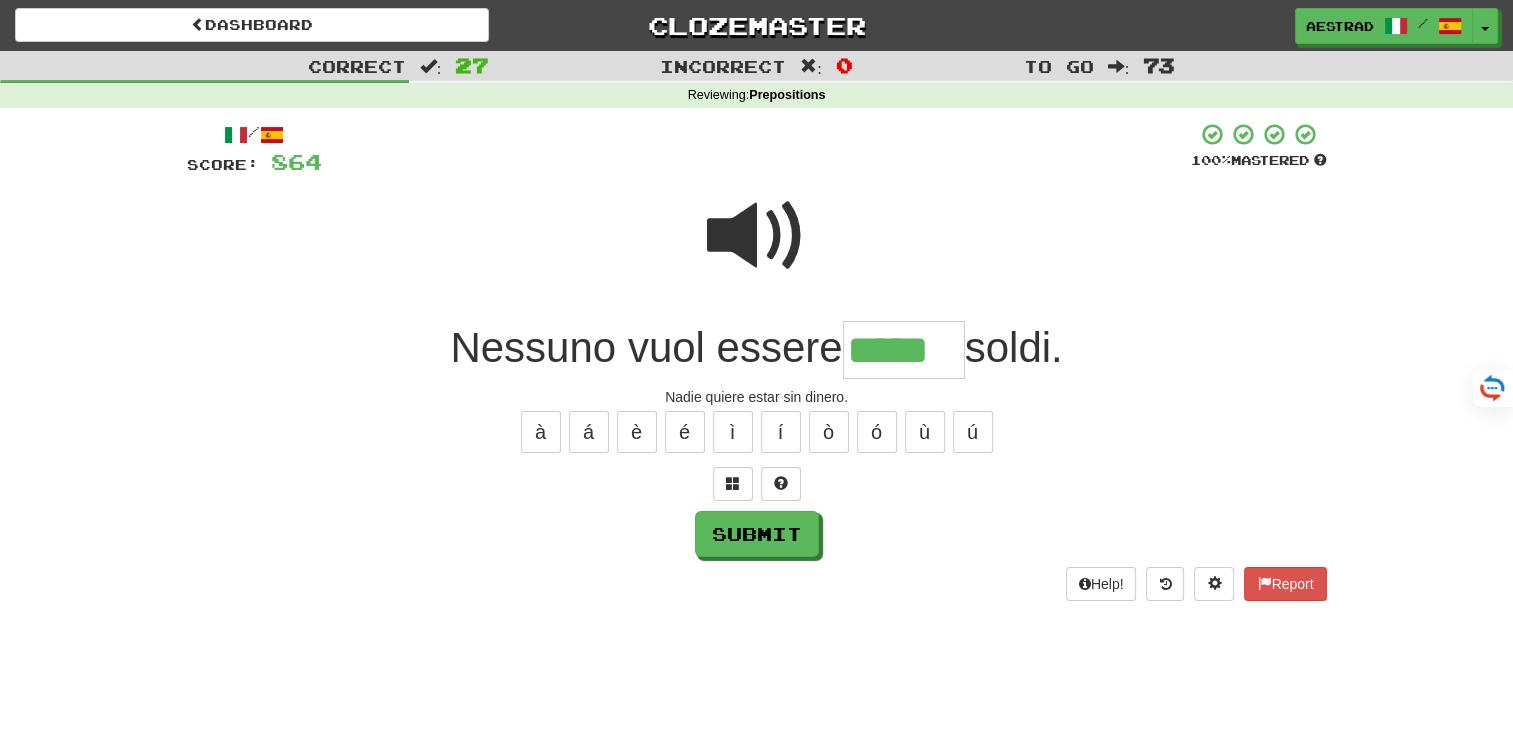 type on "*****" 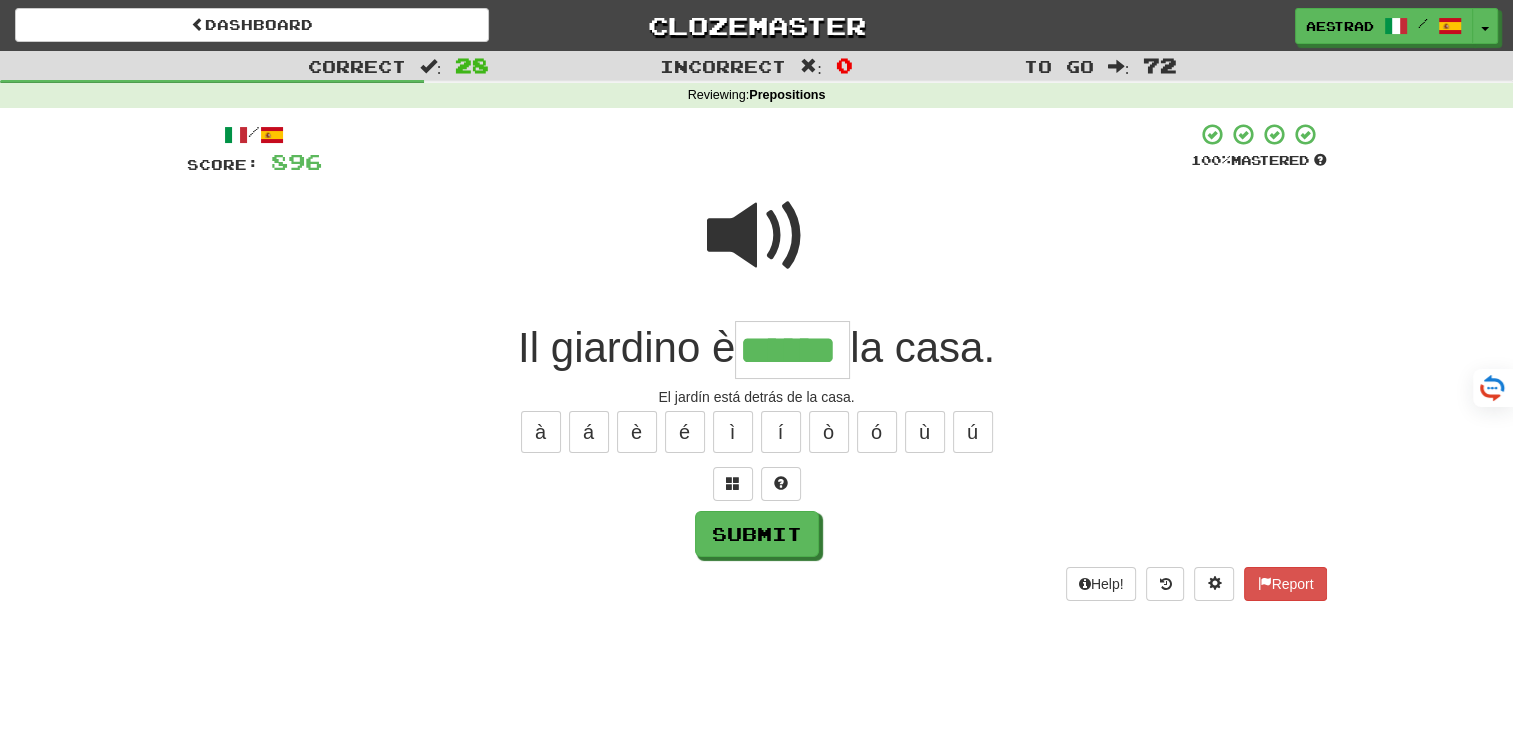 type on "******" 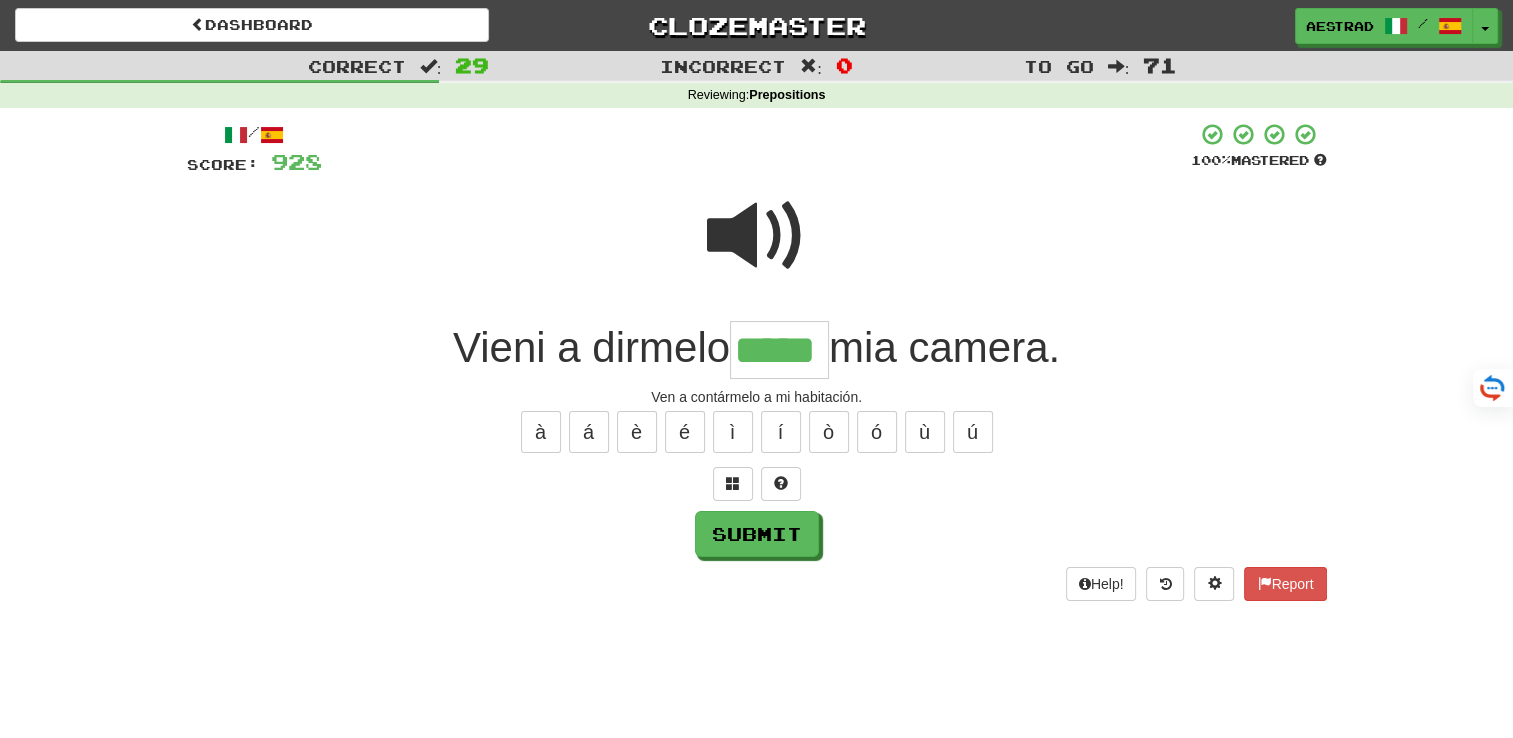 type on "*****" 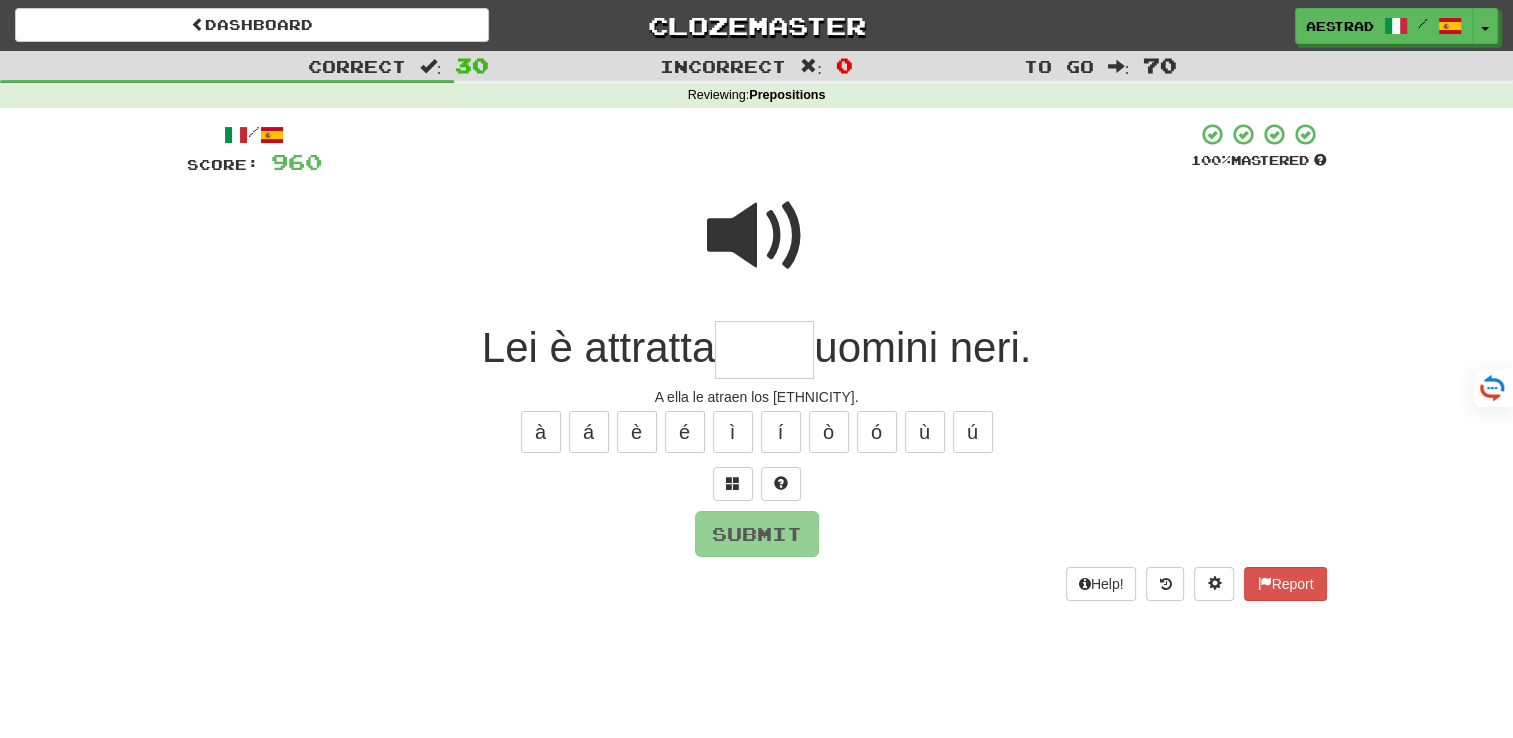 type on "*" 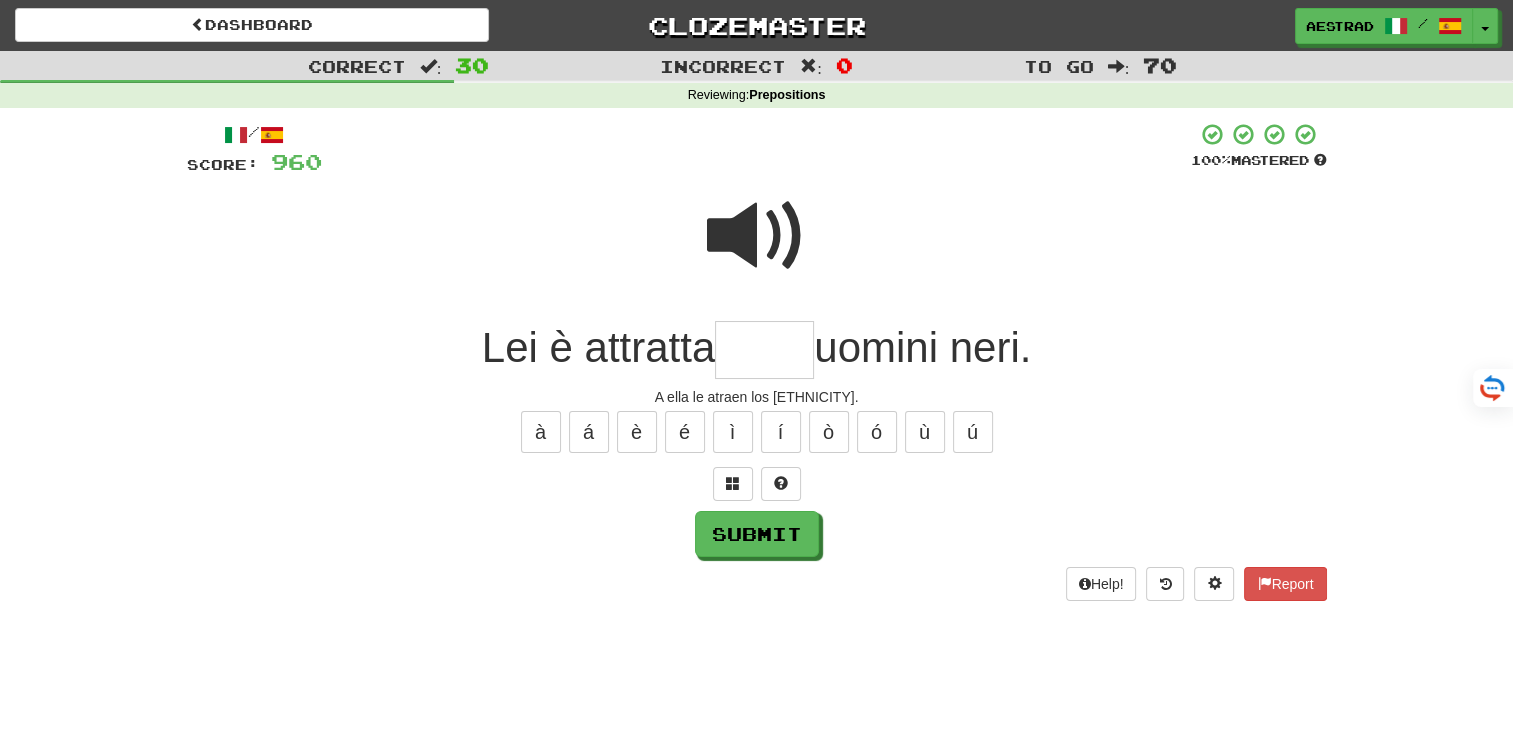 type on "*" 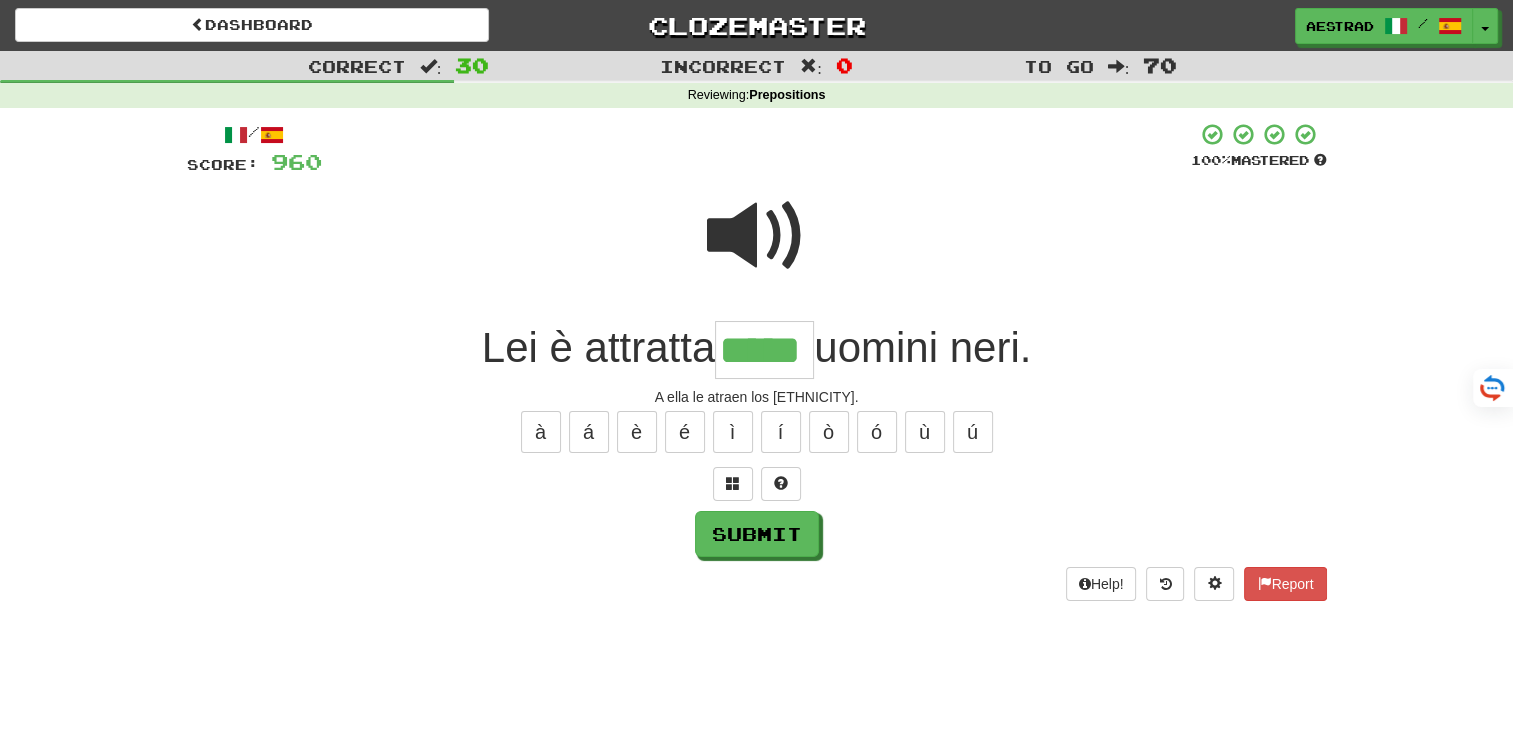 type on "*****" 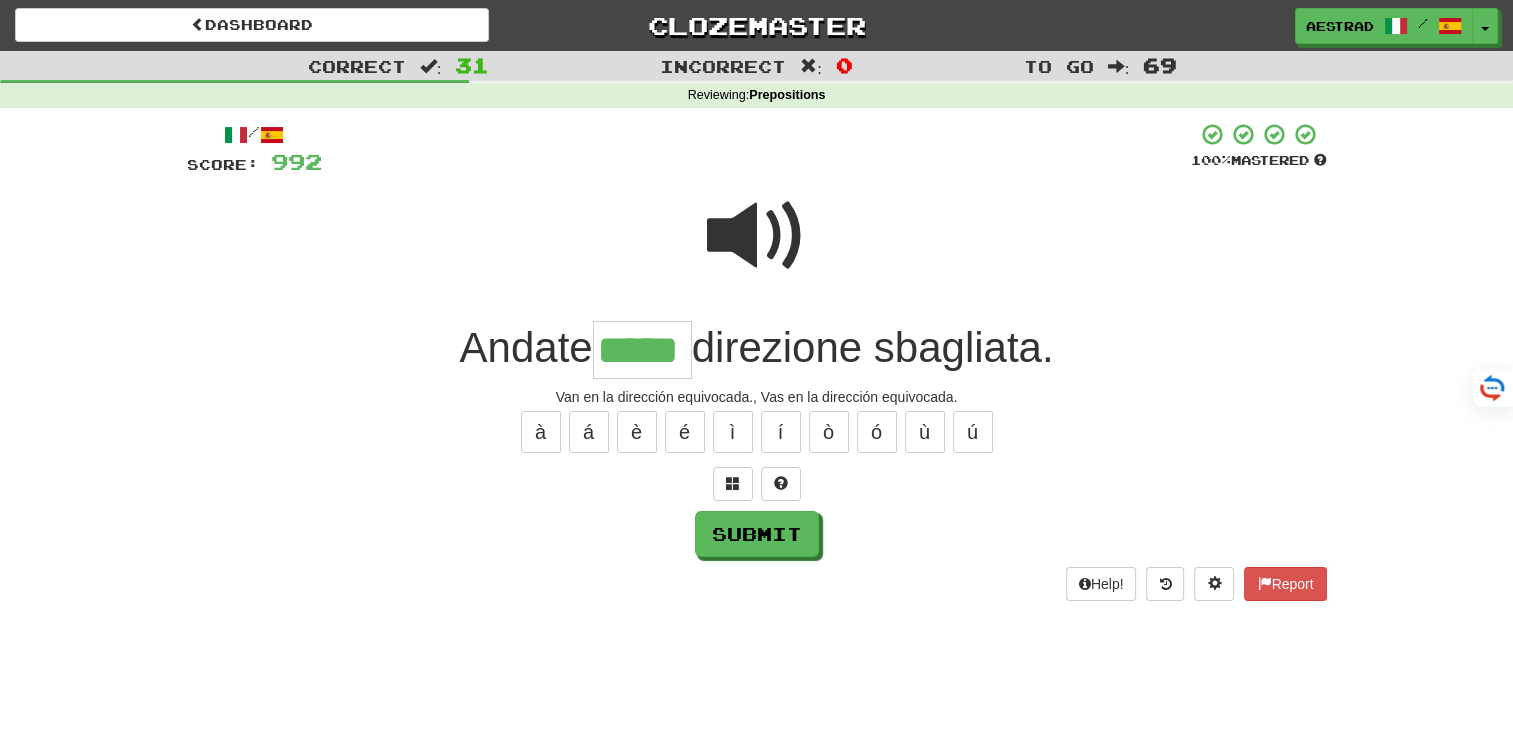 type on "*****" 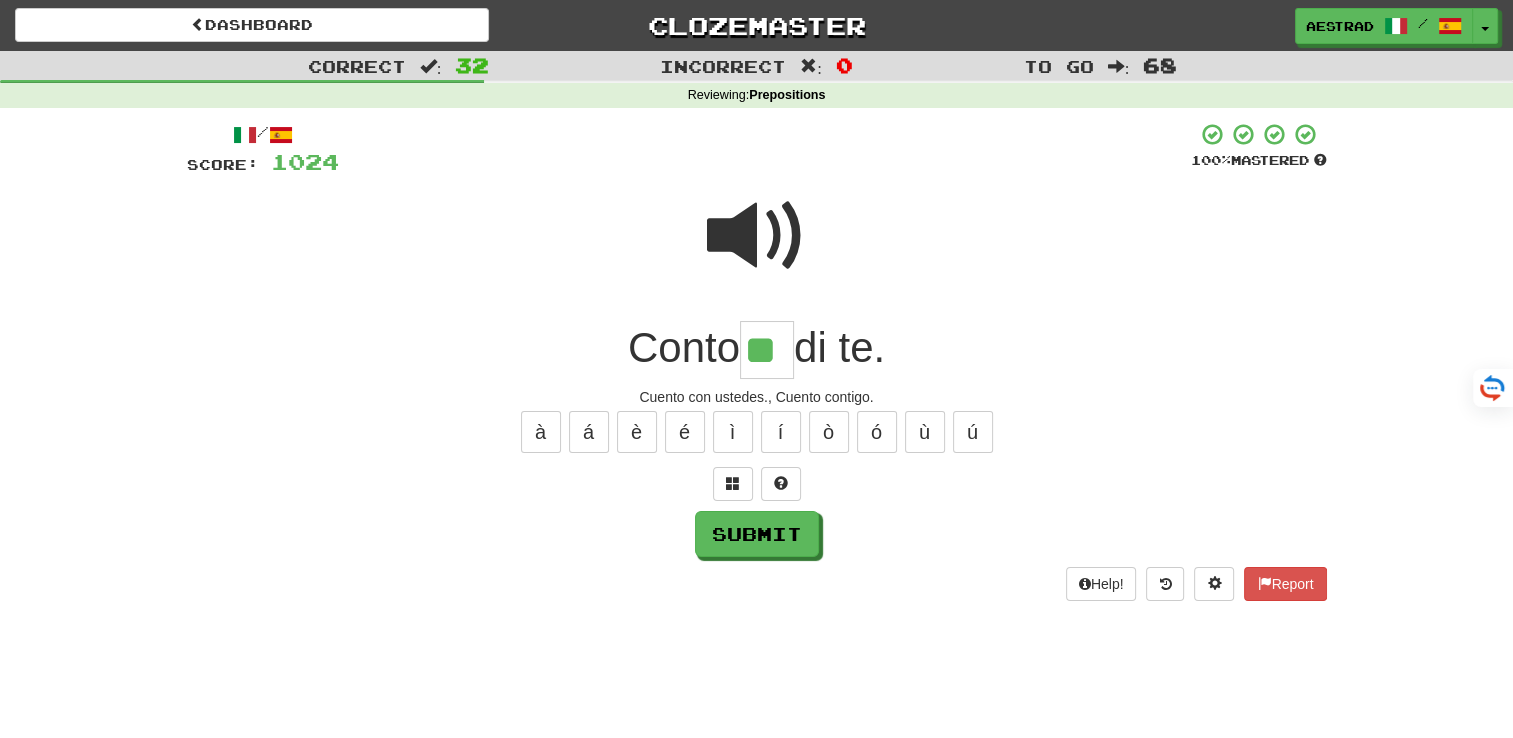 type on "**" 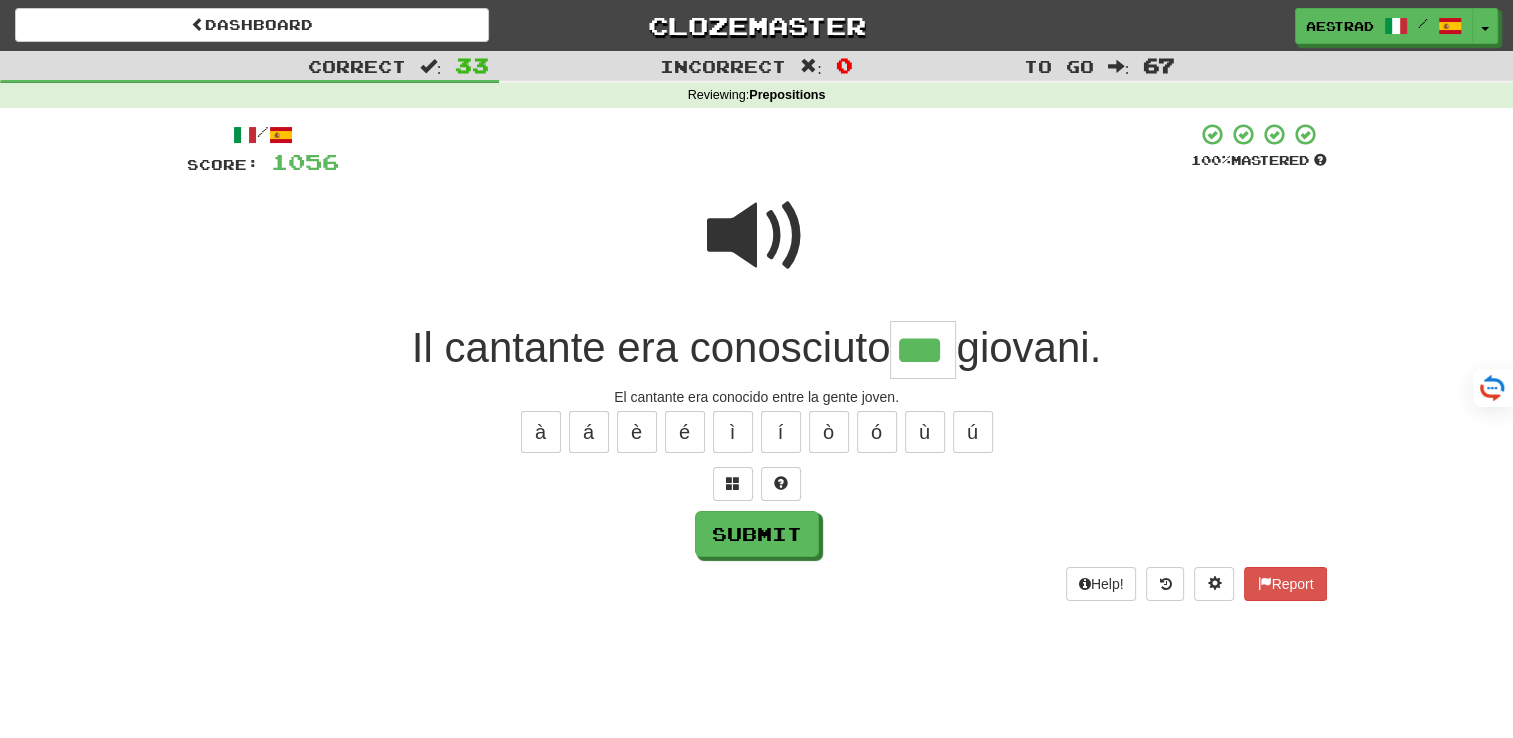 type on "***" 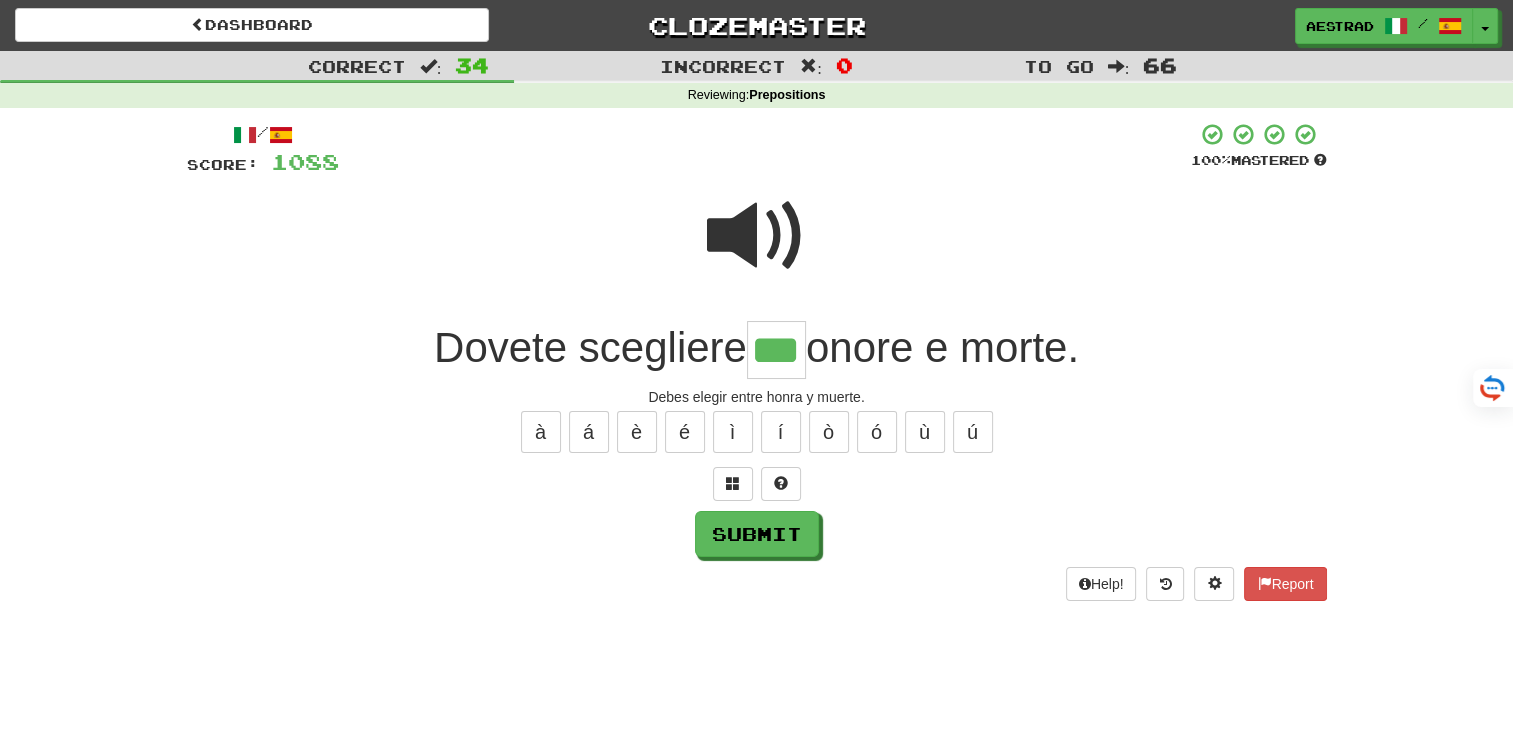 type on "***" 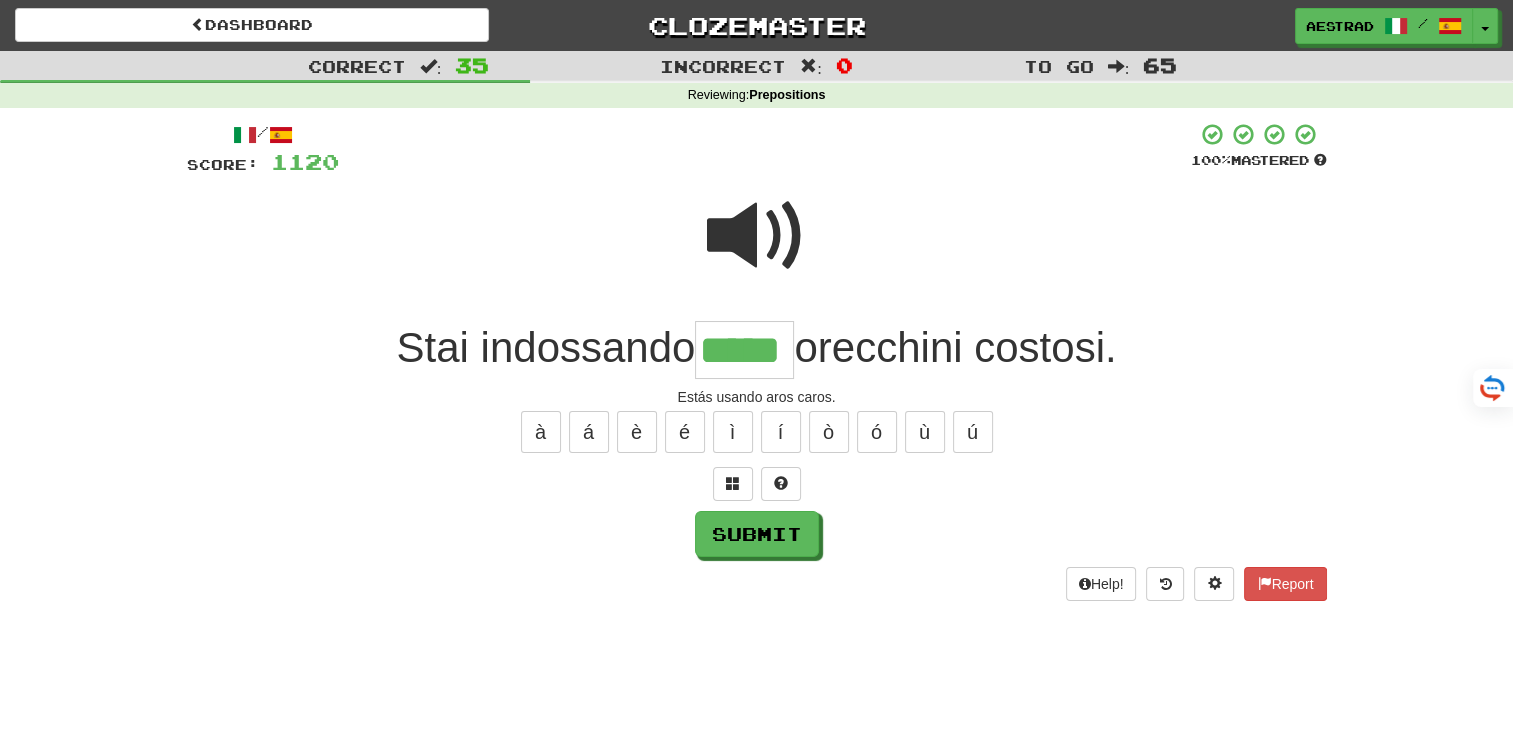 type on "*****" 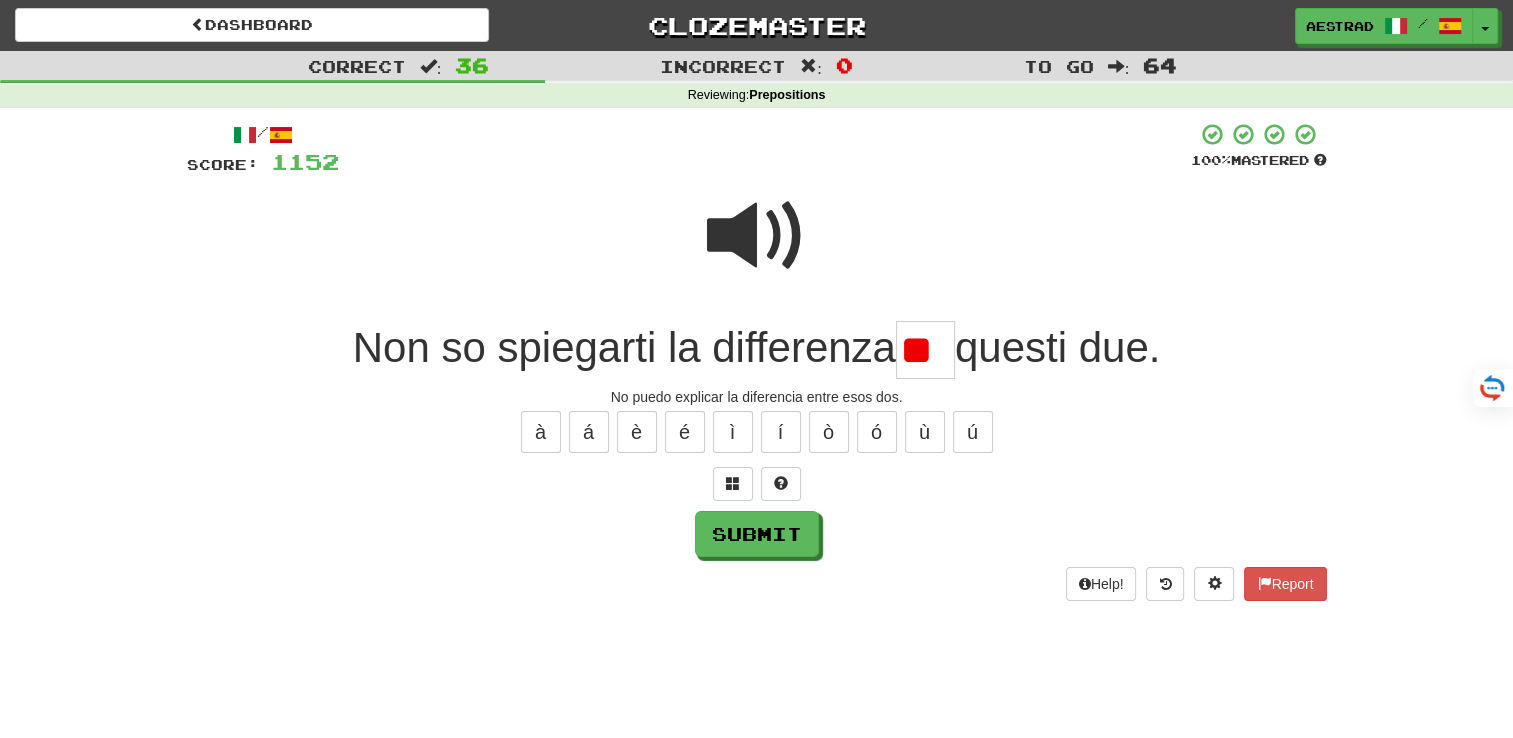 type on "*" 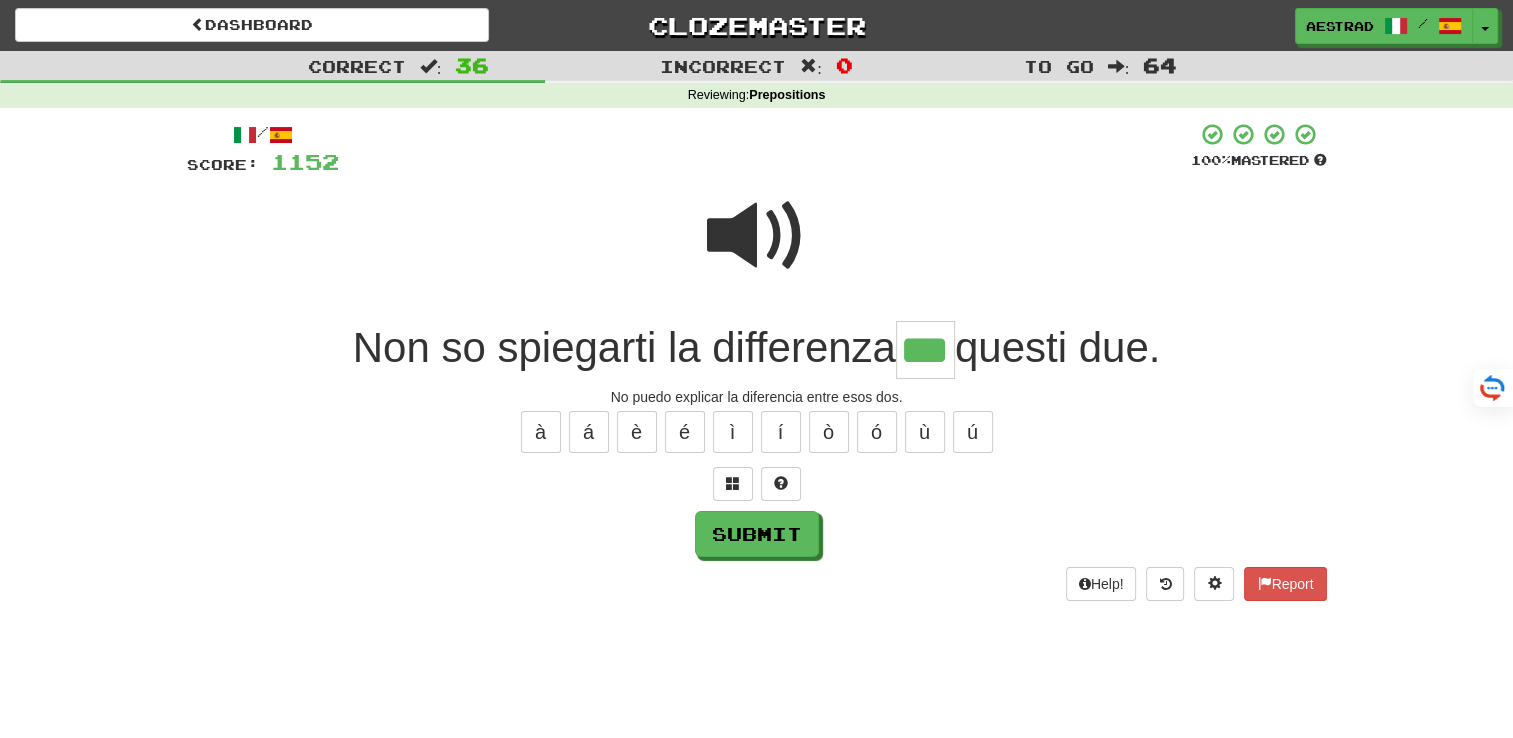type on "***" 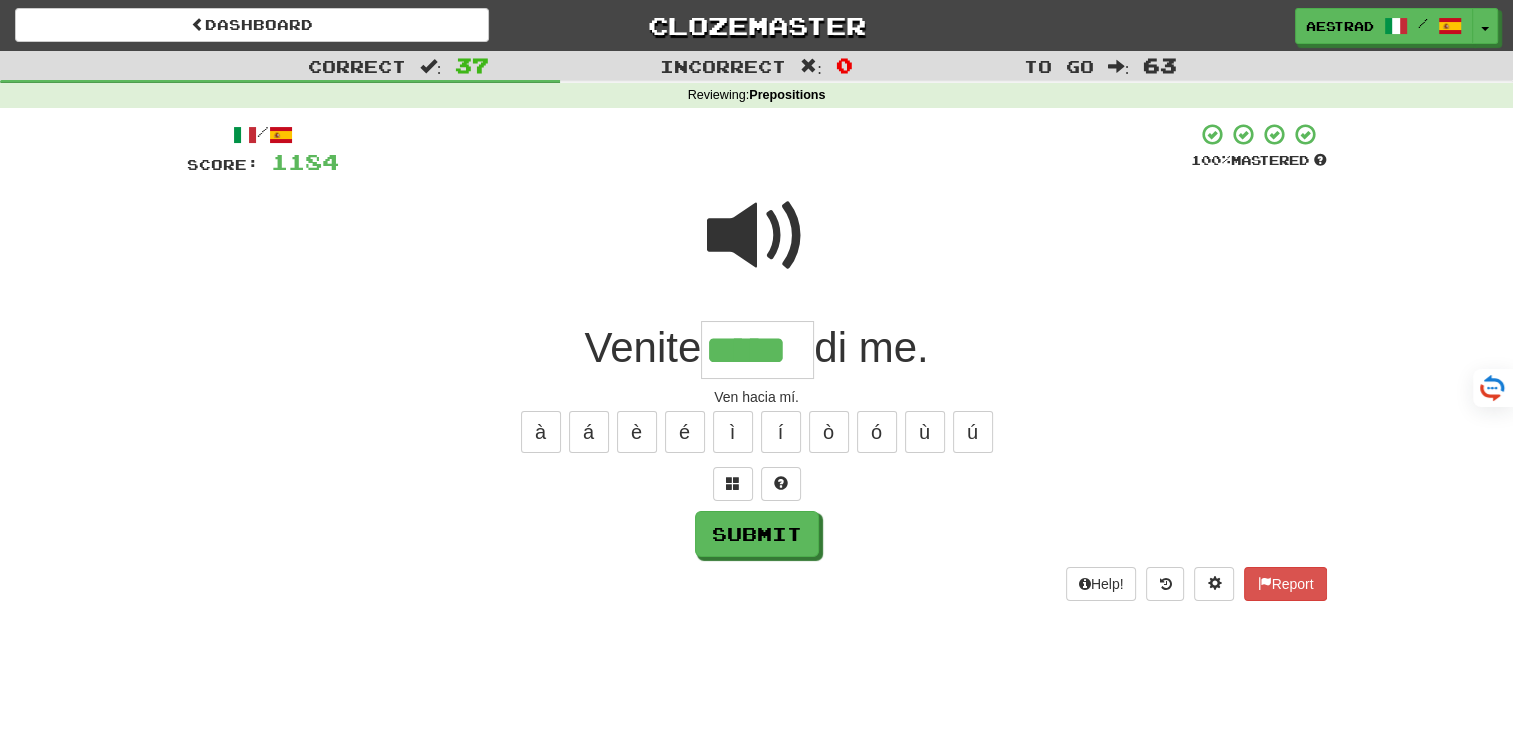 type on "*****" 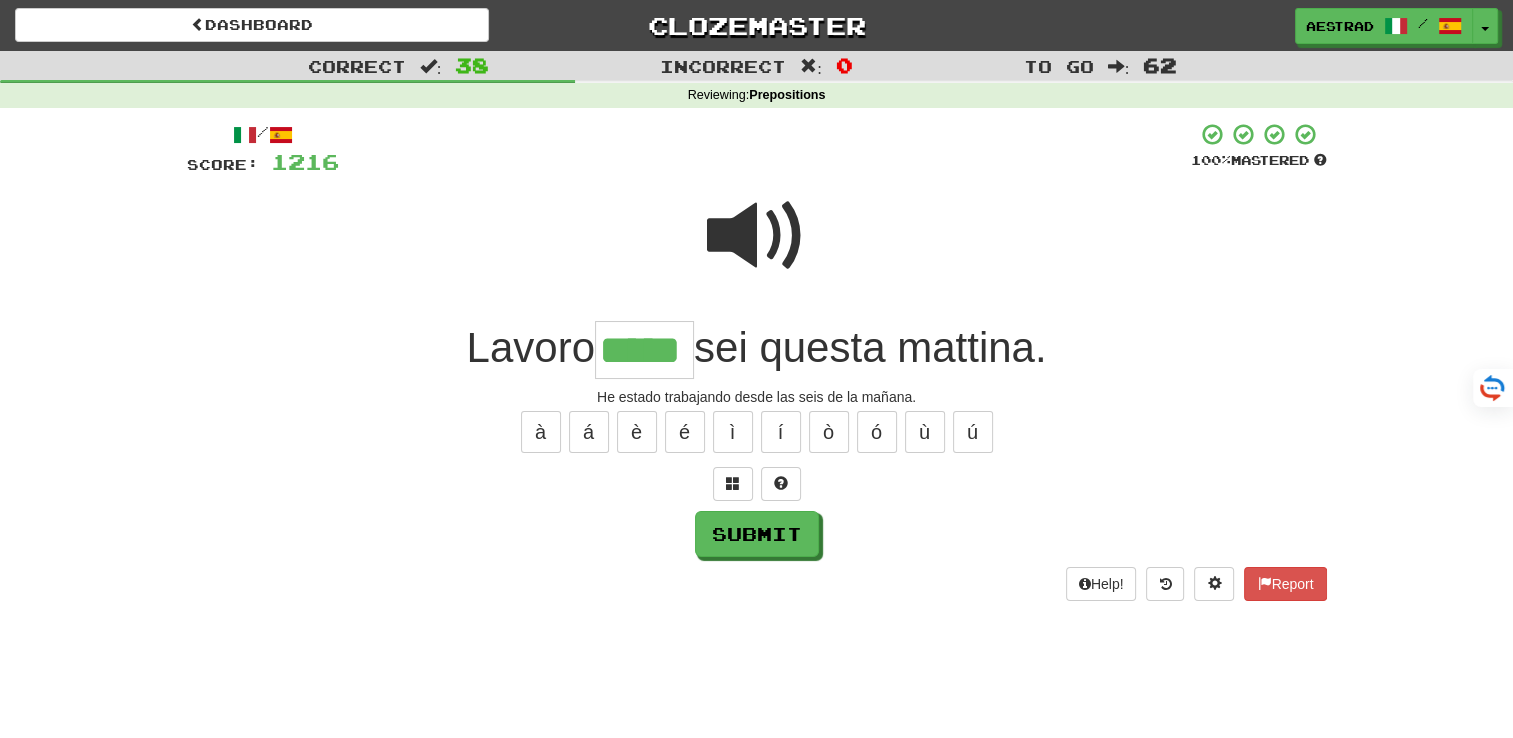type on "*****" 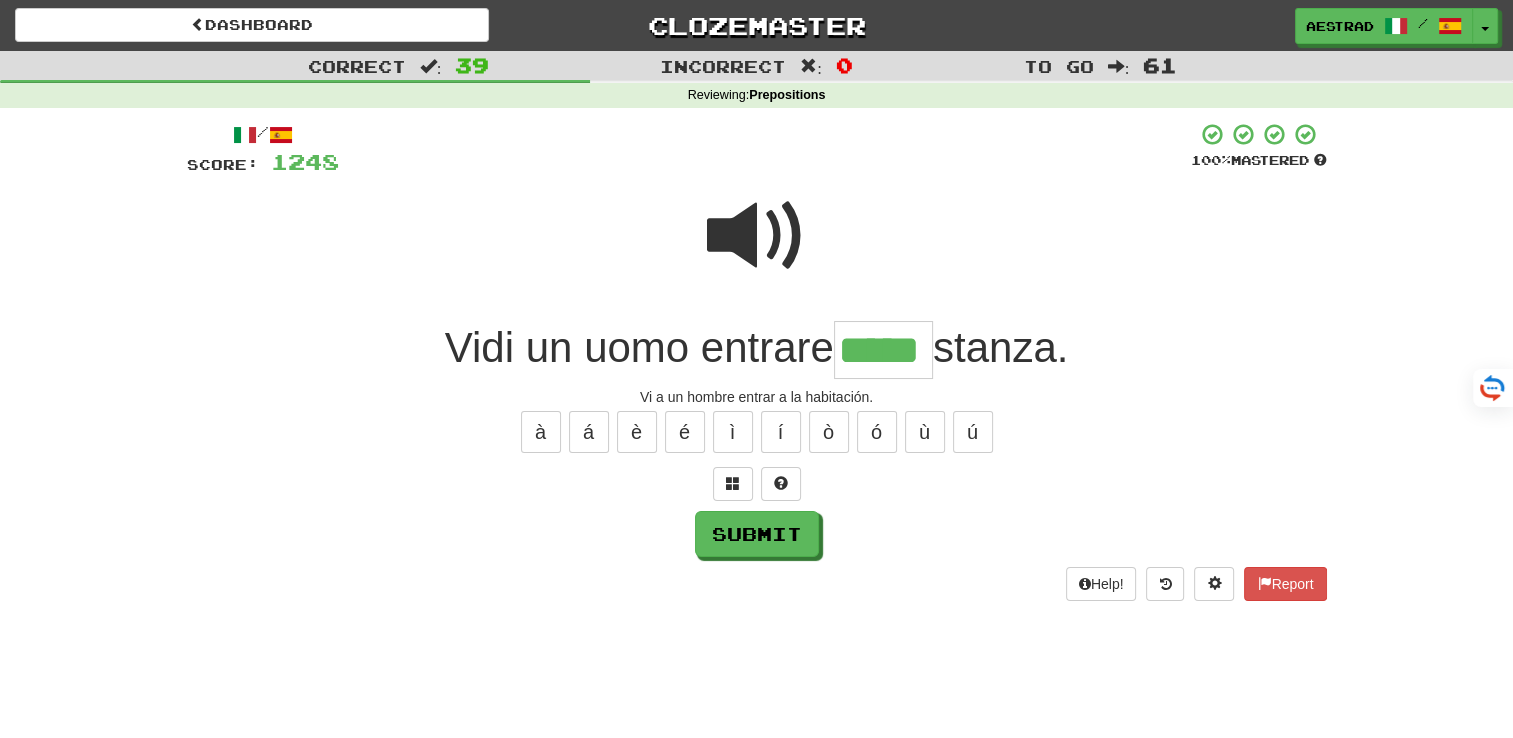 type on "*****" 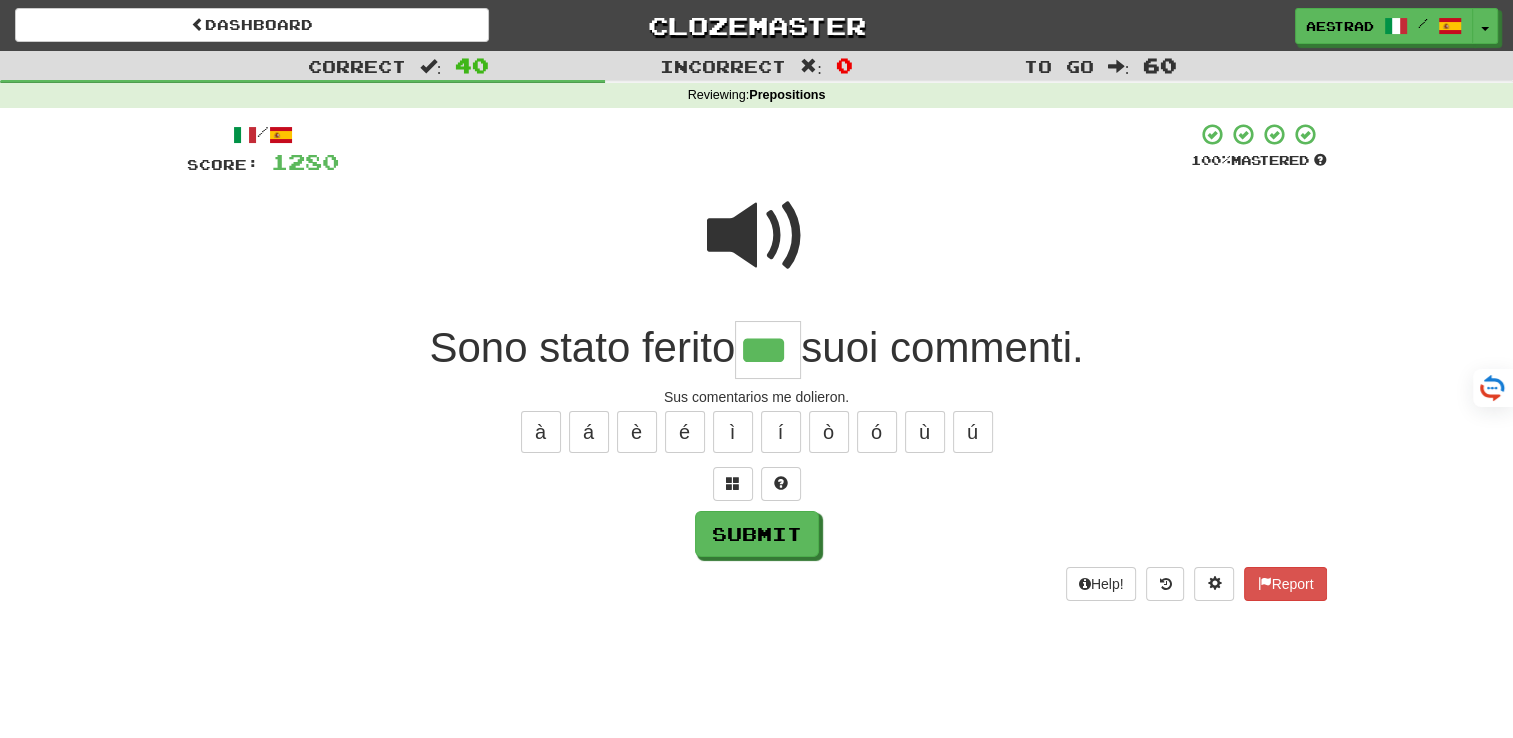 type on "***" 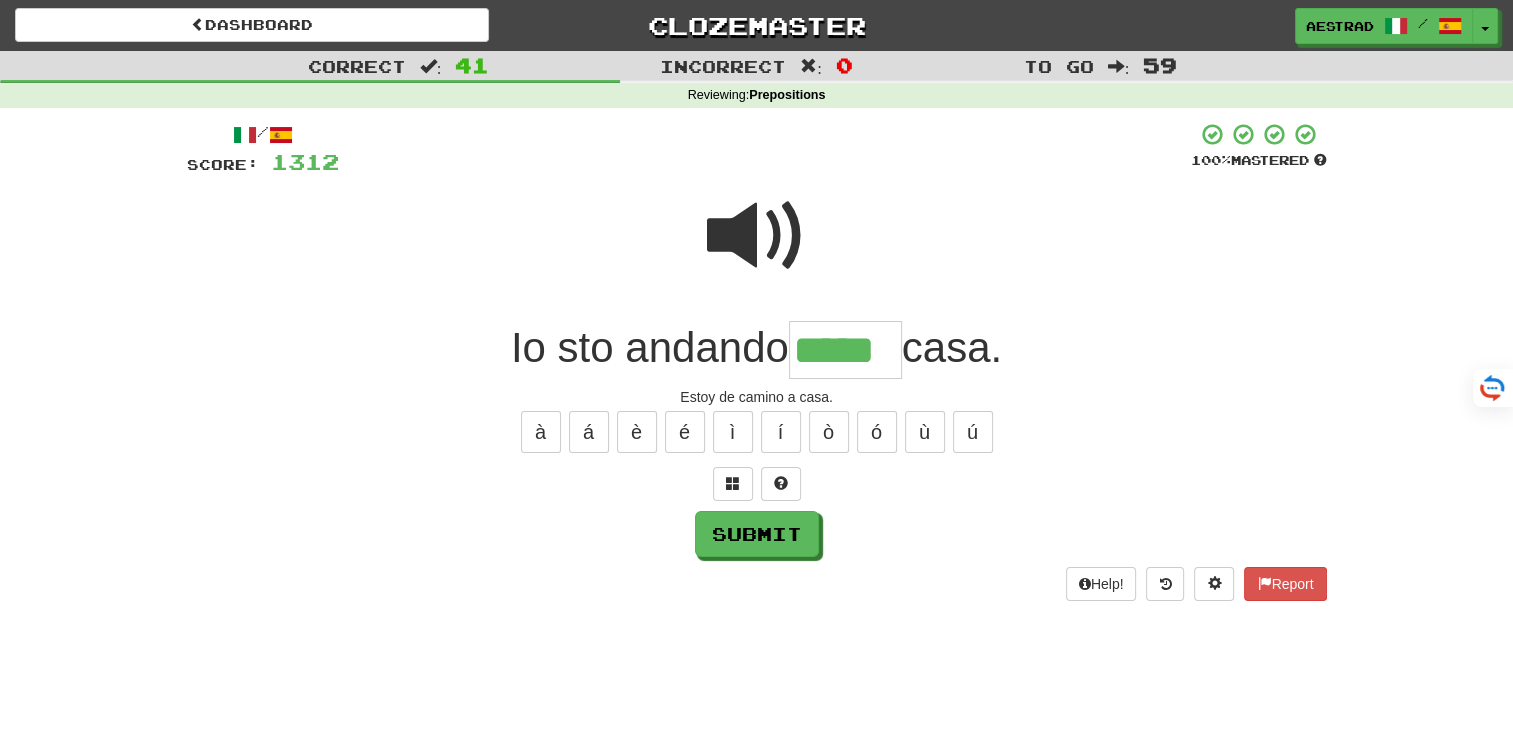 type on "*****" 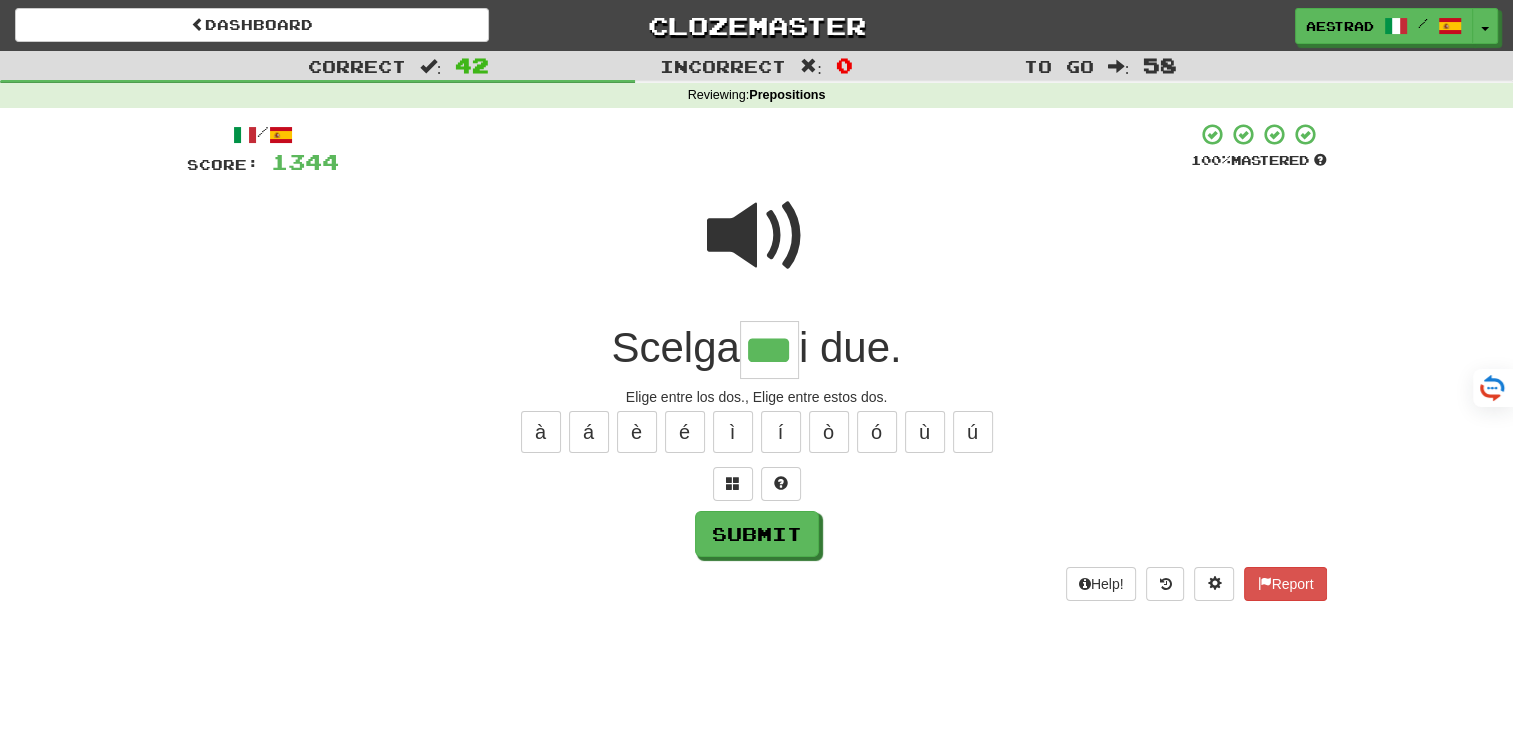 type on "***" 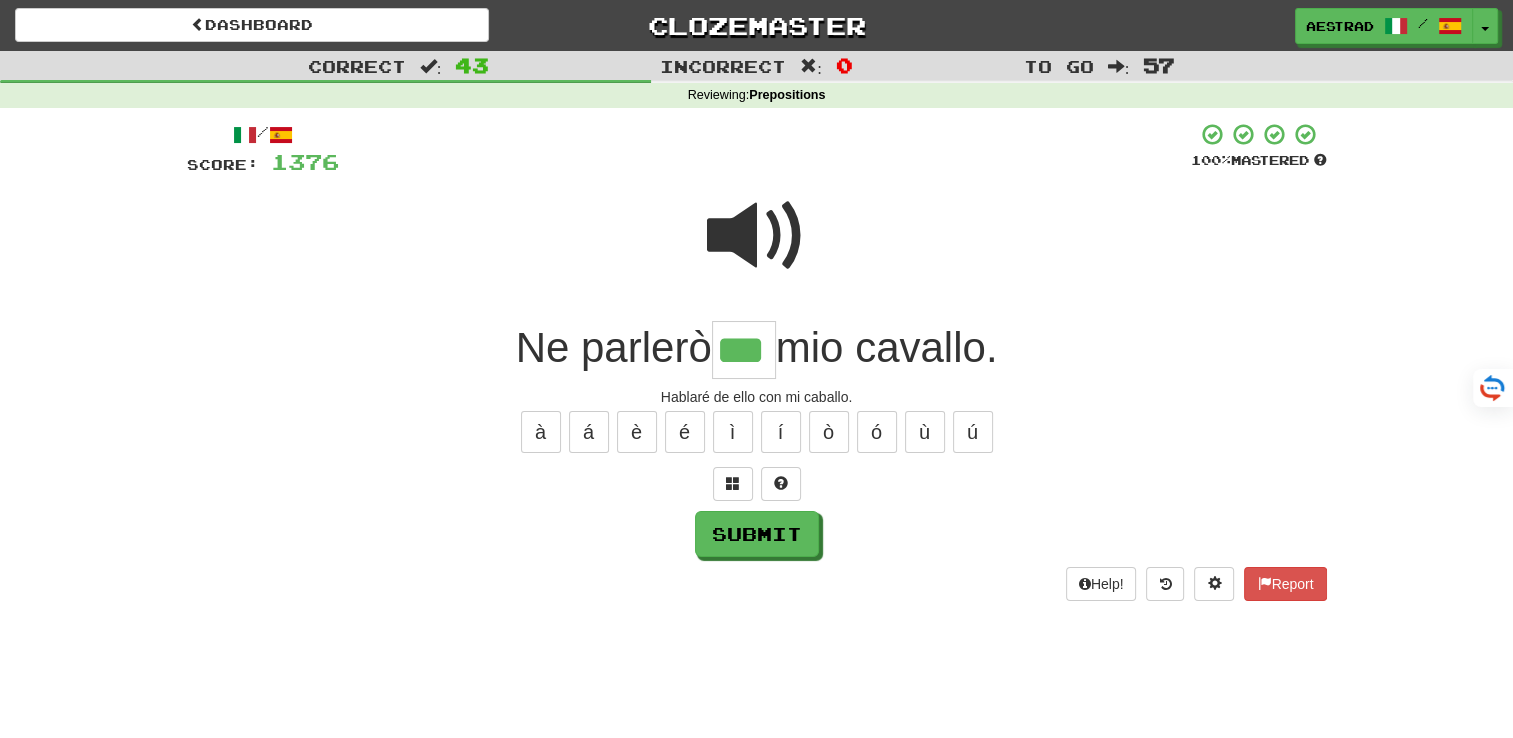 type on "***" 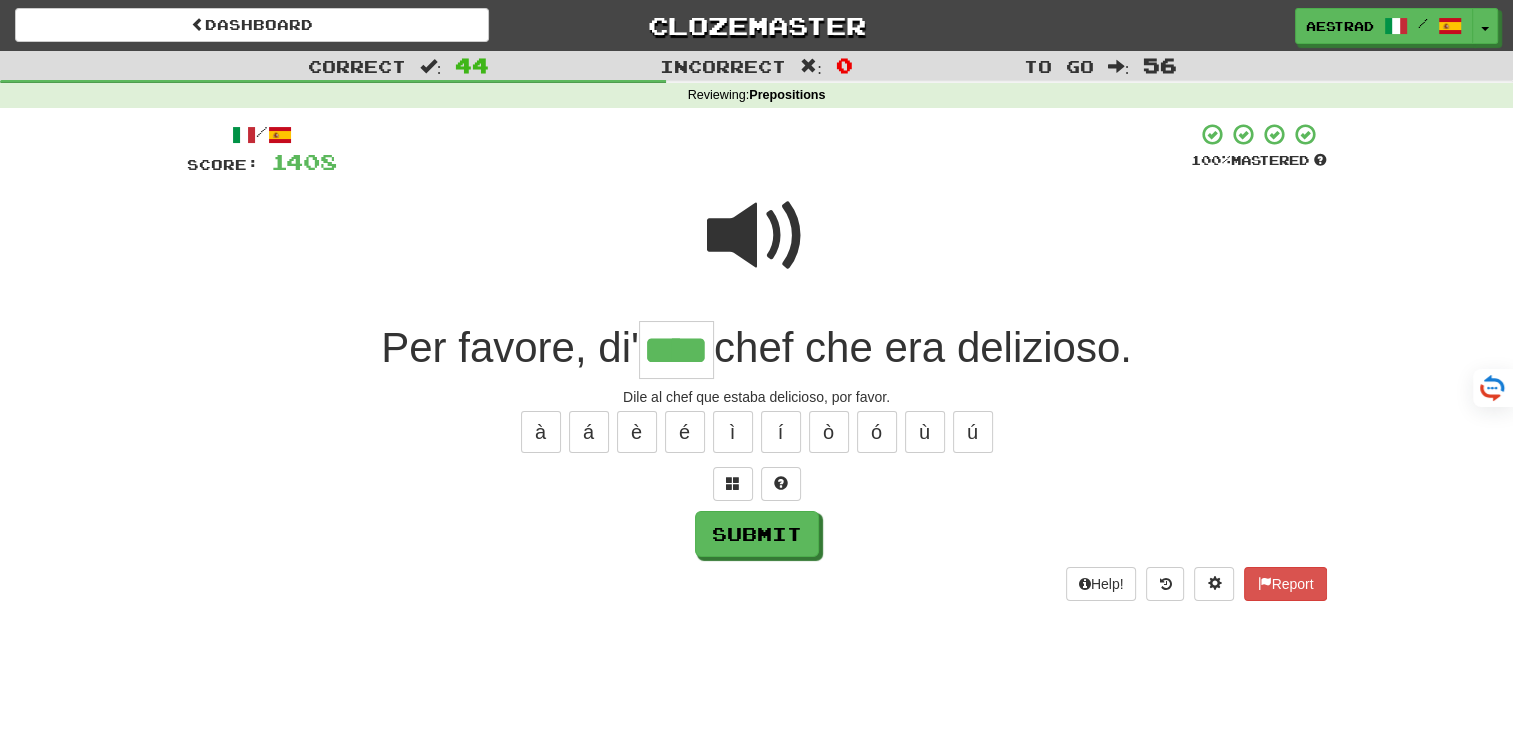 type on "****" 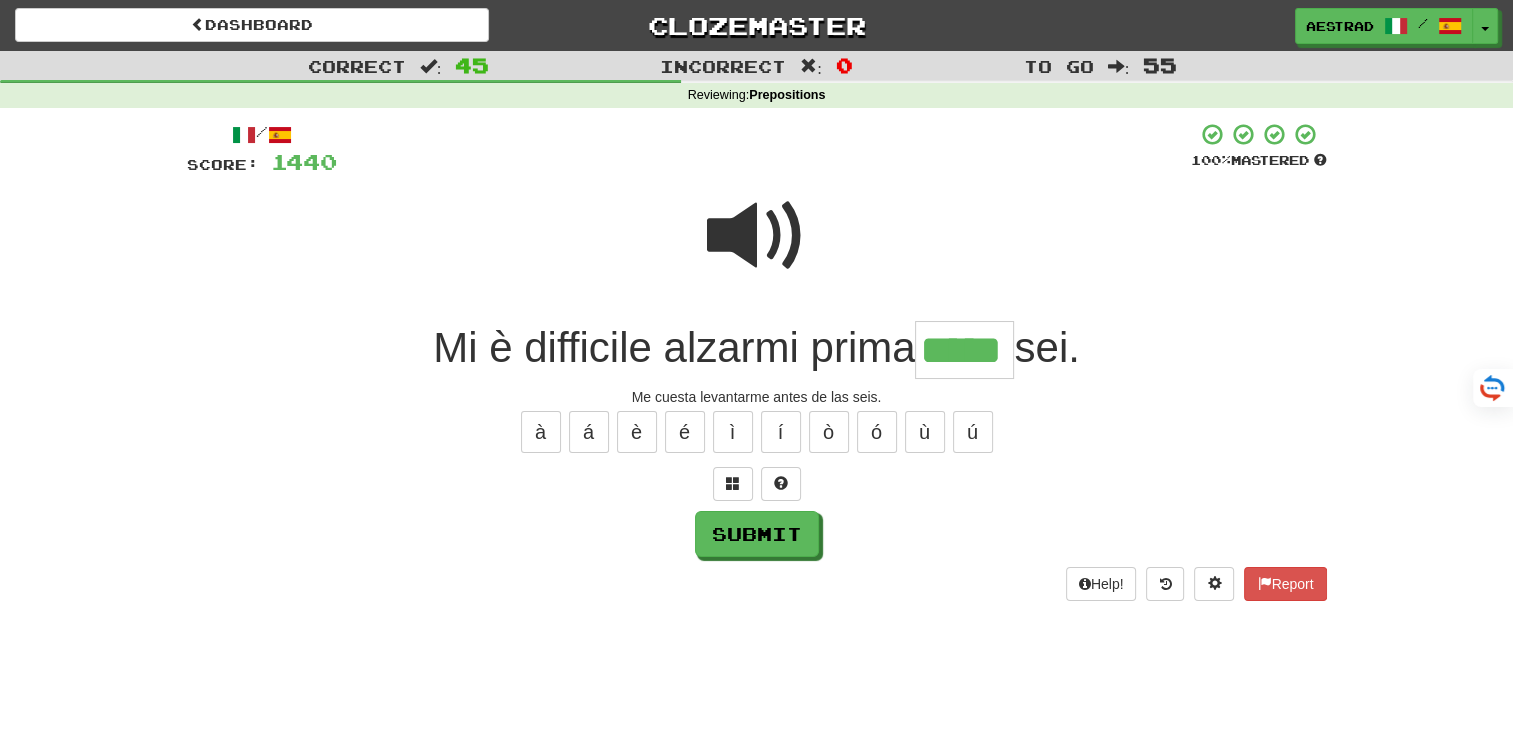 type on "*****" 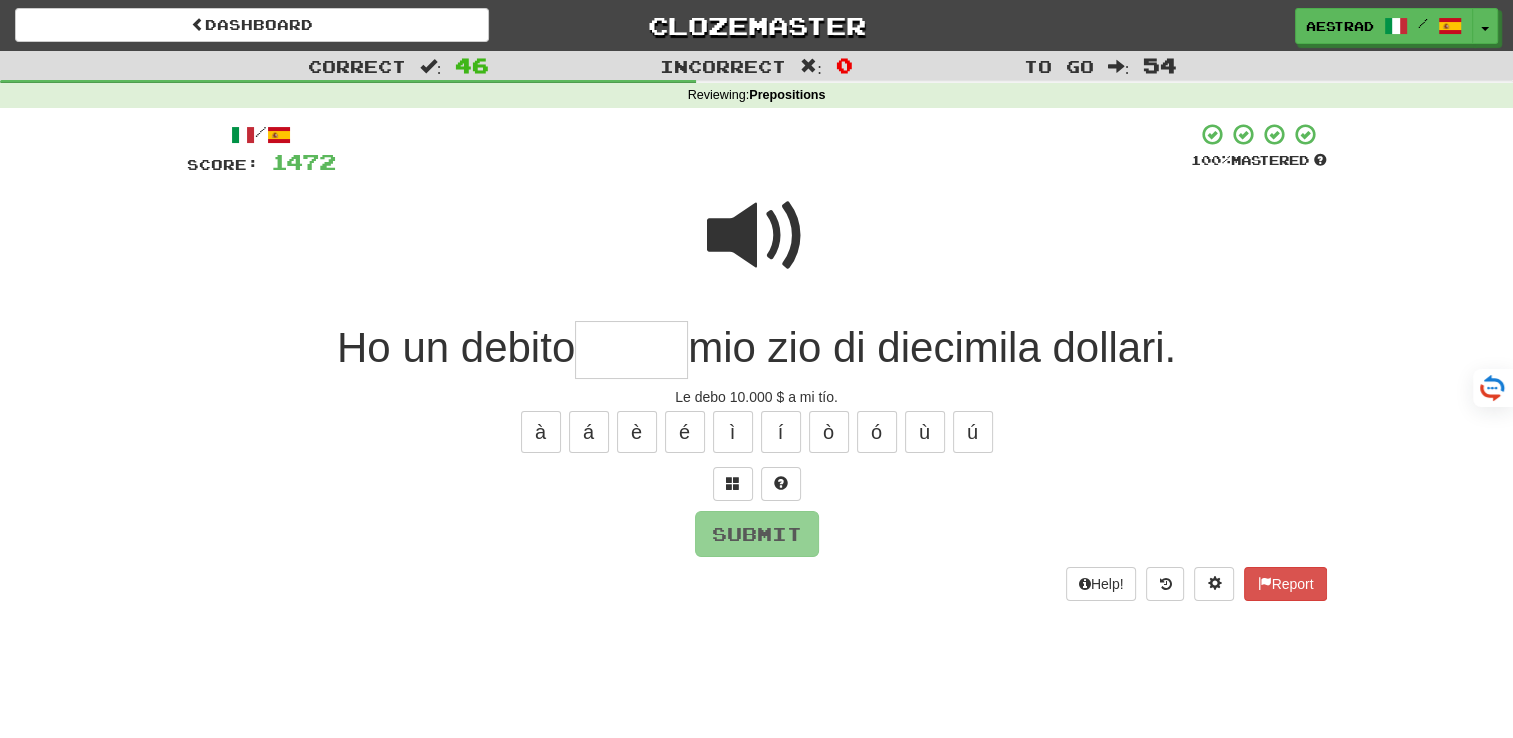 type on "*" 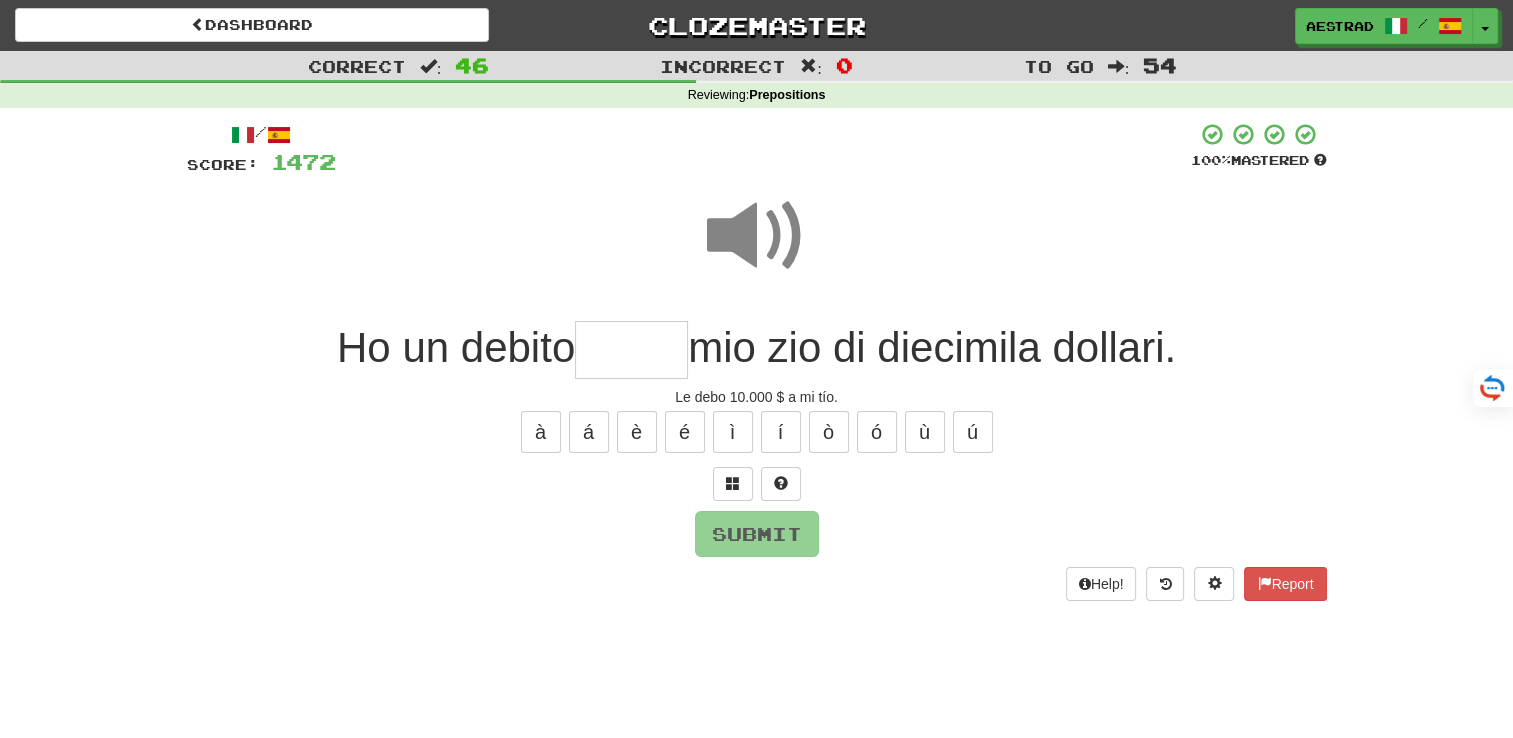 click at bounding box center [631, 350] 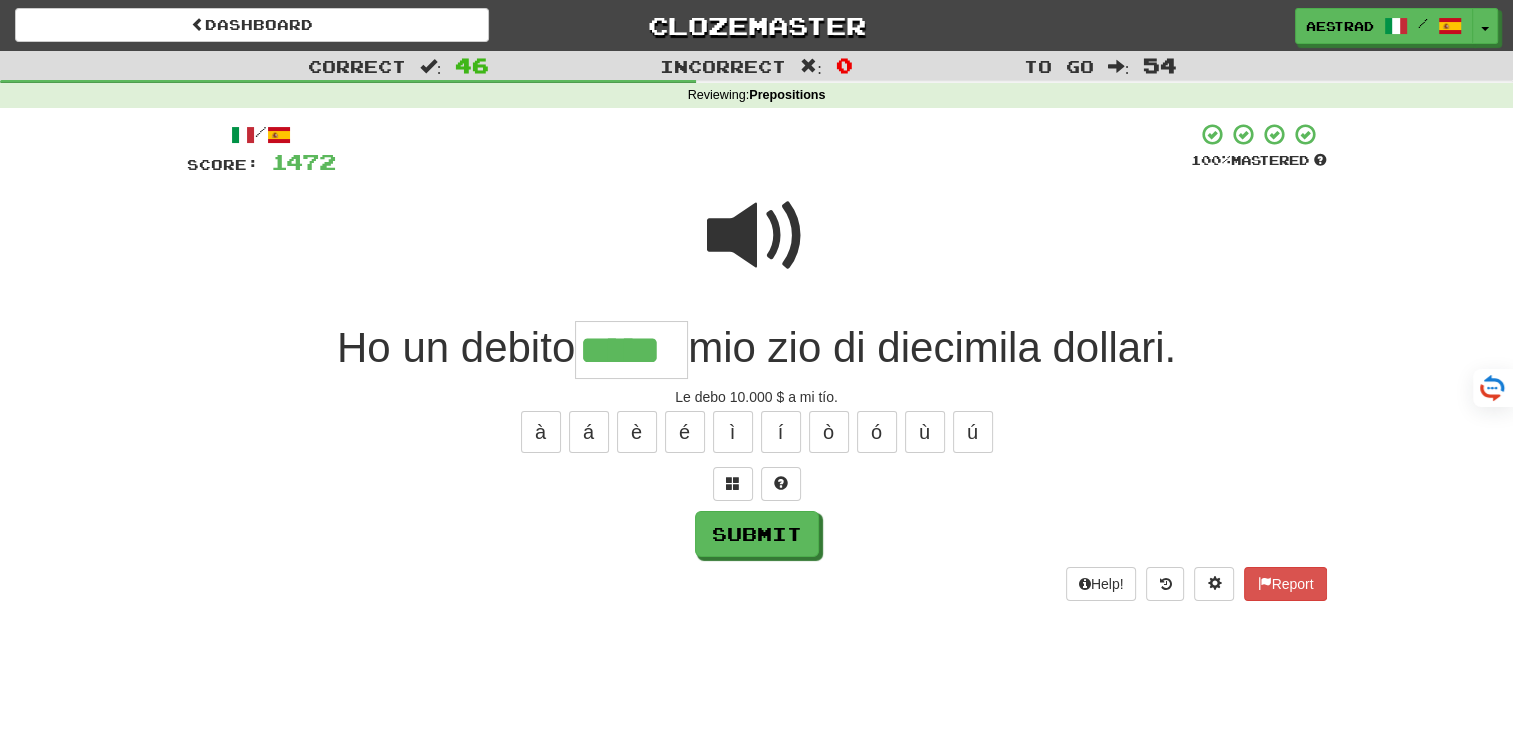type on "*****" 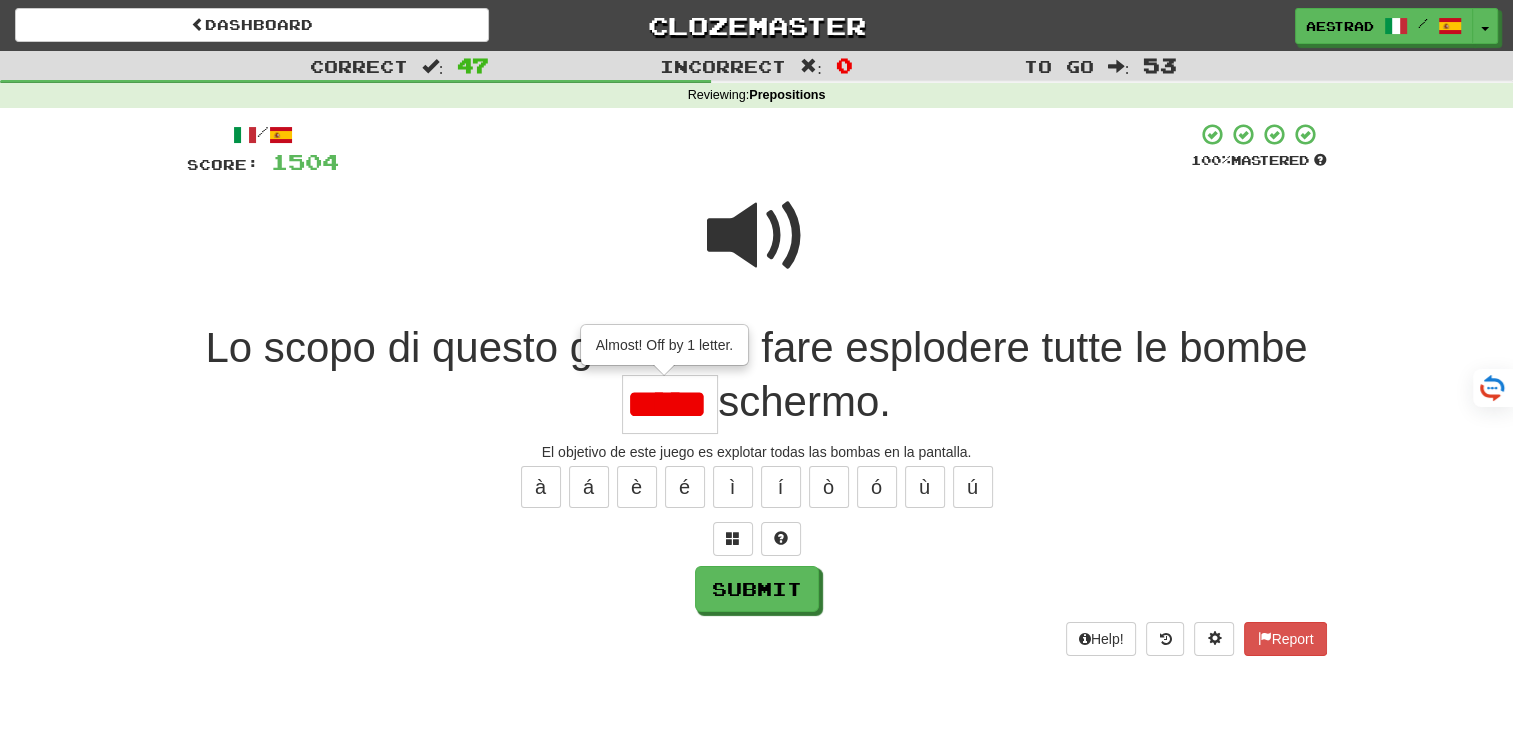 type on "*****" 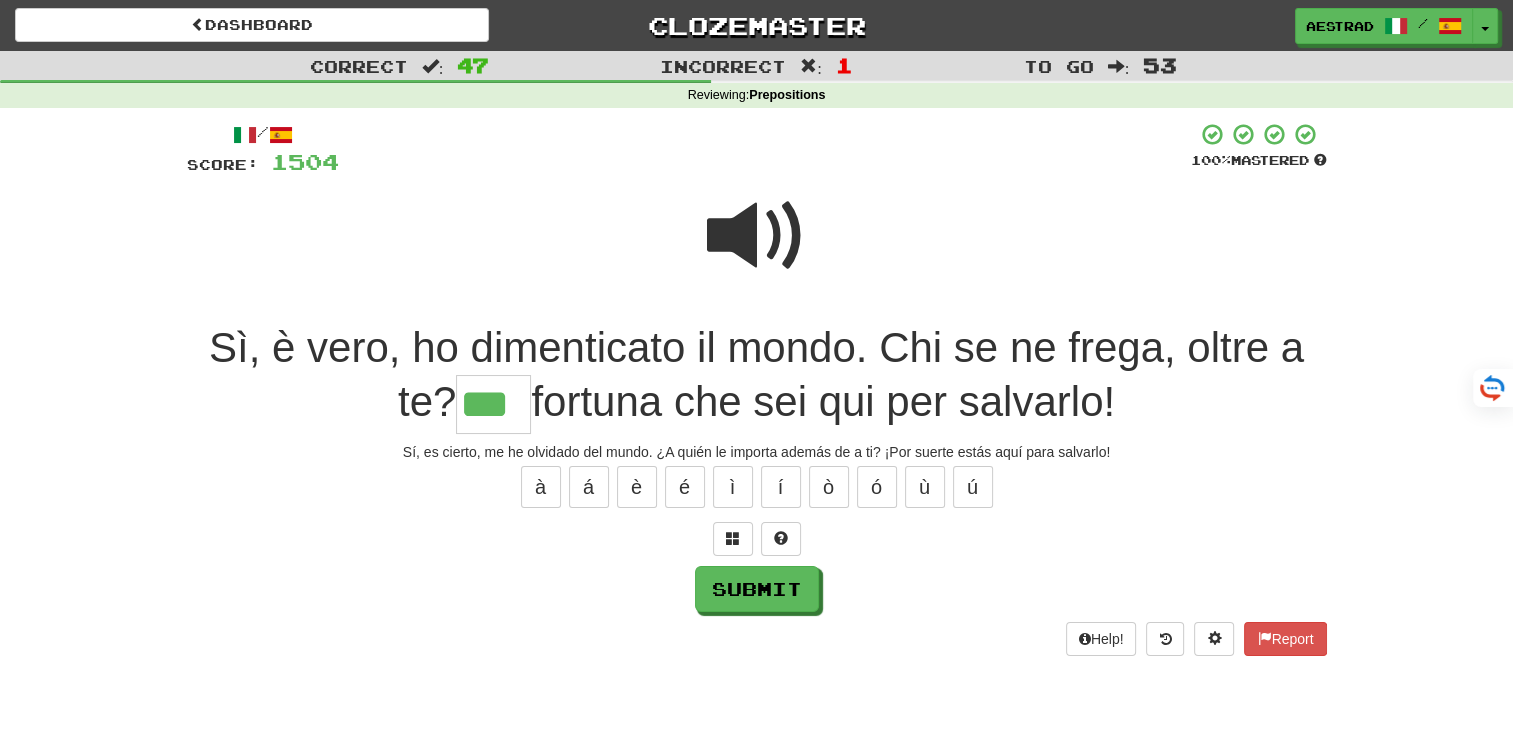 type on "***" 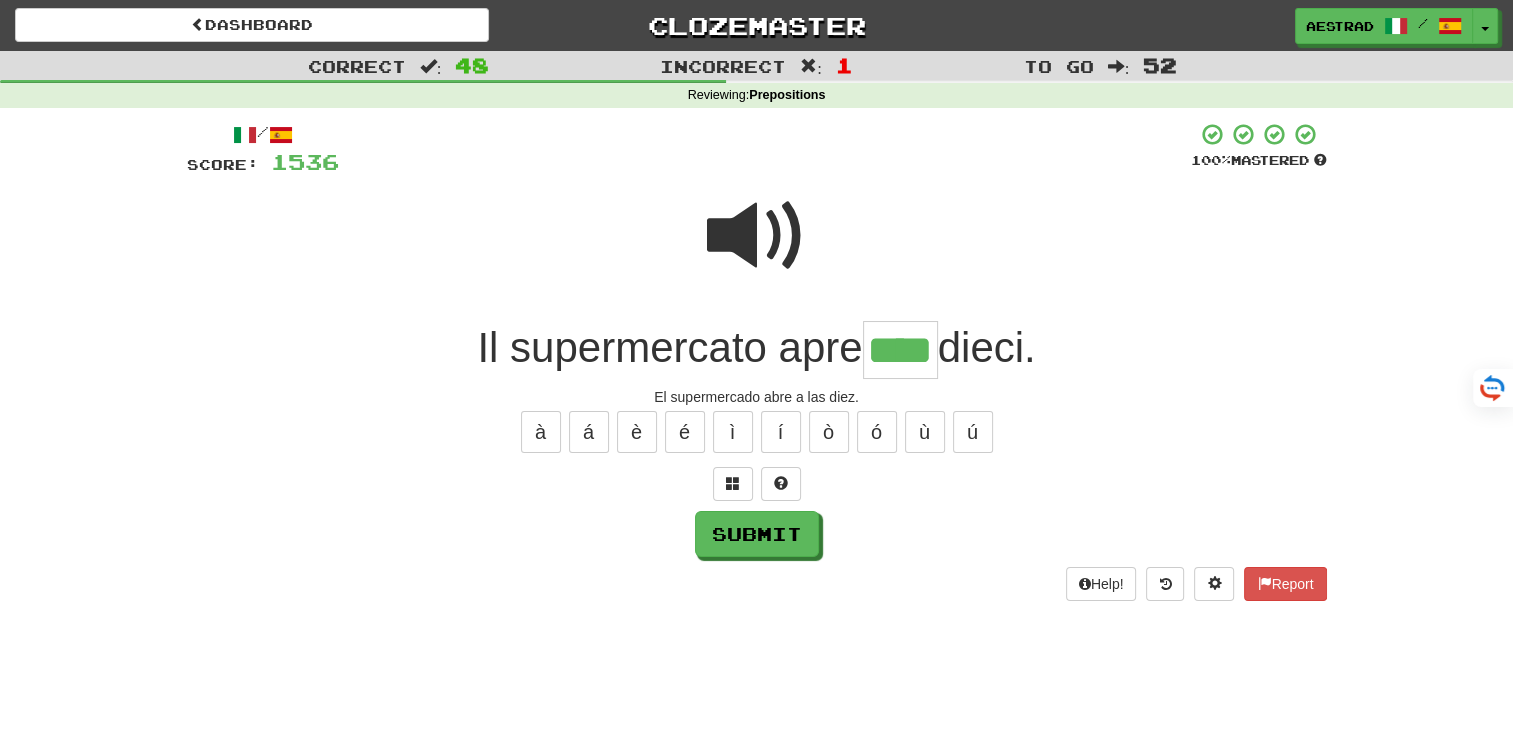 type on "****" 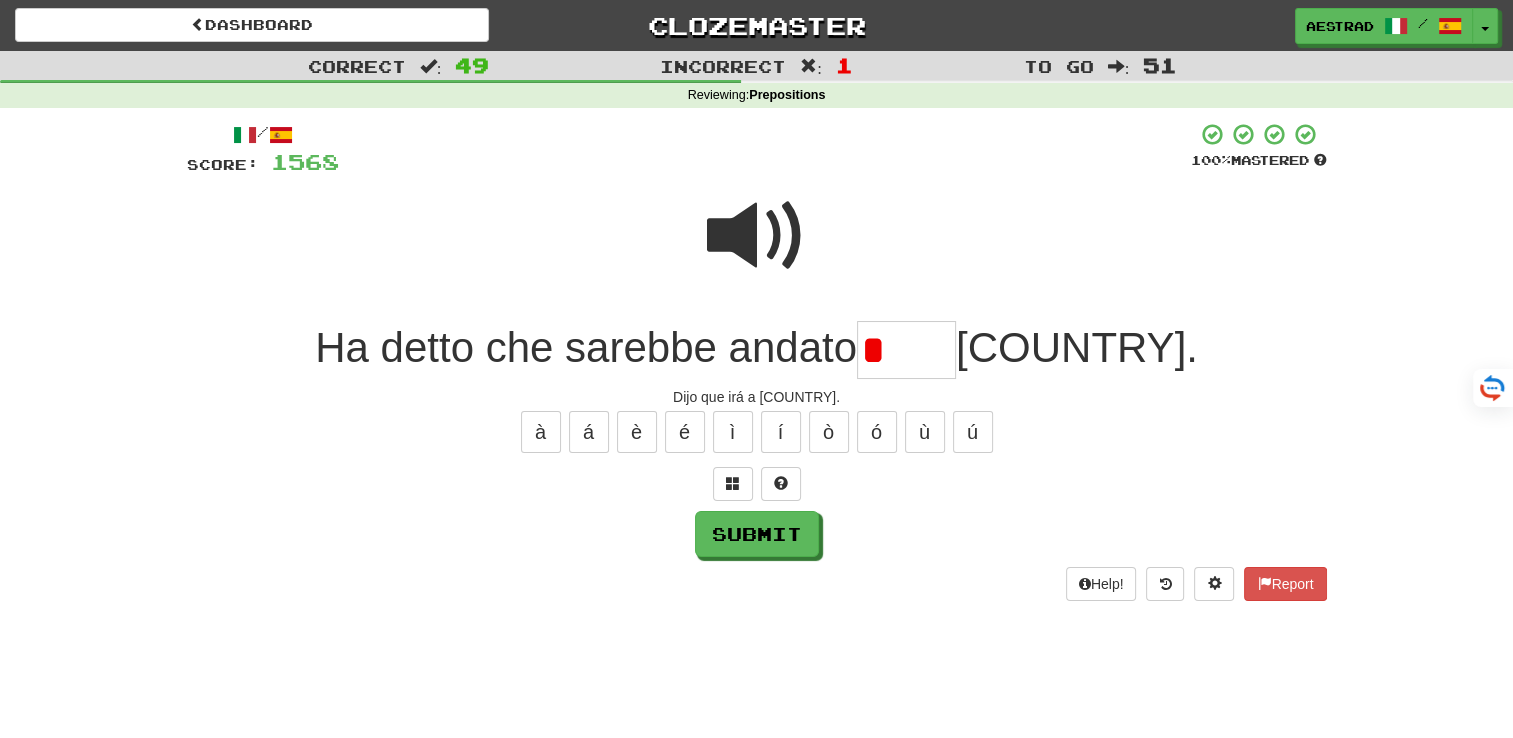 type on "*****" 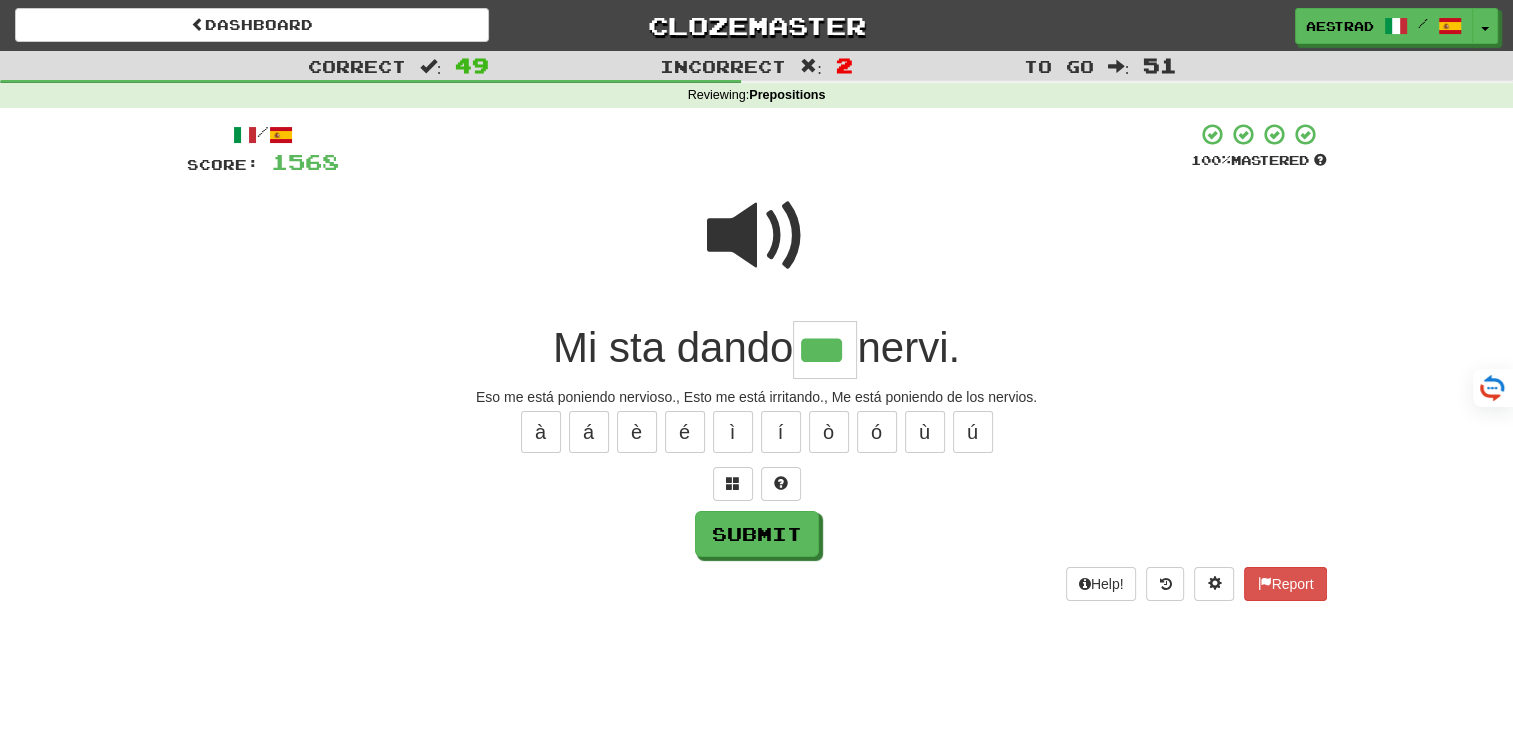 type on "***" 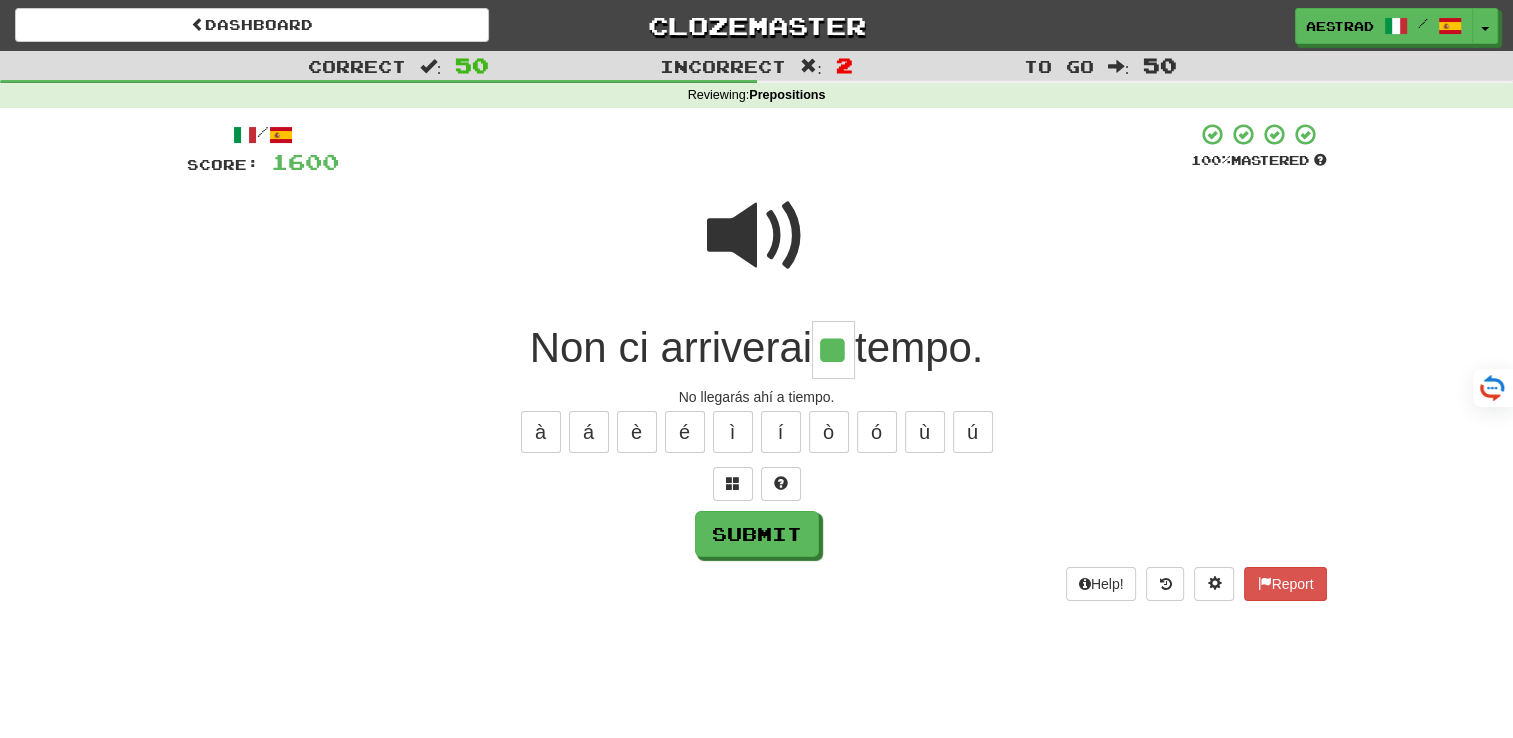 type on "**" 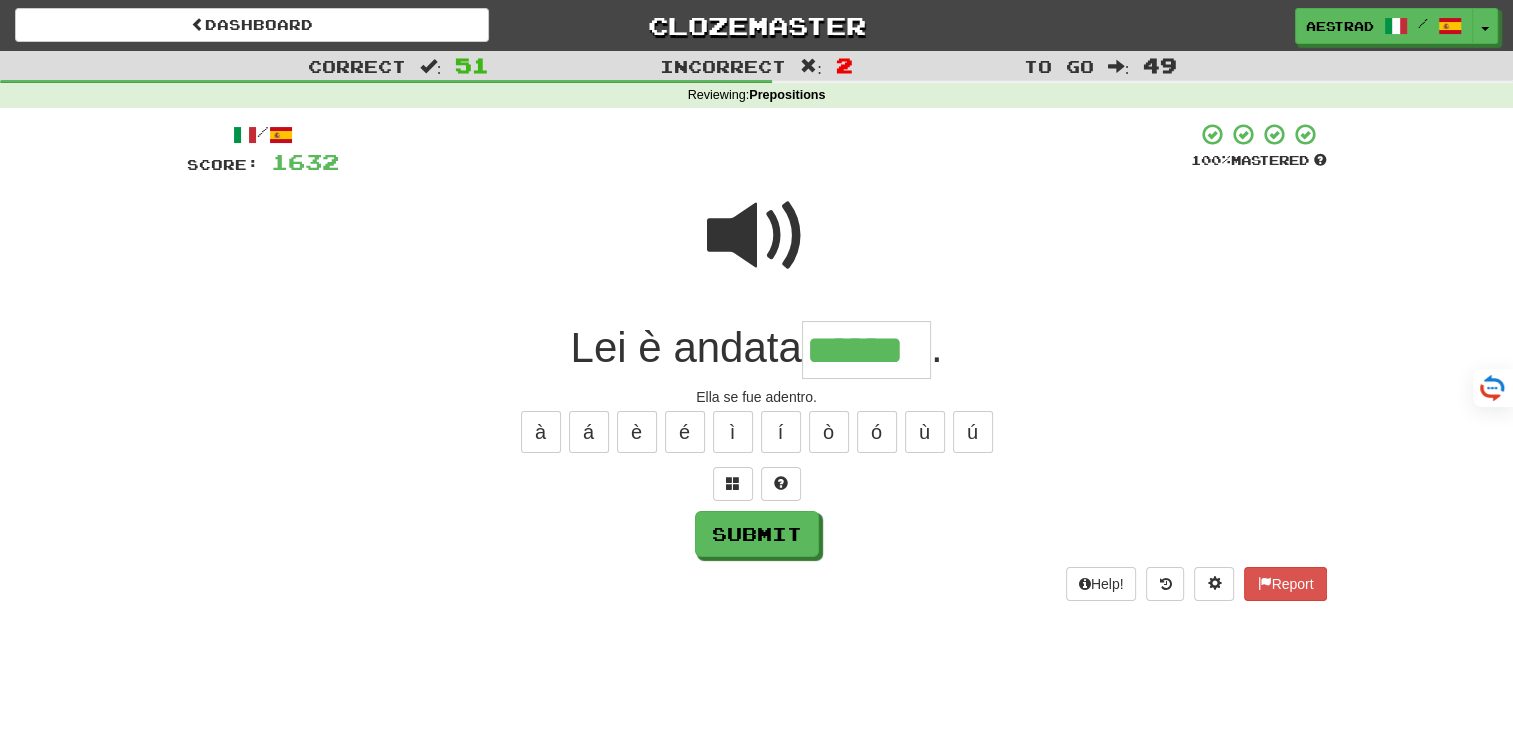 type on "******" 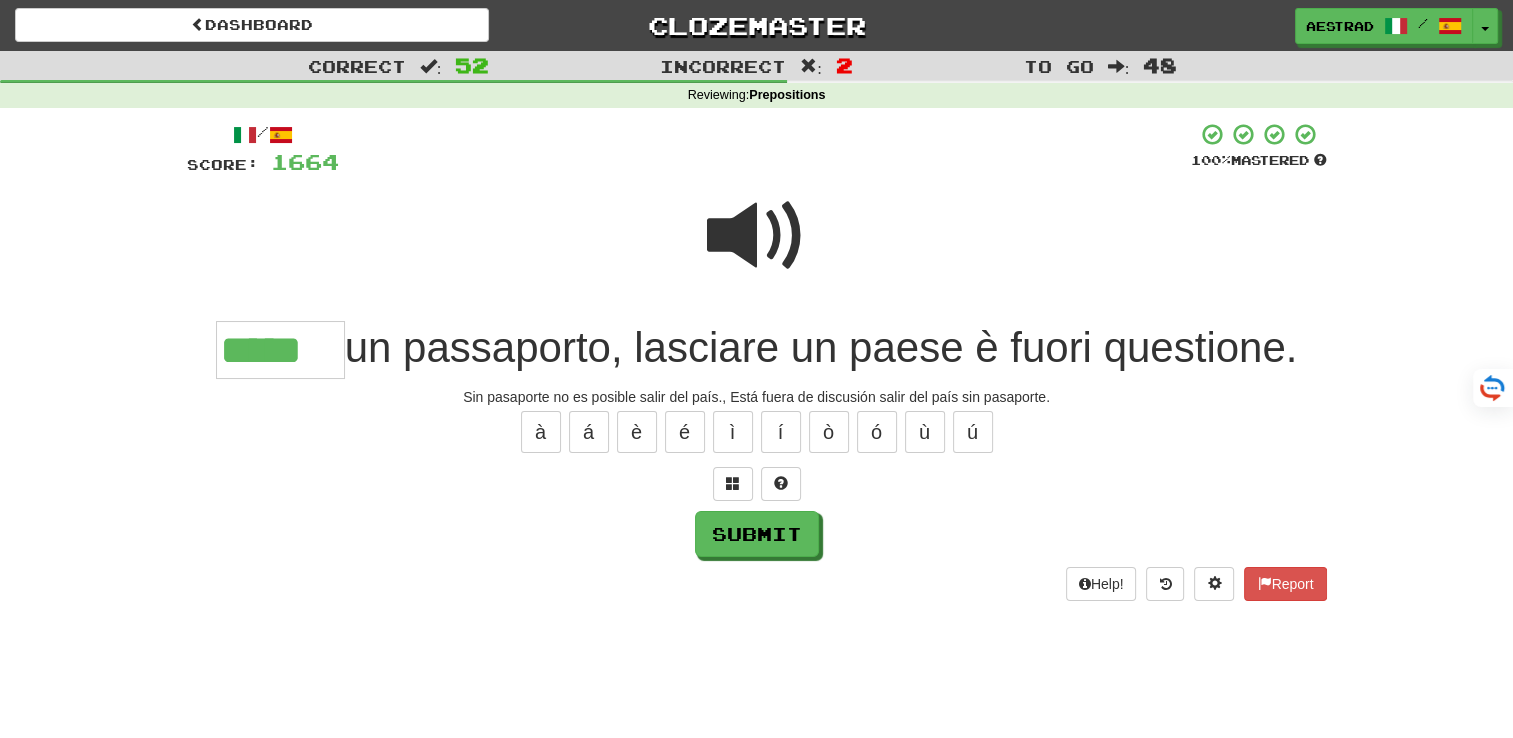 type on "*****" 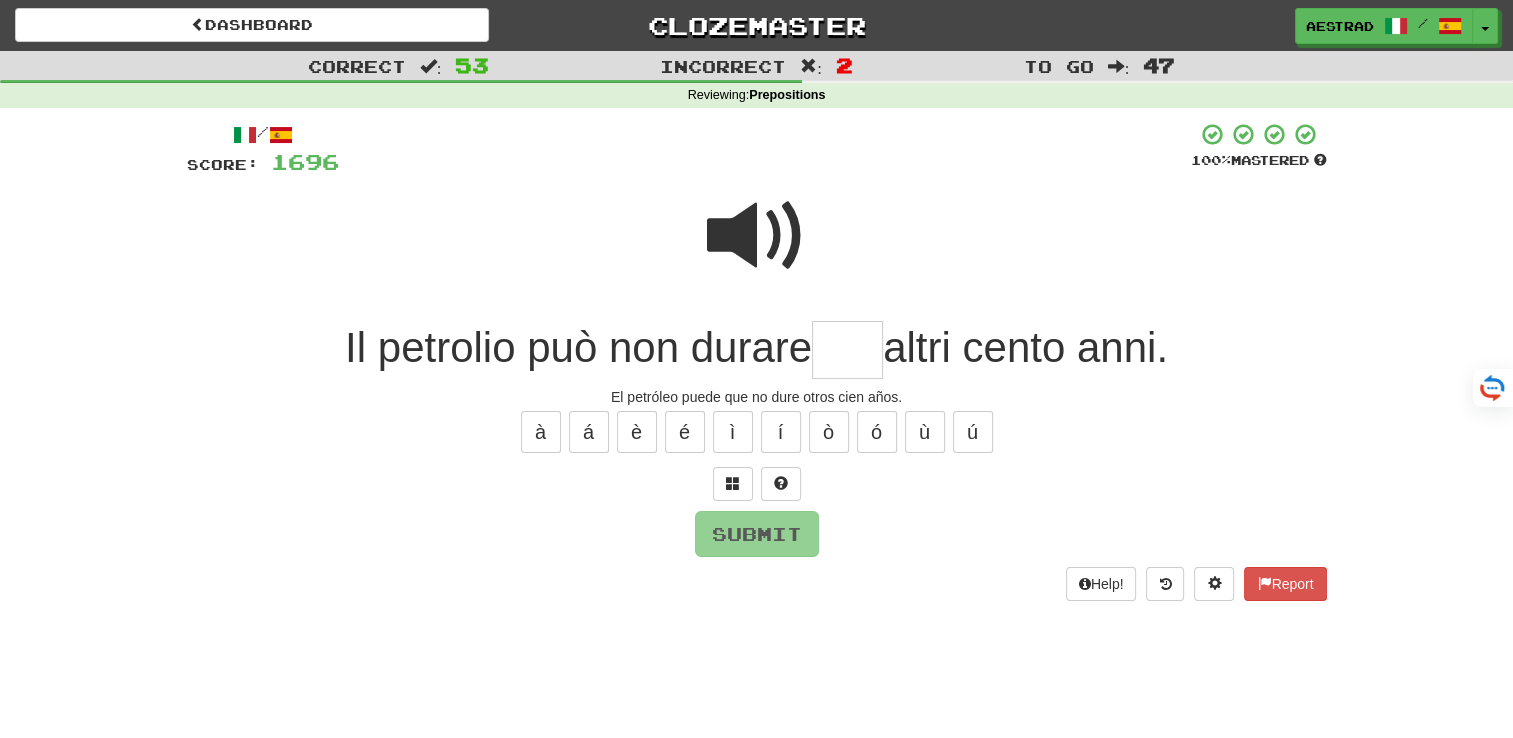 type on "*" 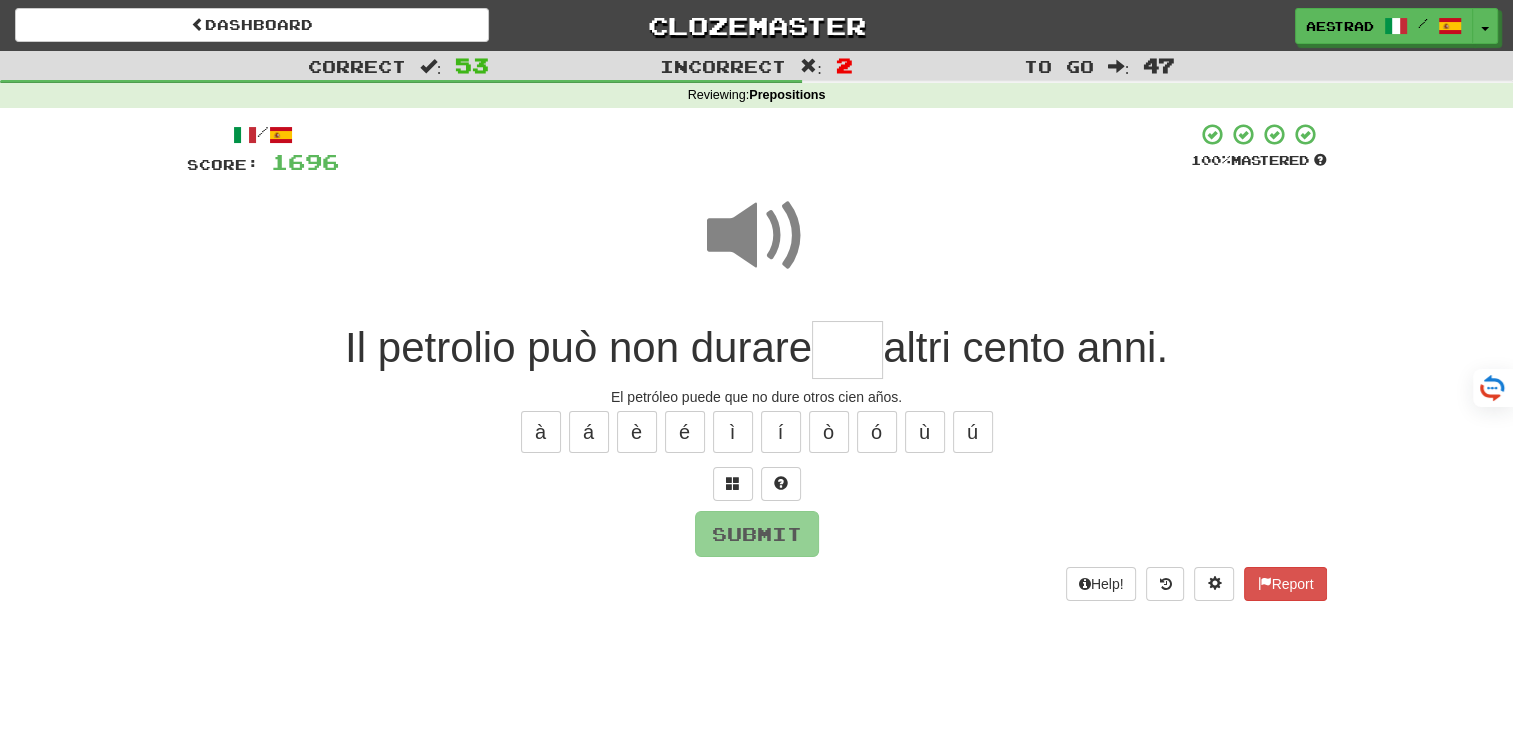 click at bounding box center [847, 350] 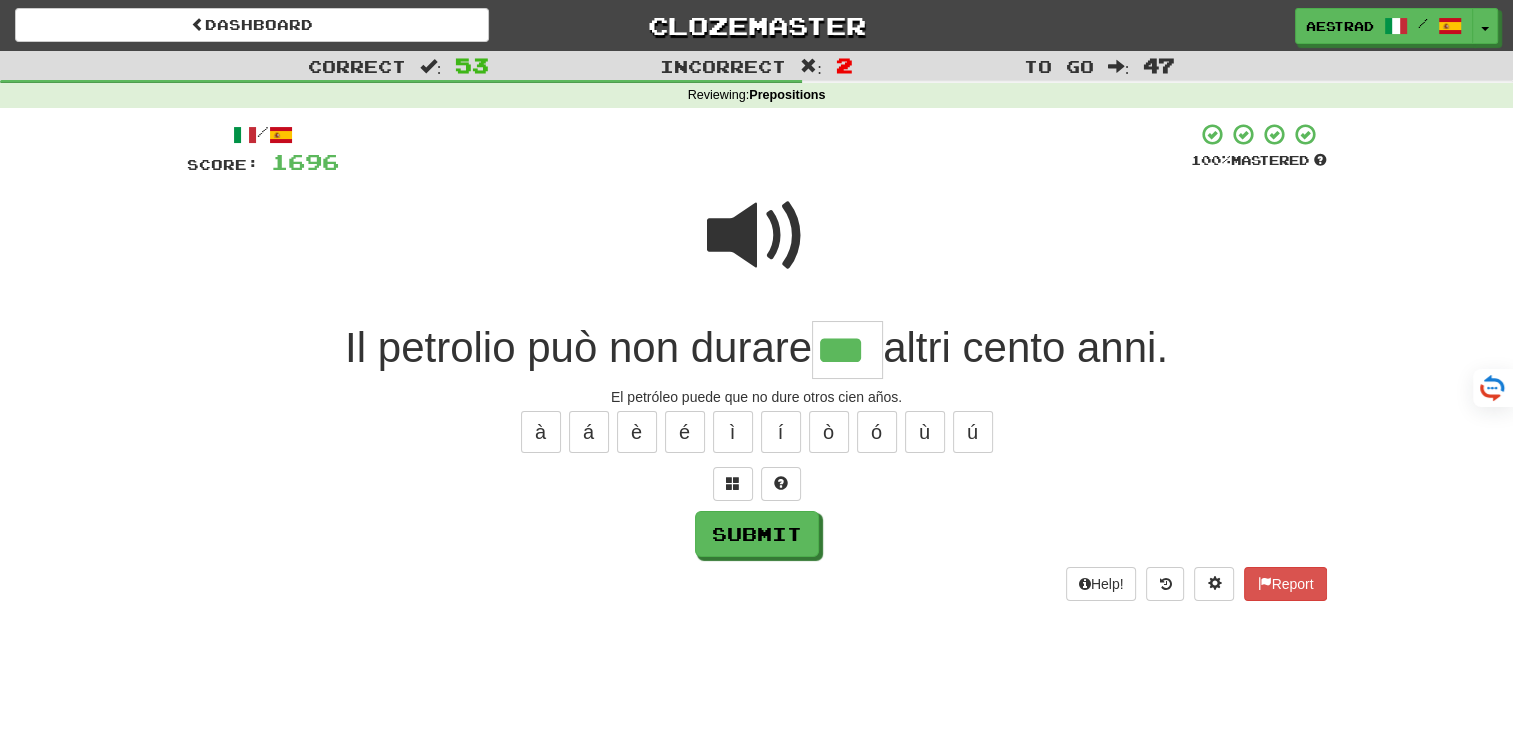 type on "***" 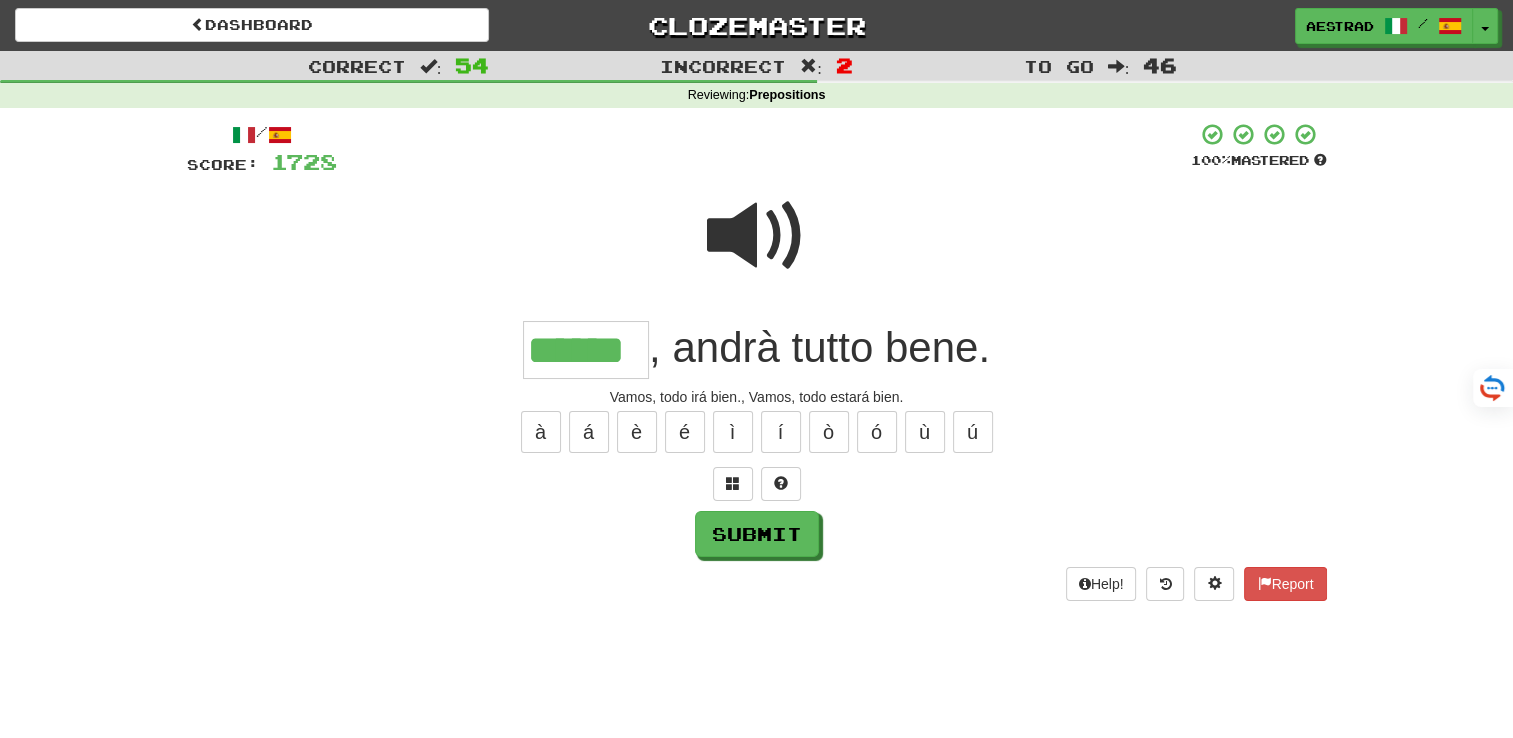 type on "******" 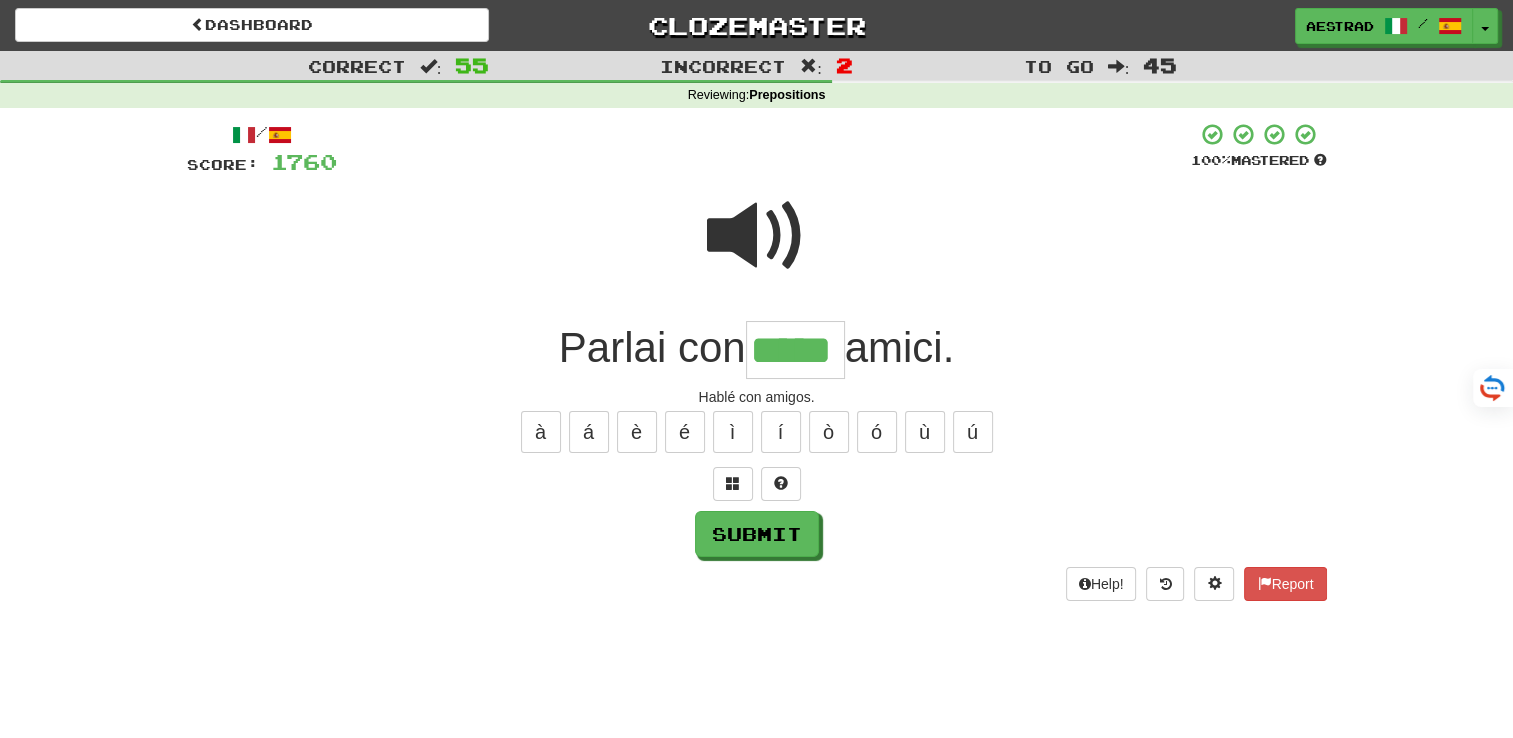 type on "*****" 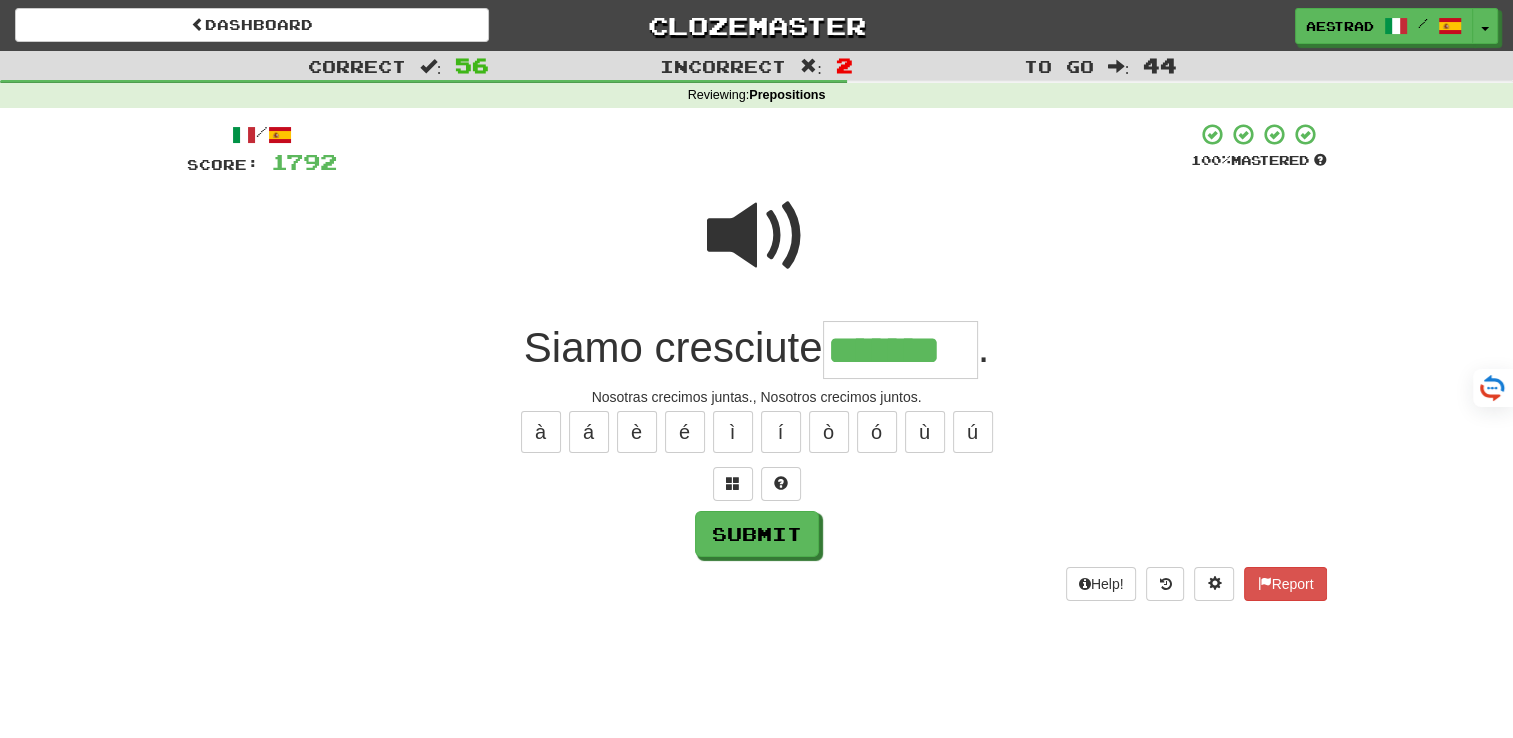 type on "*******" 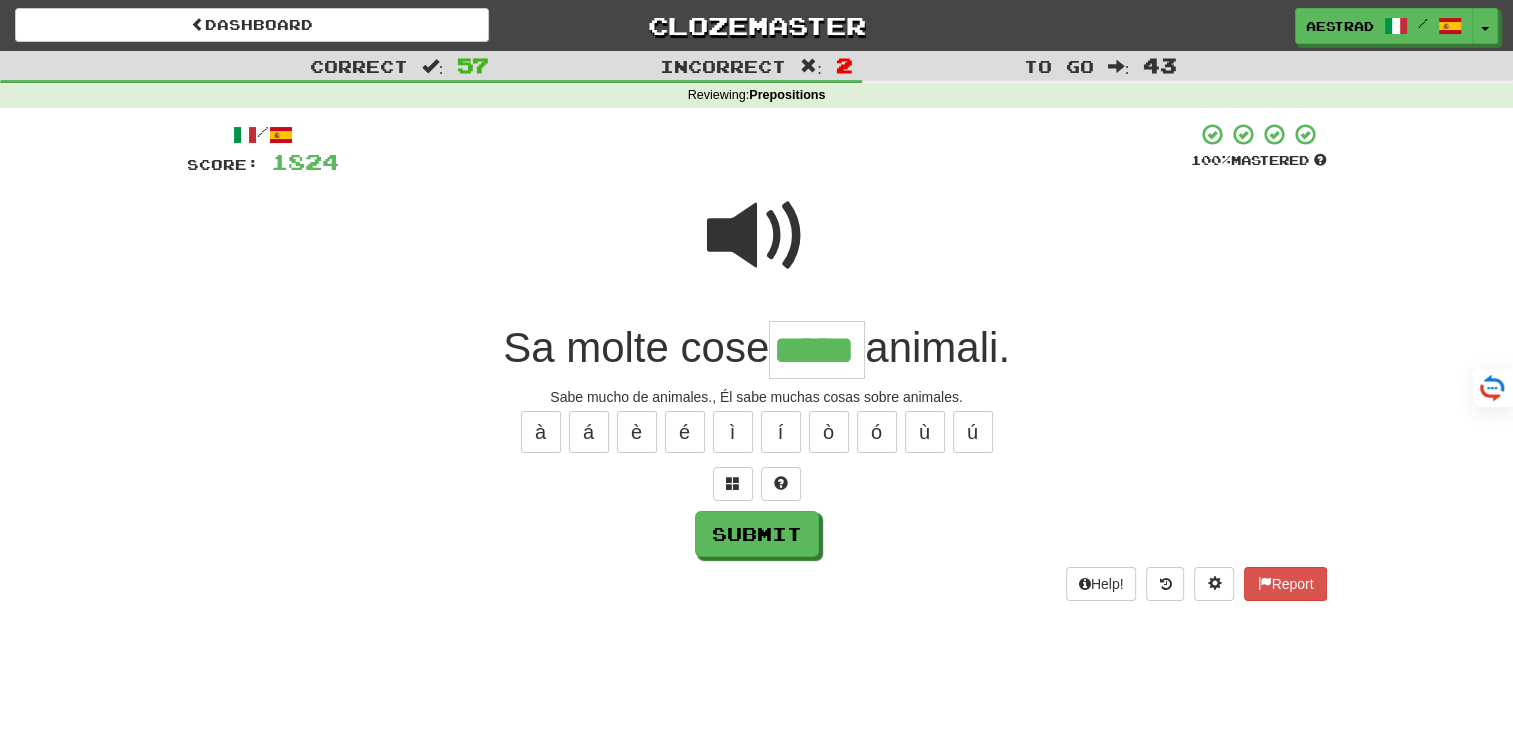 type on "*****" 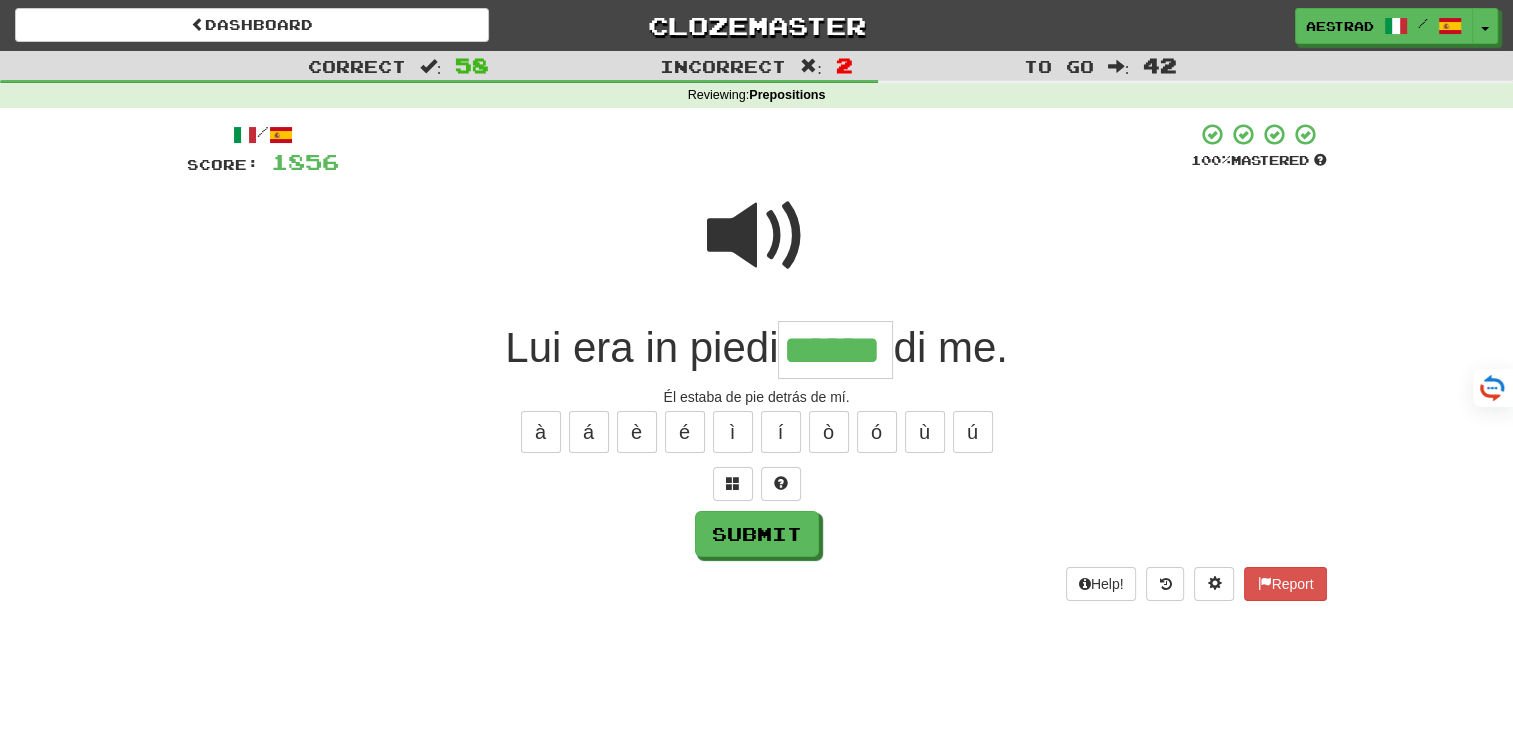 type on "******" 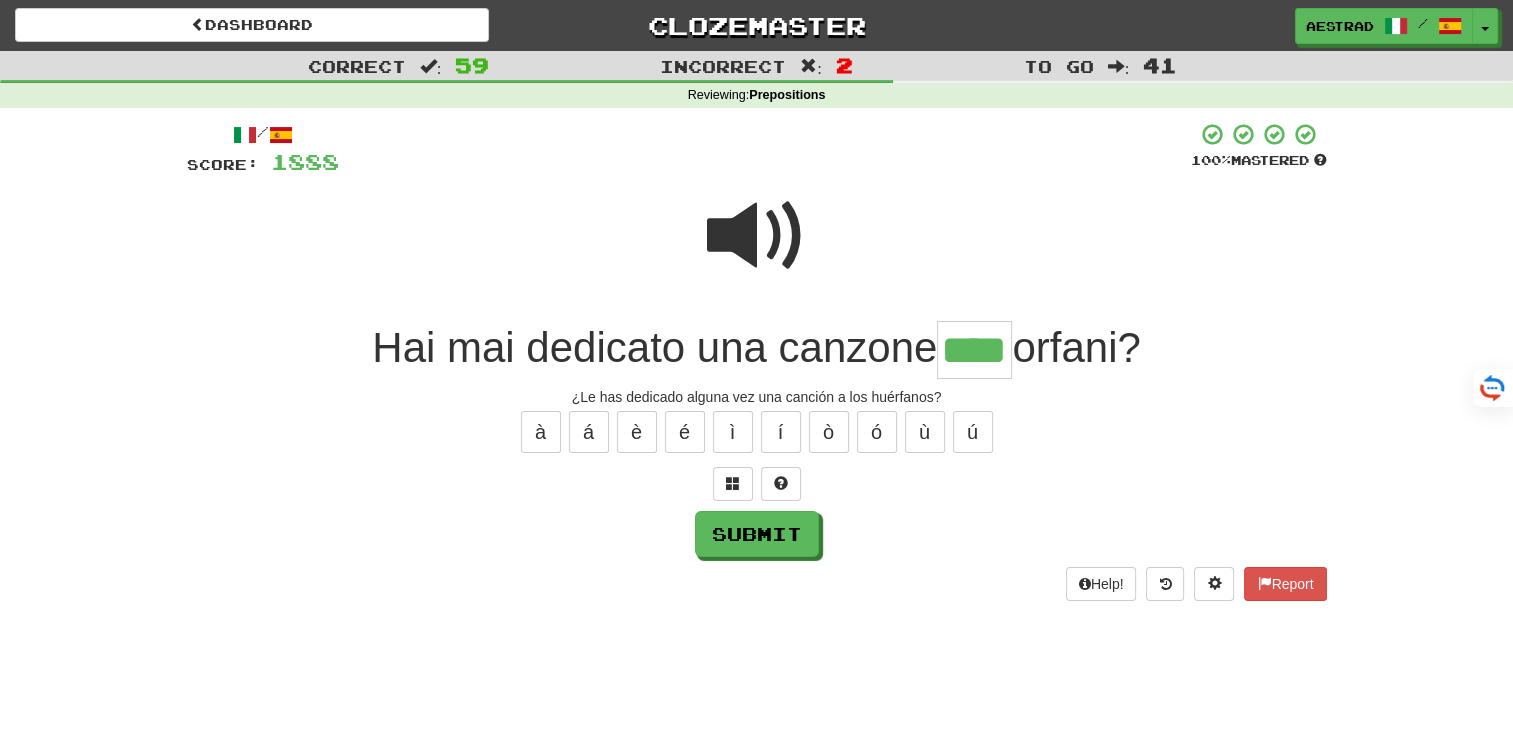 type on "****" 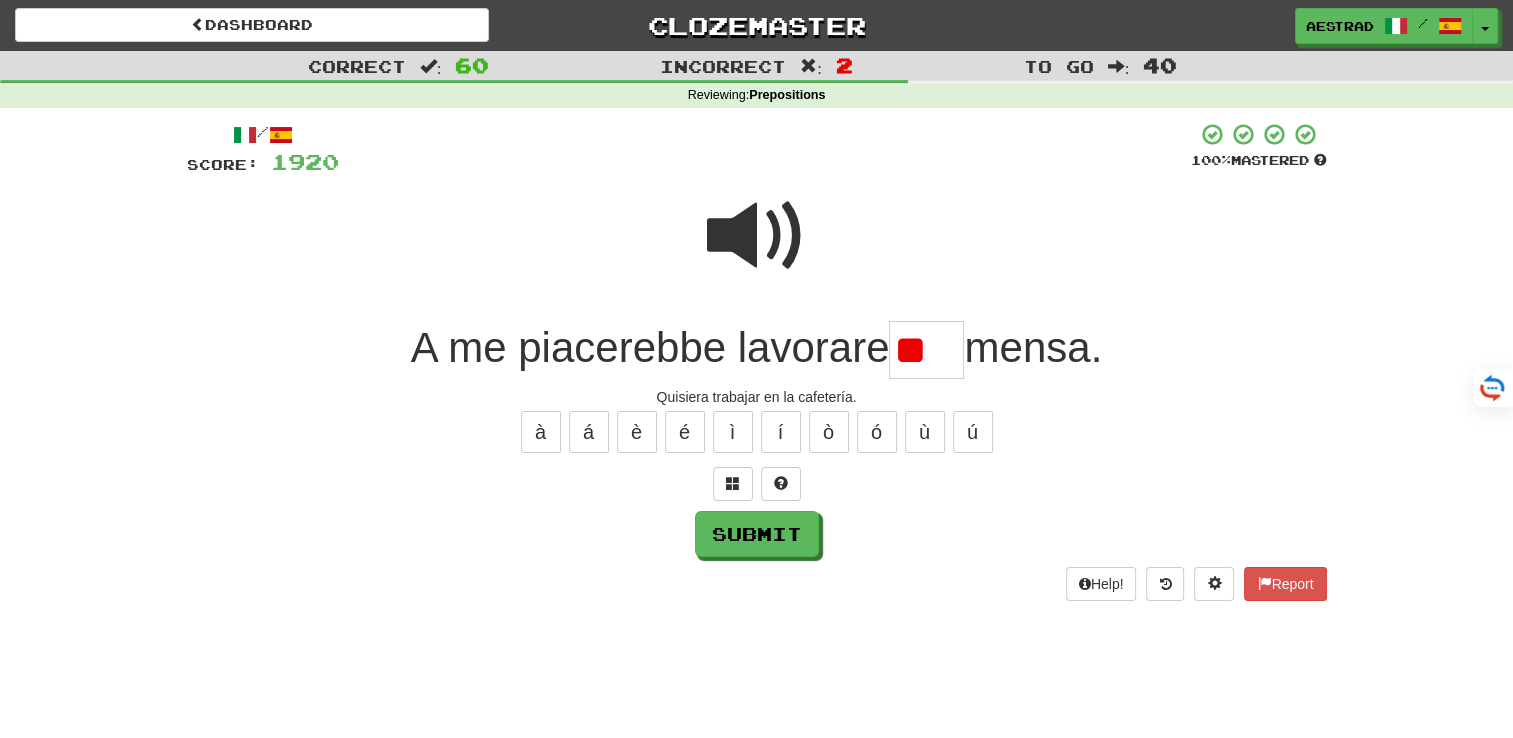 type on "*" 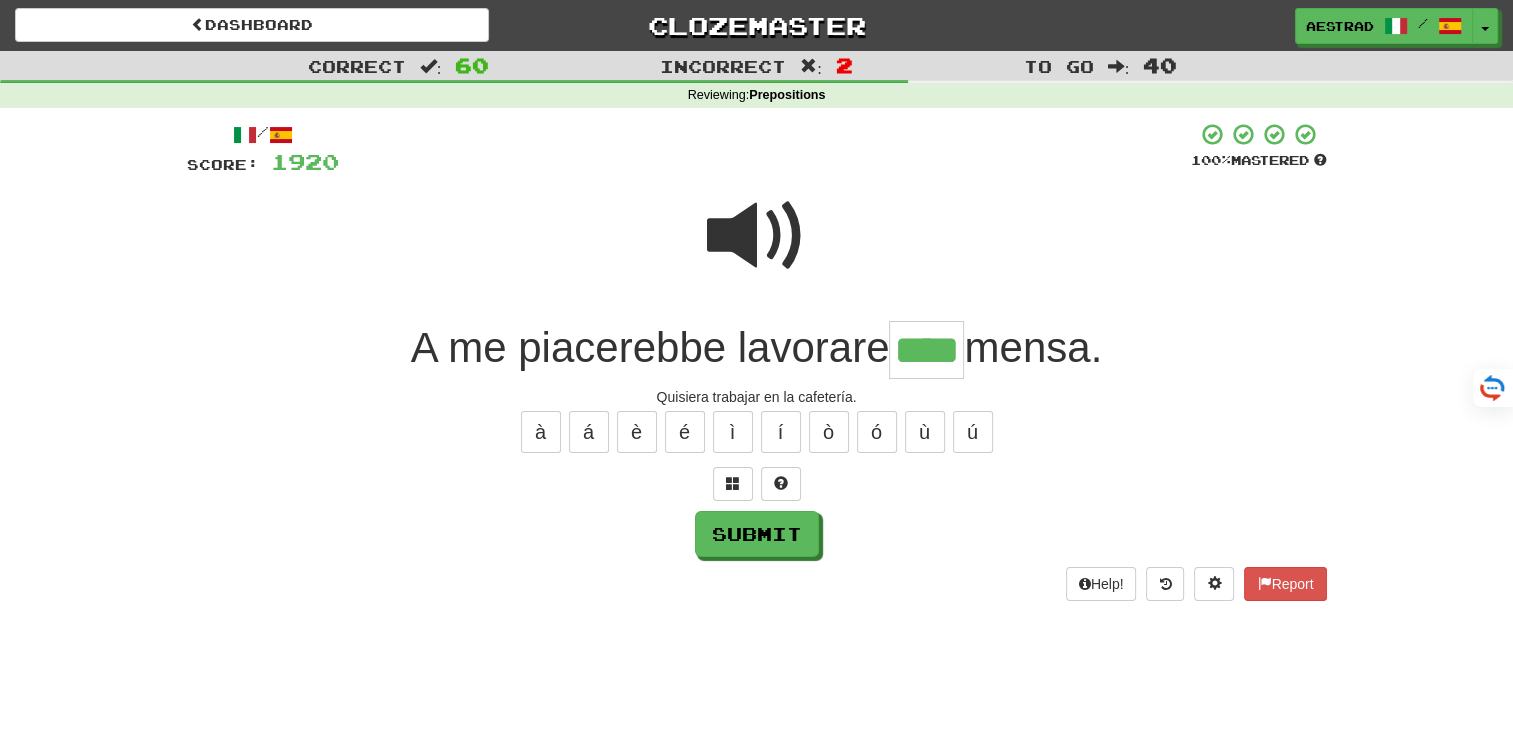 type on "****" 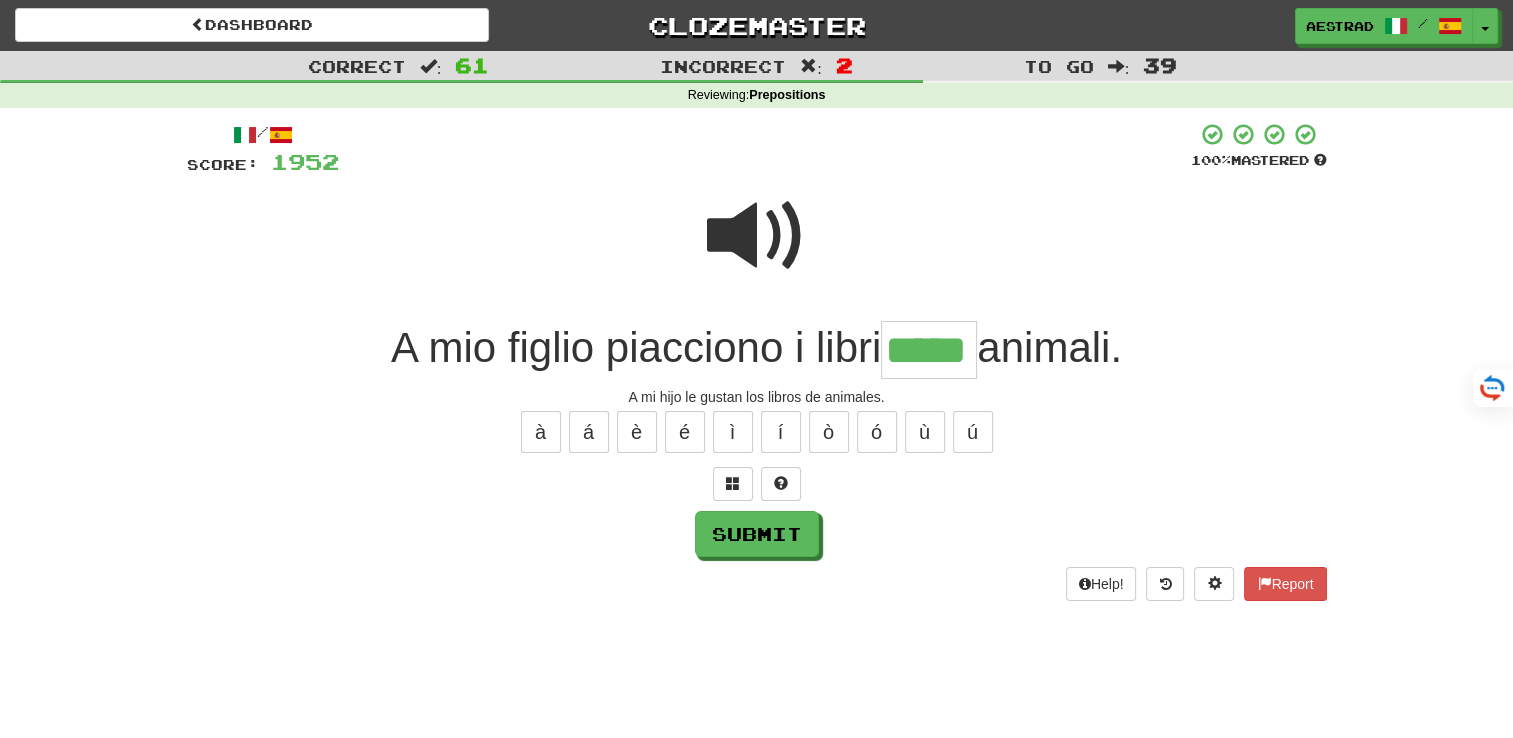 type on "*****" 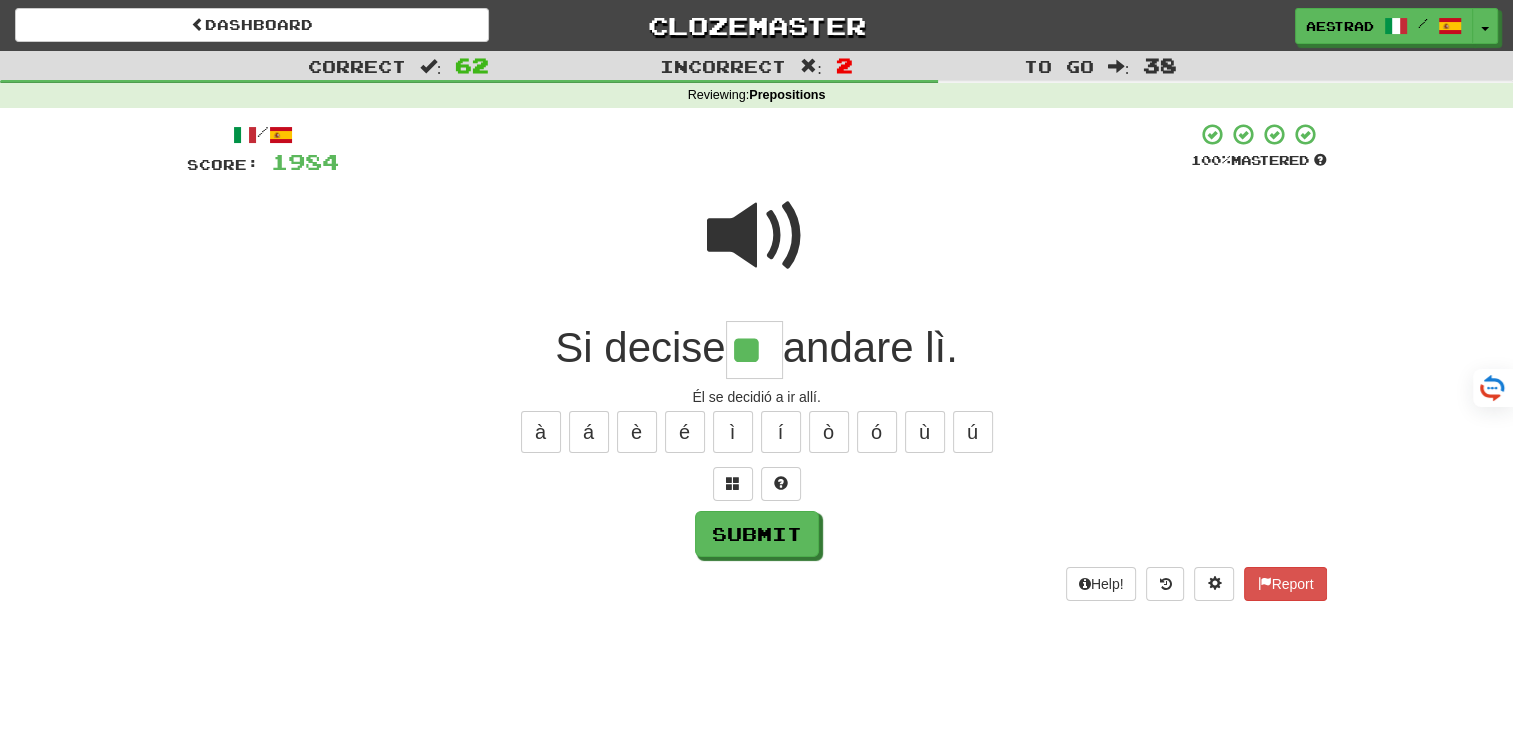 type on "**" 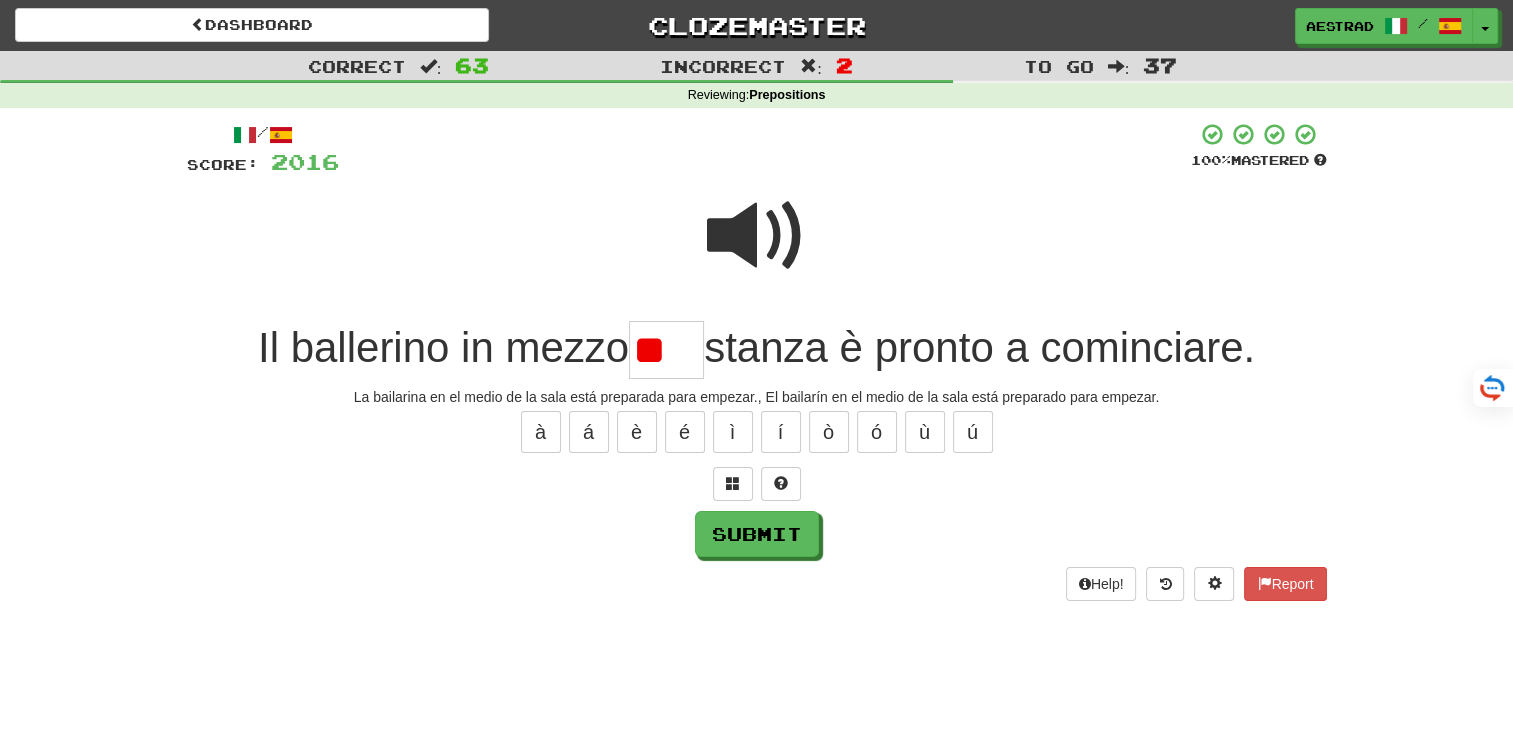 type on "*" 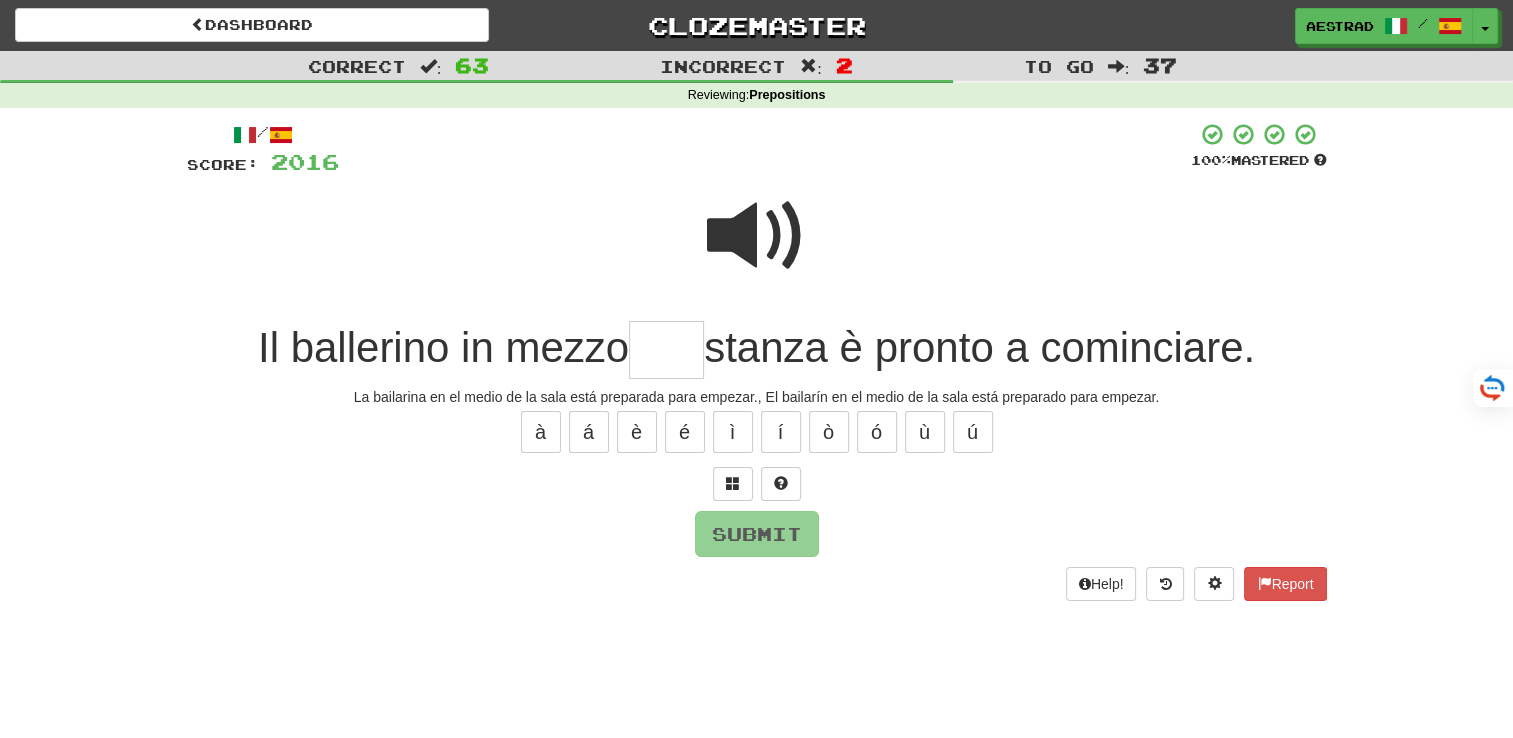 type on "*" 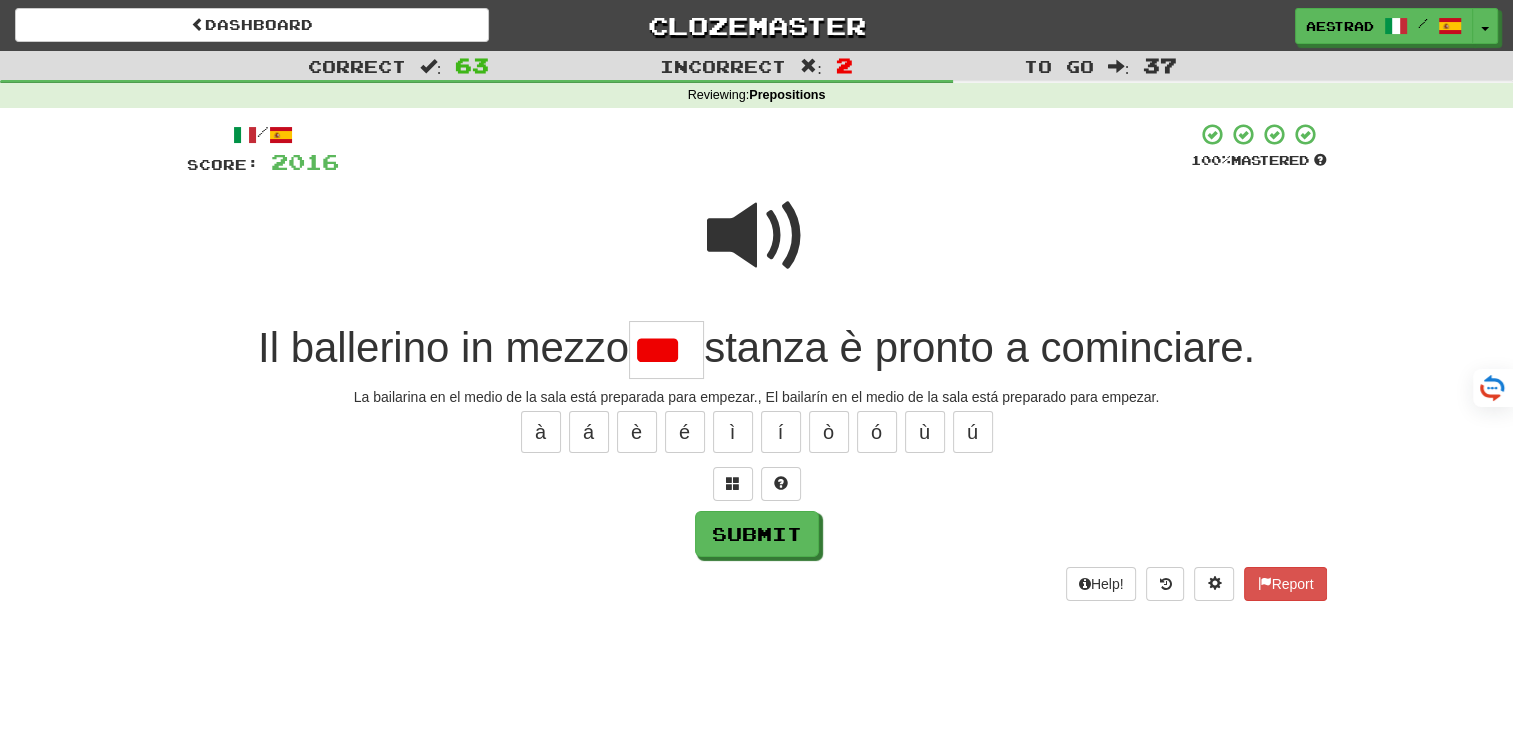 scroll, scrollTop: 0, scrollLeft: 0, axis: both 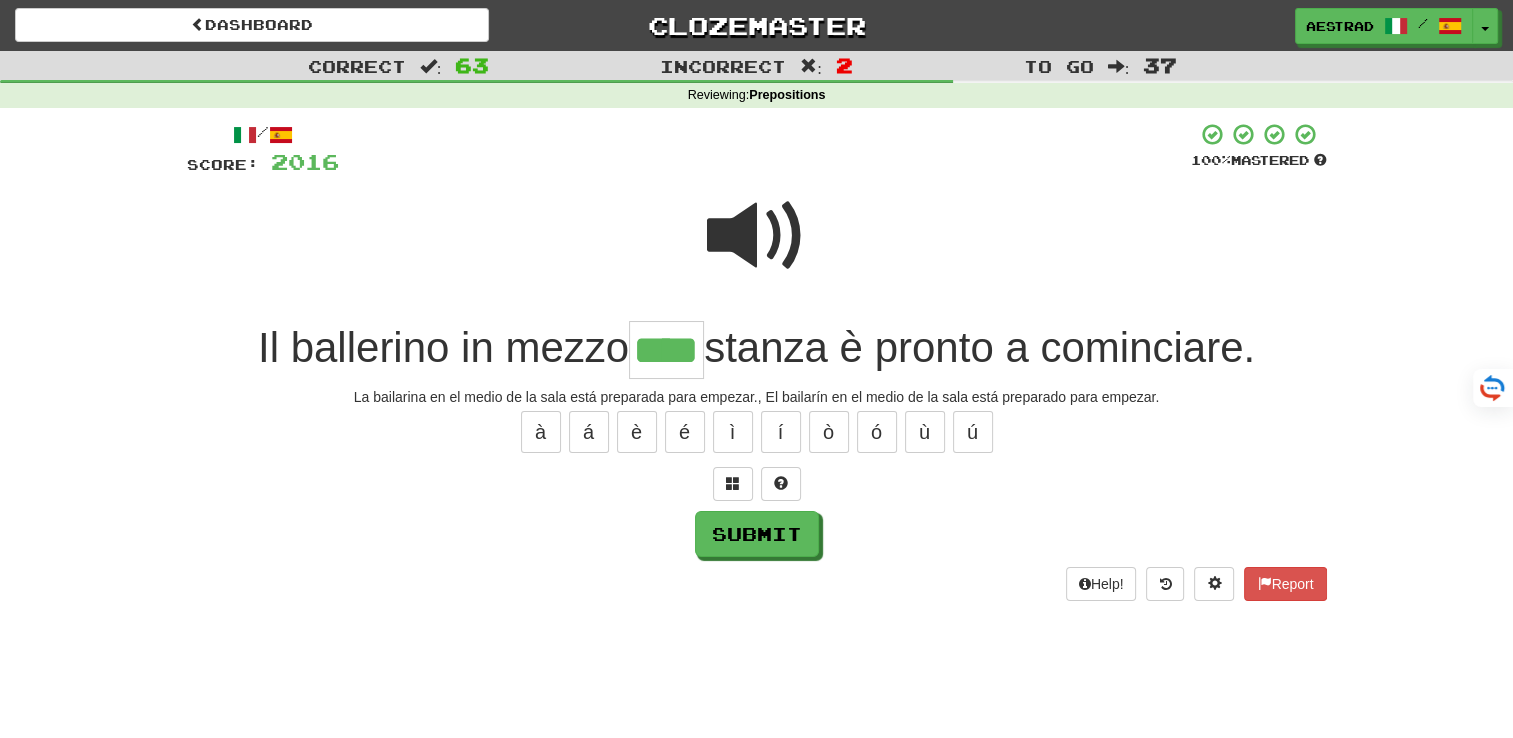 type on "****" 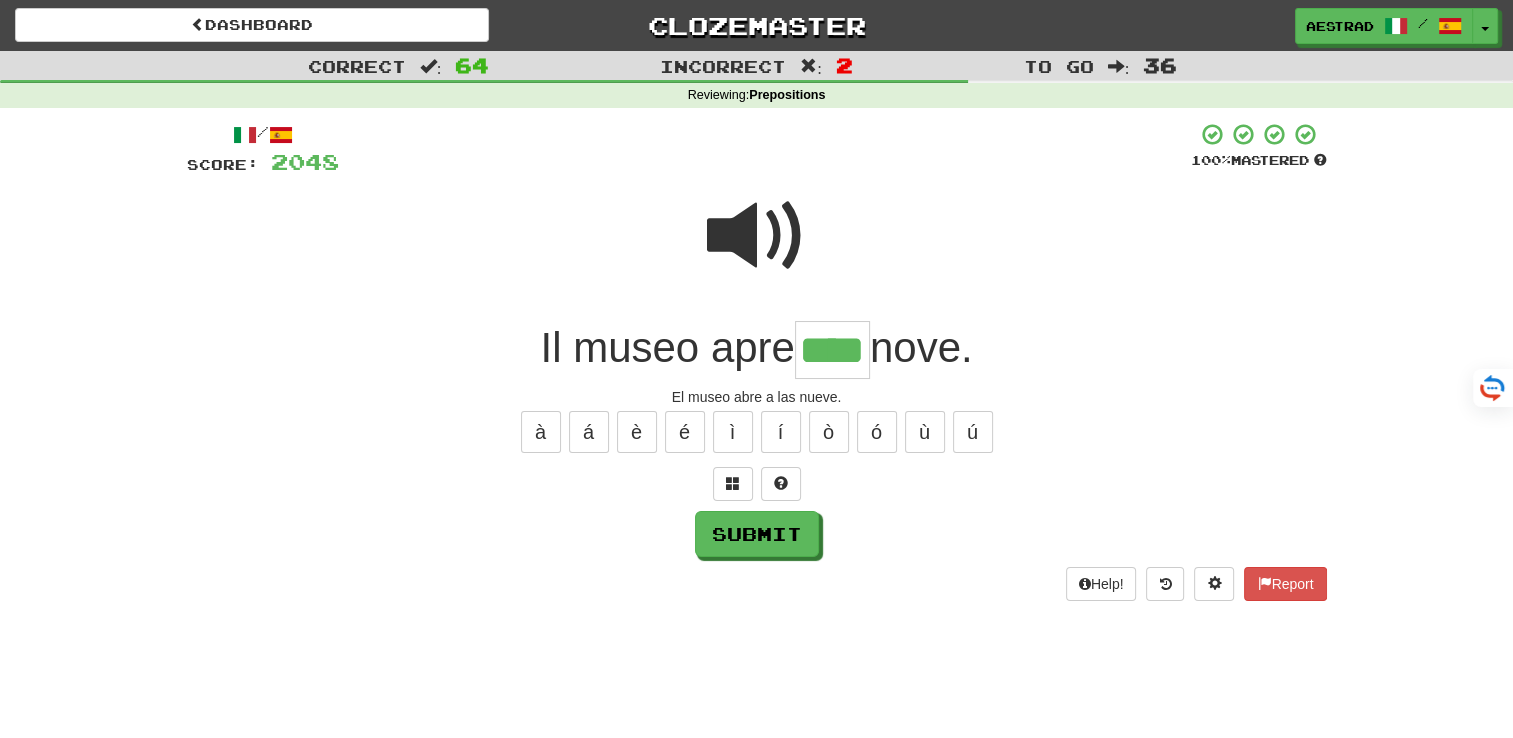 type on "****" 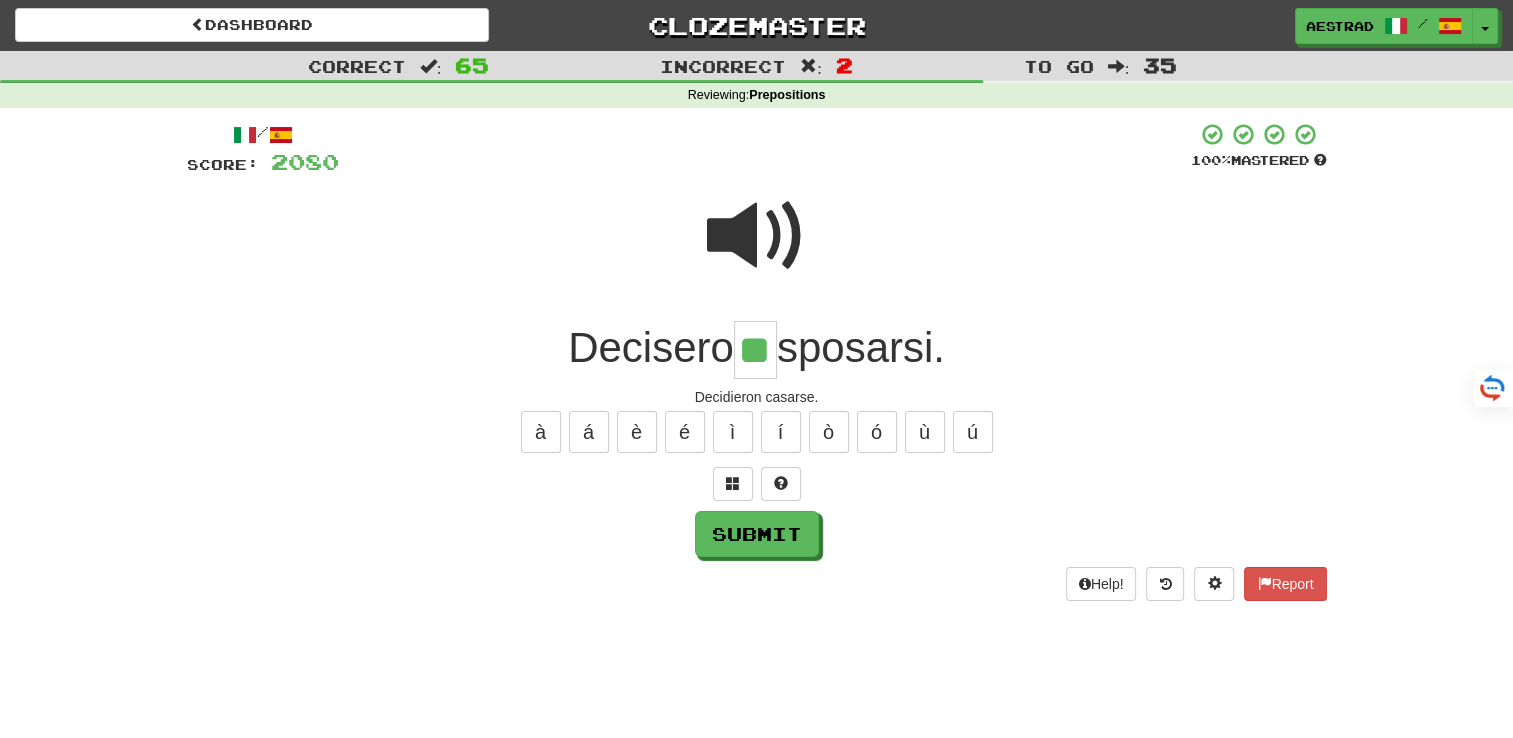 type on "**" 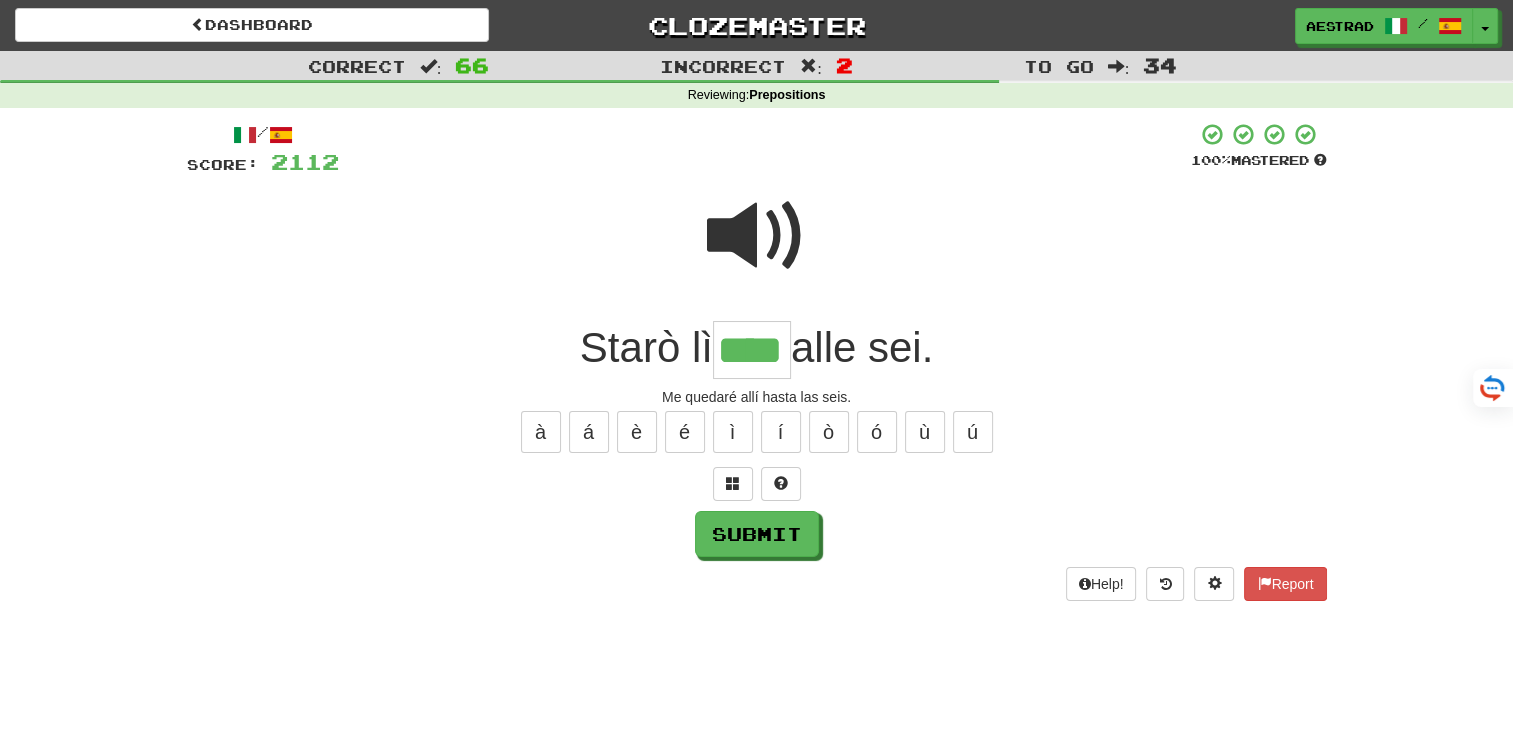type on "****" 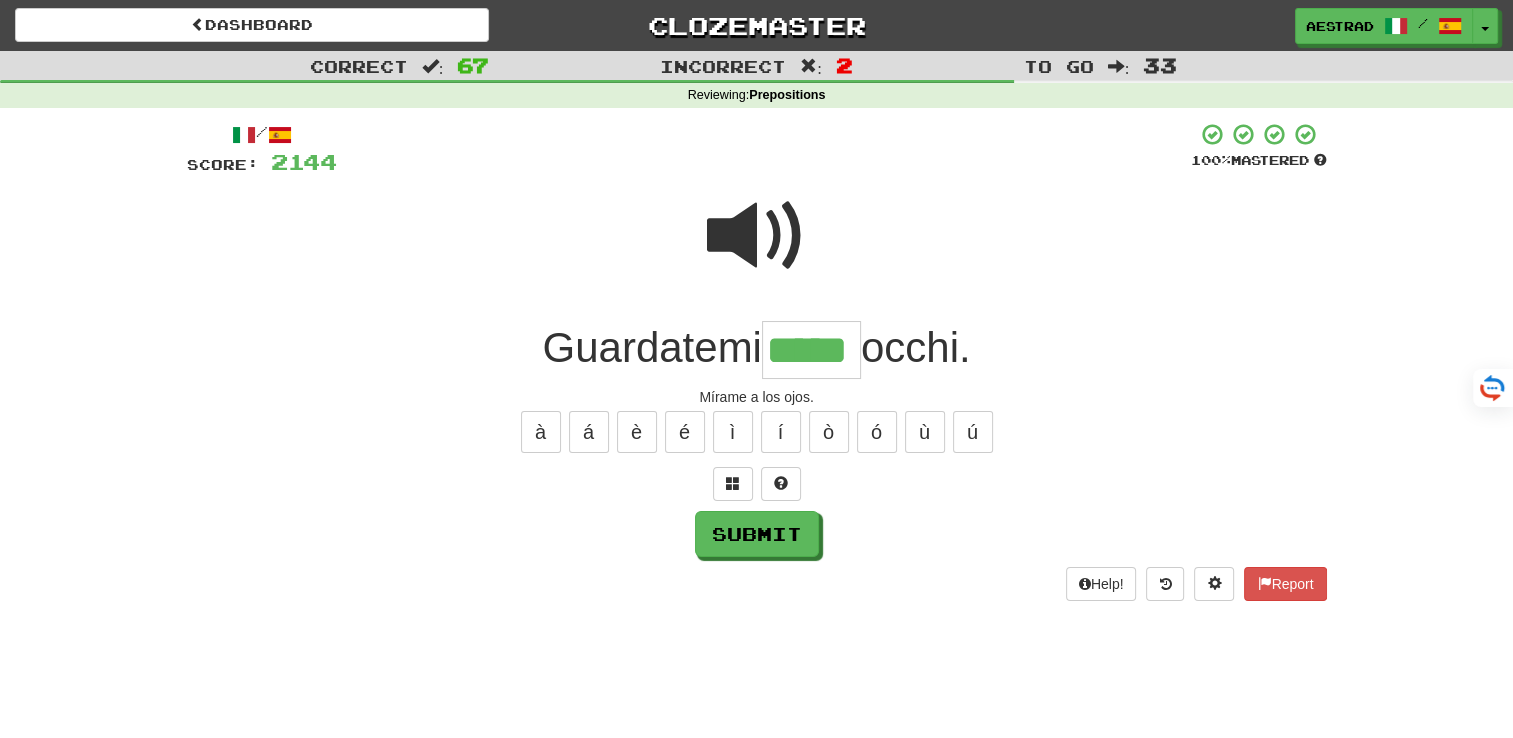 type on "*****" 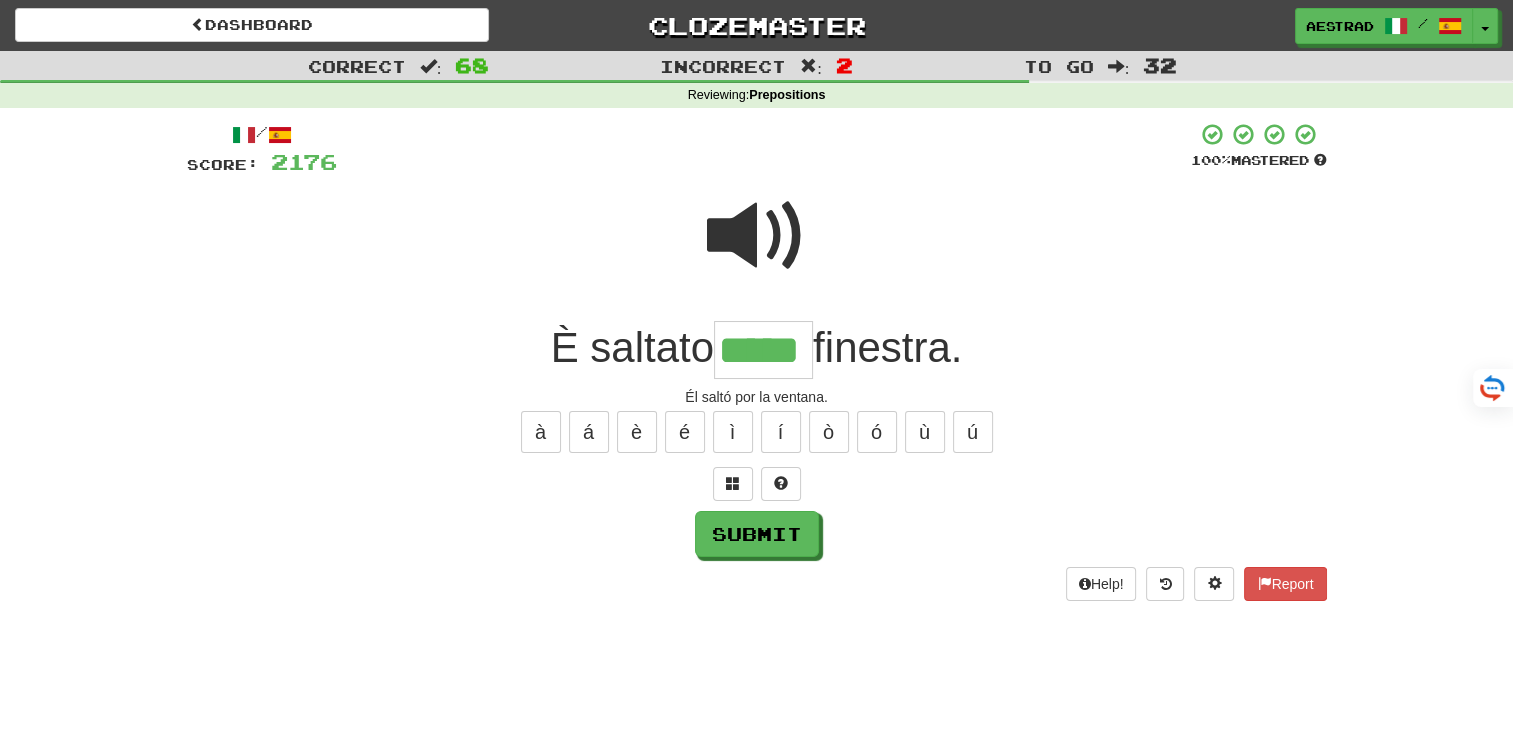type on "*****" 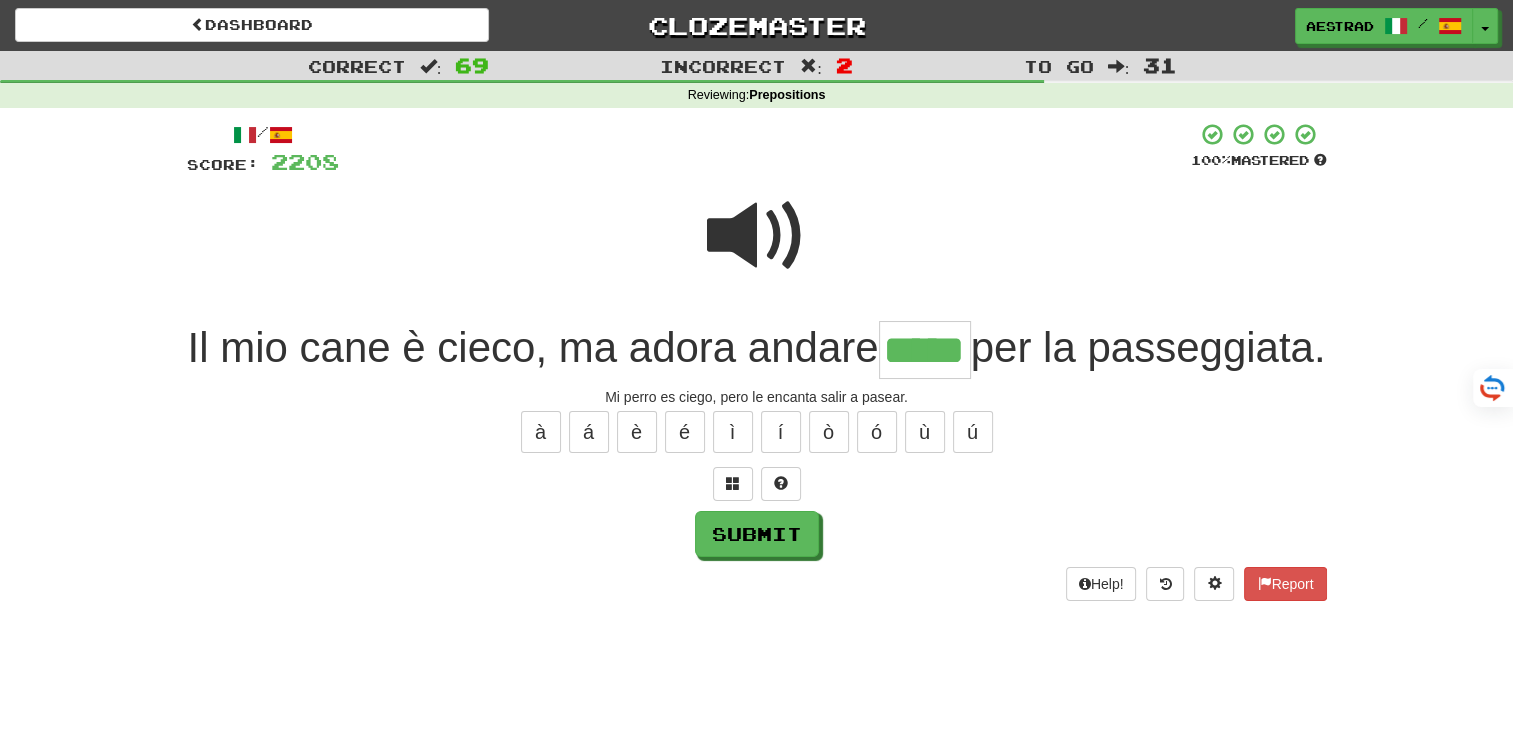 type on "*****" 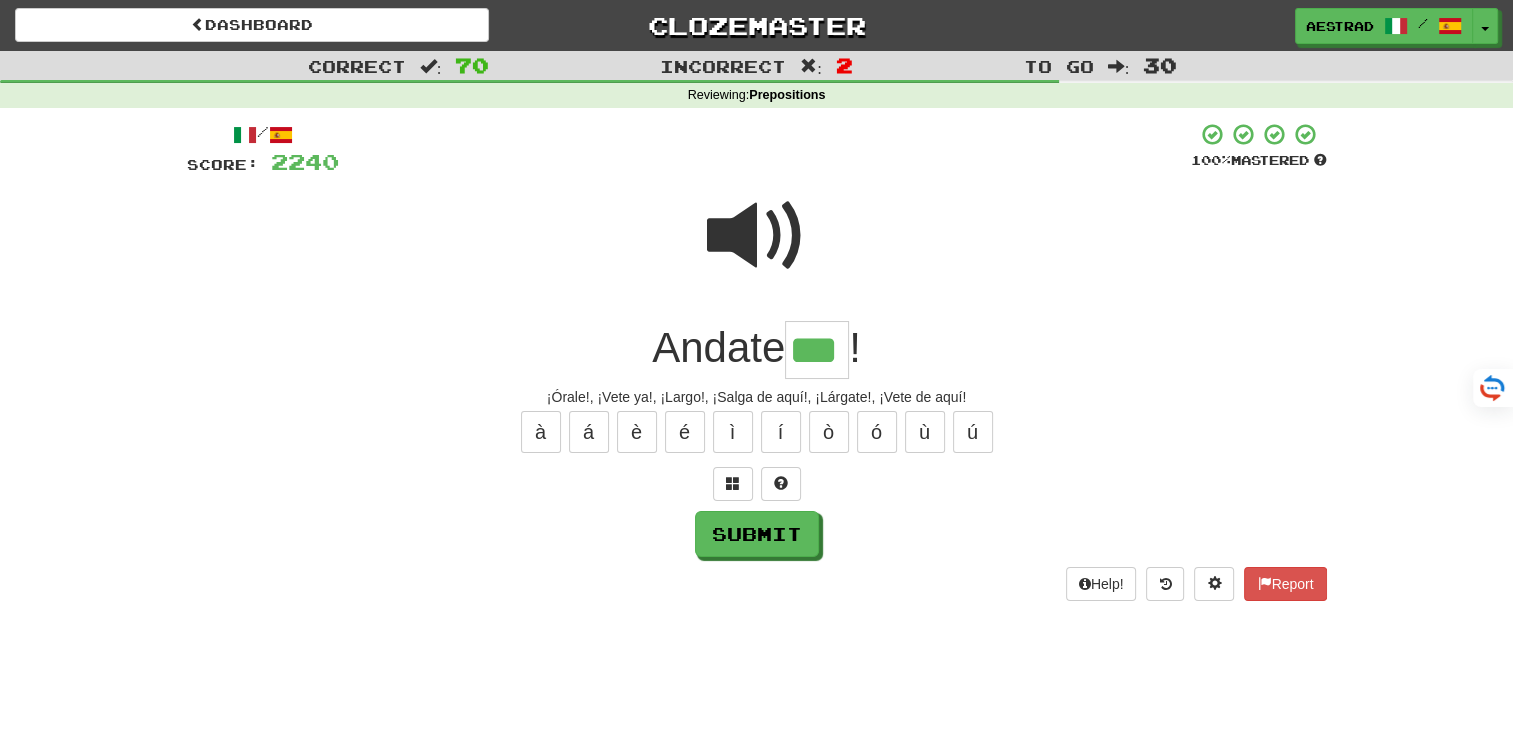type on "***" 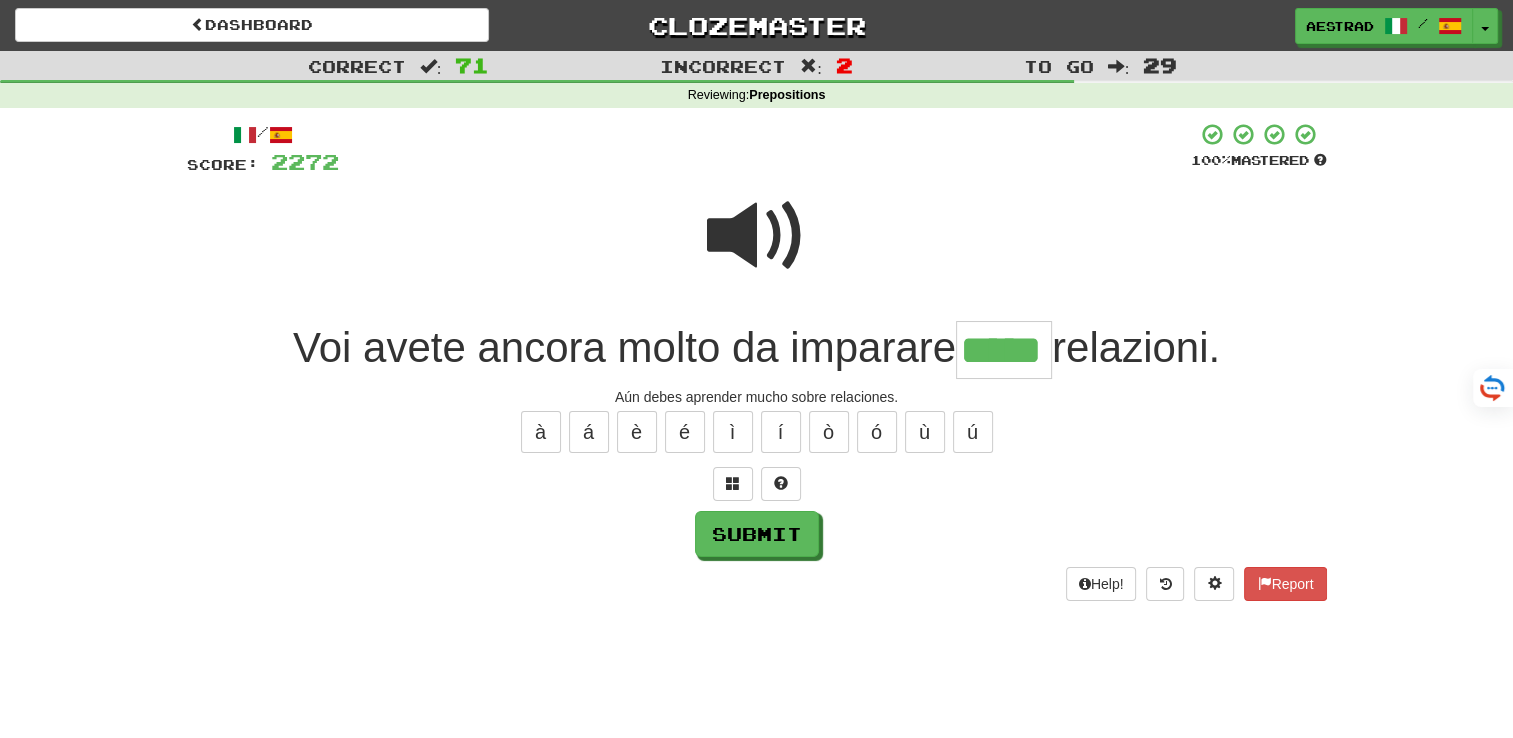 type on "*****" 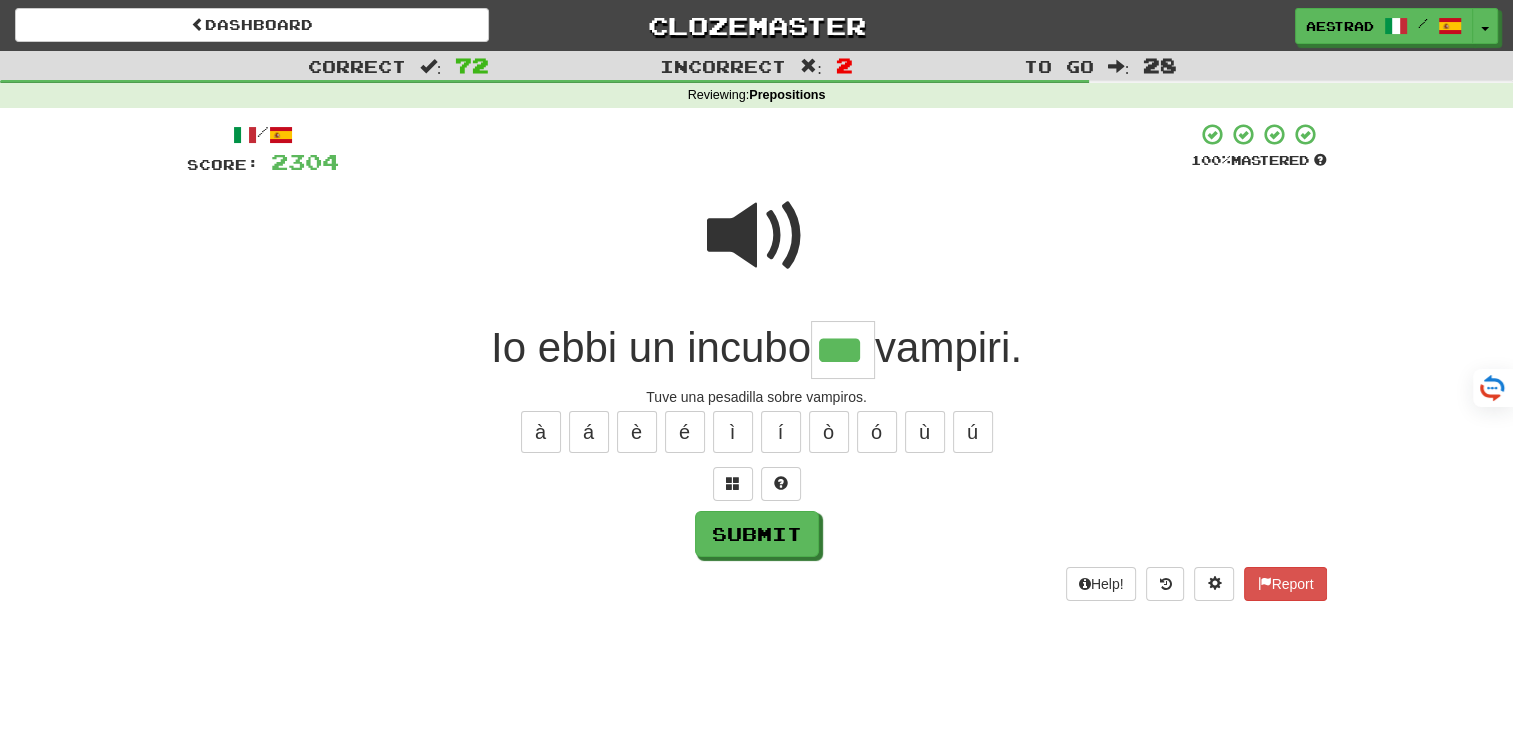 type on "***" 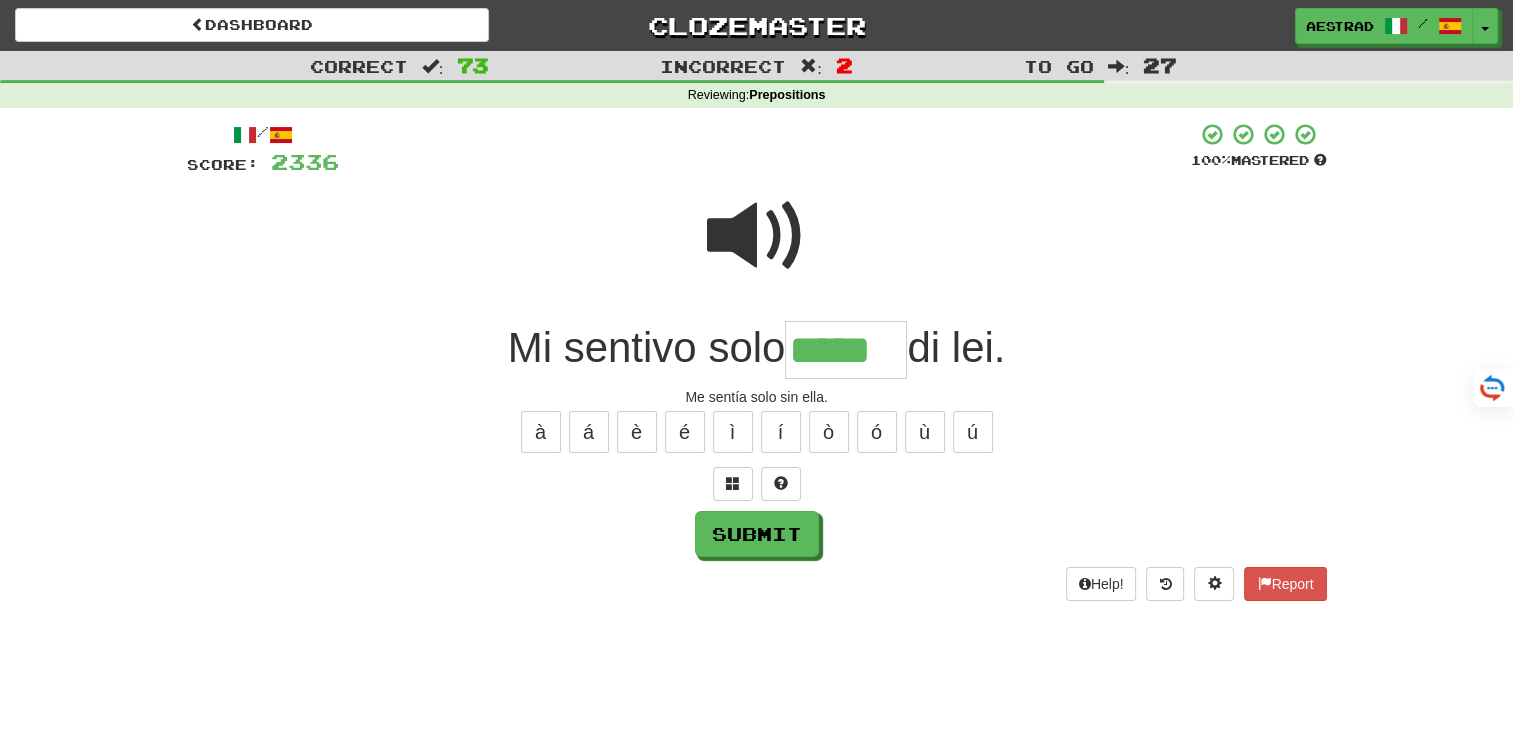type on "*****" 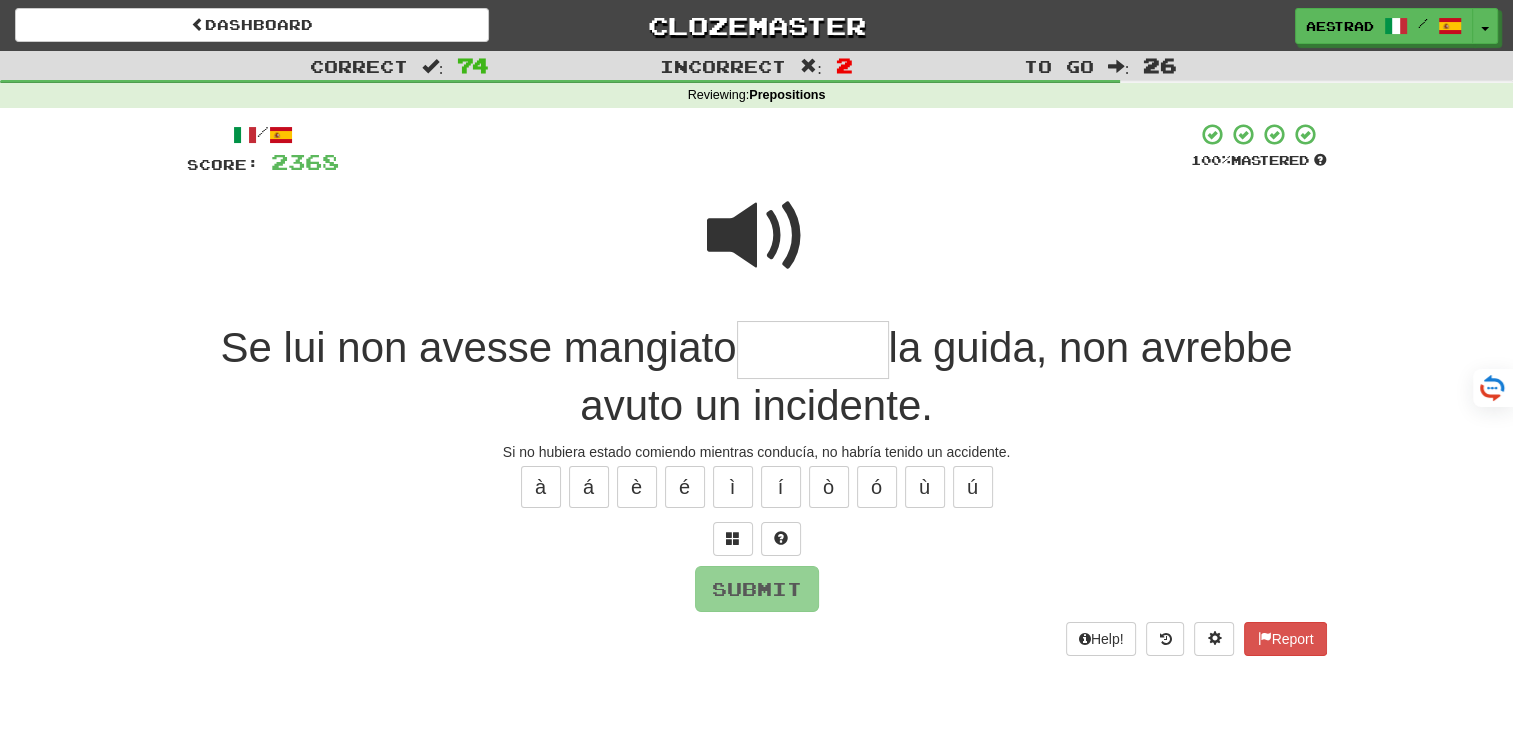 type on "*" 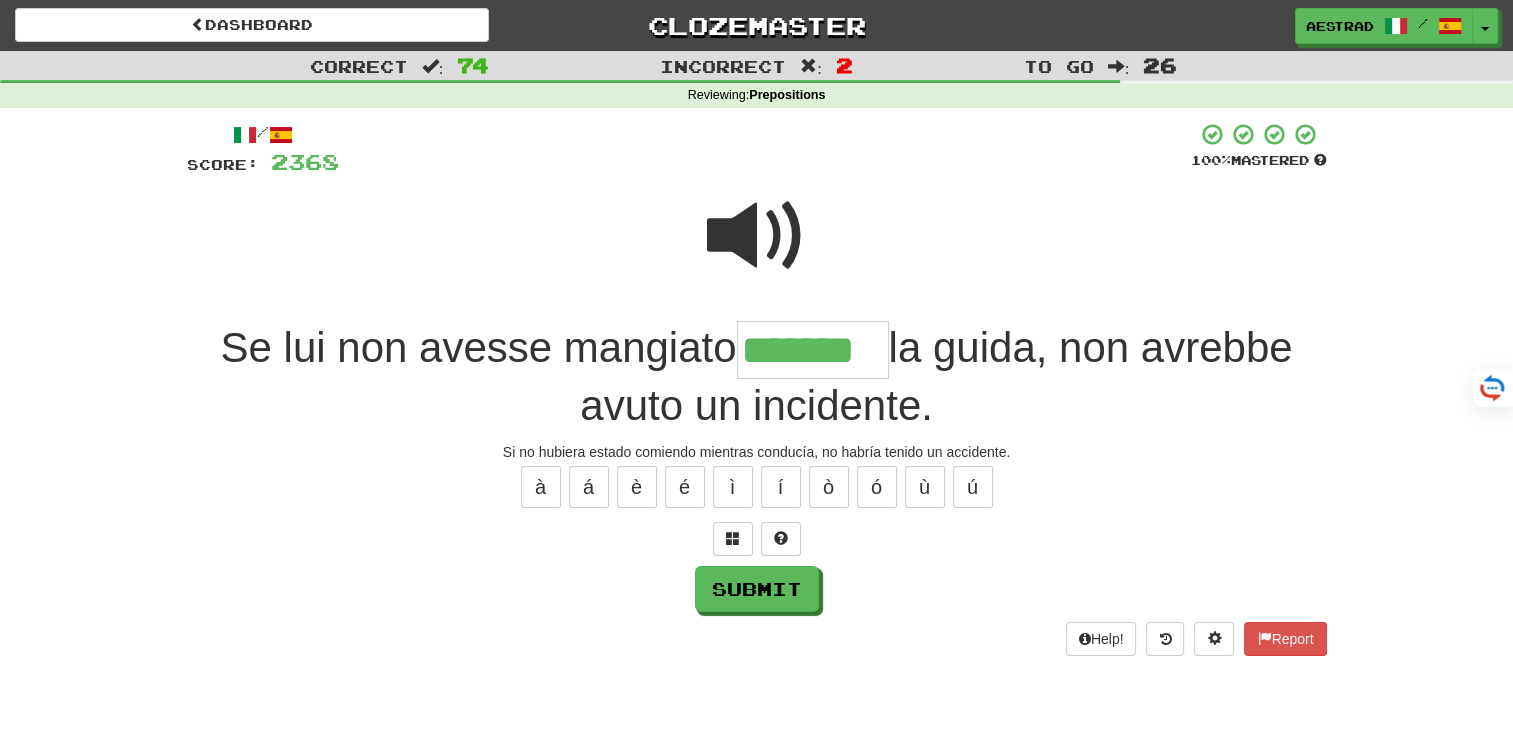 type on "*******" 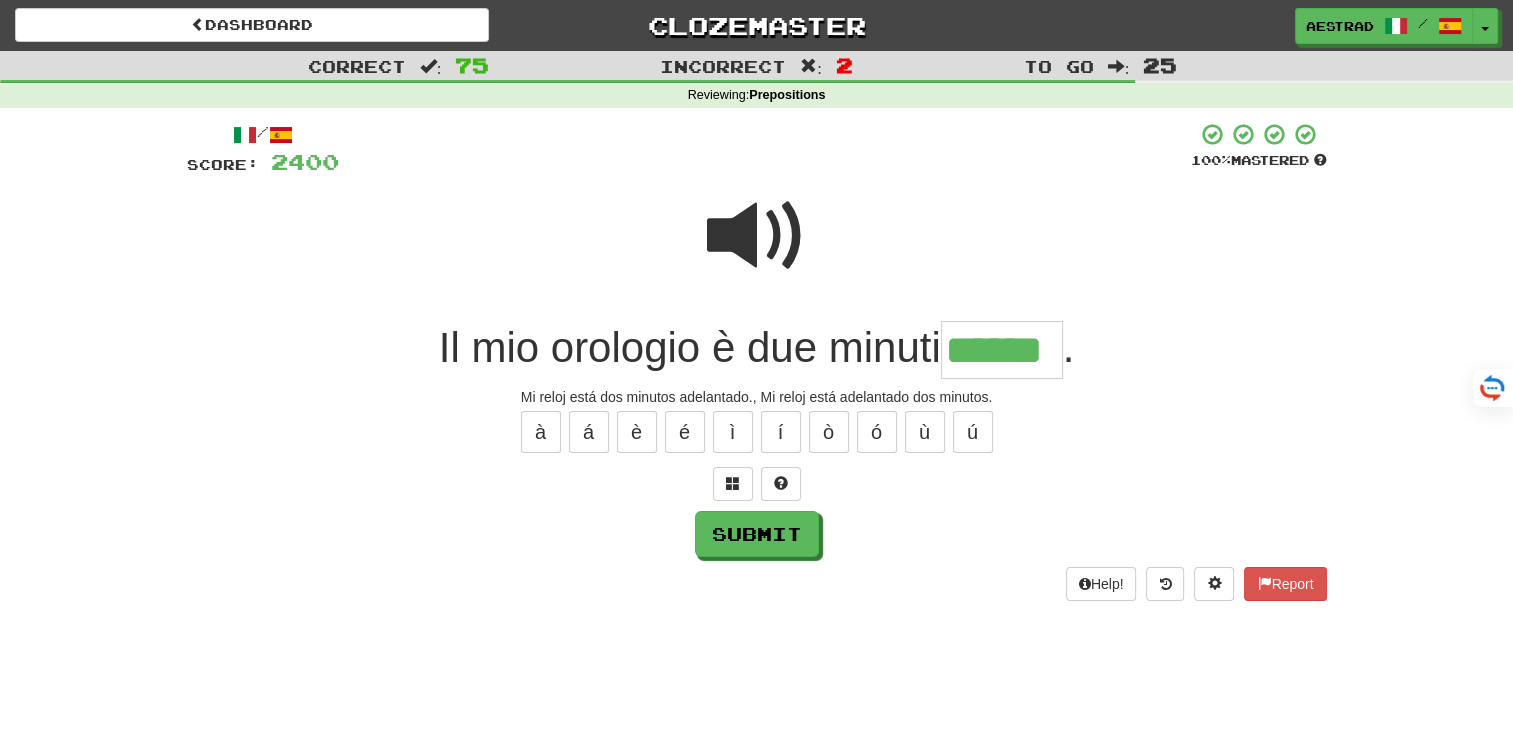 type on "******" 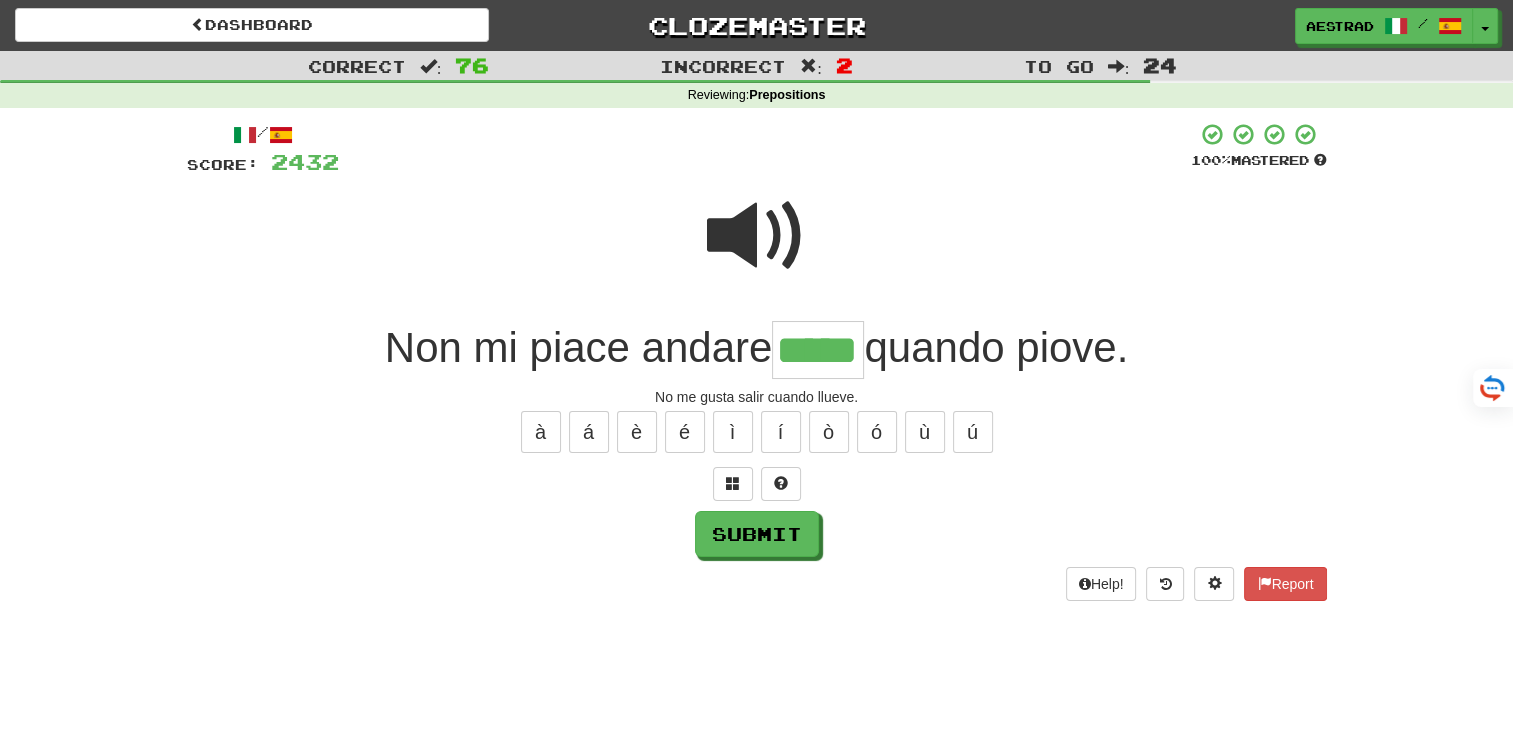 type on "*****" 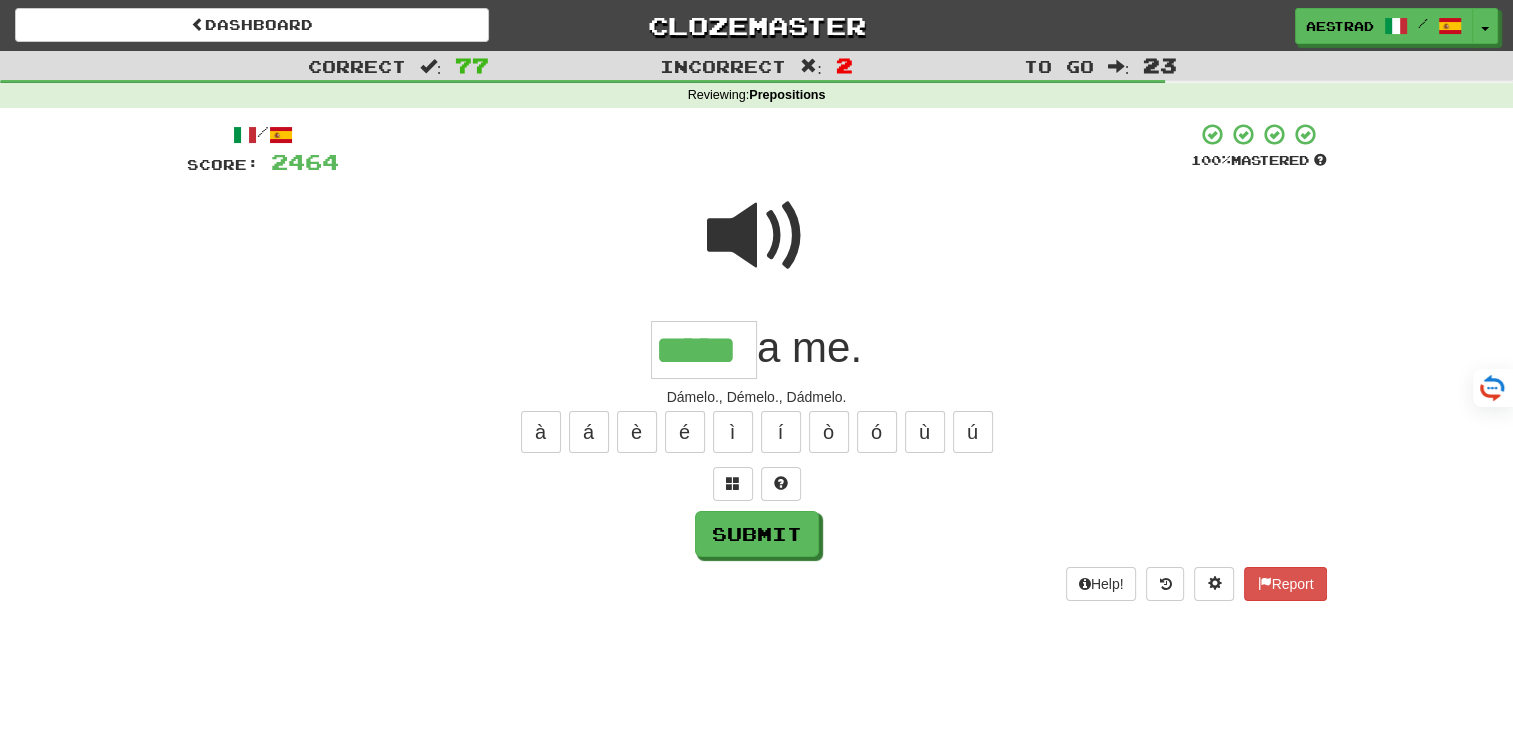type on "*****" 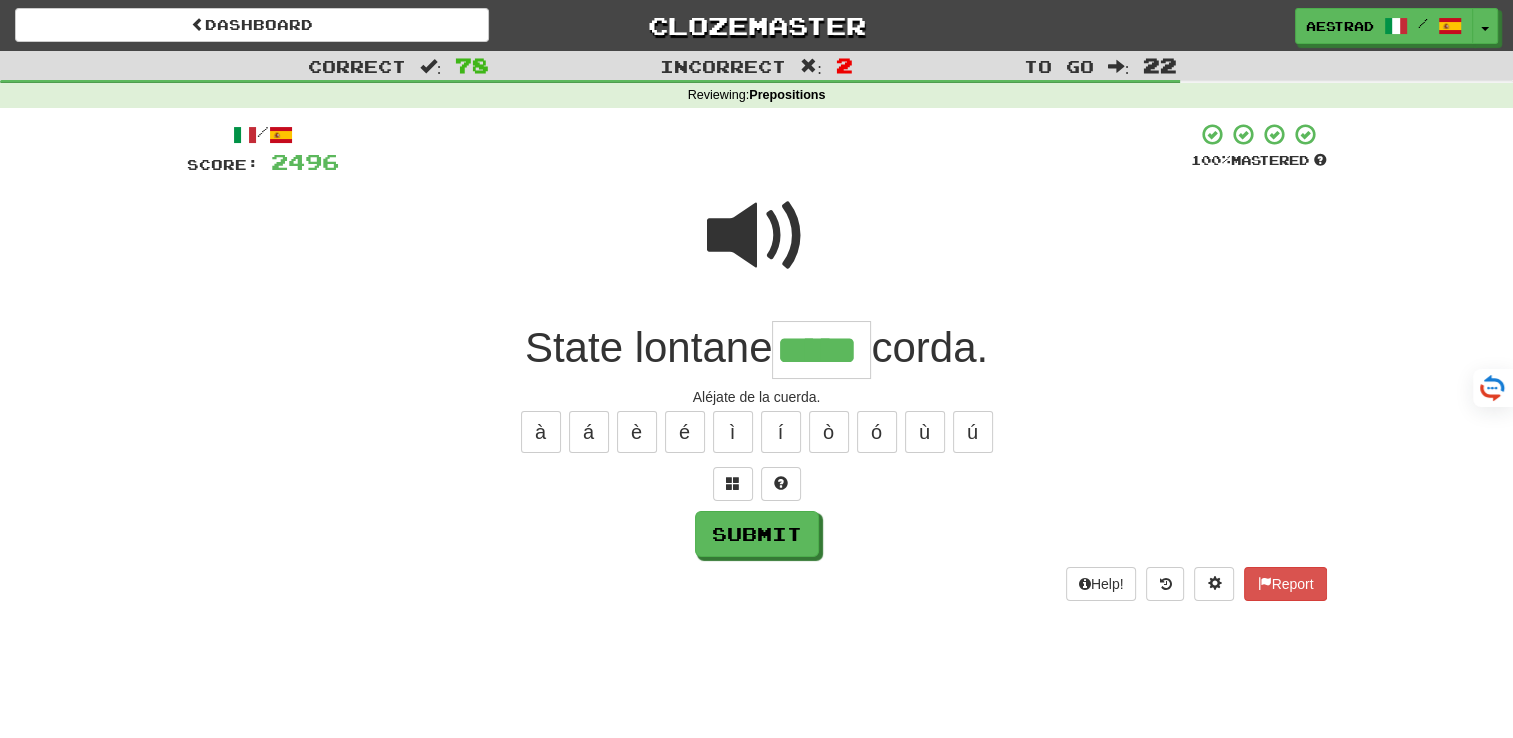 type on "*****" 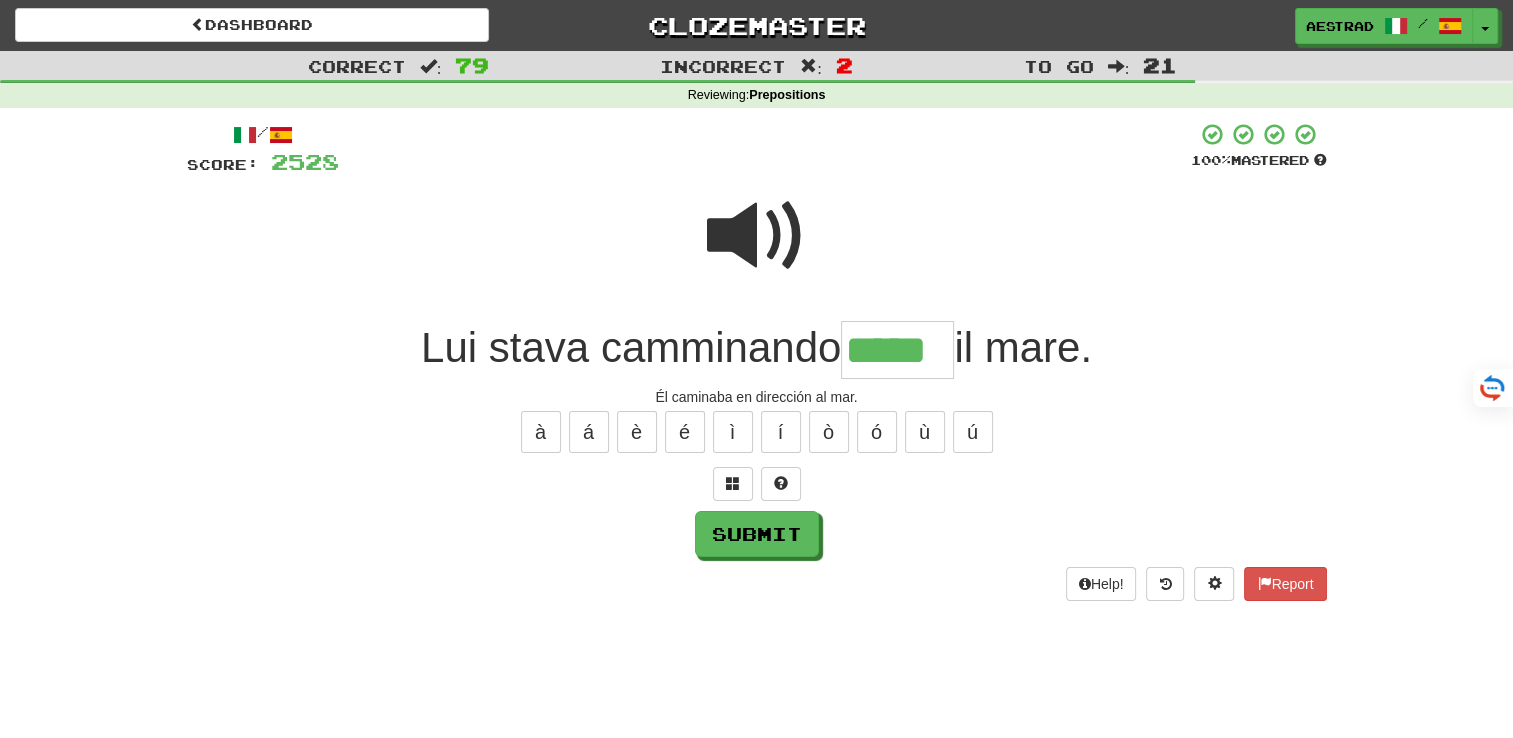 type on "*****" 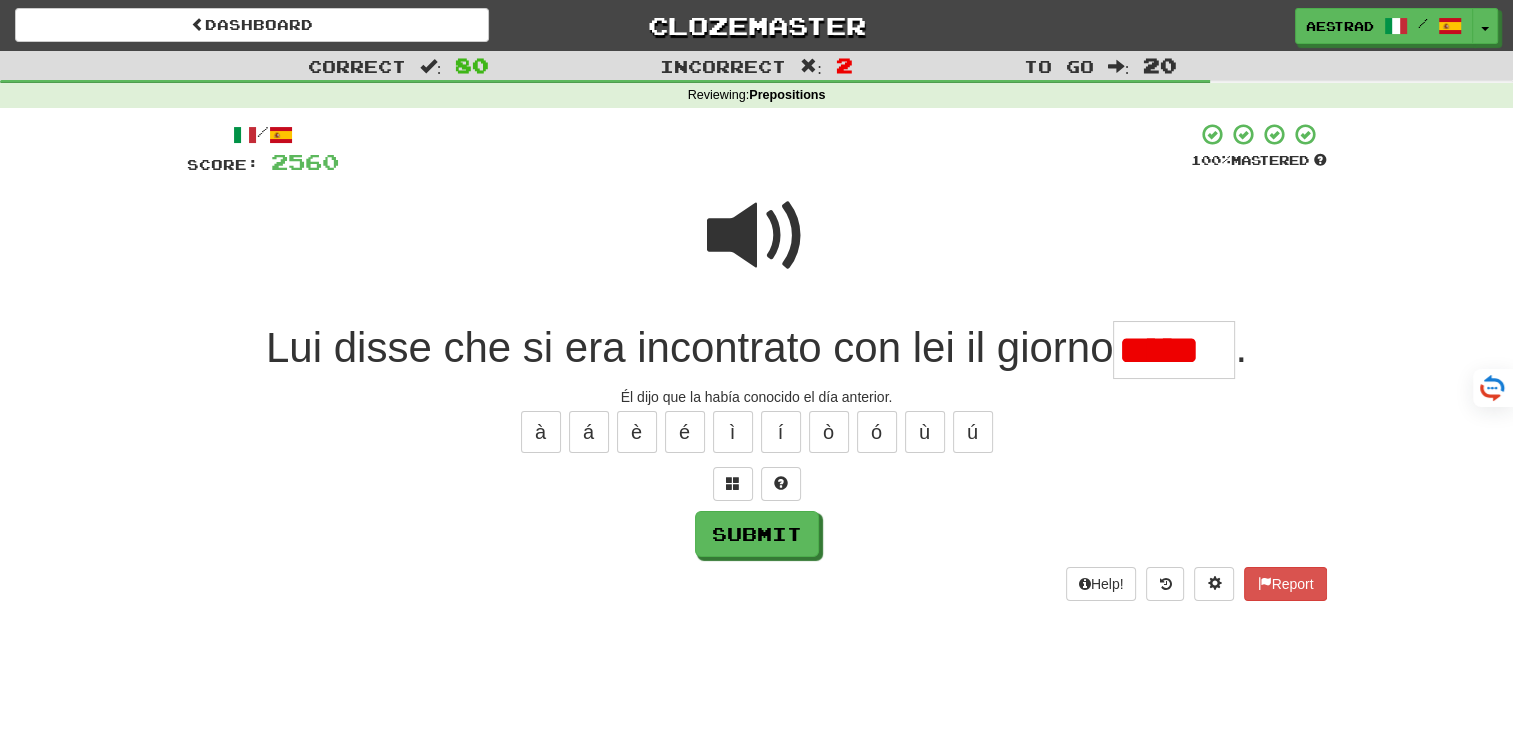 scroll, scrollTop: 0, scrollLeft: 0, axis: both 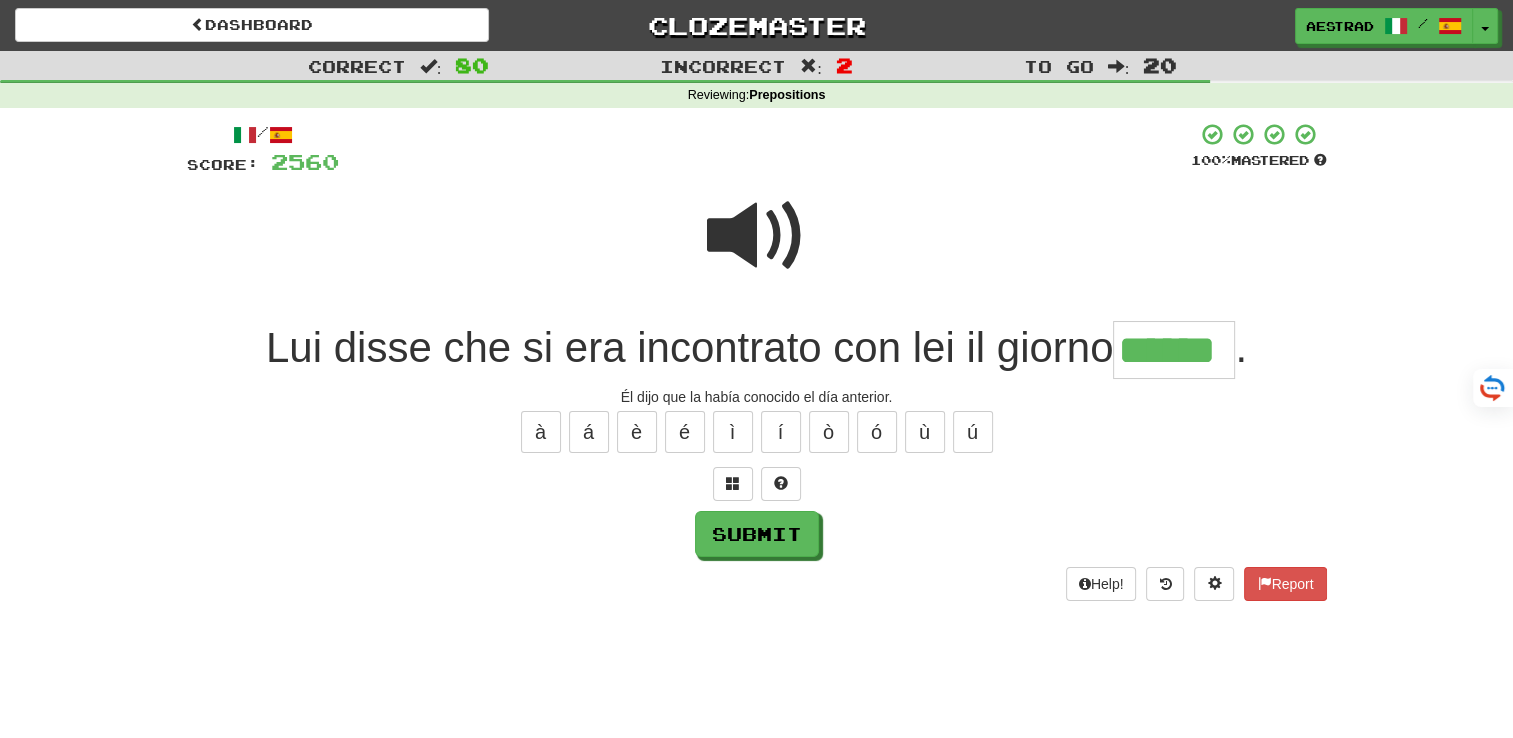 type on "******" 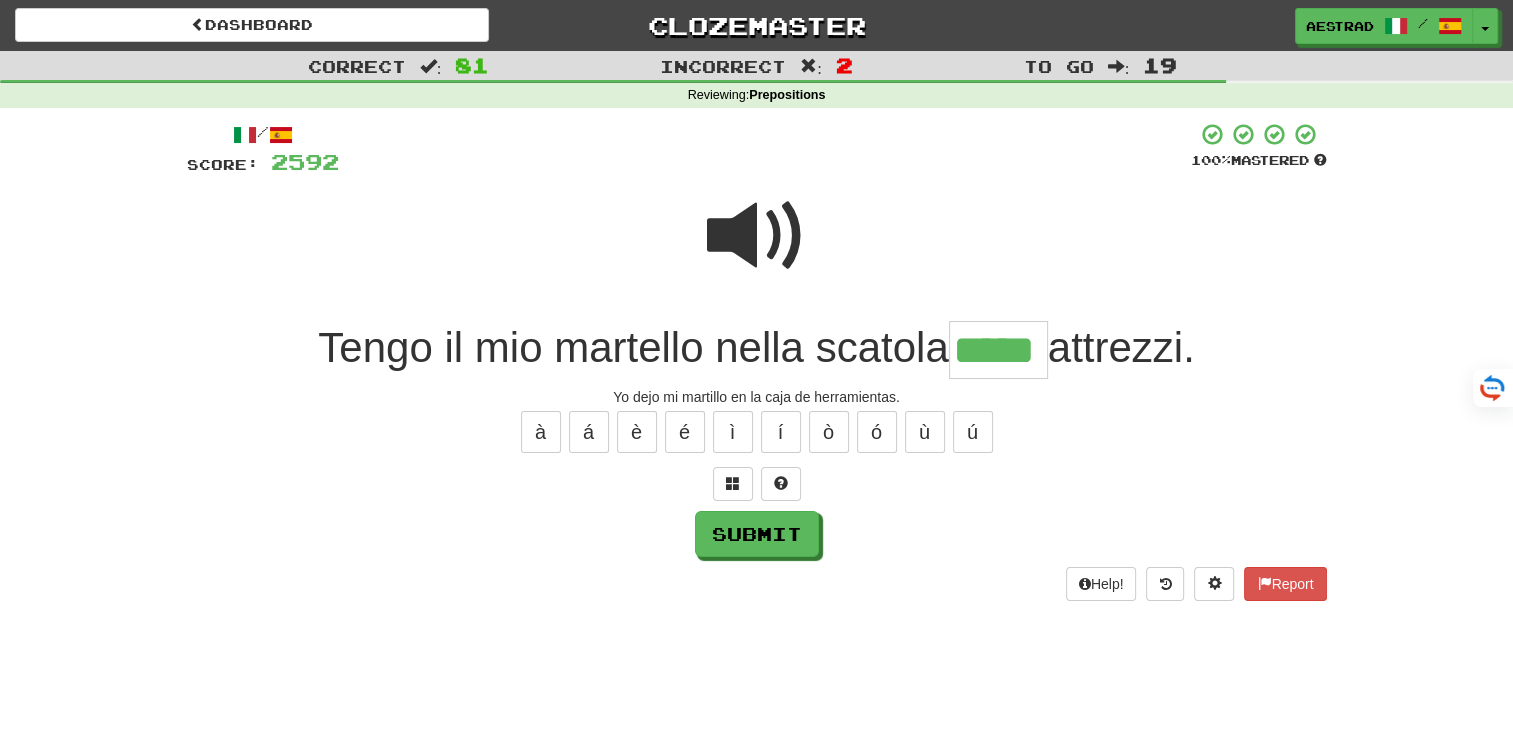 type on "*****" 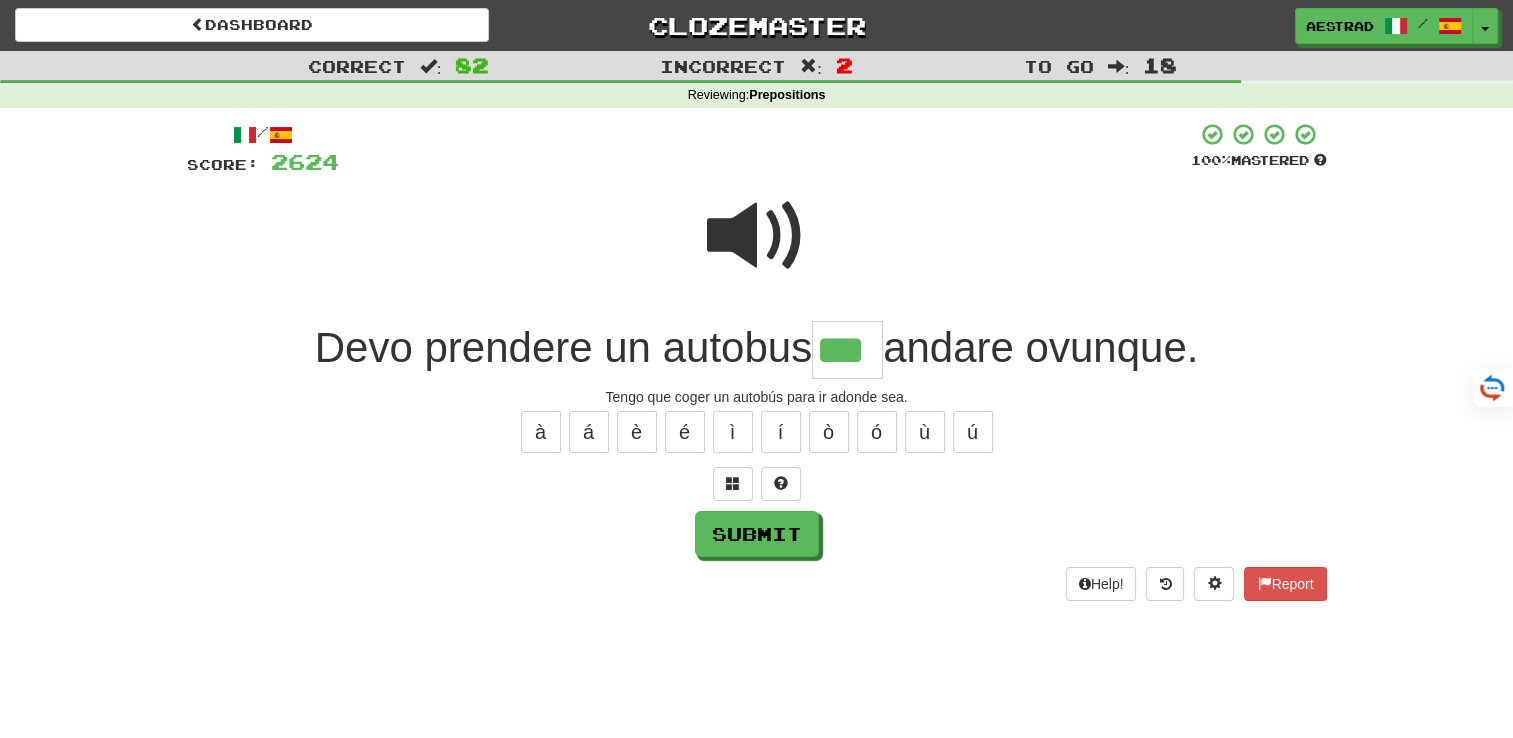 type on "***" 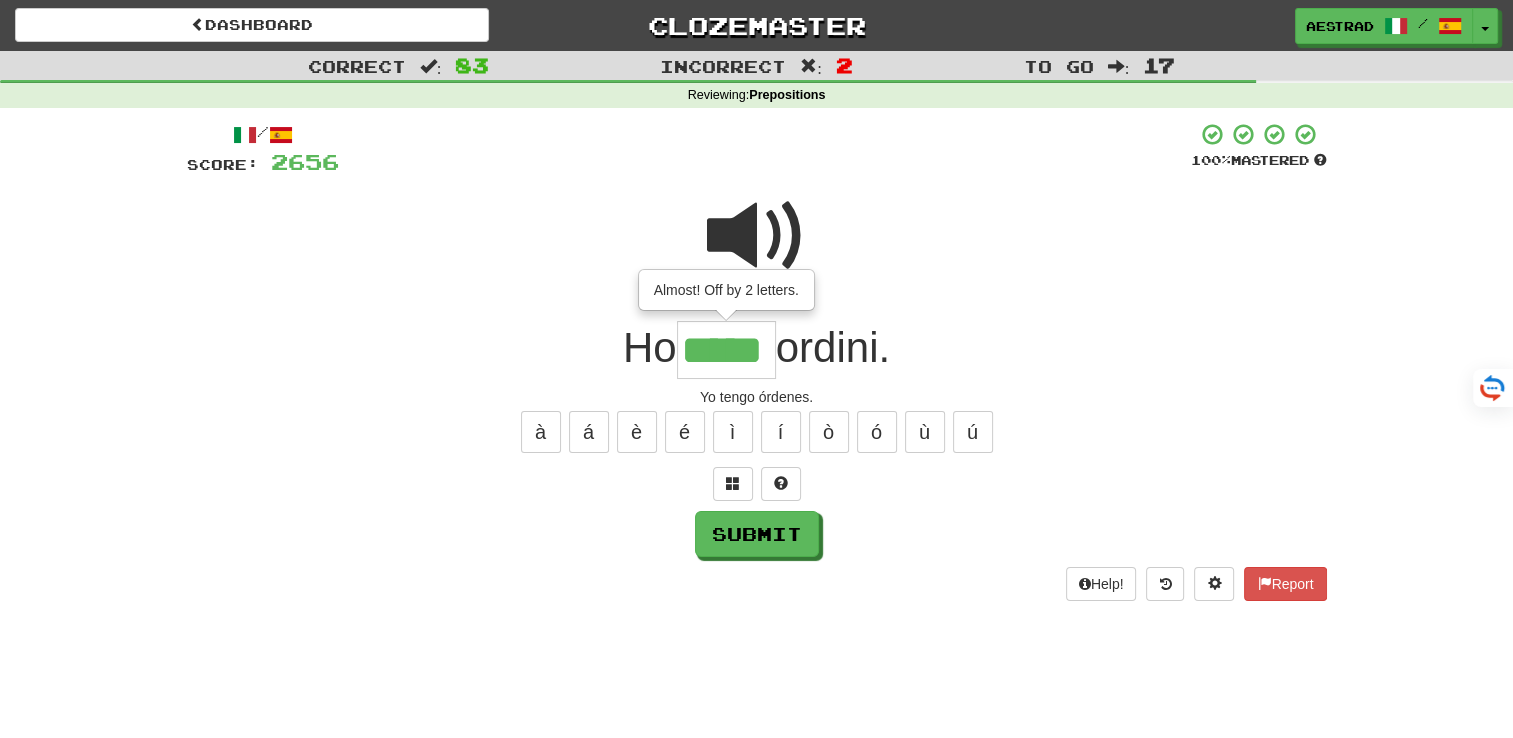 type on "*****" 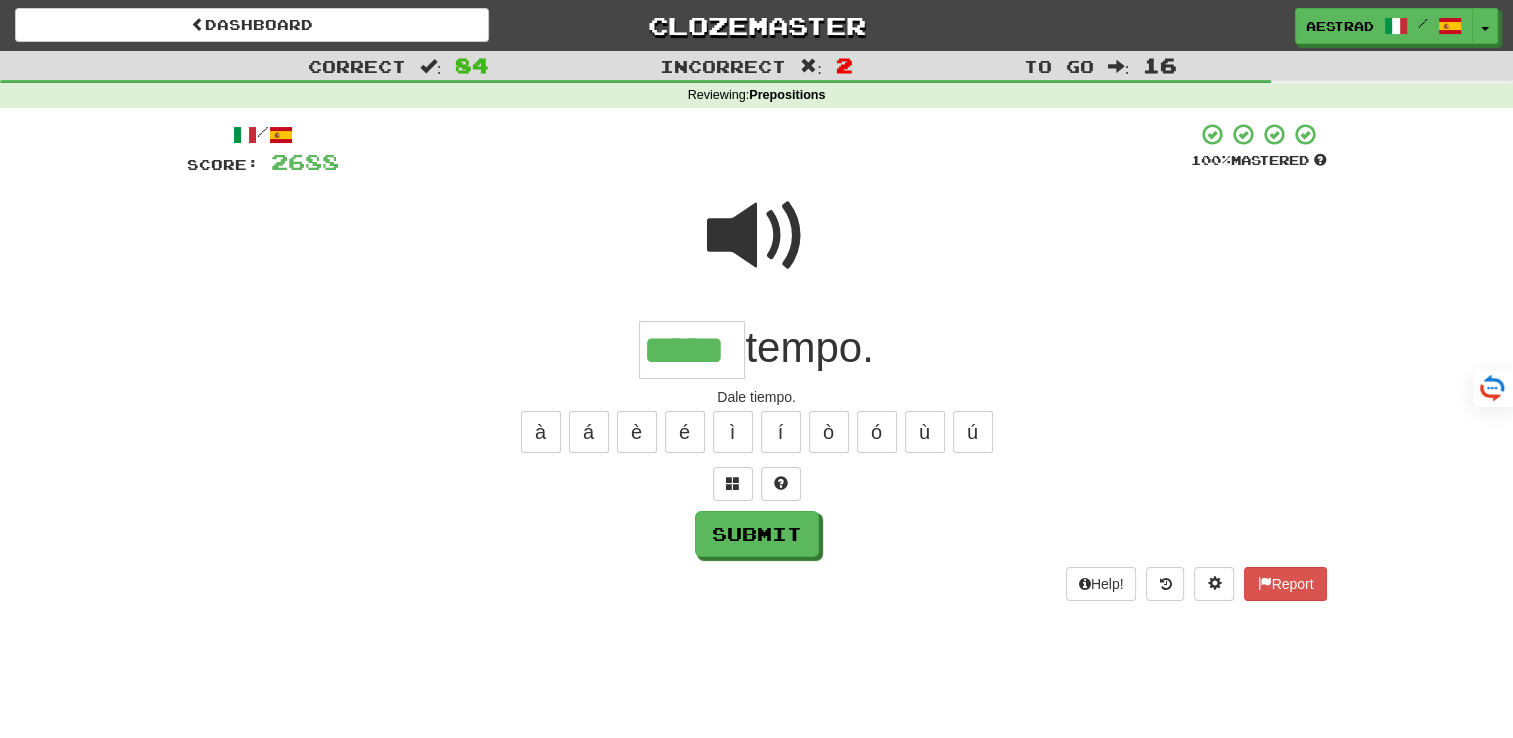 type on "*****" 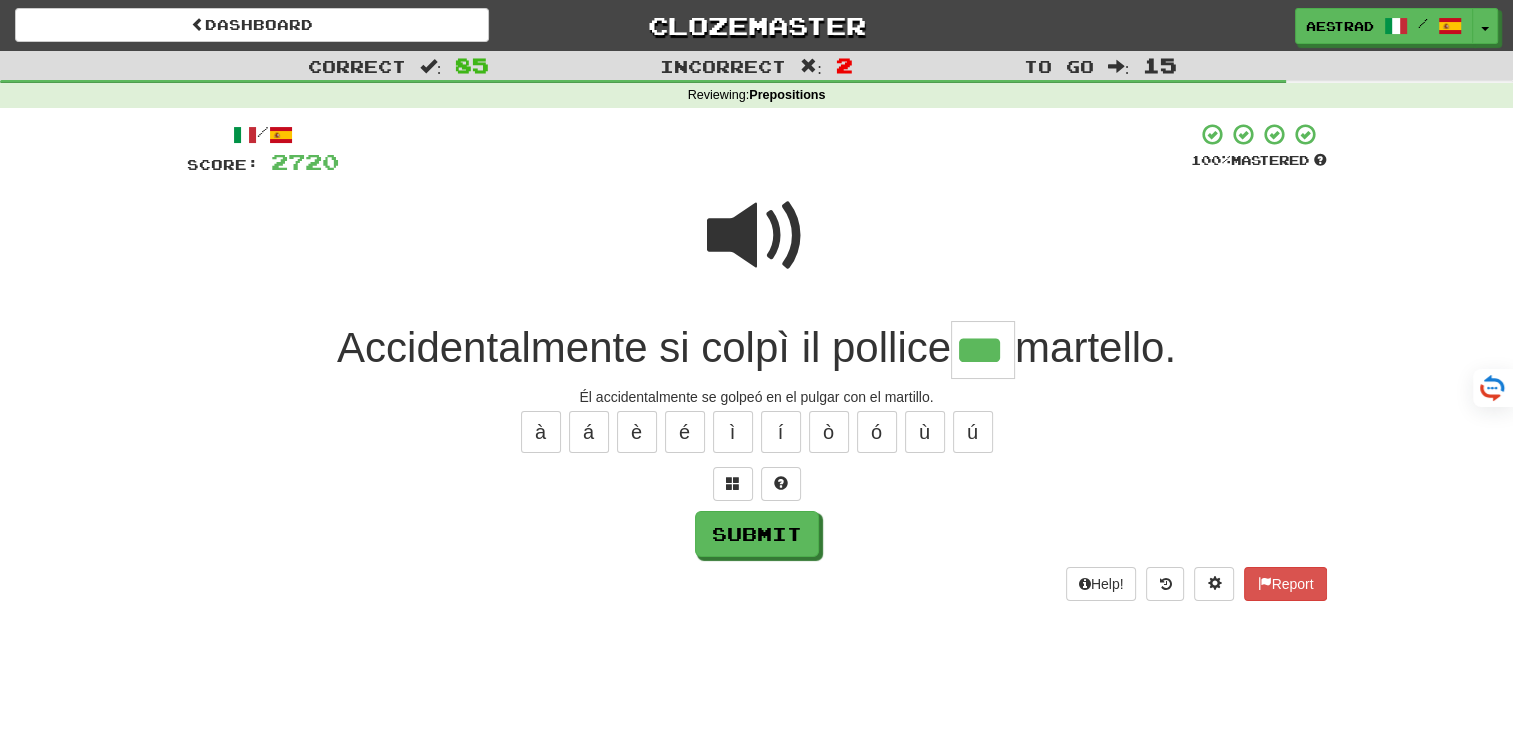 type on "***" 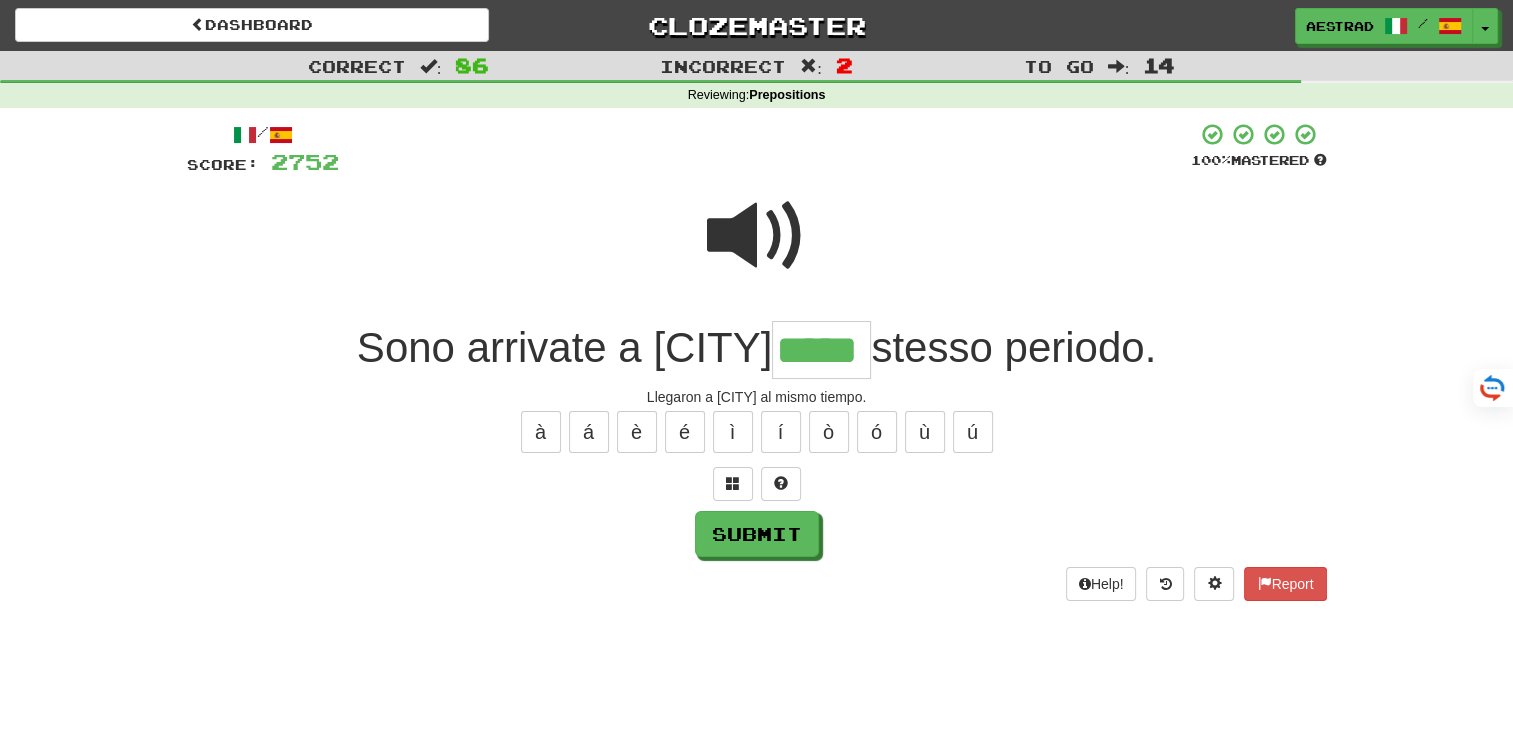 type on "*****" 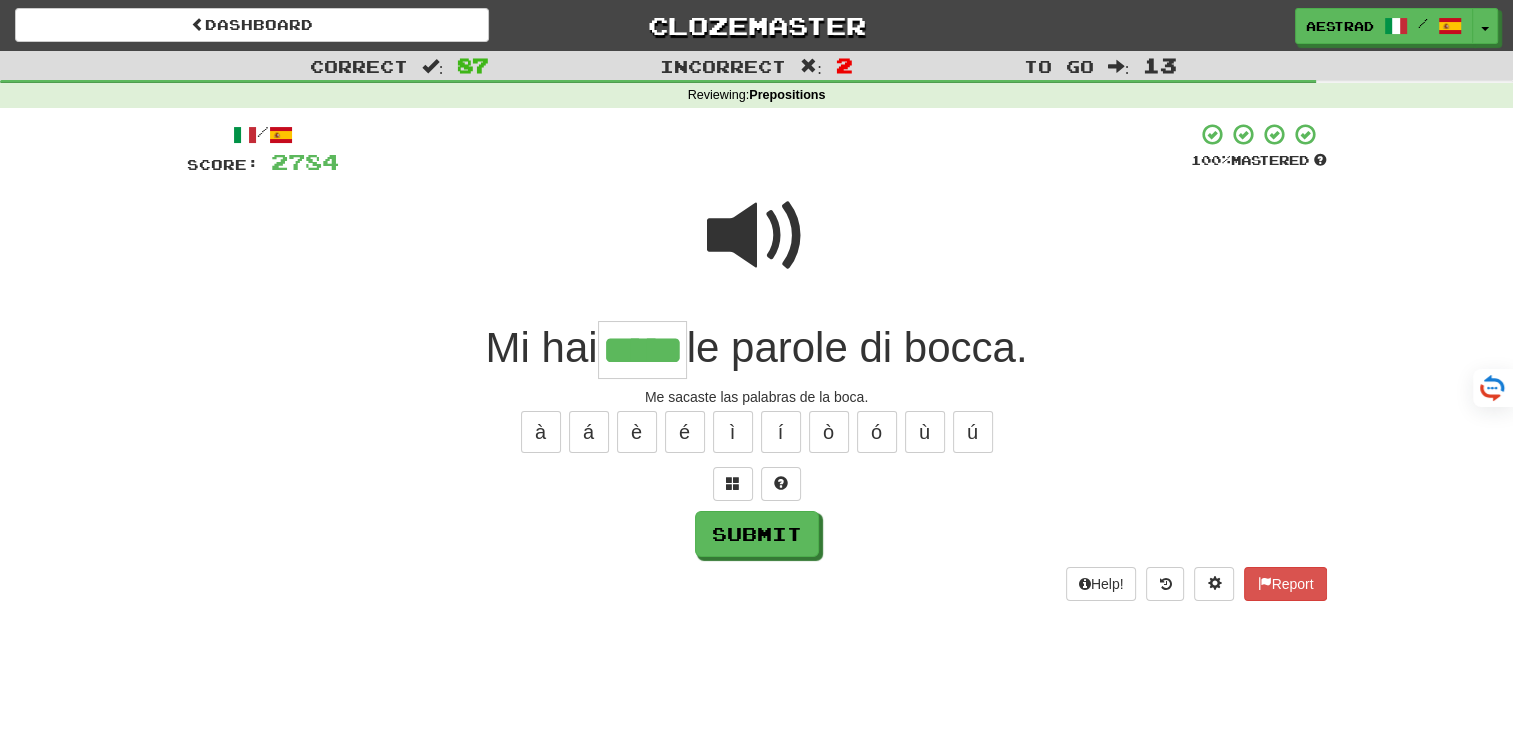 type on "*****" 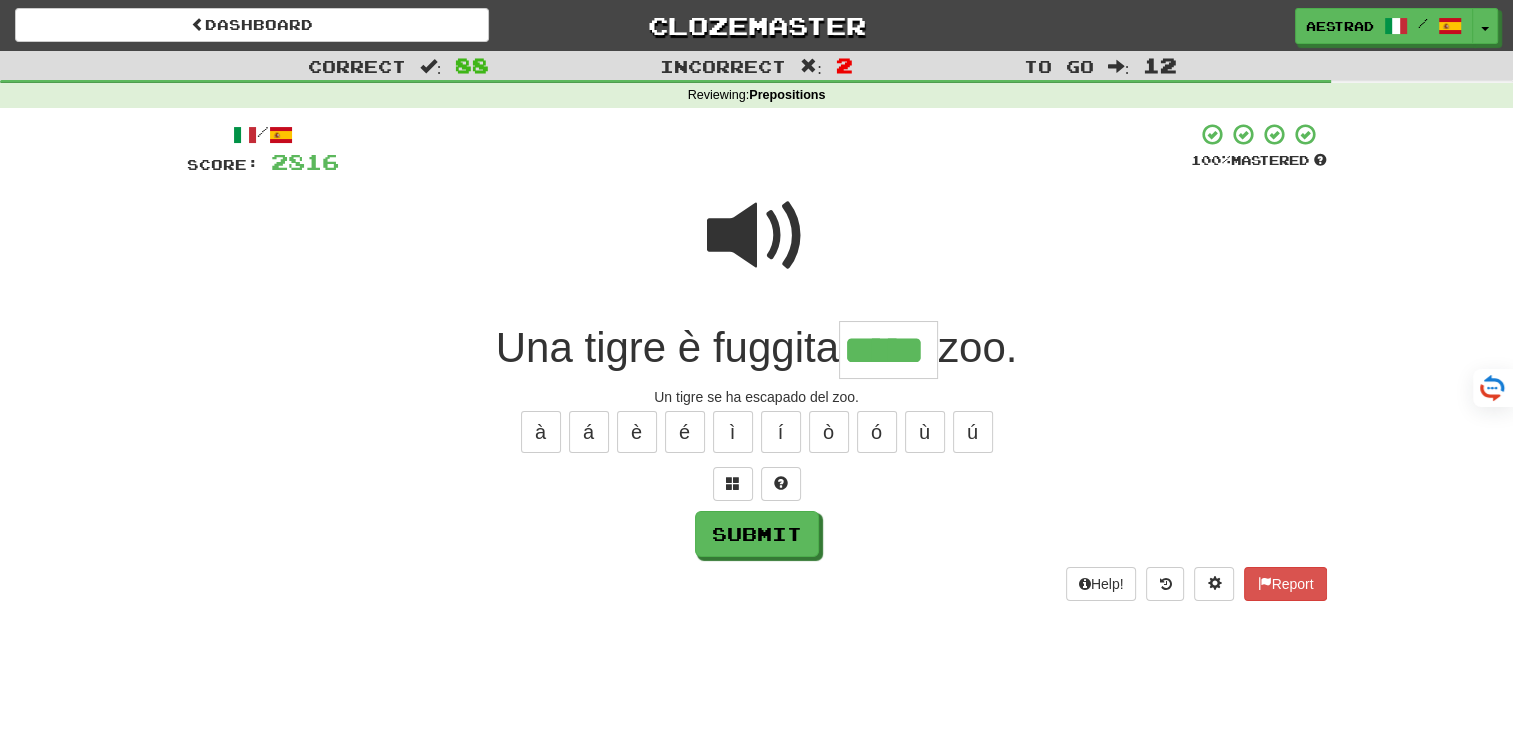 type on "*****" 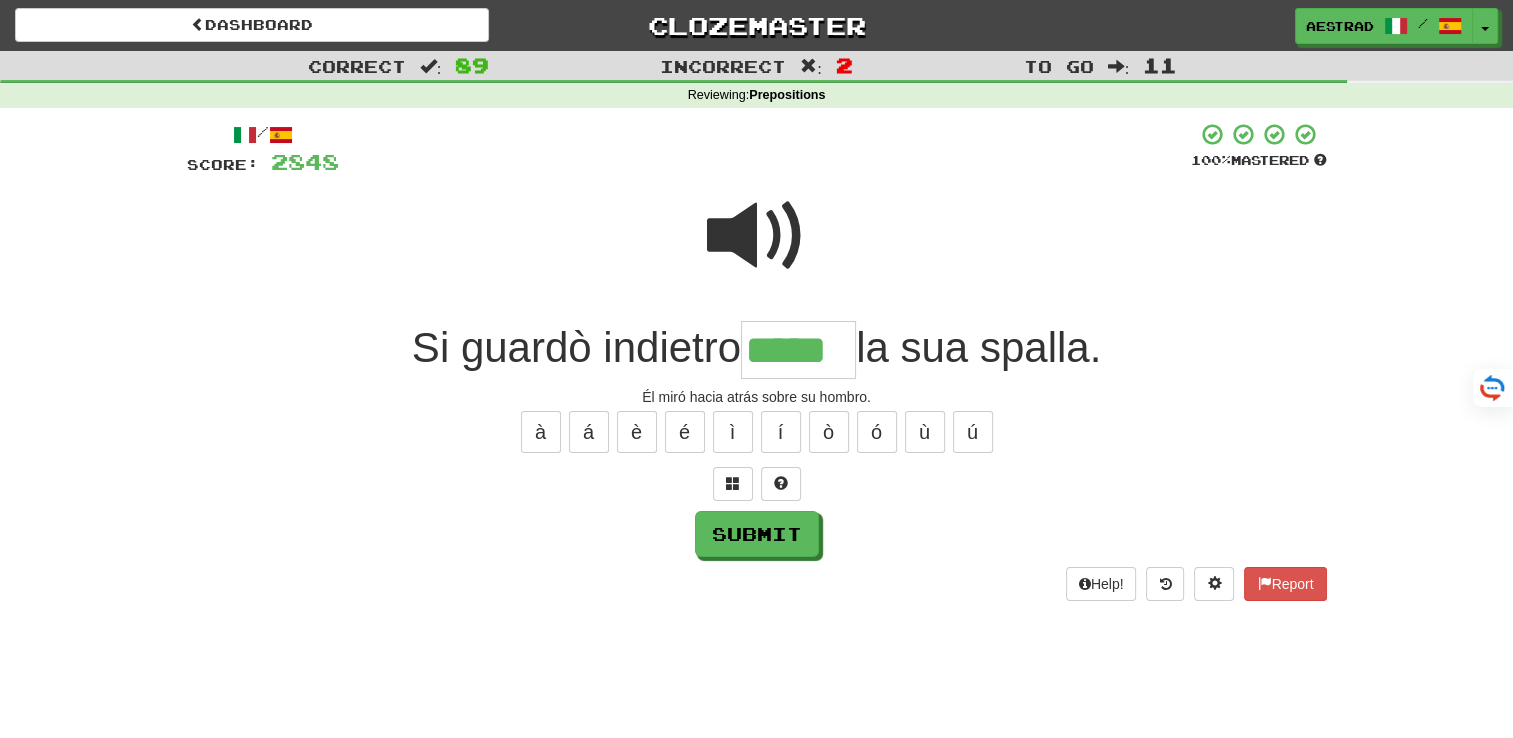 type on "*****" 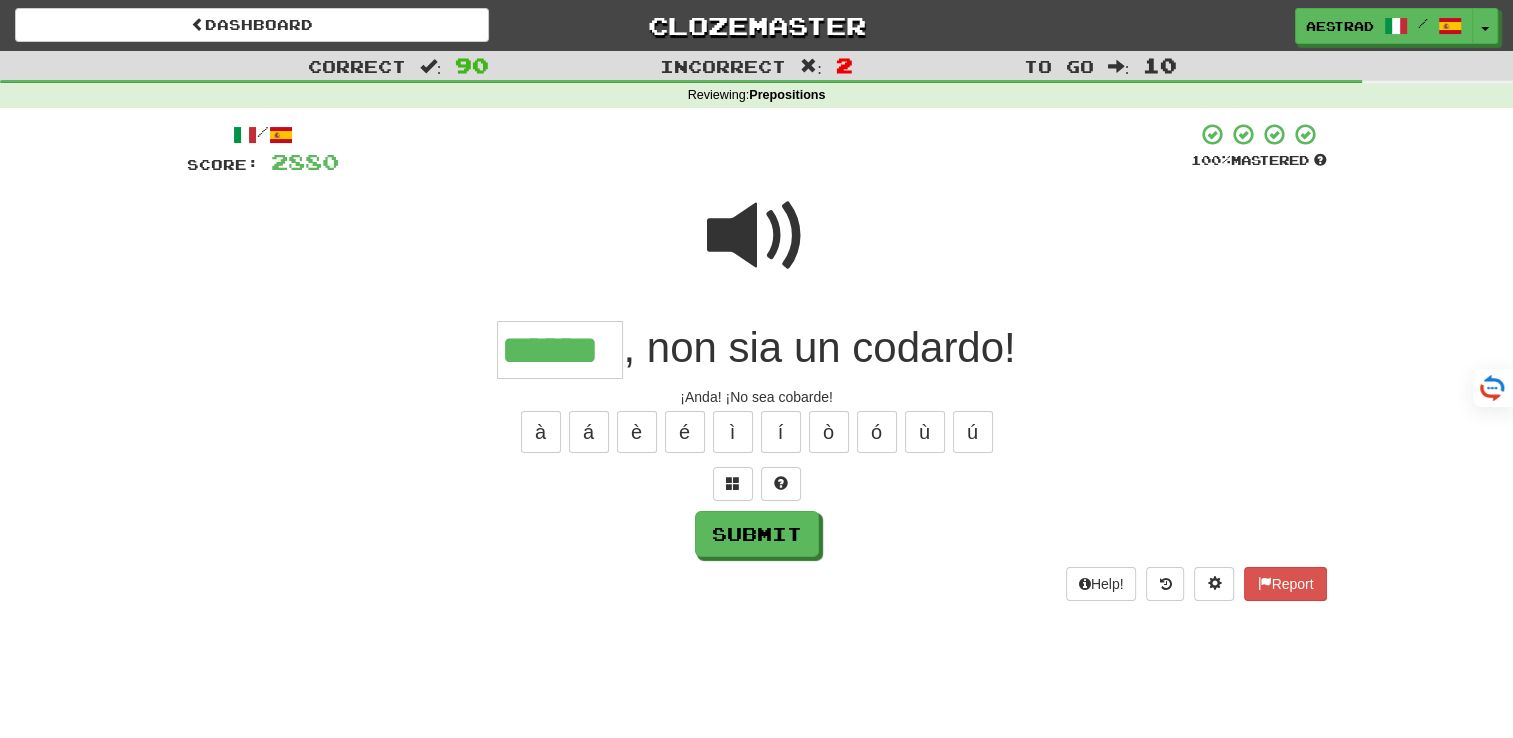 type on "******" 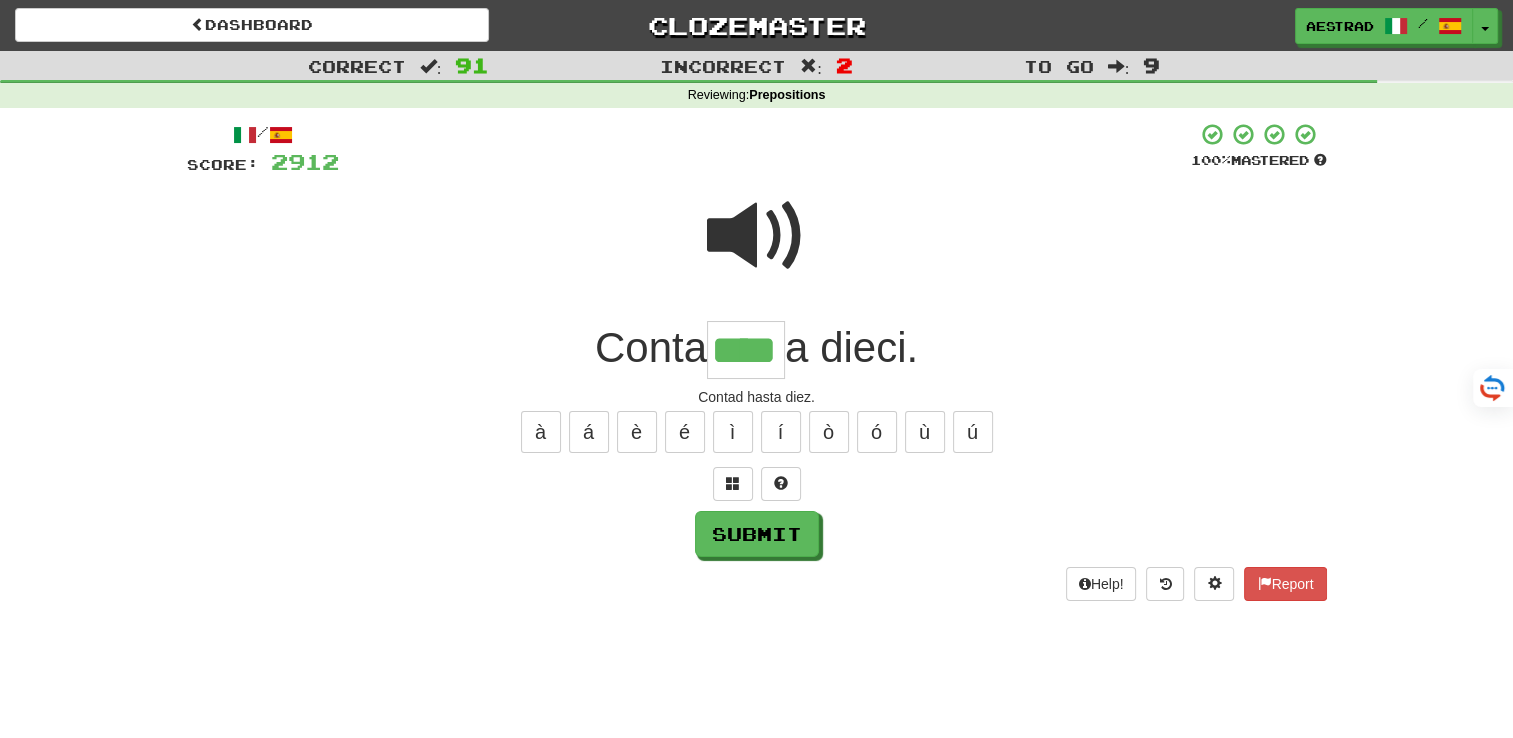 type on "****" 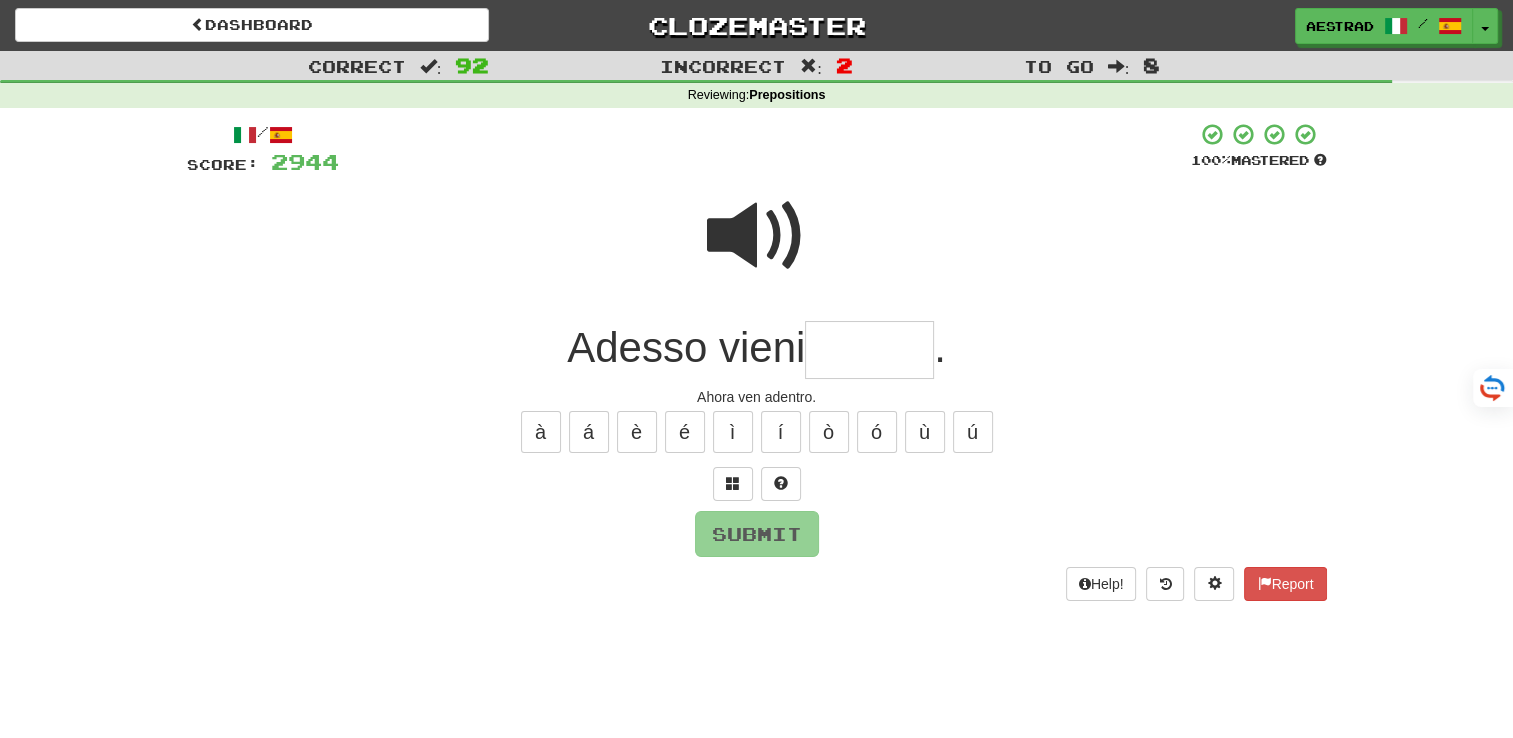 type on "*" 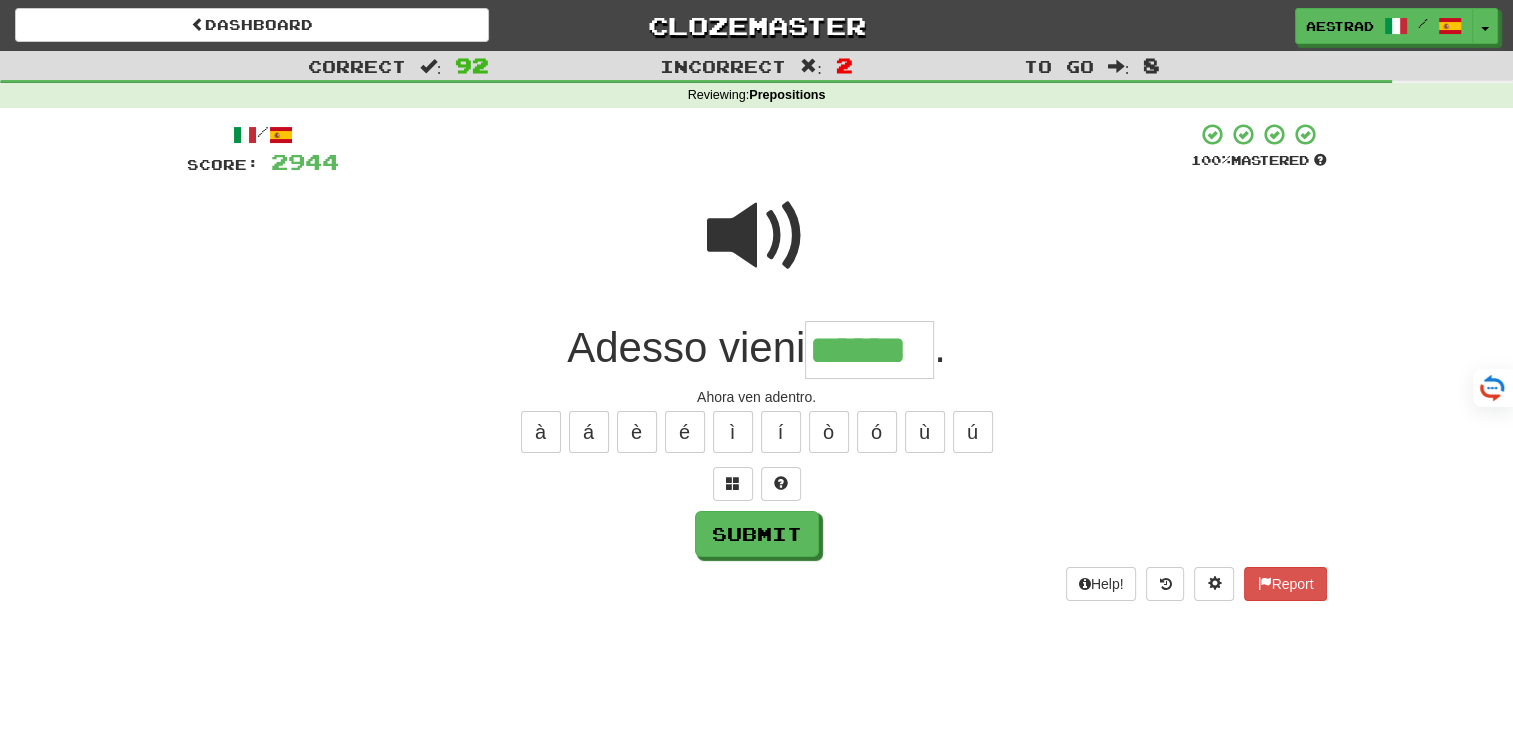 type on "******" 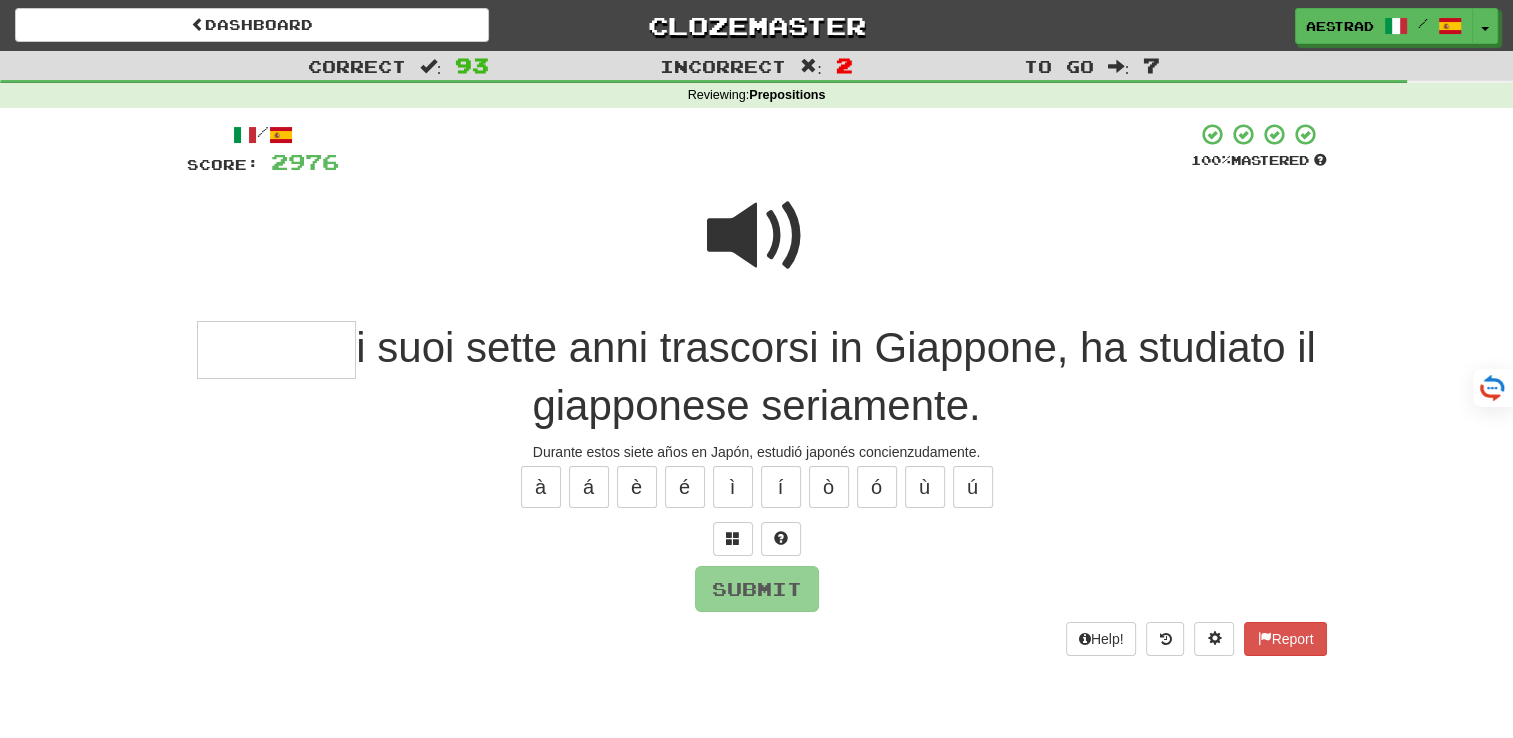 type on "*******" 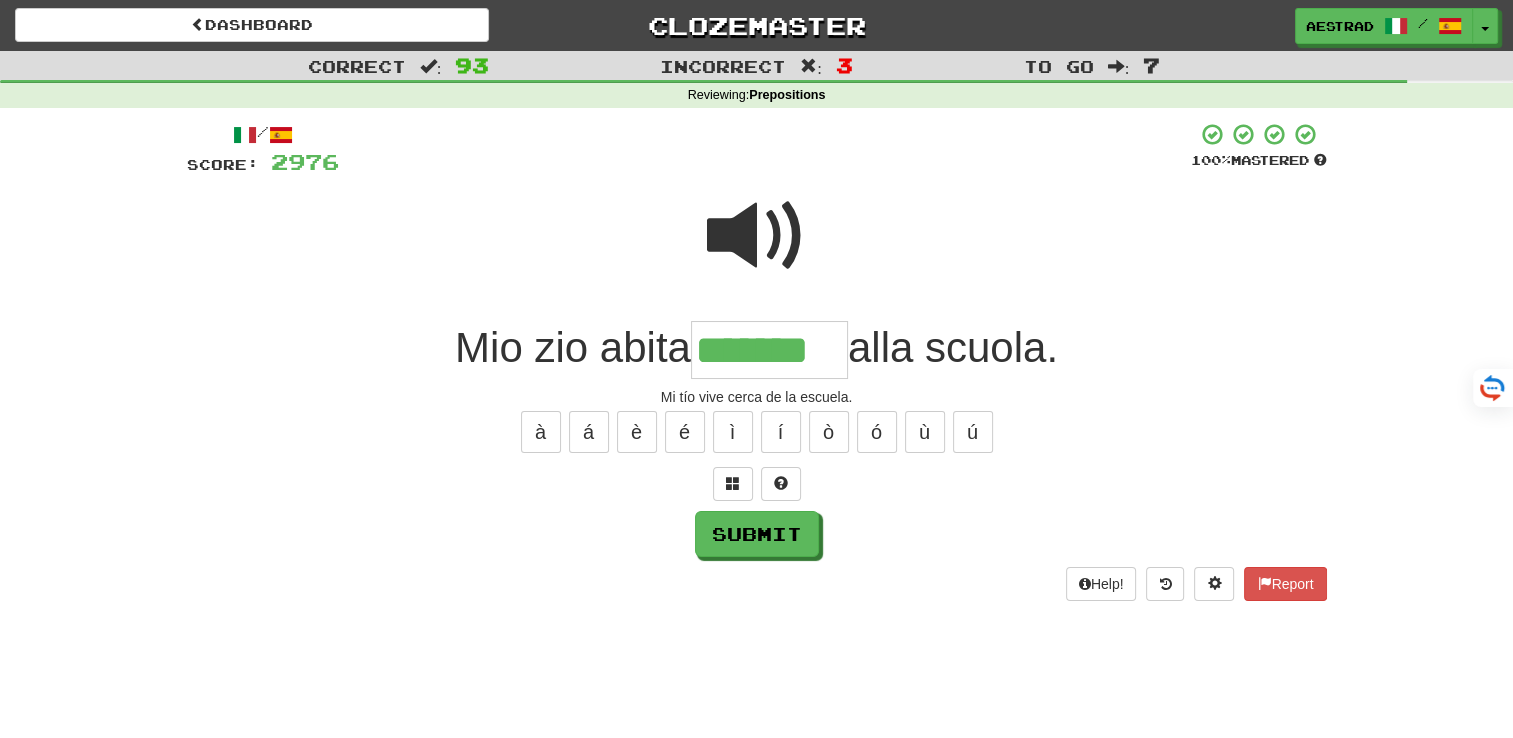 type on "*******" 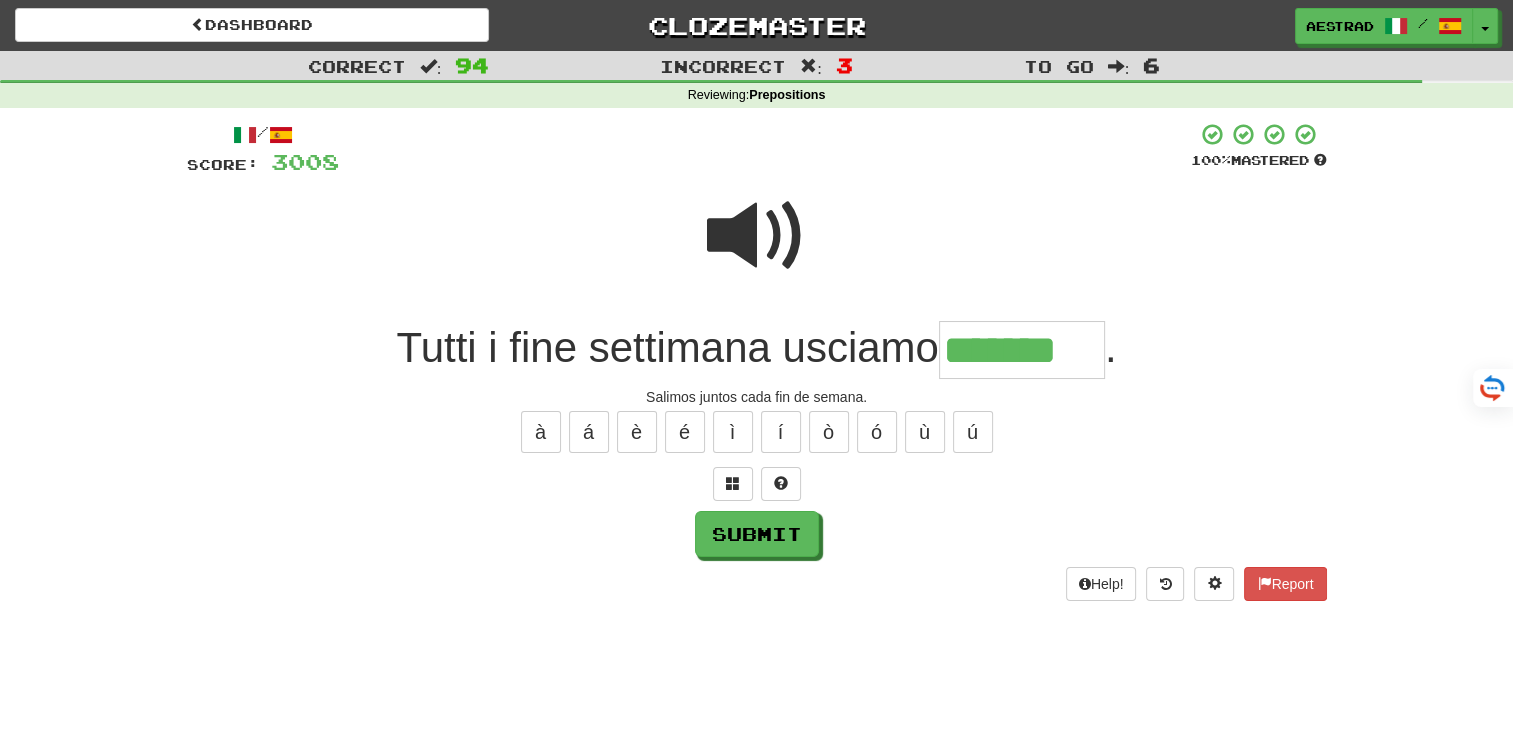 type on "*******" 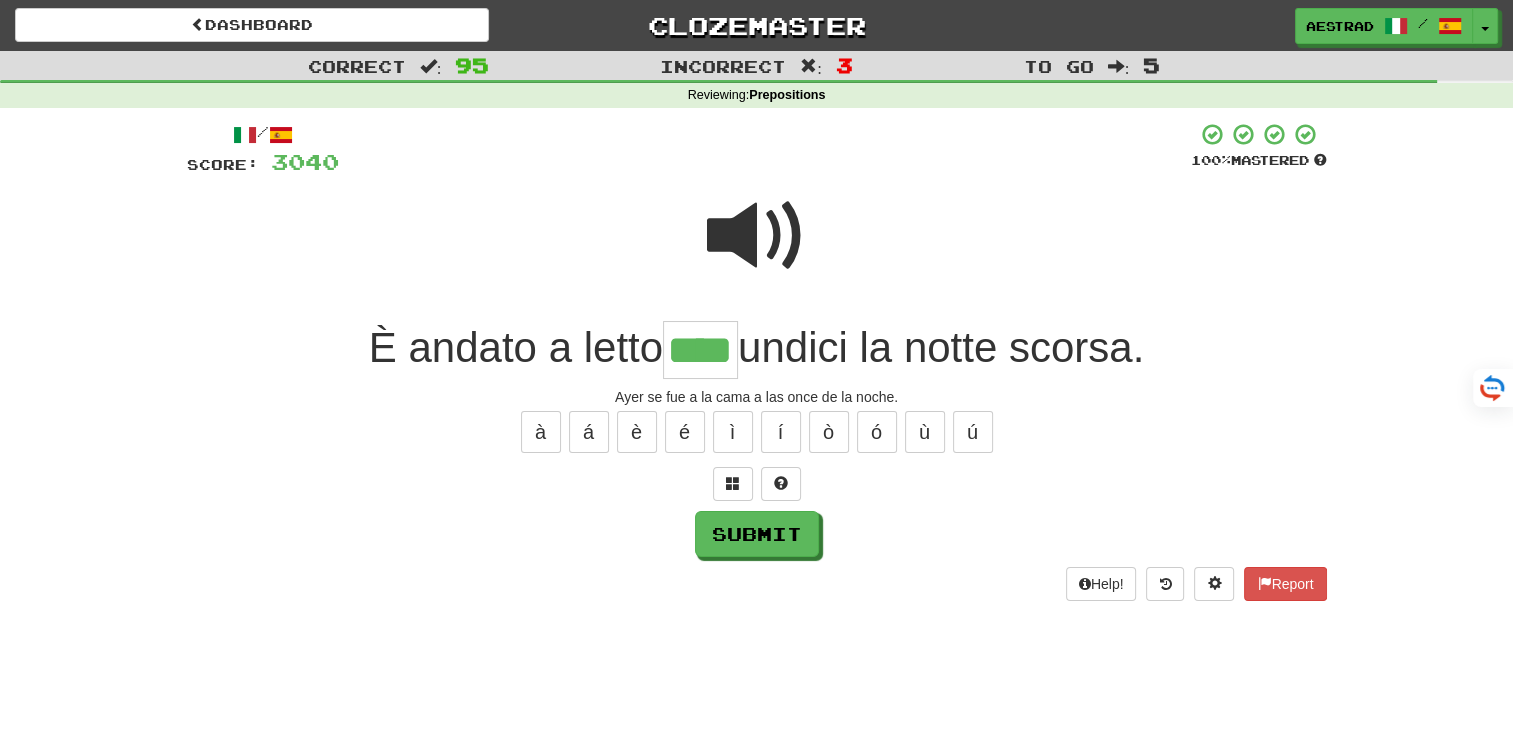 type on "****" 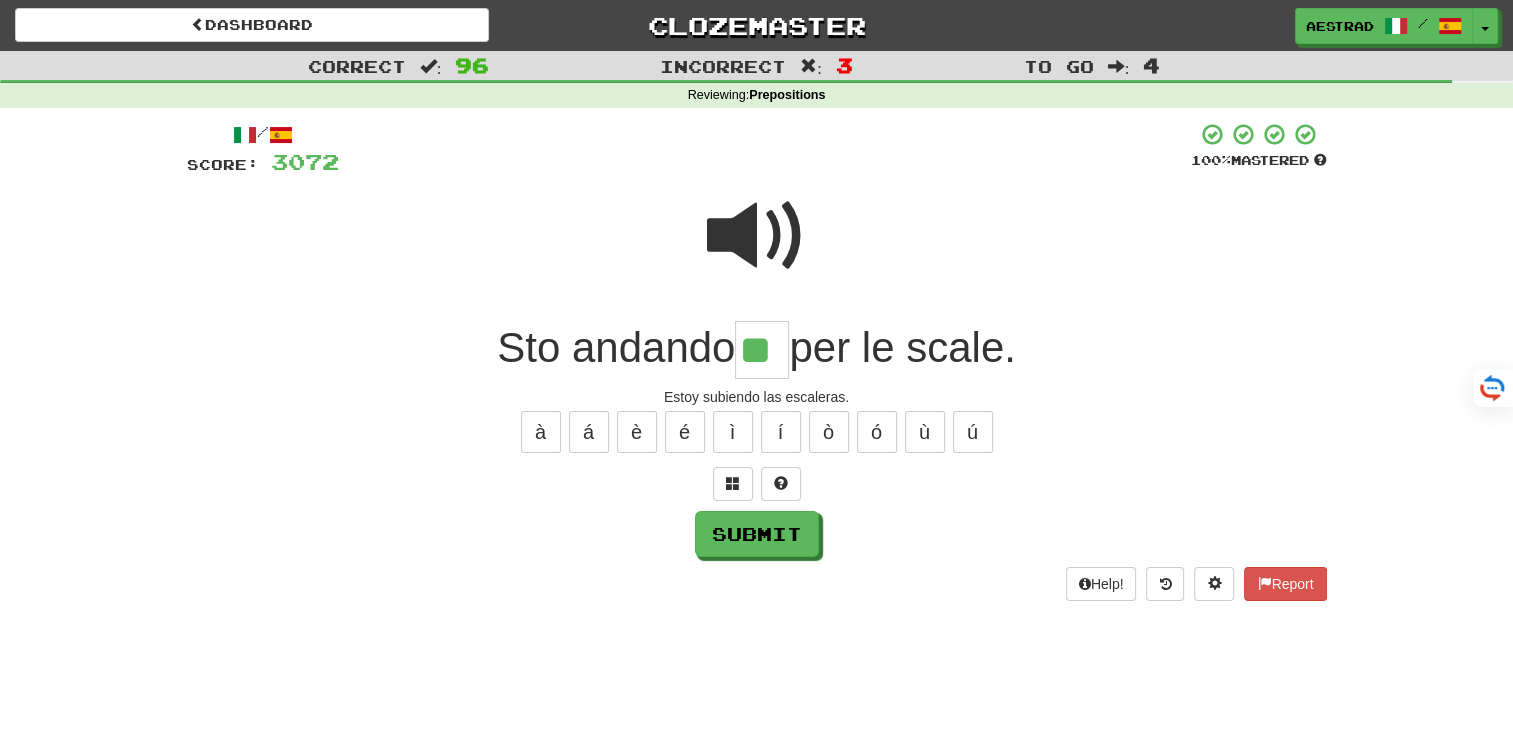 type on "**" 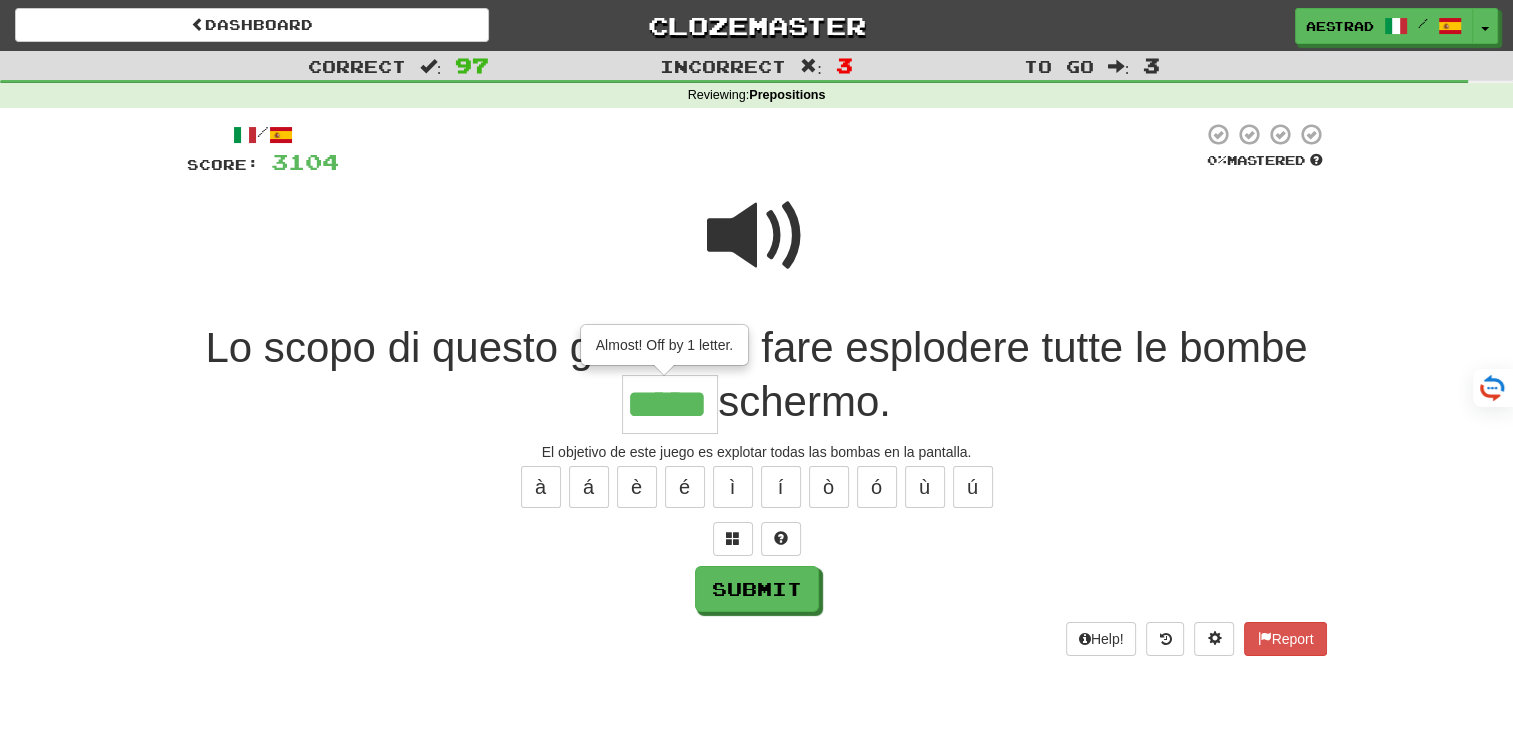 type on "*****" 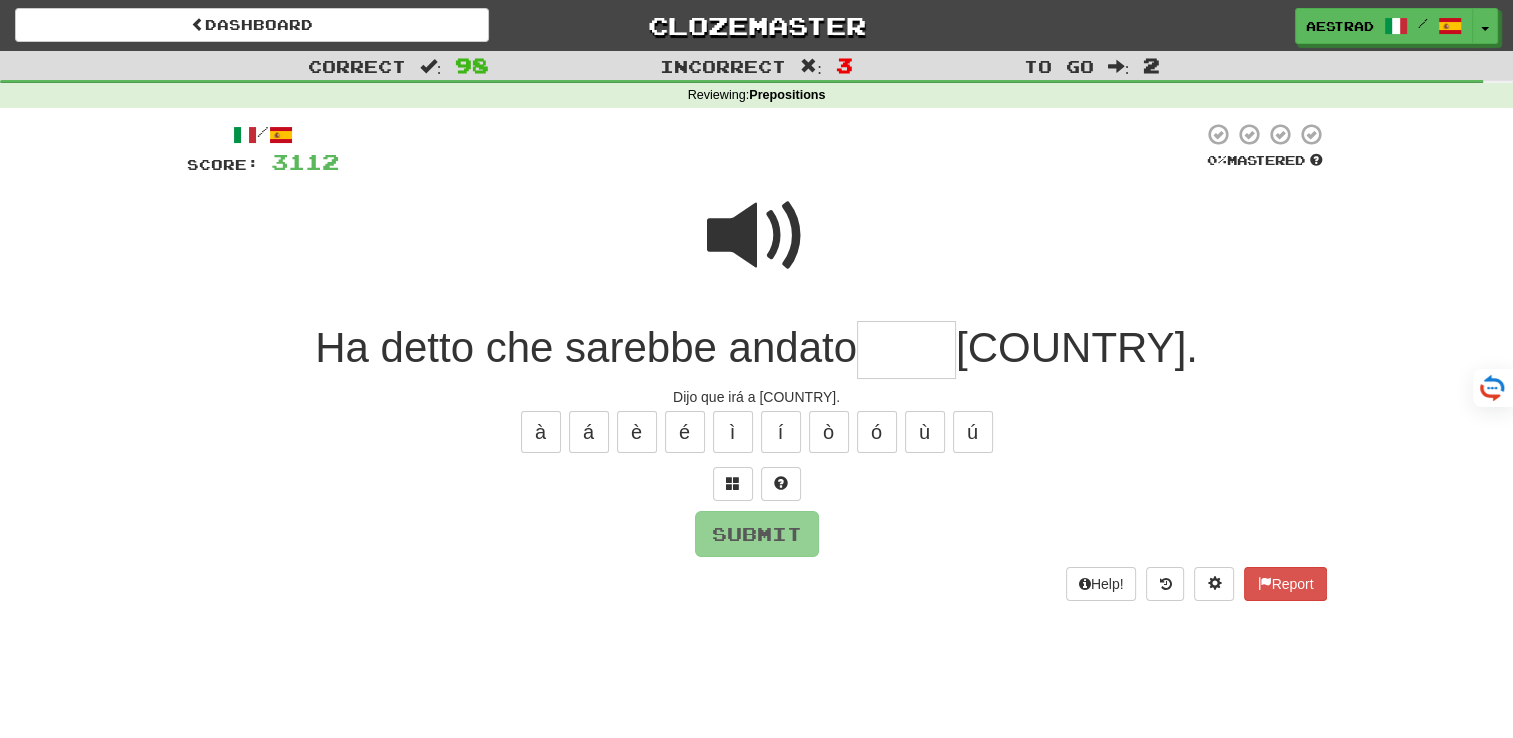 type on "*" 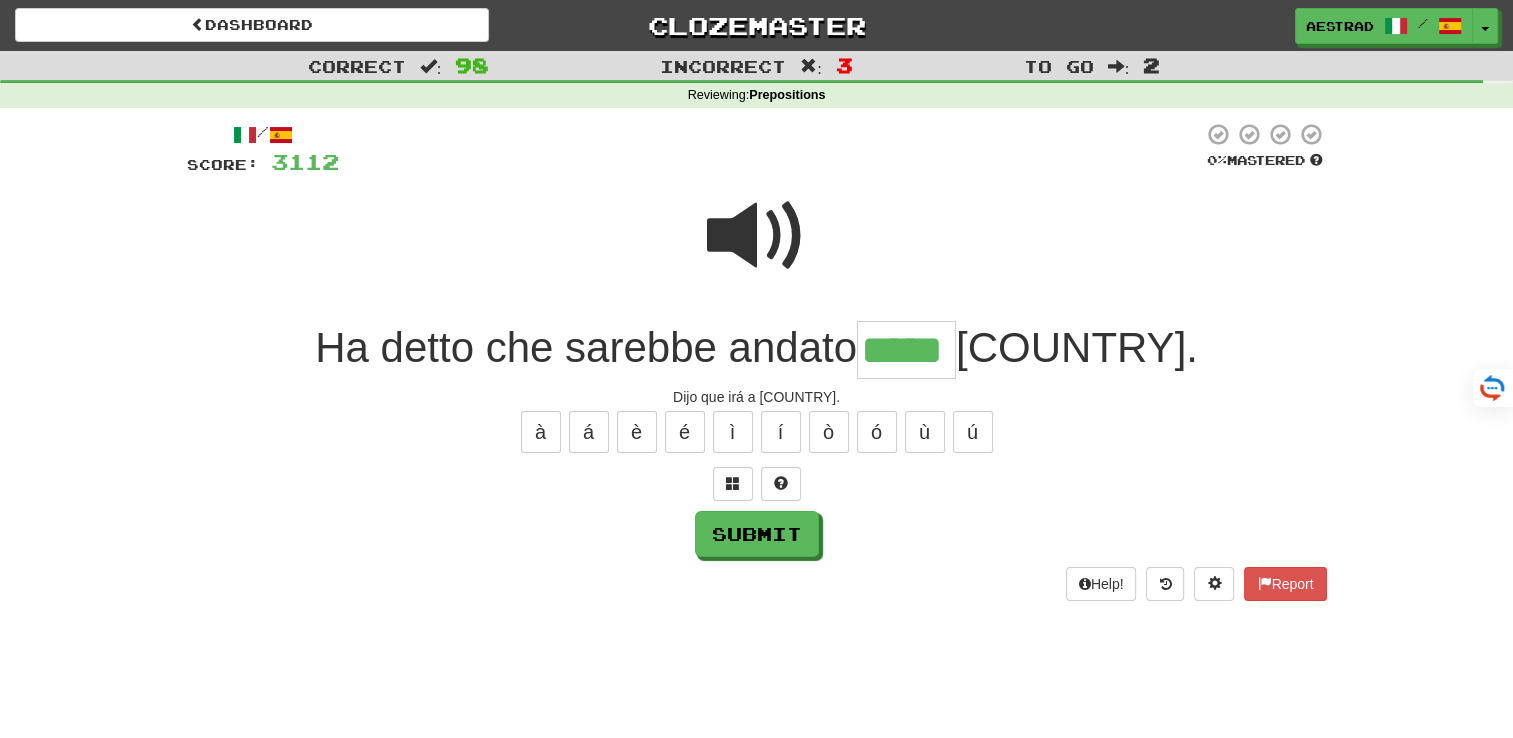 type on "*****" 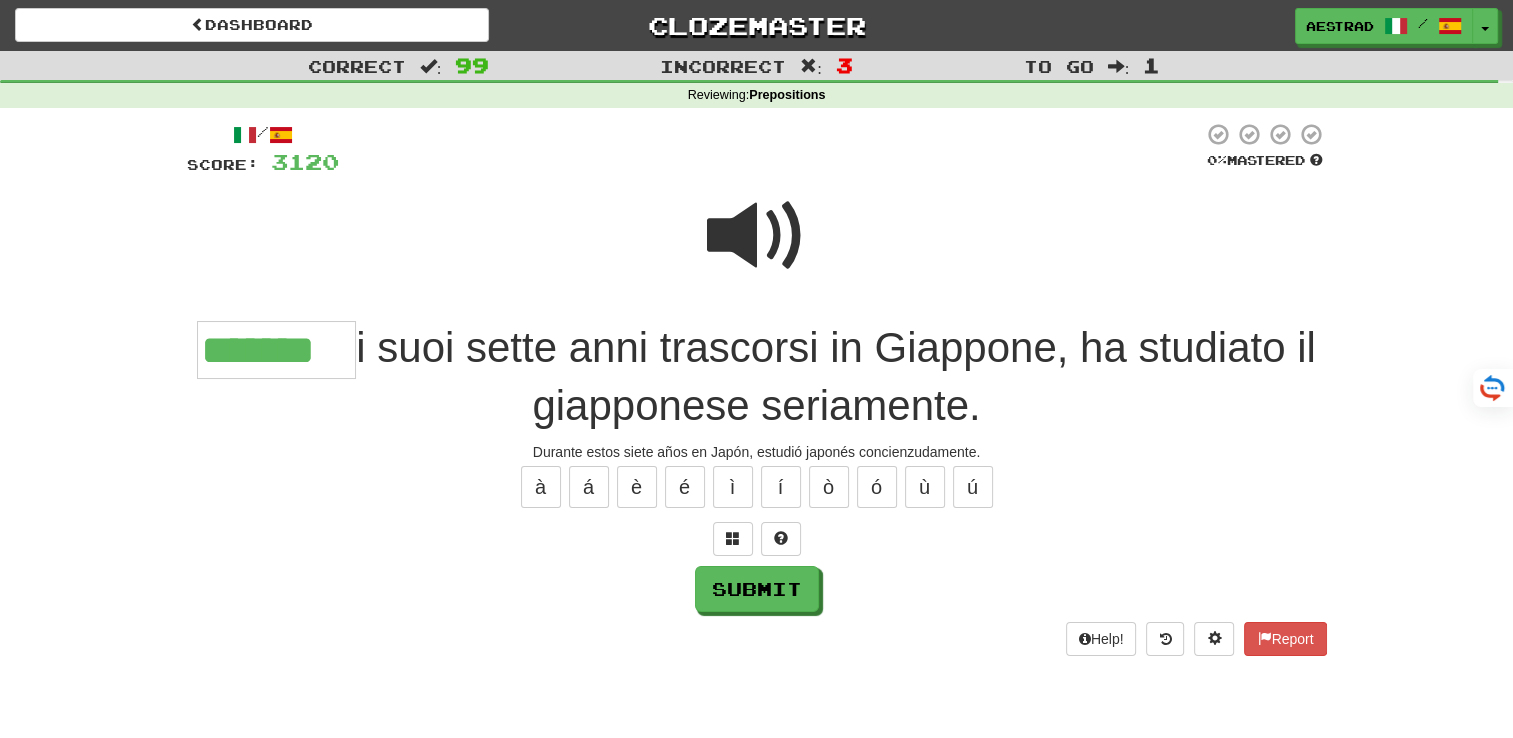 type on "*******" 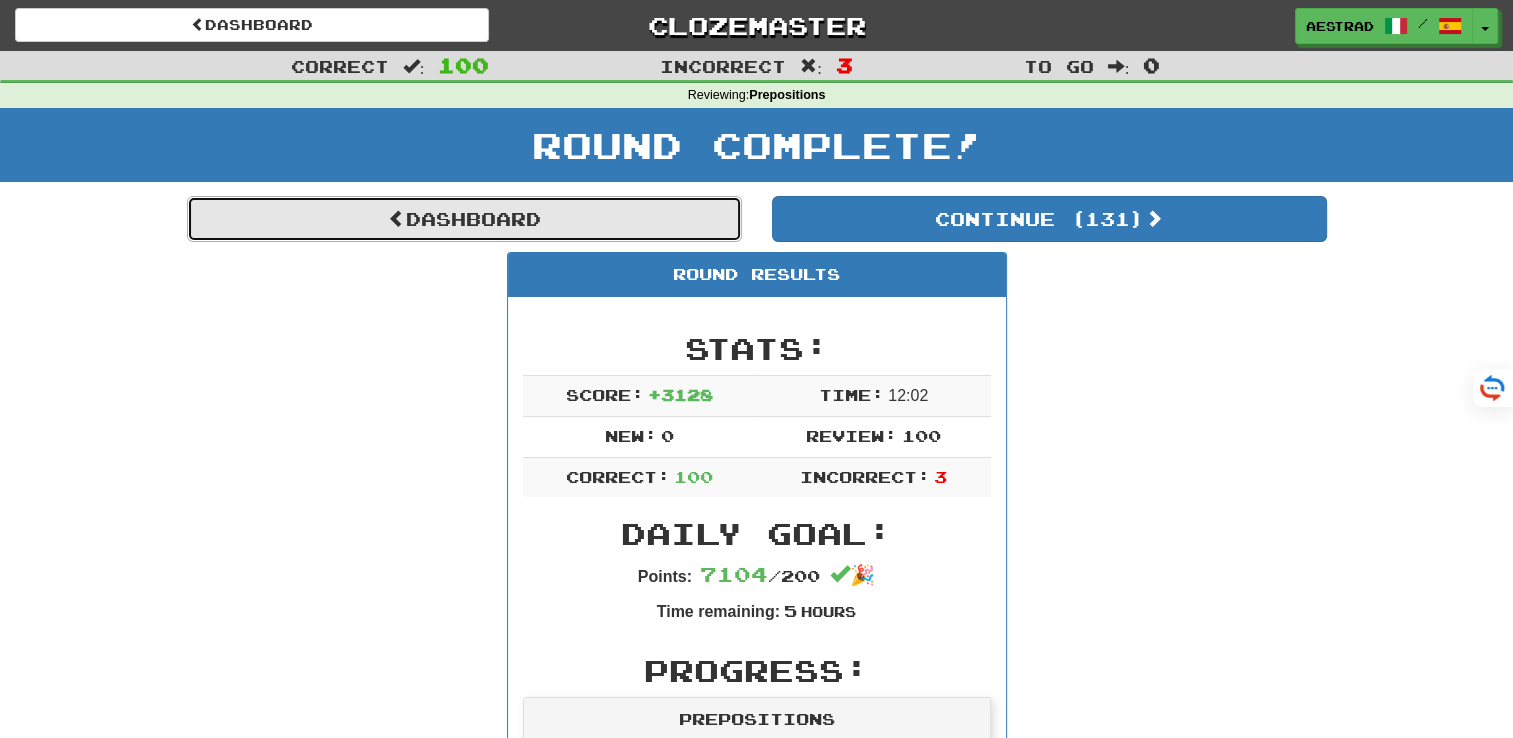 click on "Dashboard" at bounding box center (464, 219) 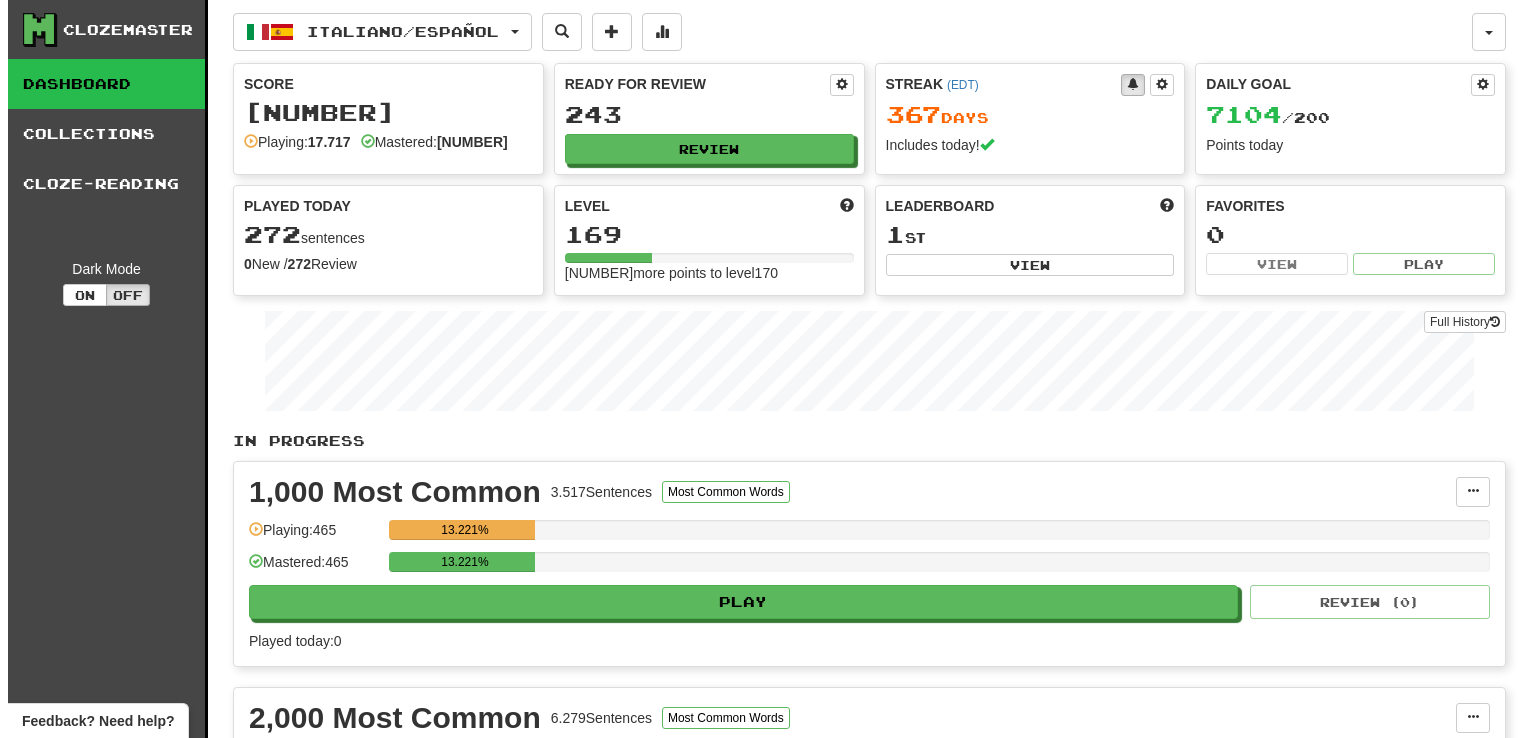 scroll, scrollTop: 0, scrollLeft: 0, axis: both 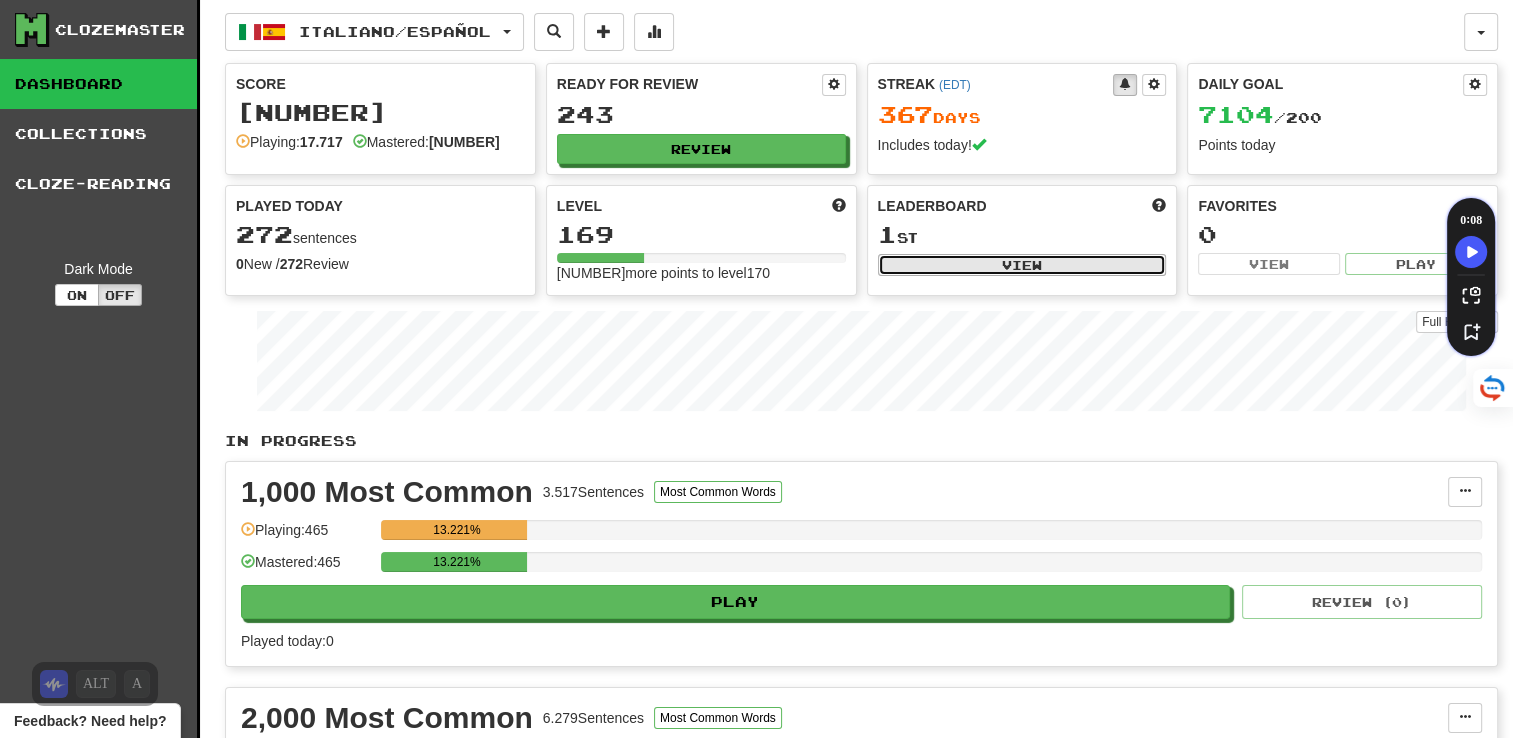 click on "View" at bounding box center [1022, 265] 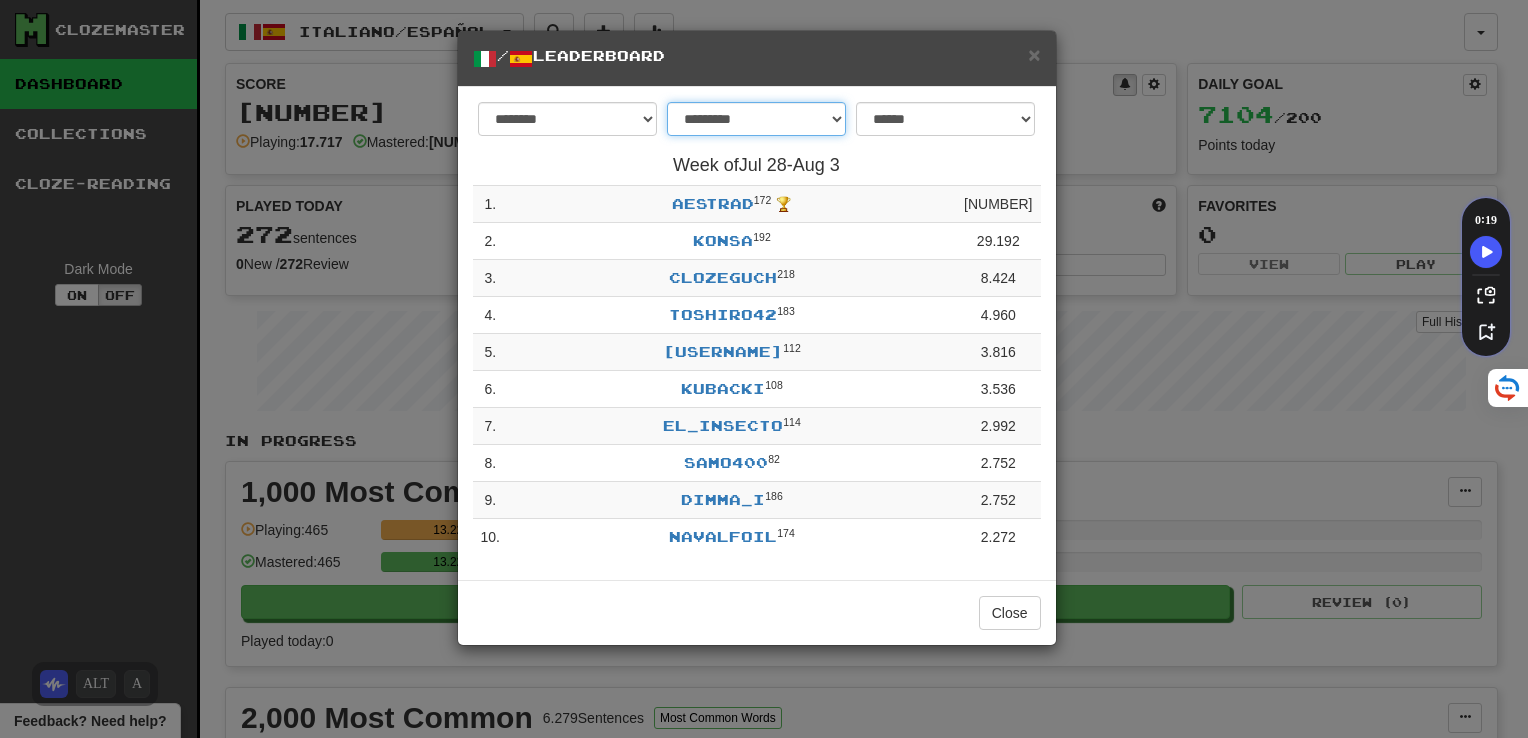 click on "**********" at bounding box center (756, 119) 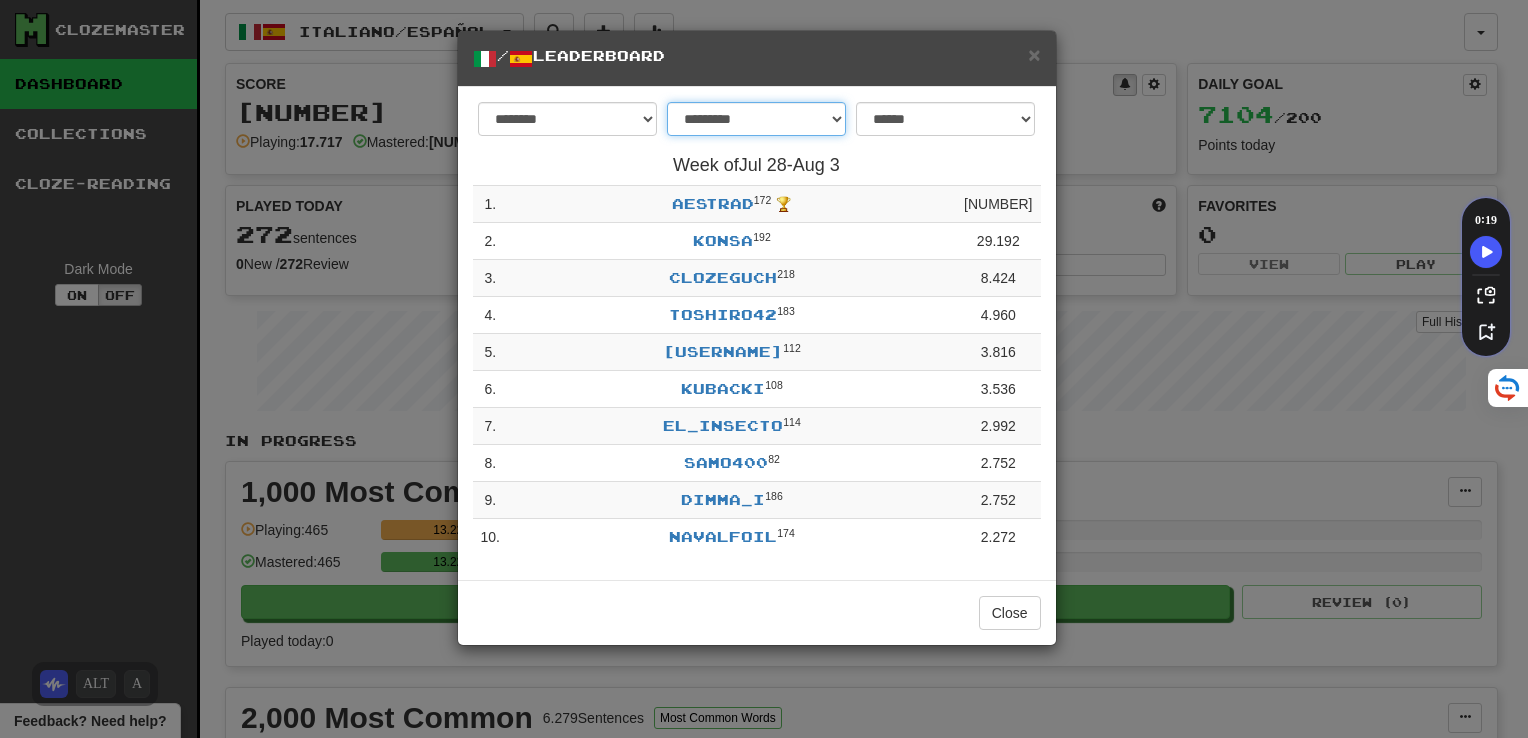 select on "*******" 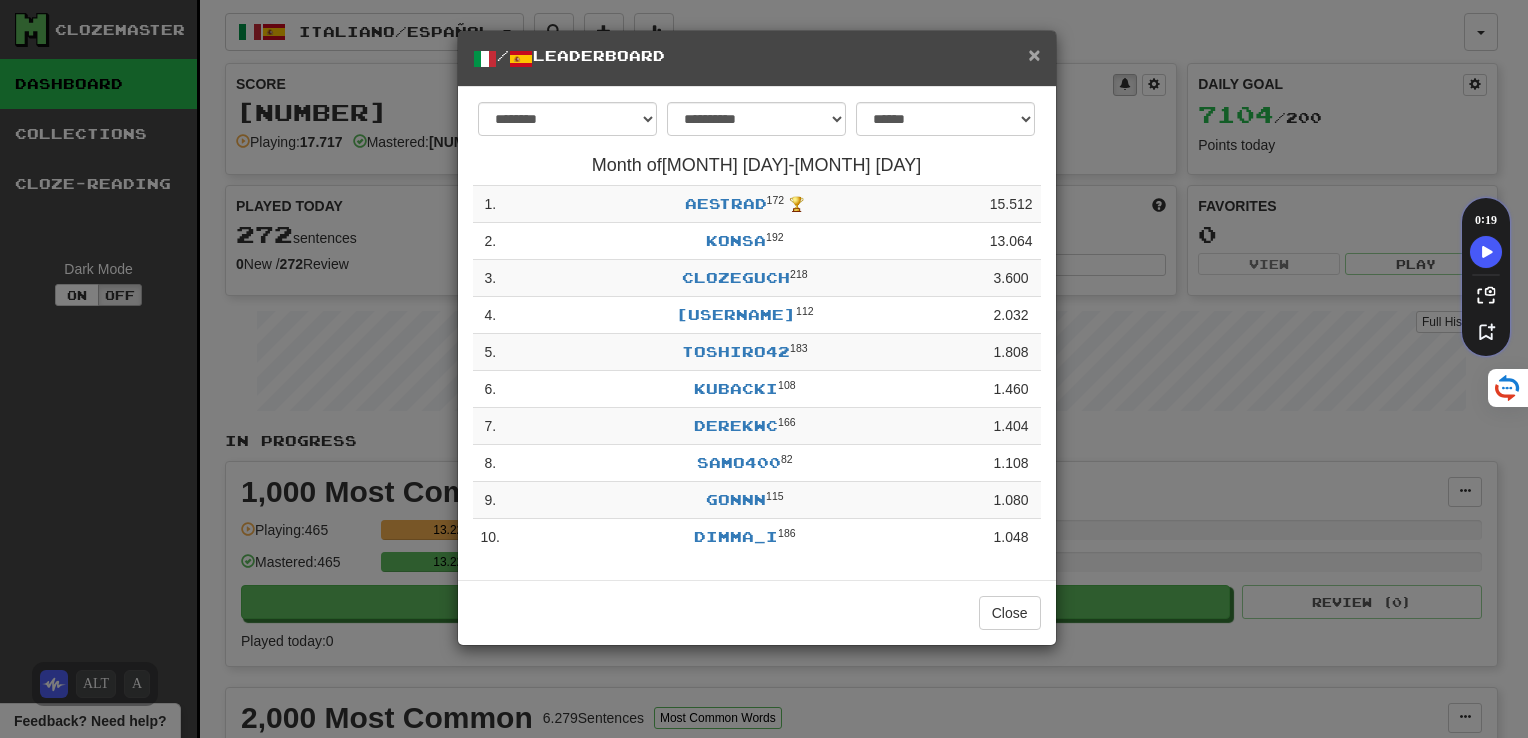 click on "×" at bounding box center [1034, 54] 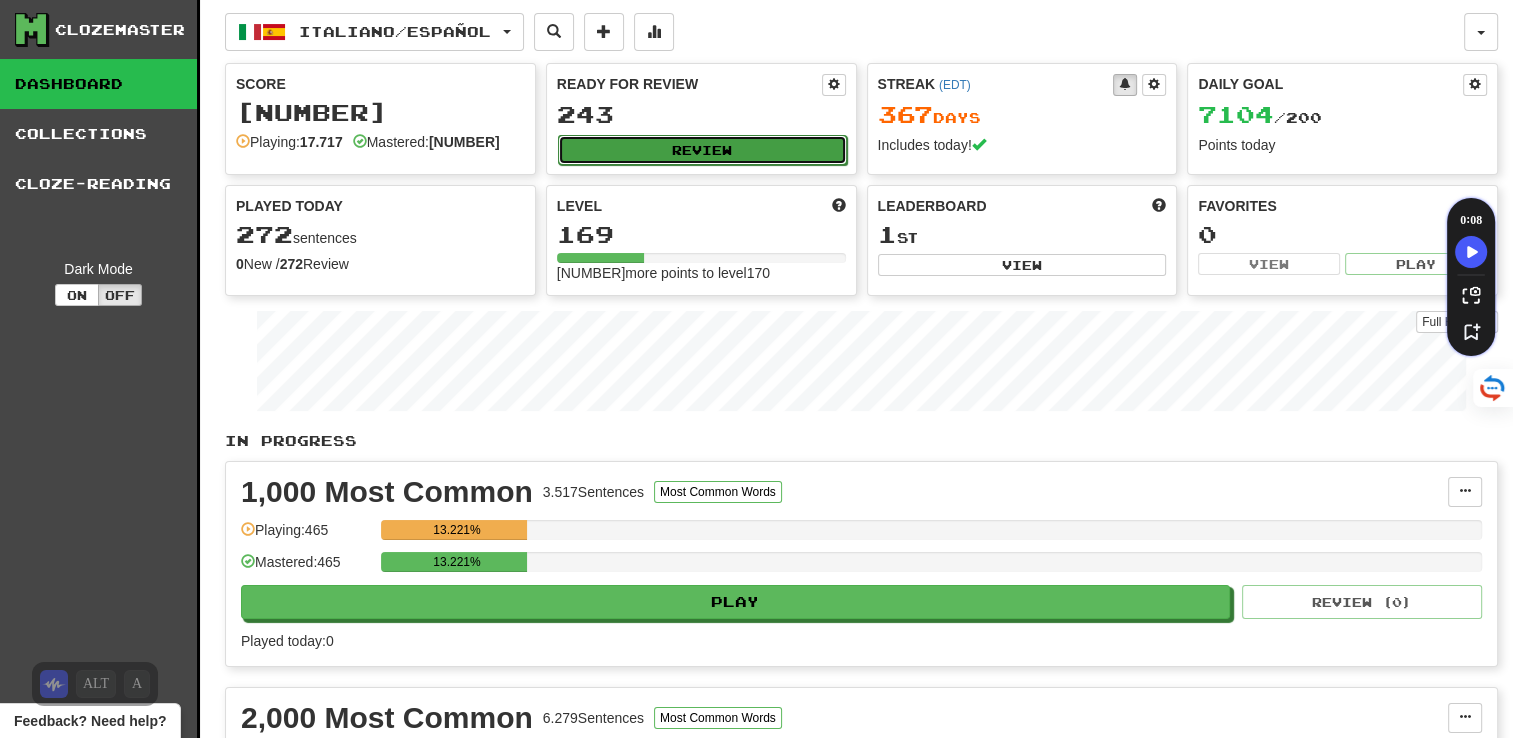 click on "Review" at bounding box center (702, 150) 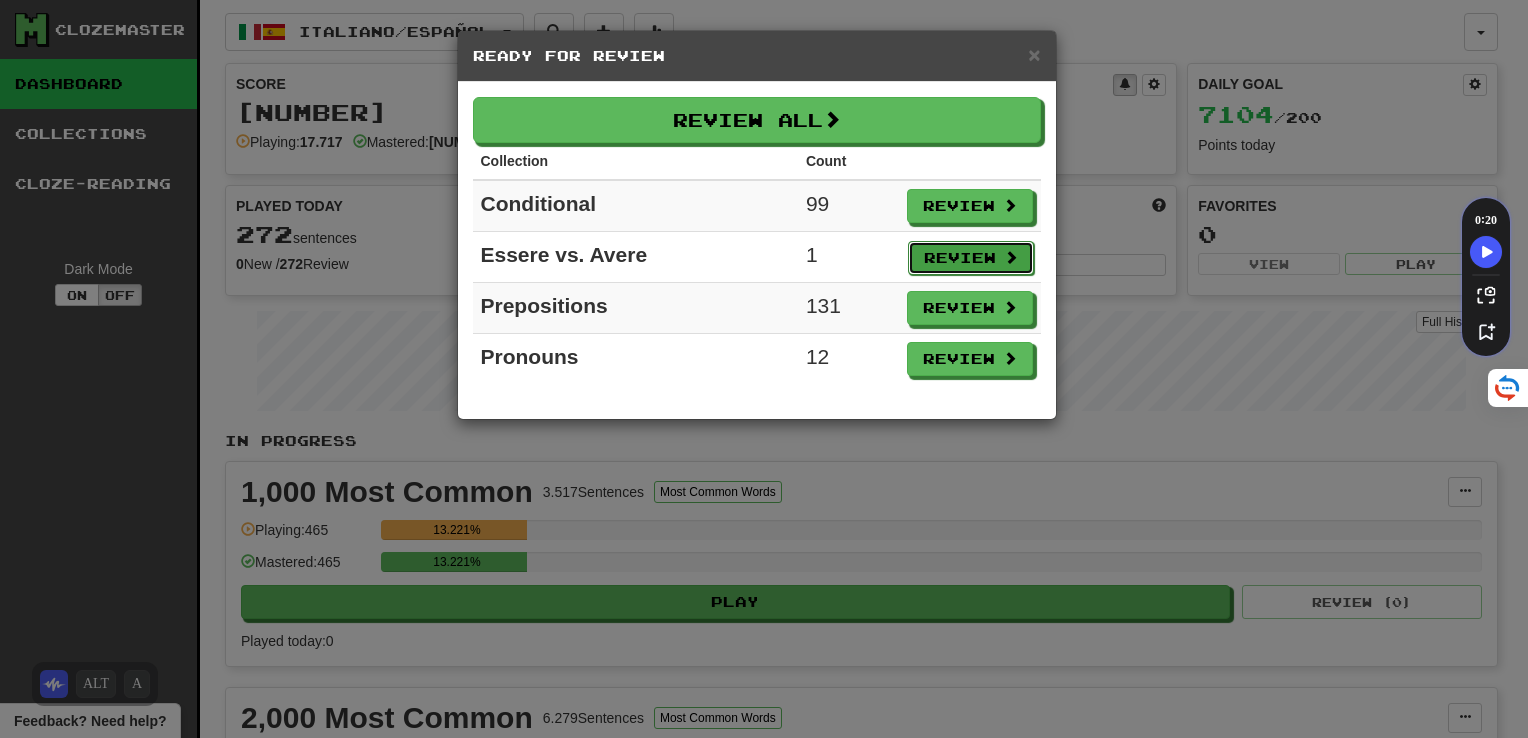 click on "Review" at bounding box center (971, 258) 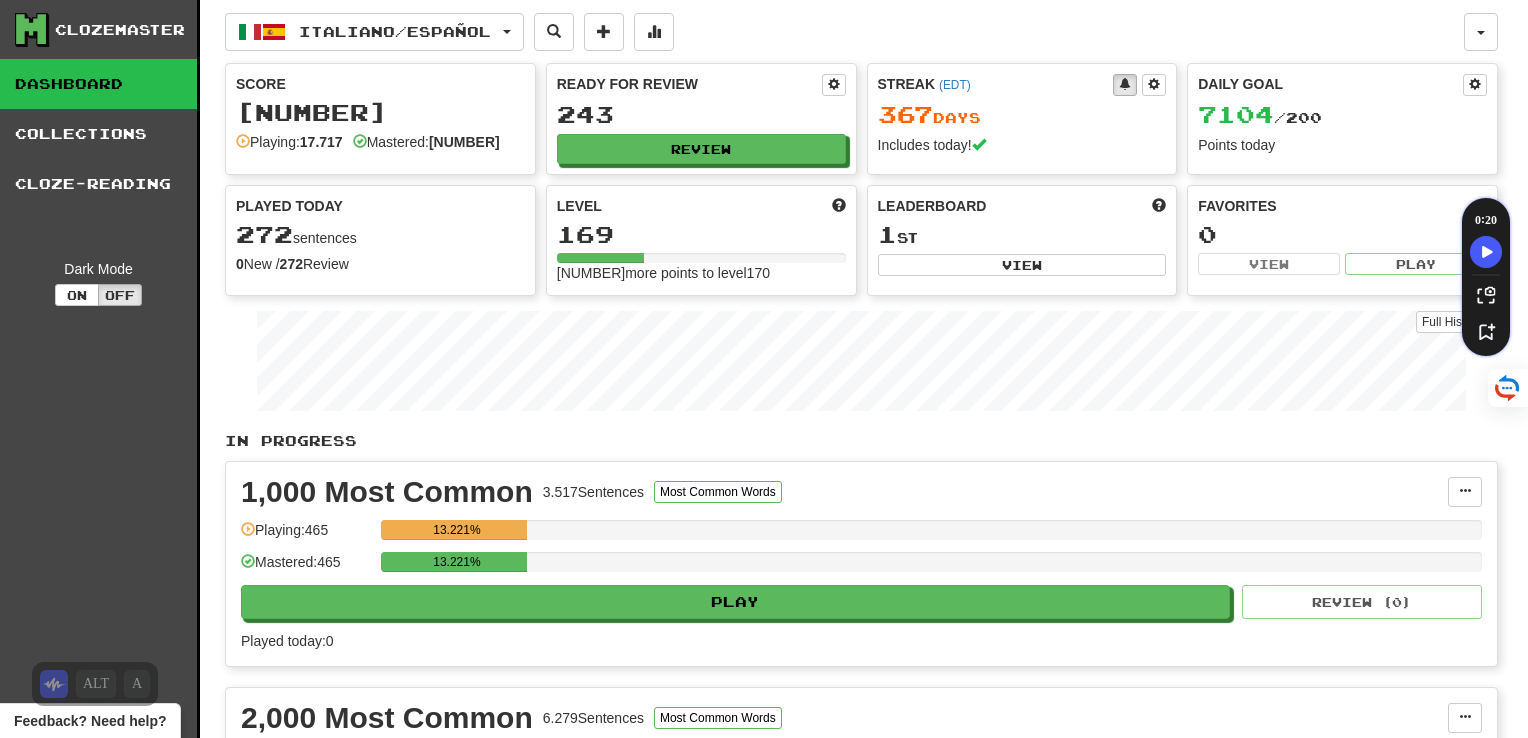 select on "***" 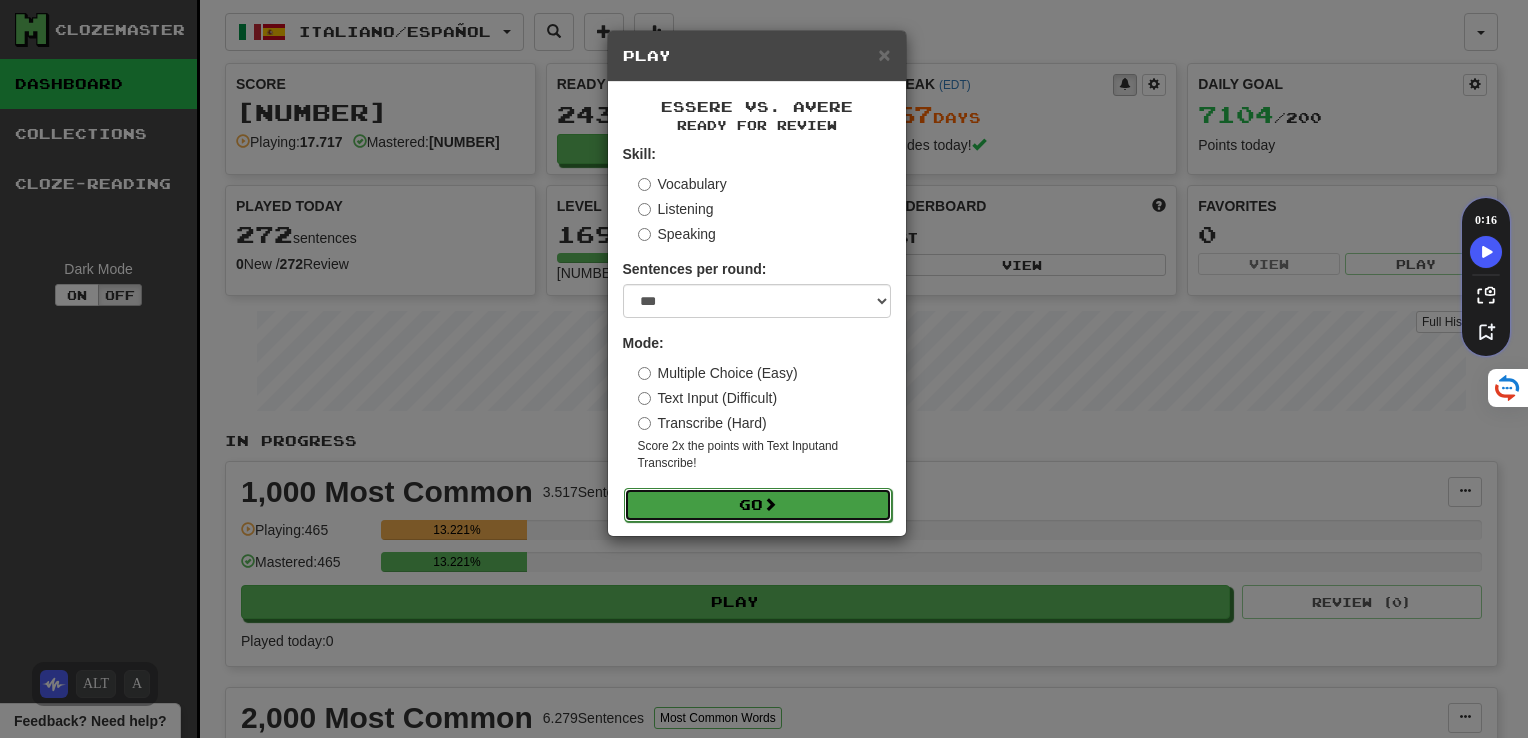 click on "Go" at bounding box center [758, 505] 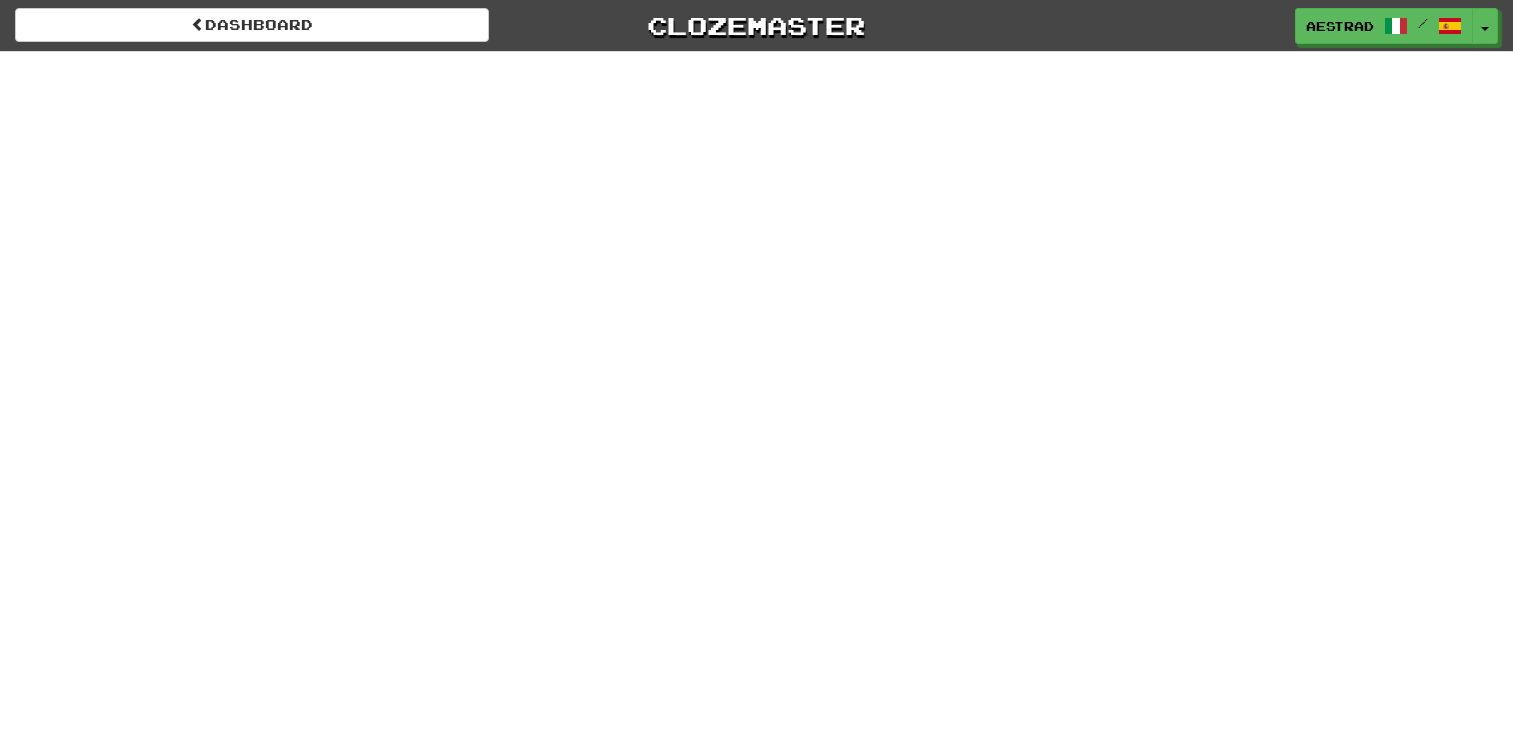 scroll, scrollTop: 0, scrollLeft: 0, axis: both 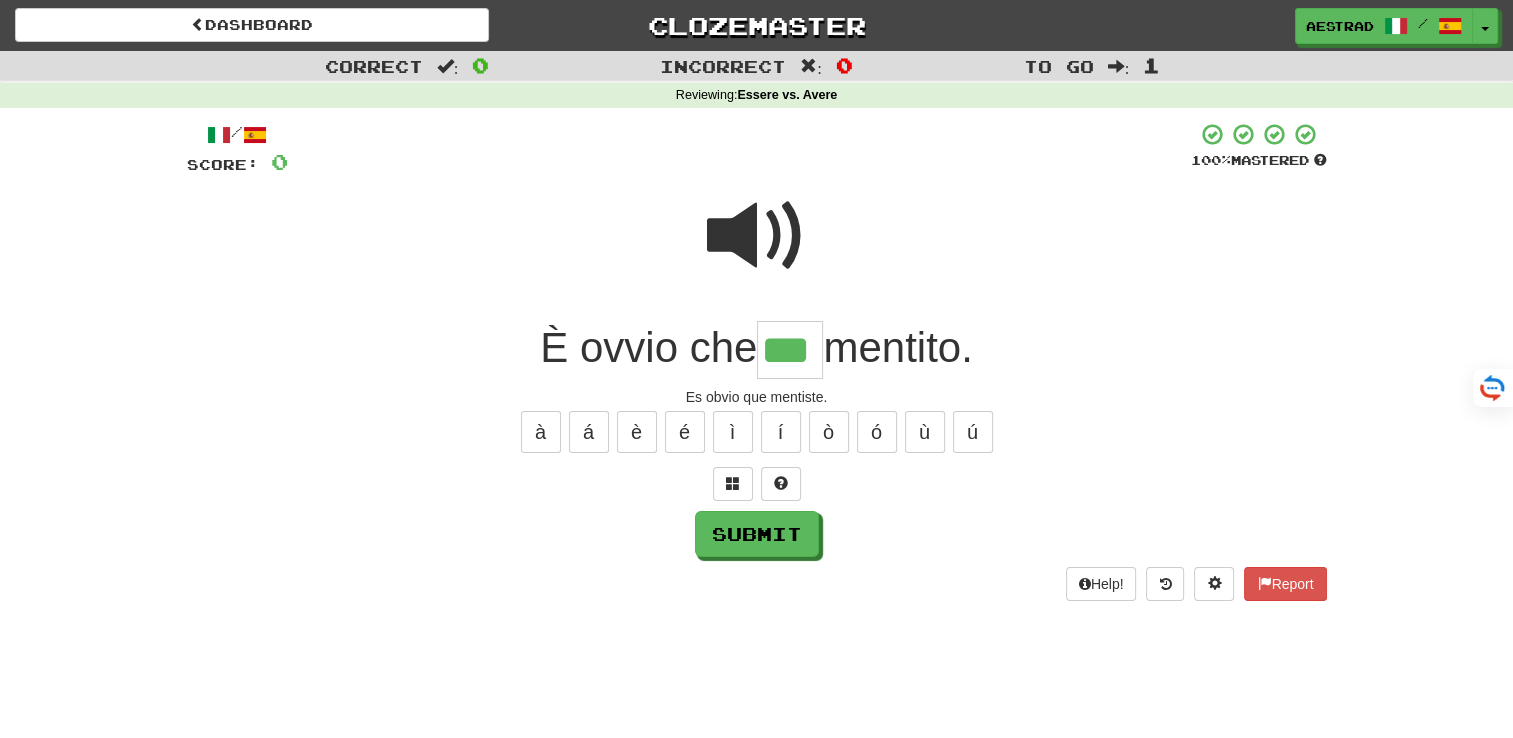 type on "***" 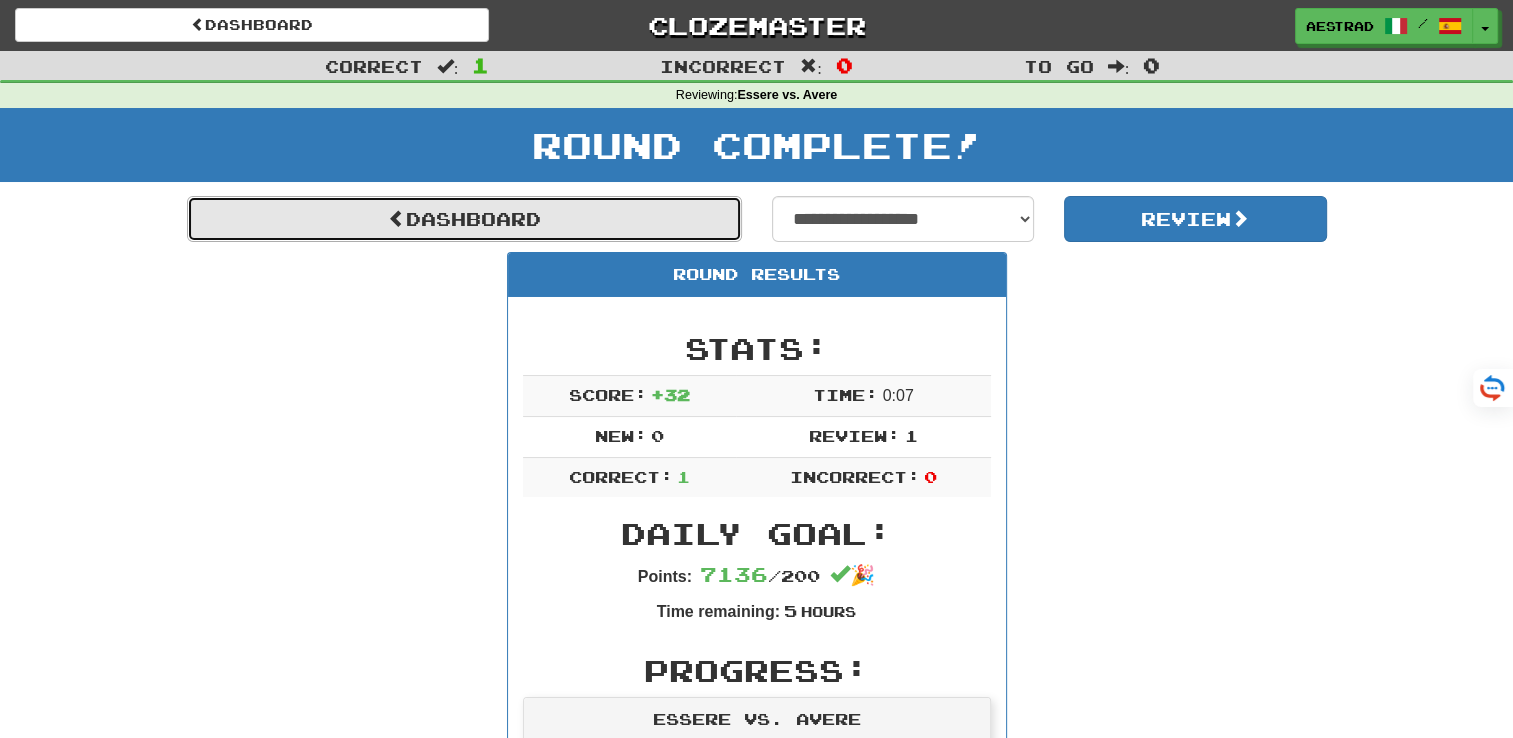 click on "Dashboard" at bounding box center [464, 219] 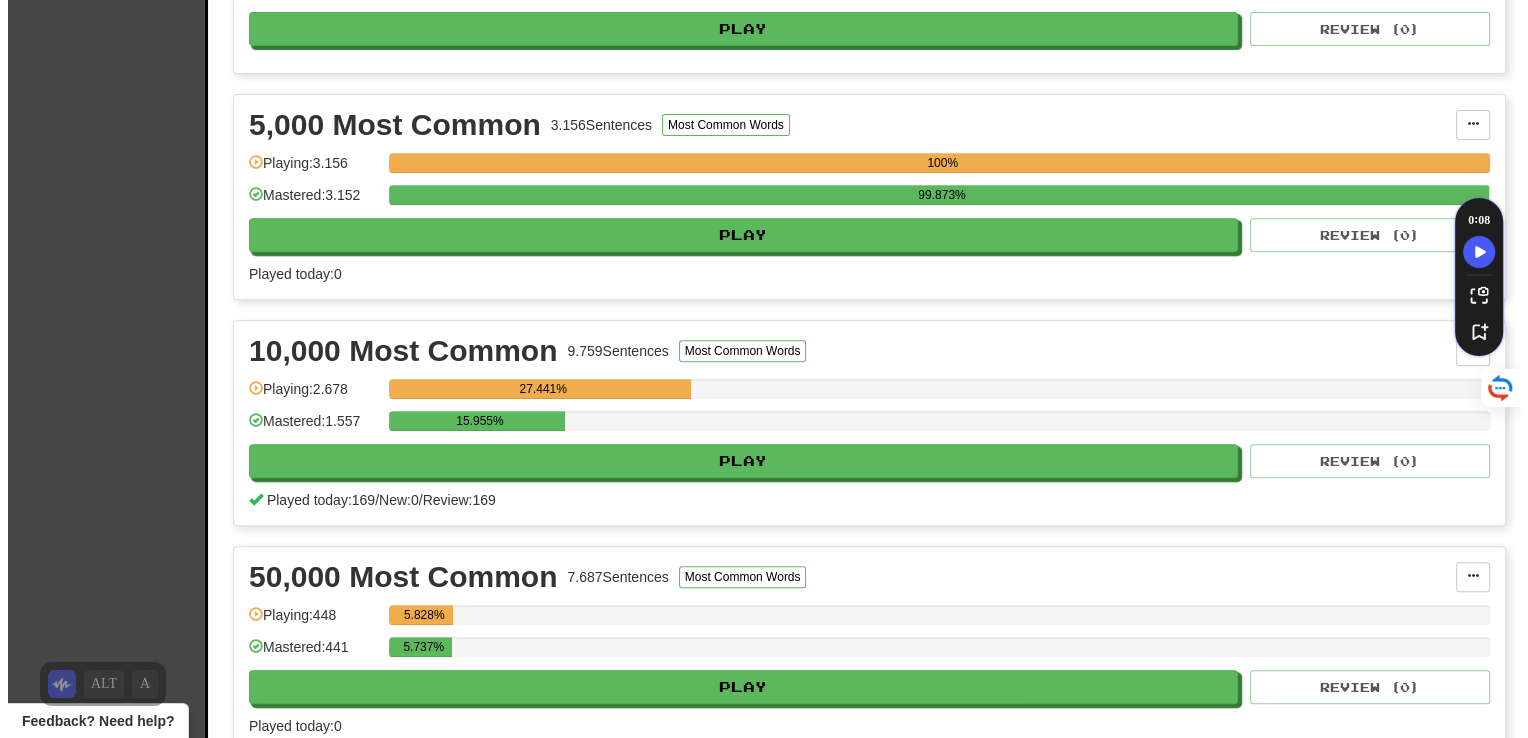 scroll, scrollTop: 900, scrollLeft: 0, axis: vertical 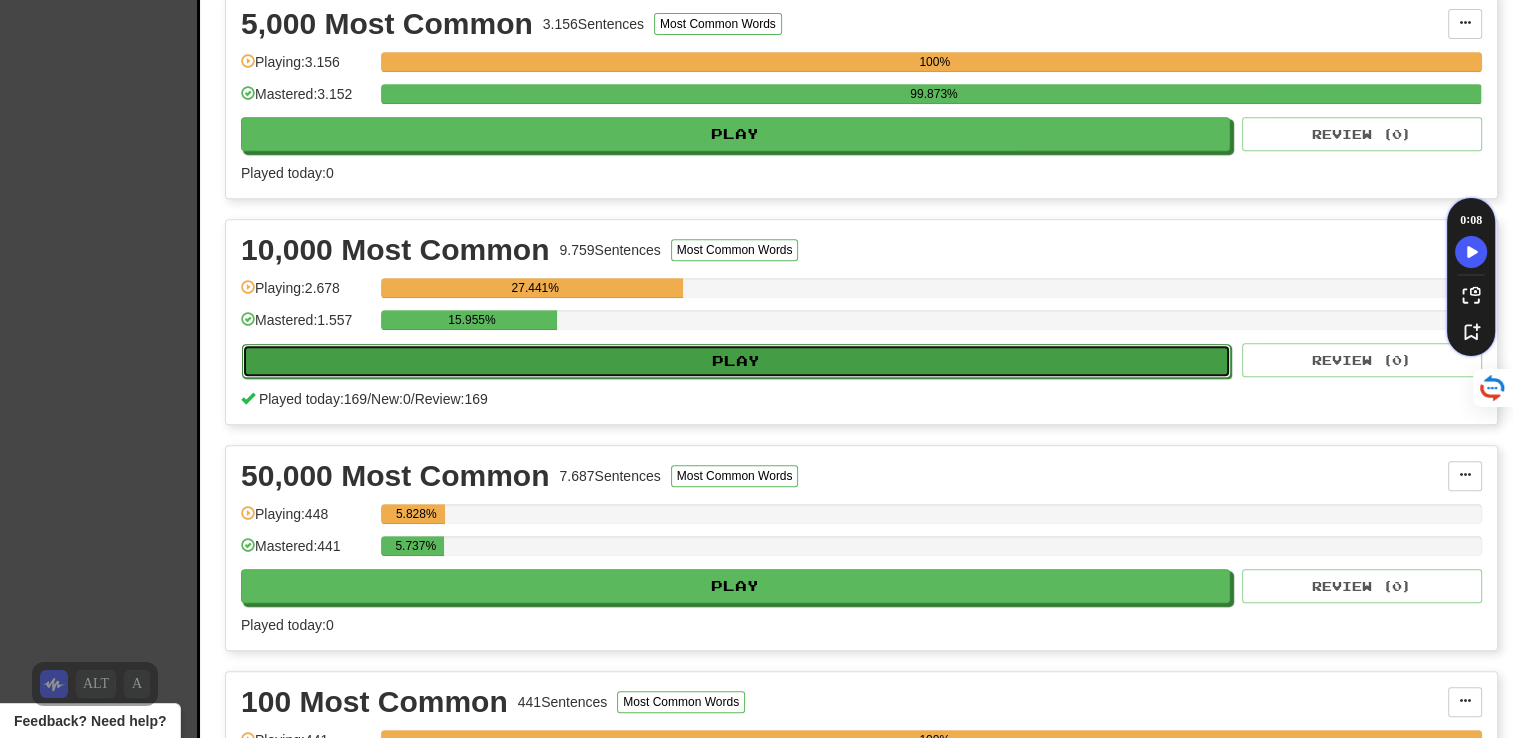 click on "Play" at bounding box center (736, 361) 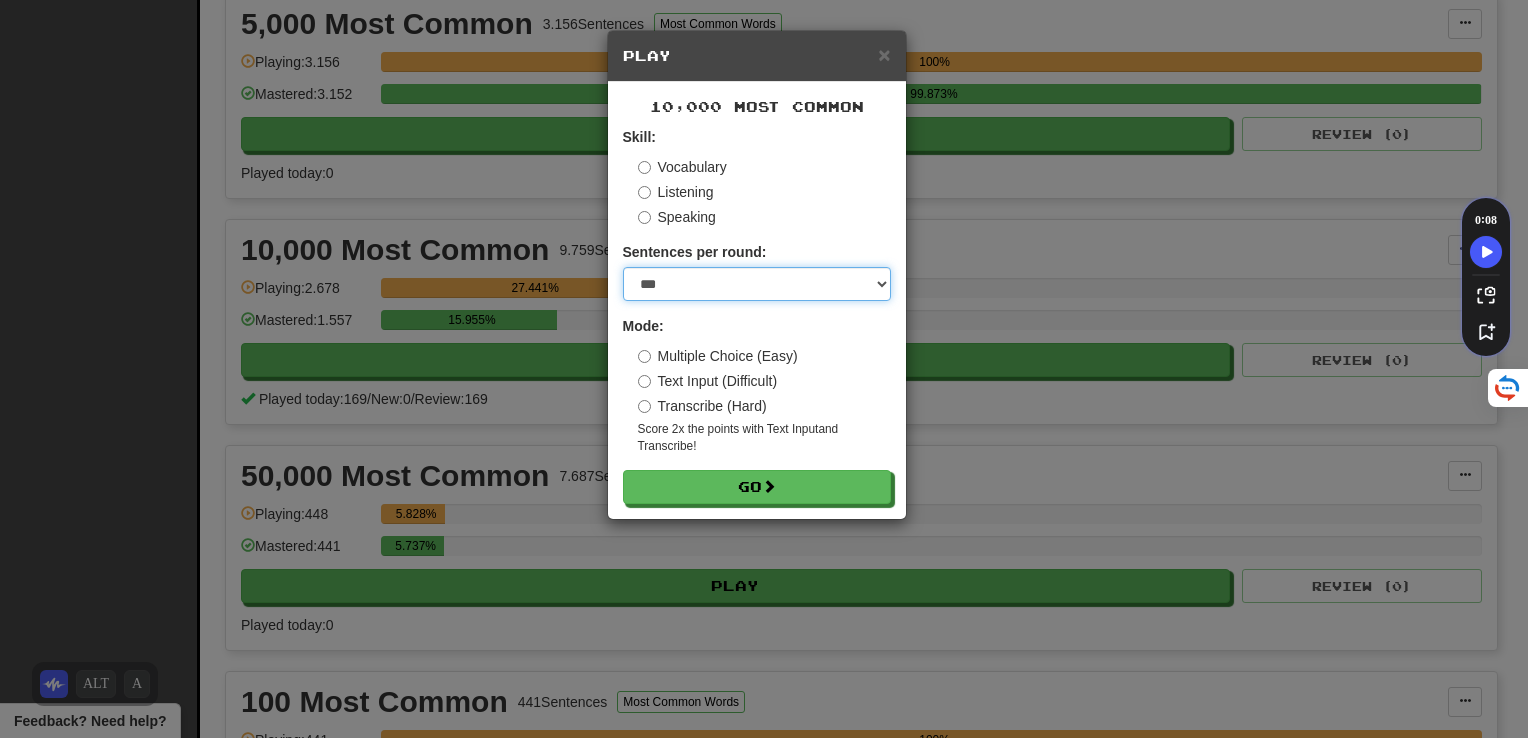click on "* ** ** ** ** ** *** ********" at bounding box center (757, 284) 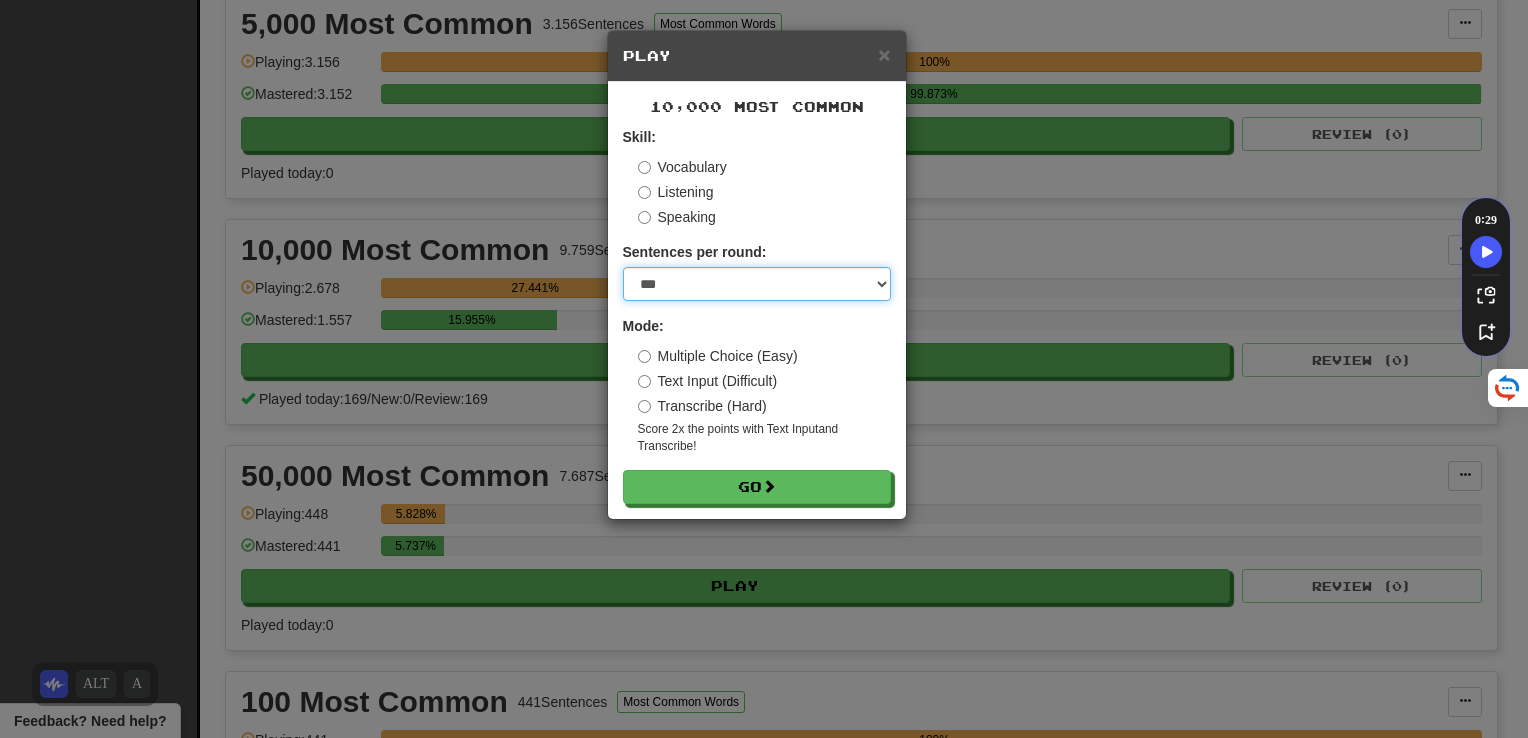 select on "**" 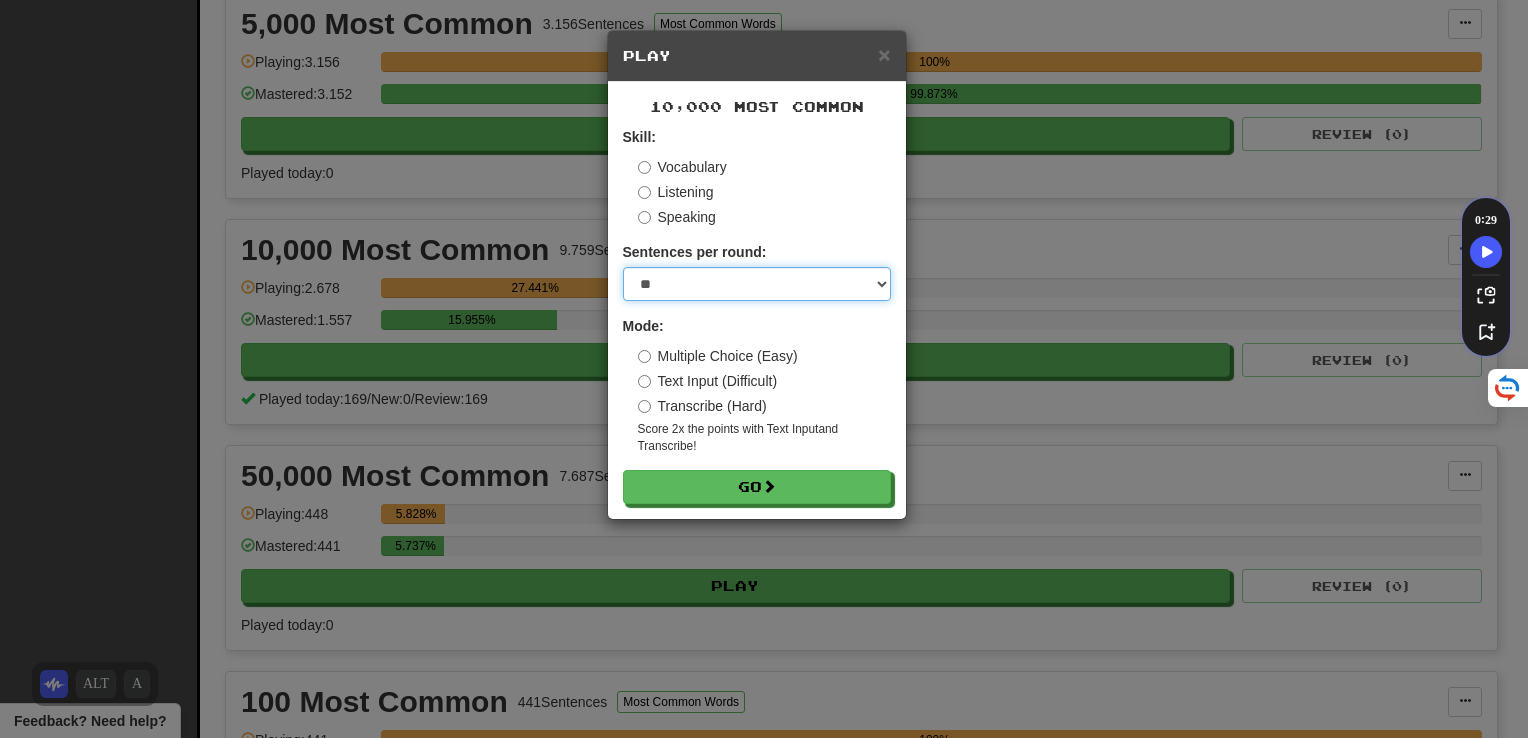 click on "* ** ** ** ** ** *** ********" at bounding box center [757, 284] 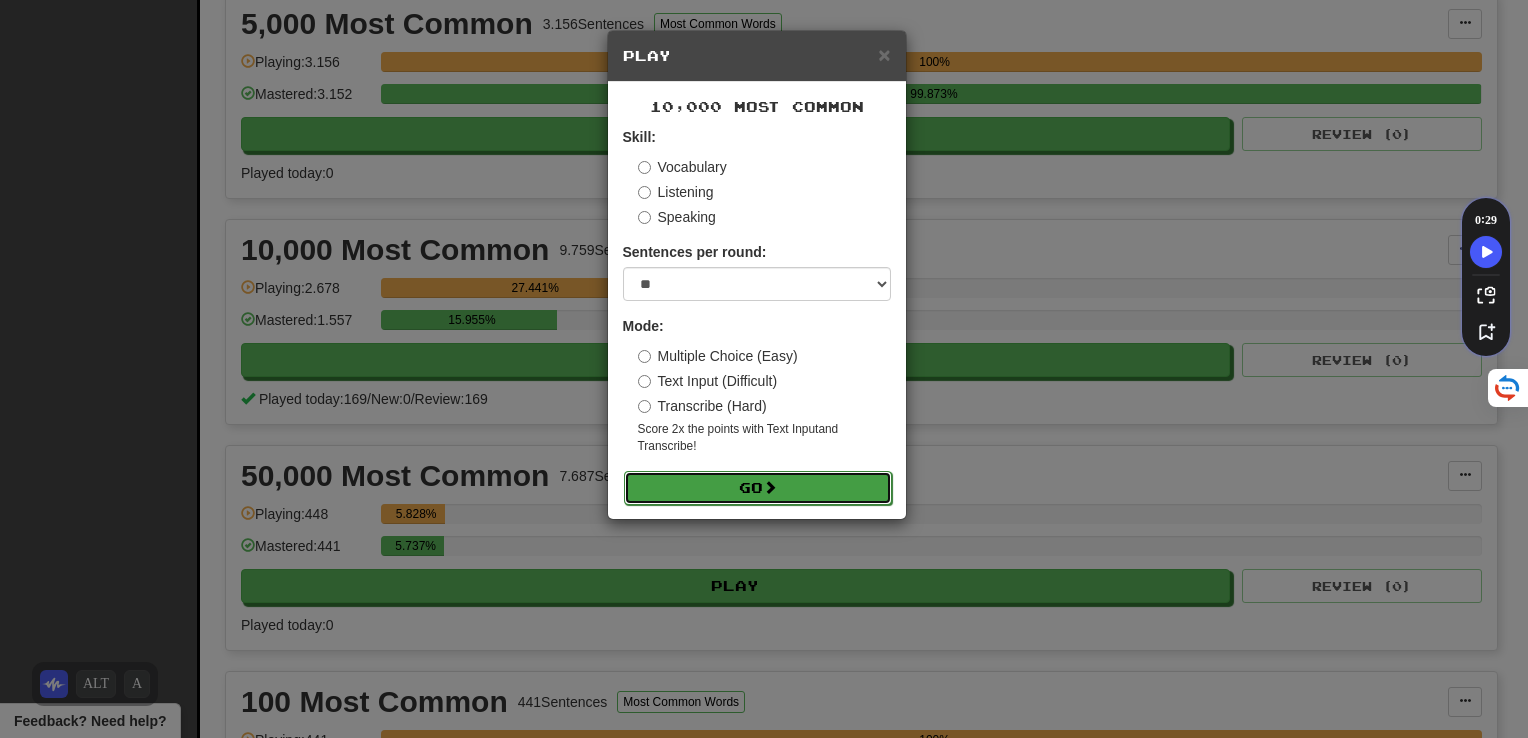 click on "Go" at bounding box center (758, 488) 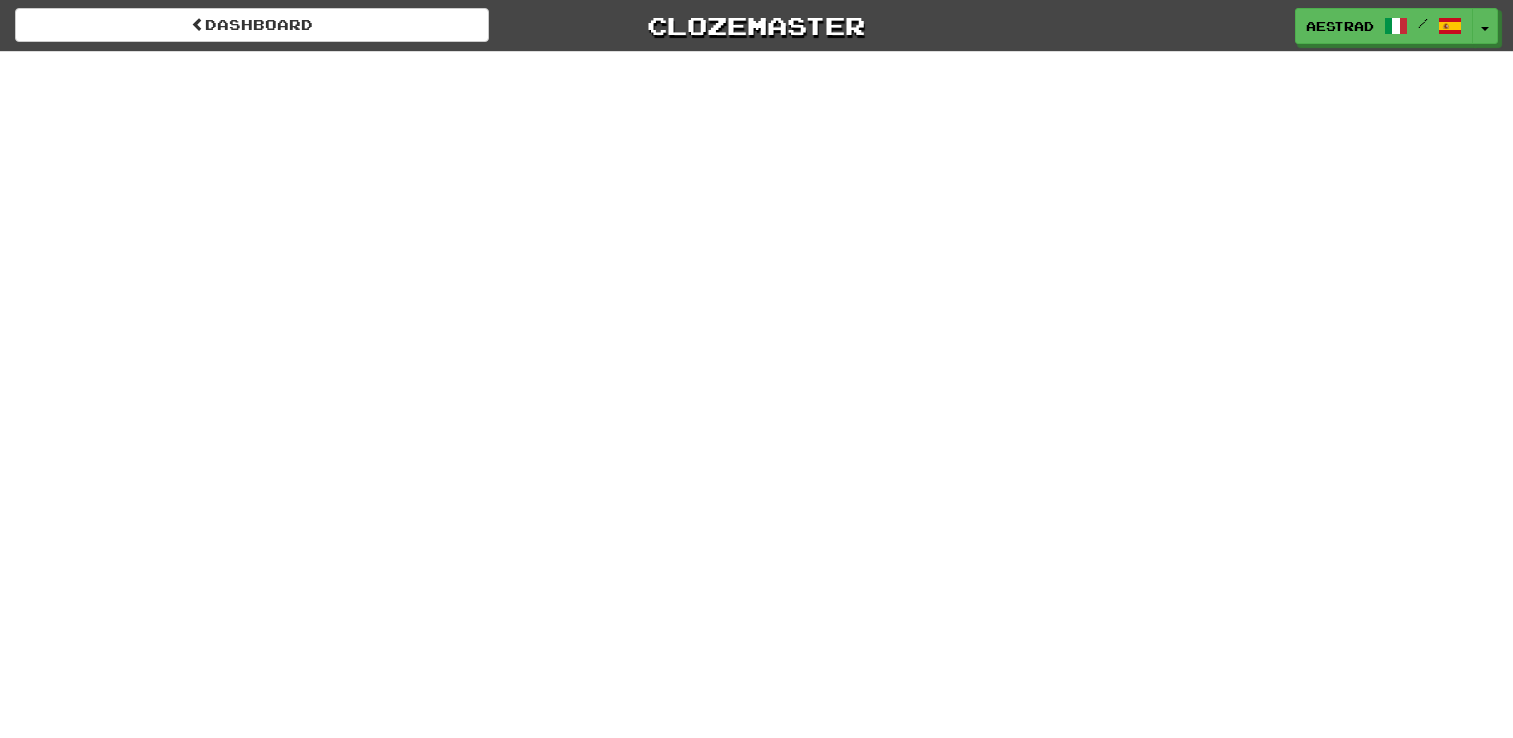 scroll, scrollTop: 0, scrollLeft: 0, axis: both 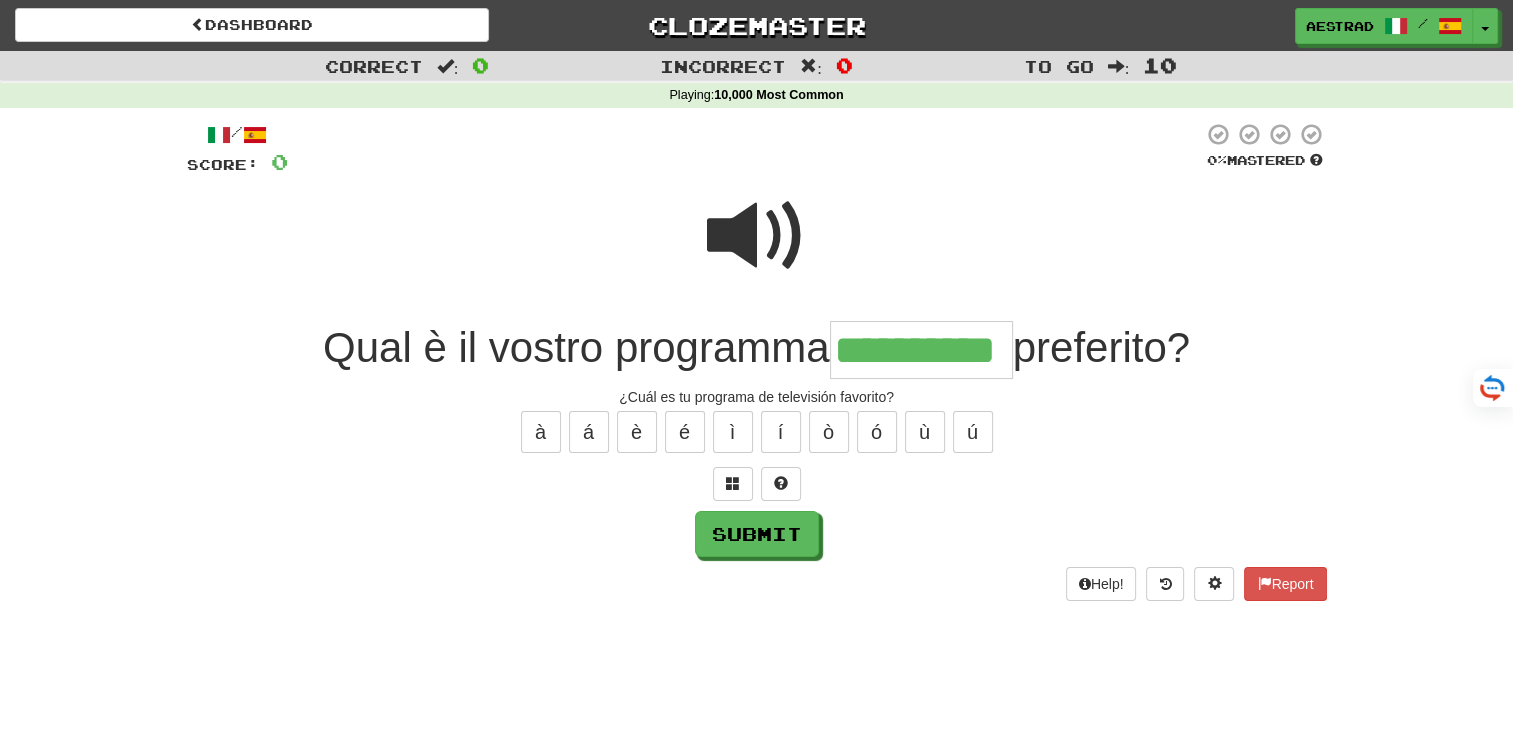 type on "**********" 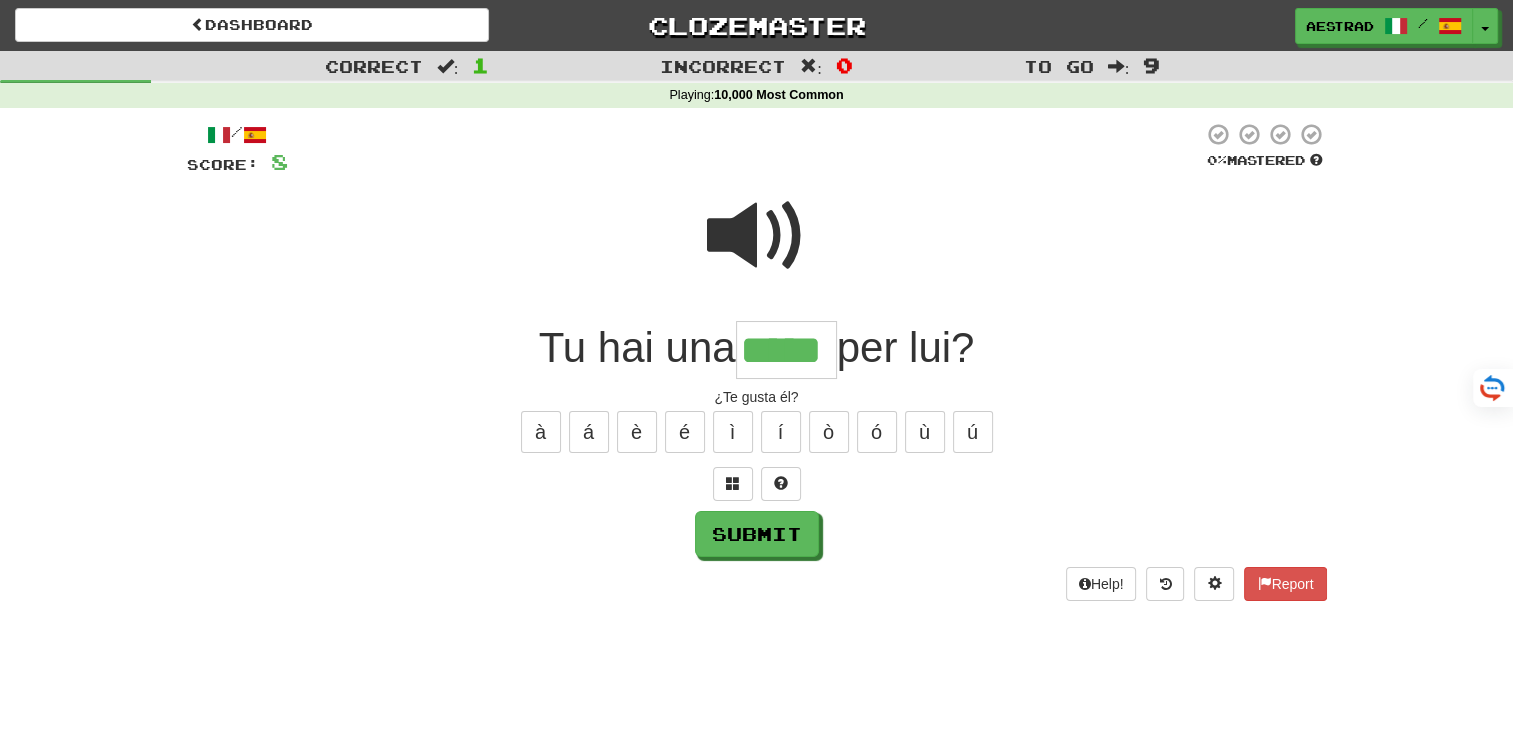 type on "*****" 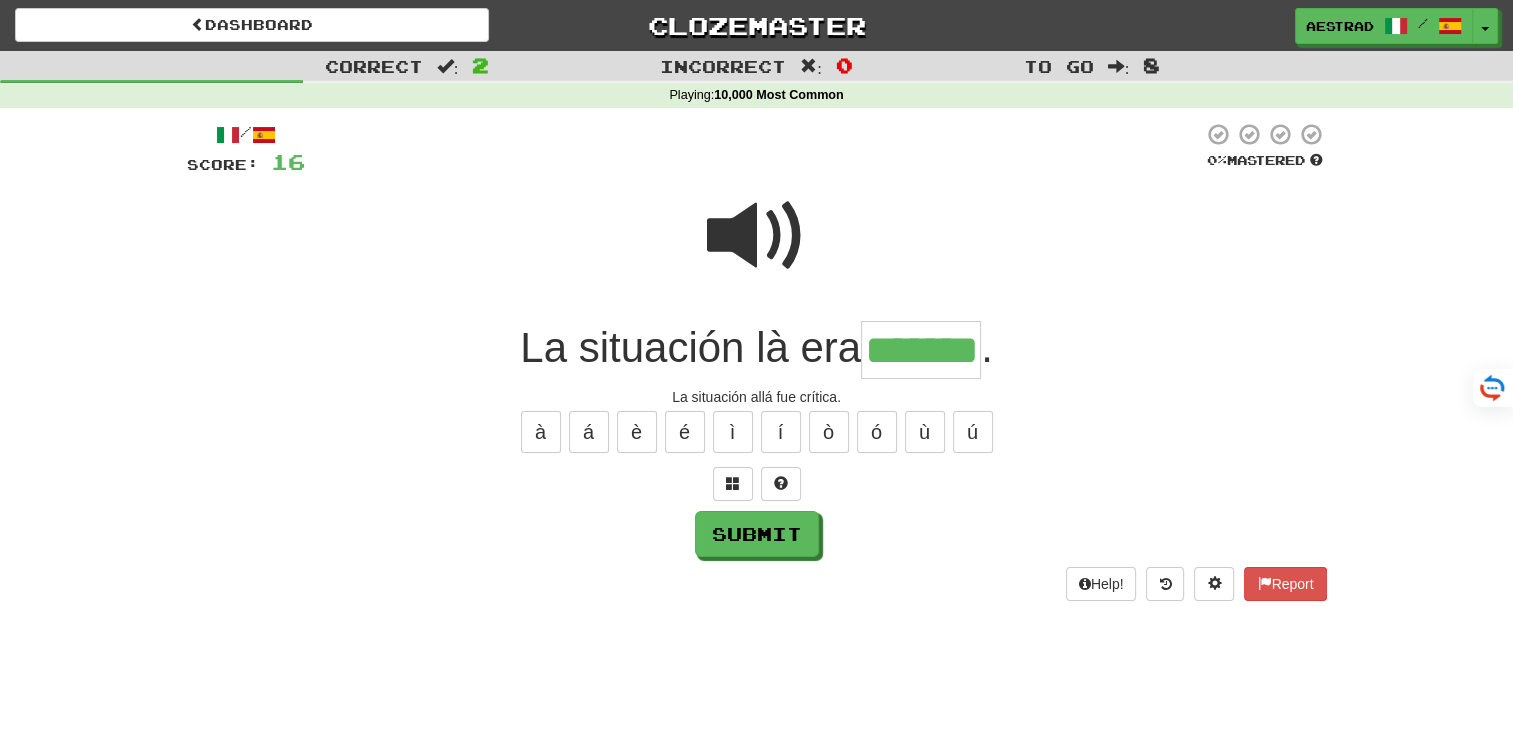 type on "*******" 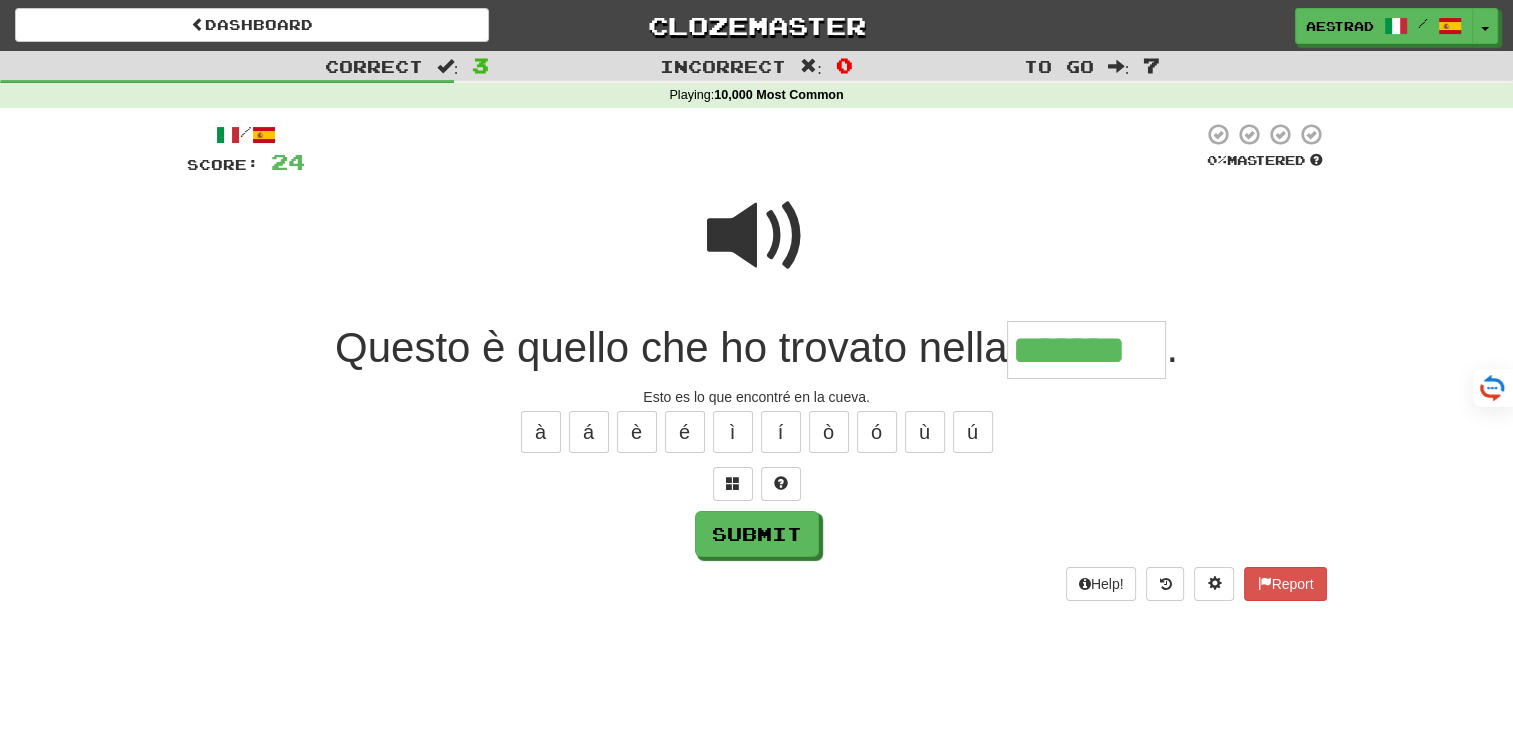 type on "*******" 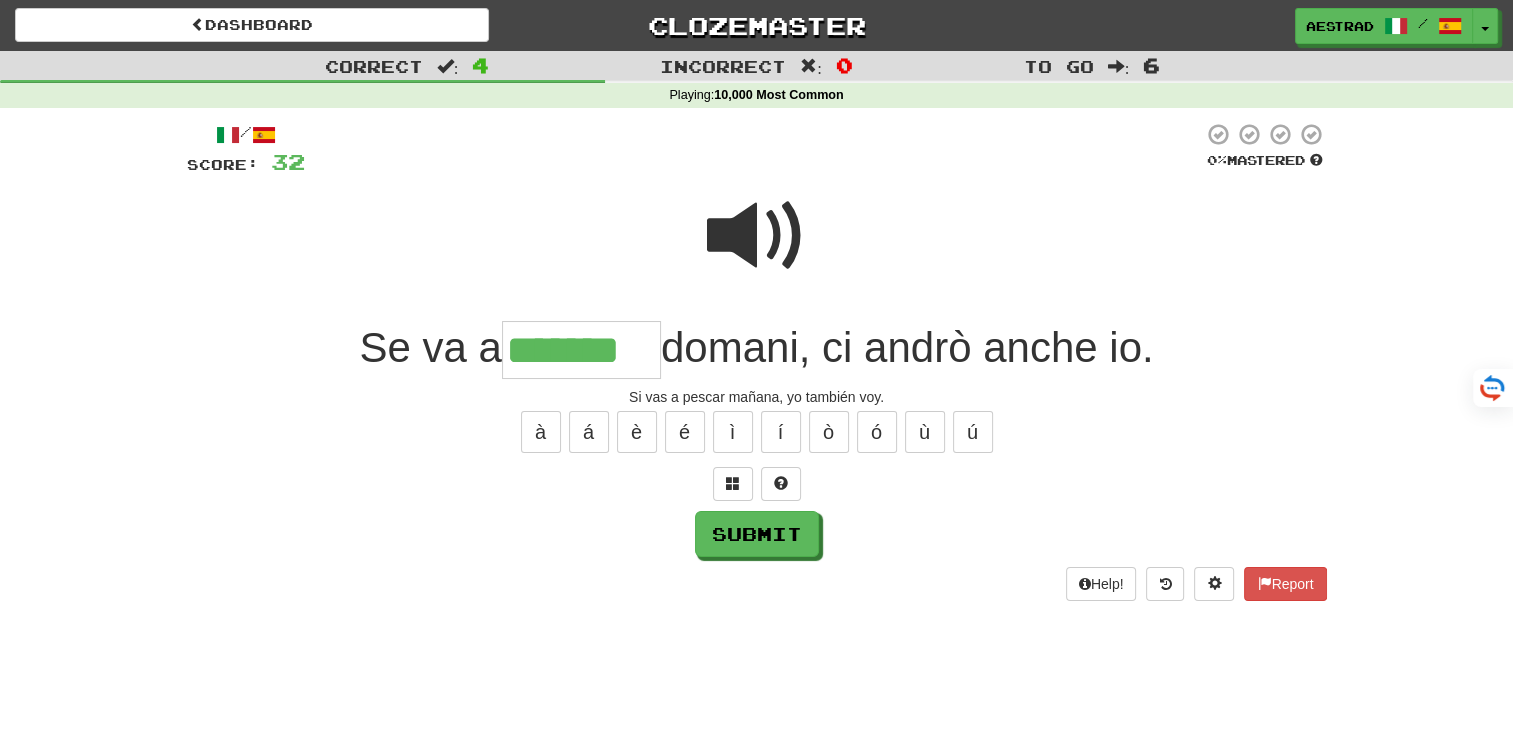 type on "*******" 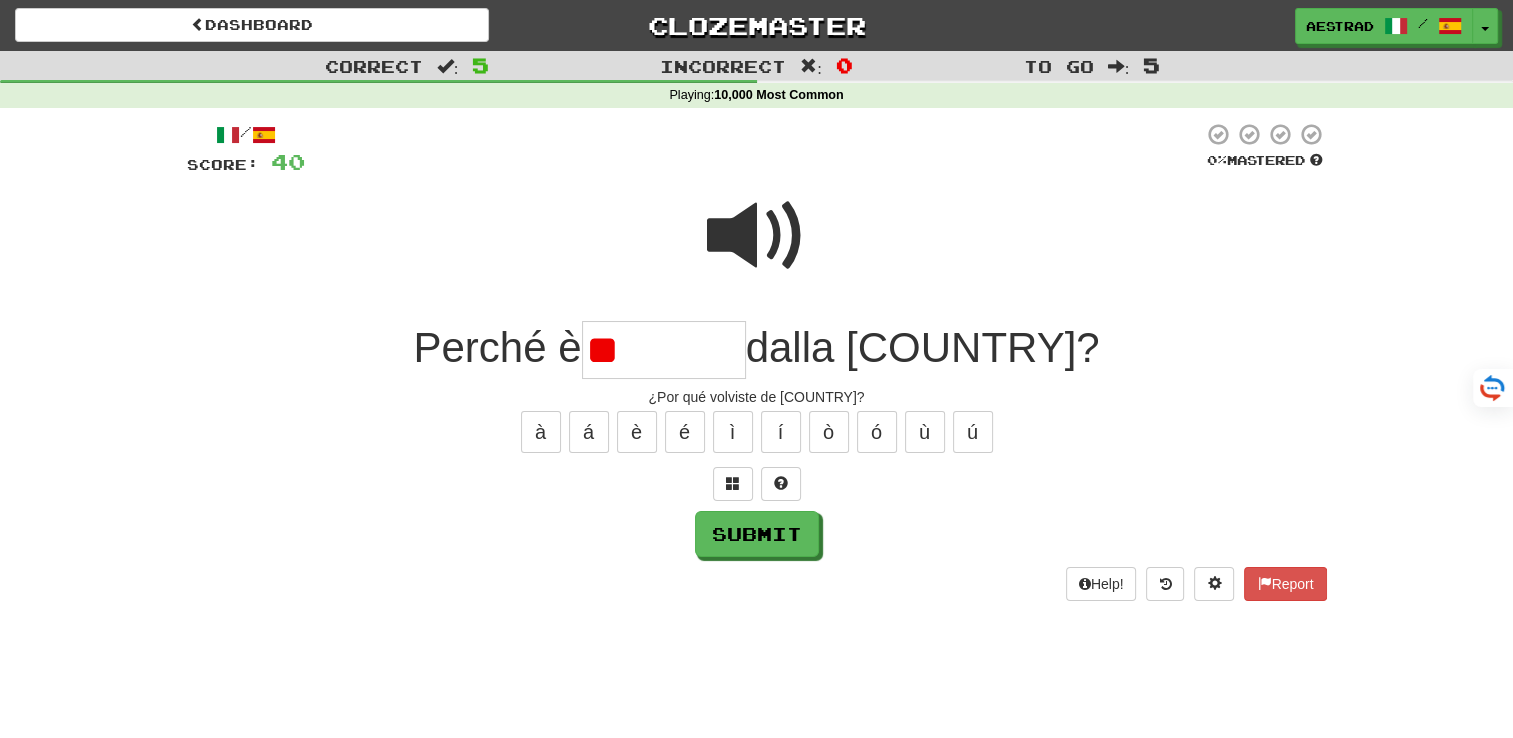 type on "*" 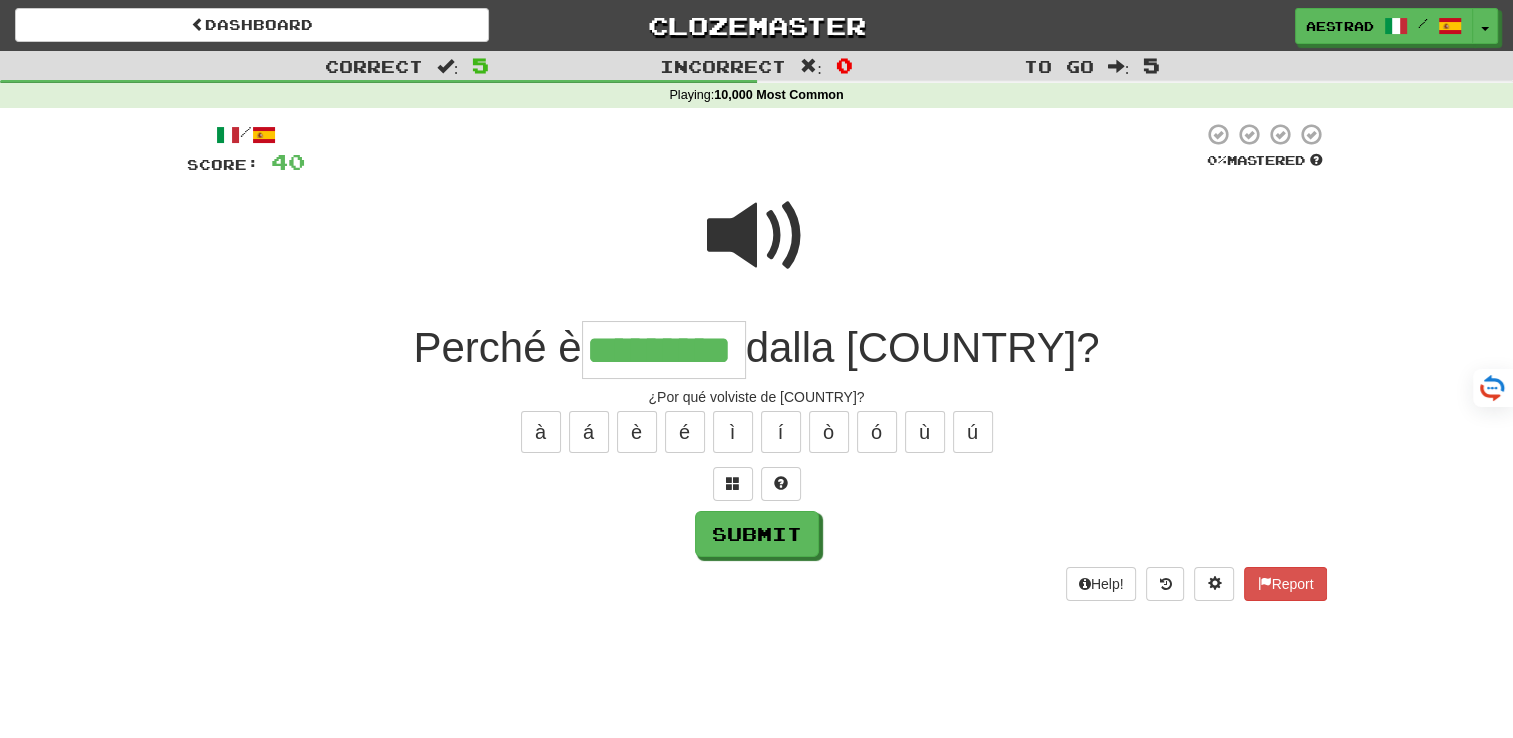 type on "*********" 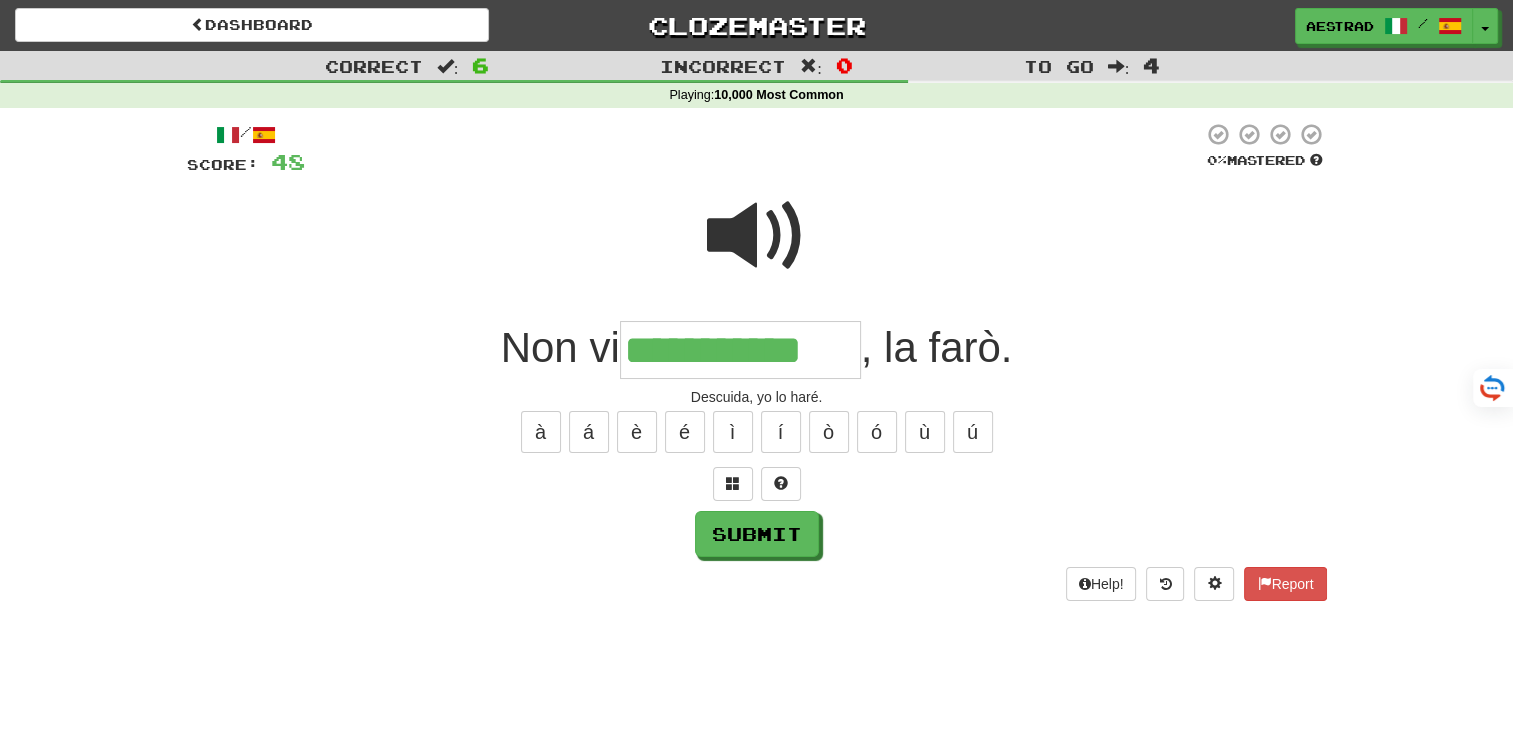 type on "**********" 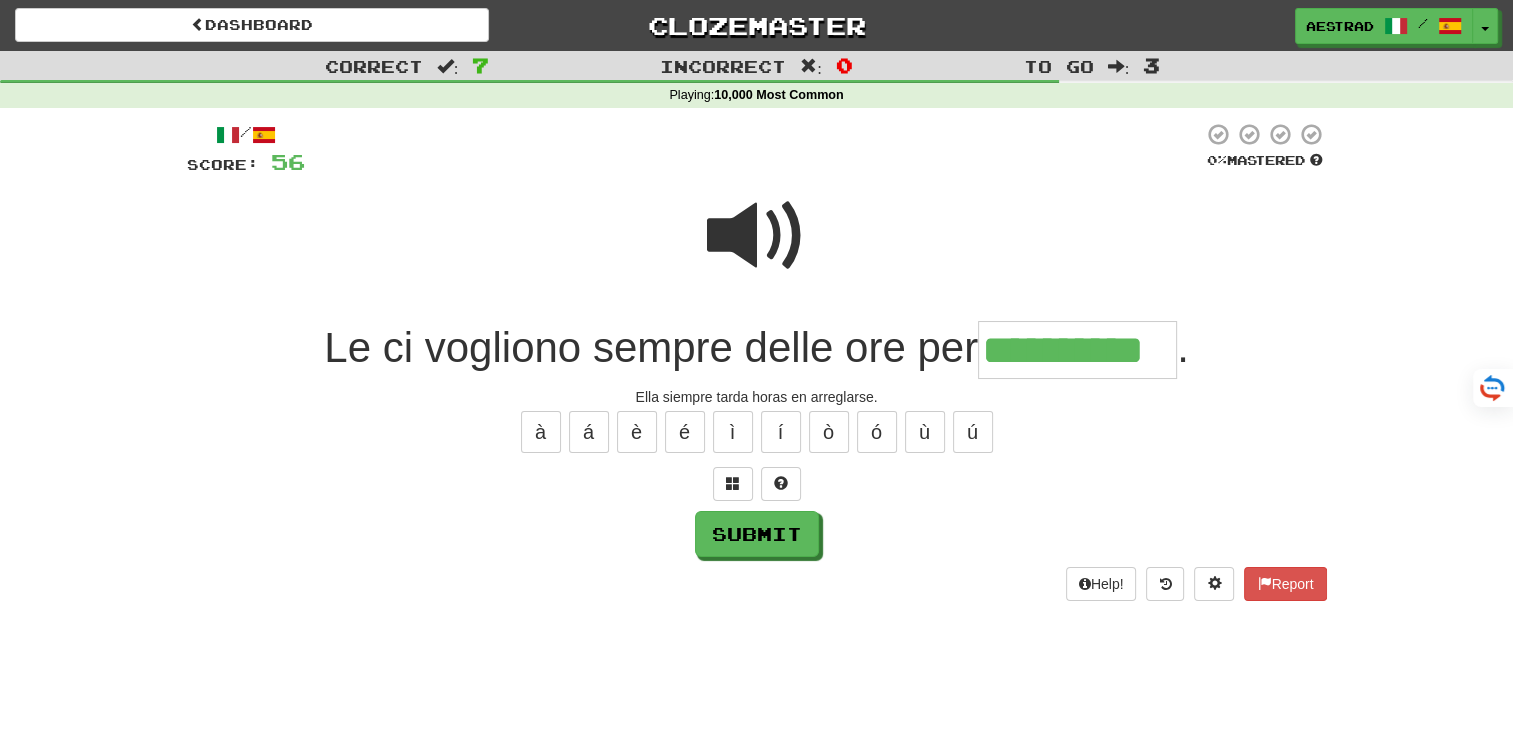 type on "**********" 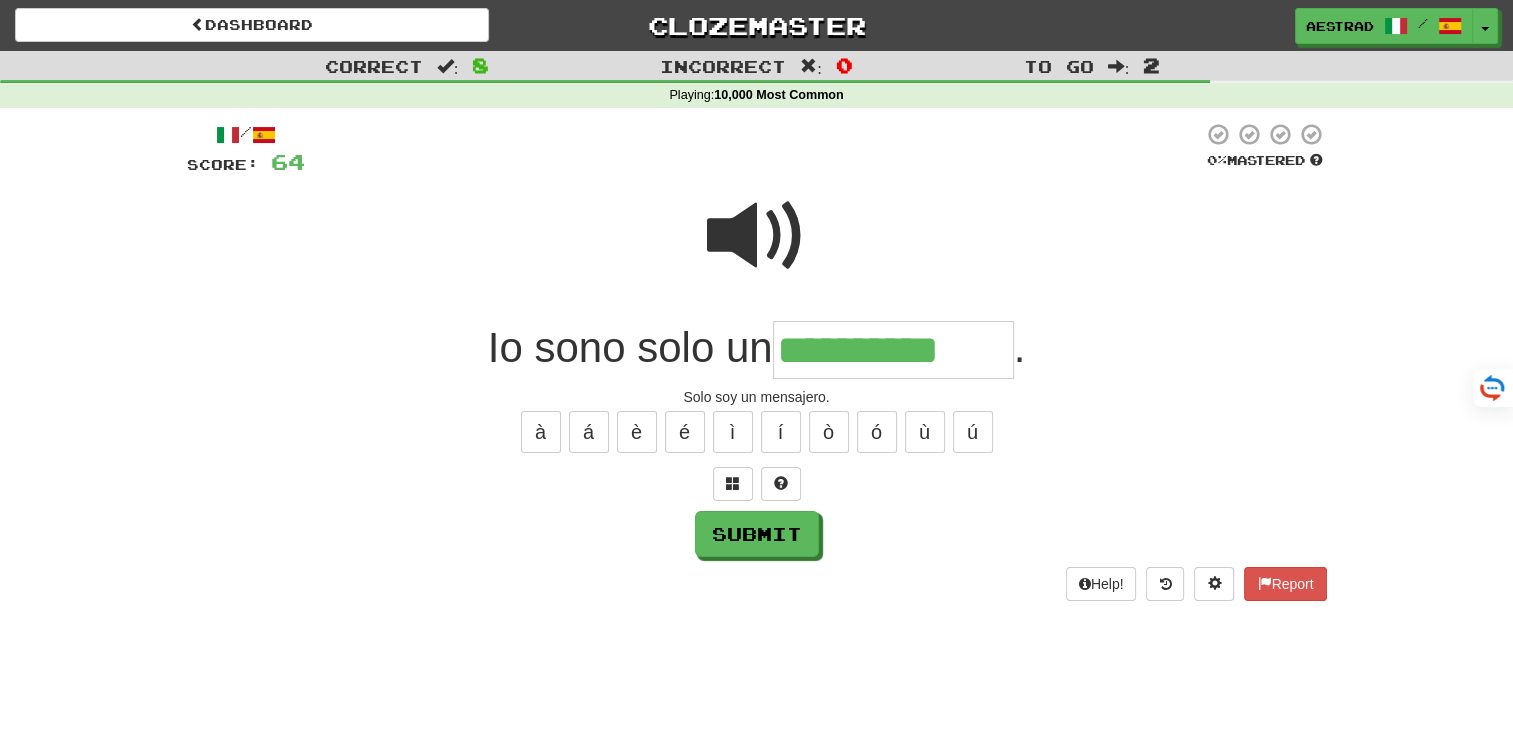 type on "**********" 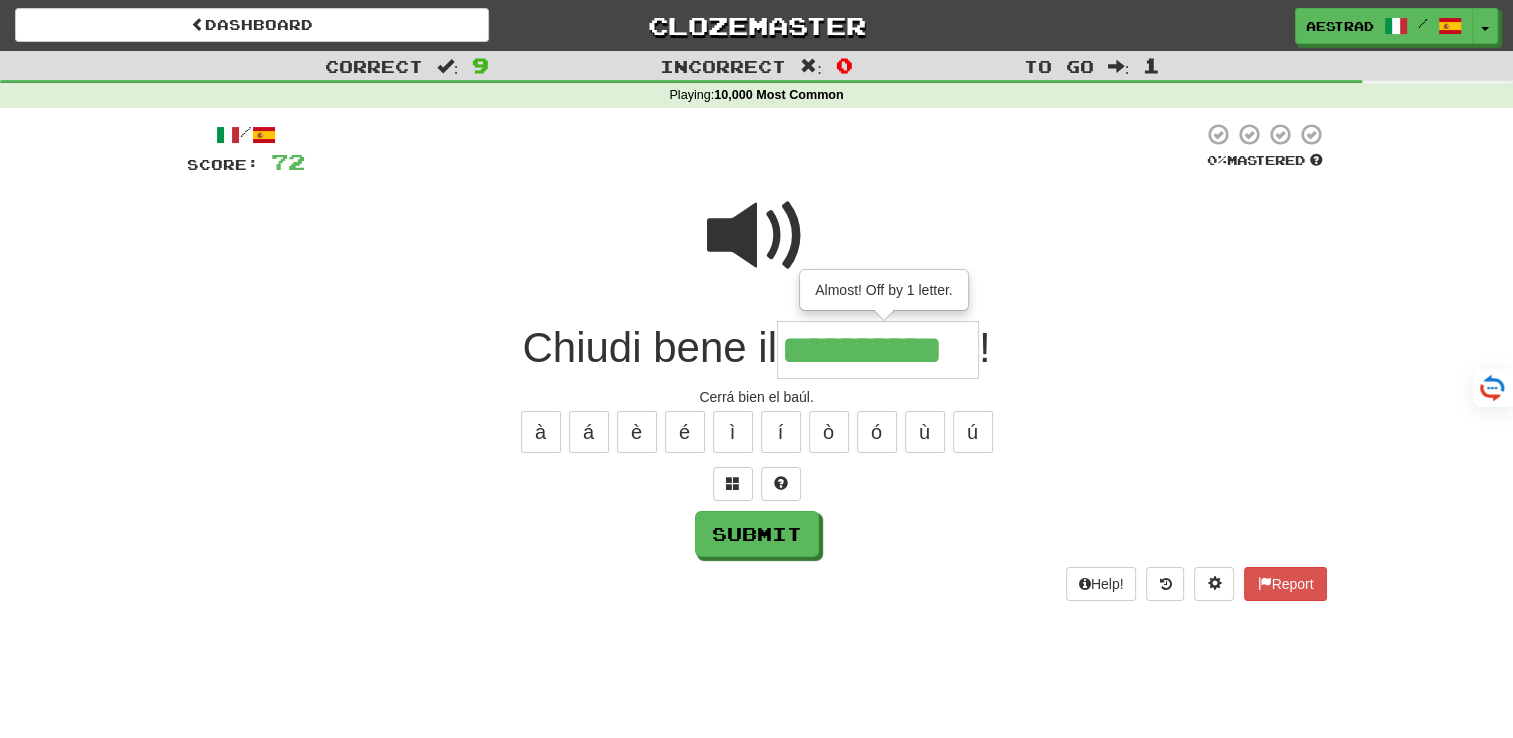 type on "**********" 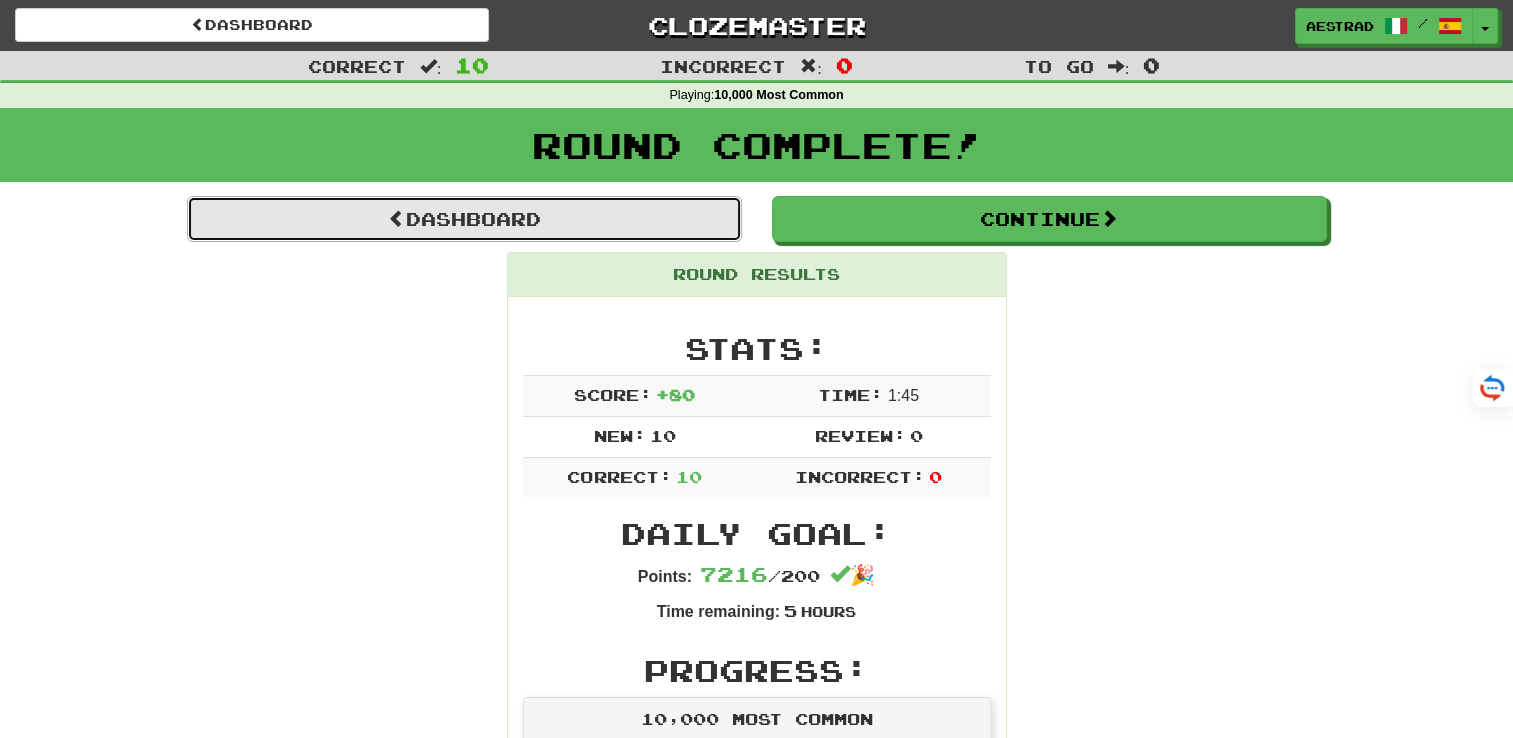 click on "Dashboard" at bounding box center (464, 219) 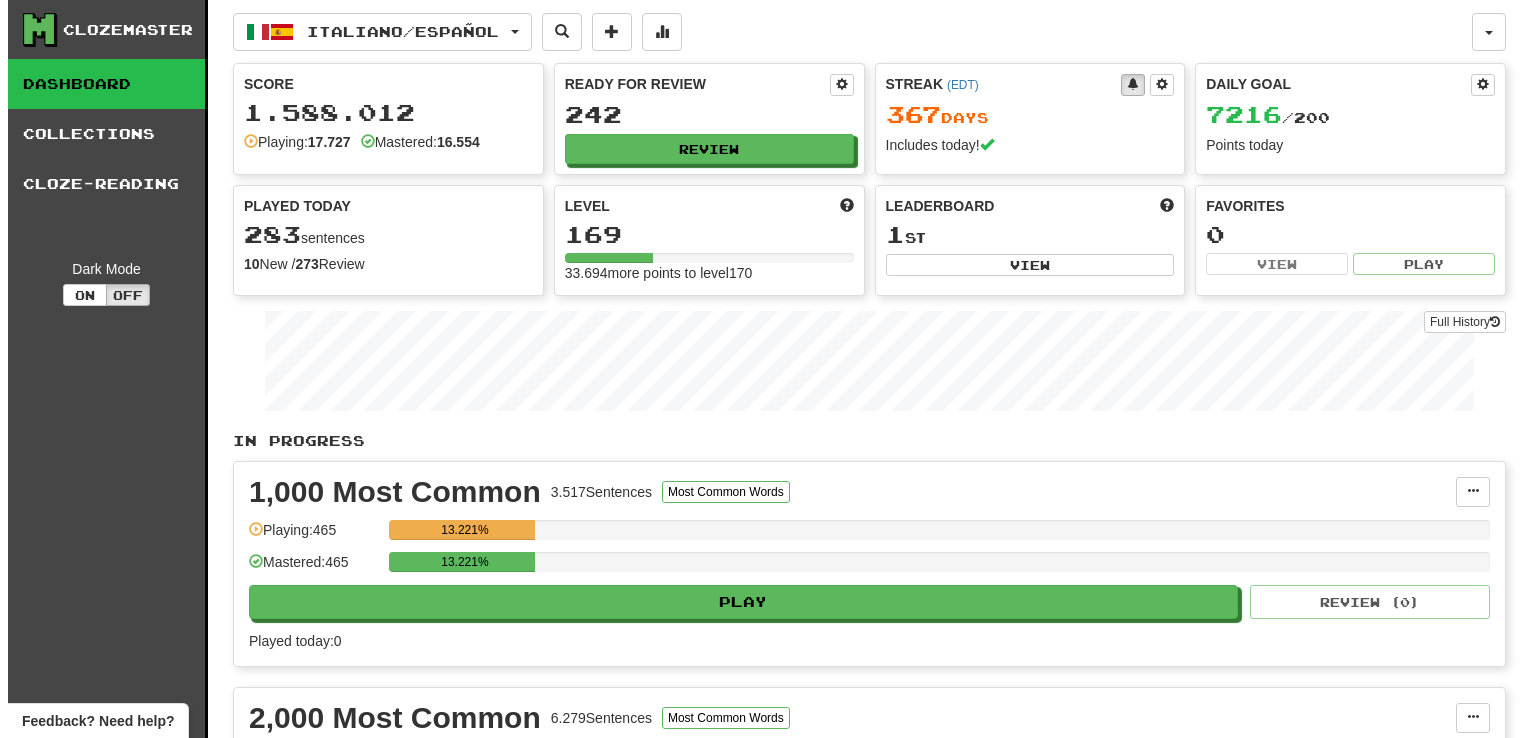 scroll, scrollTop: 0, scrollLeft: 0, axis: both 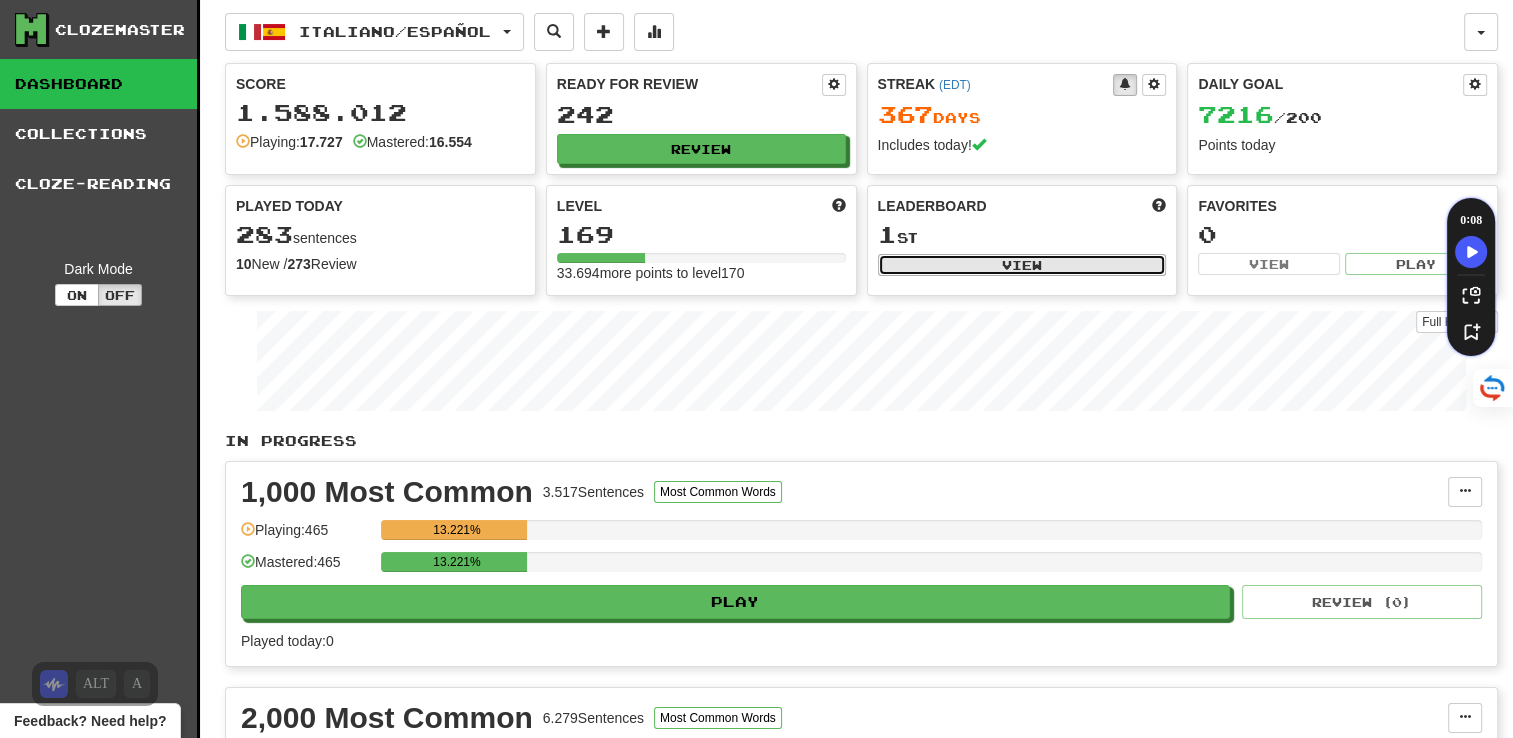 click on "View" at bounding box center [1022, 265] 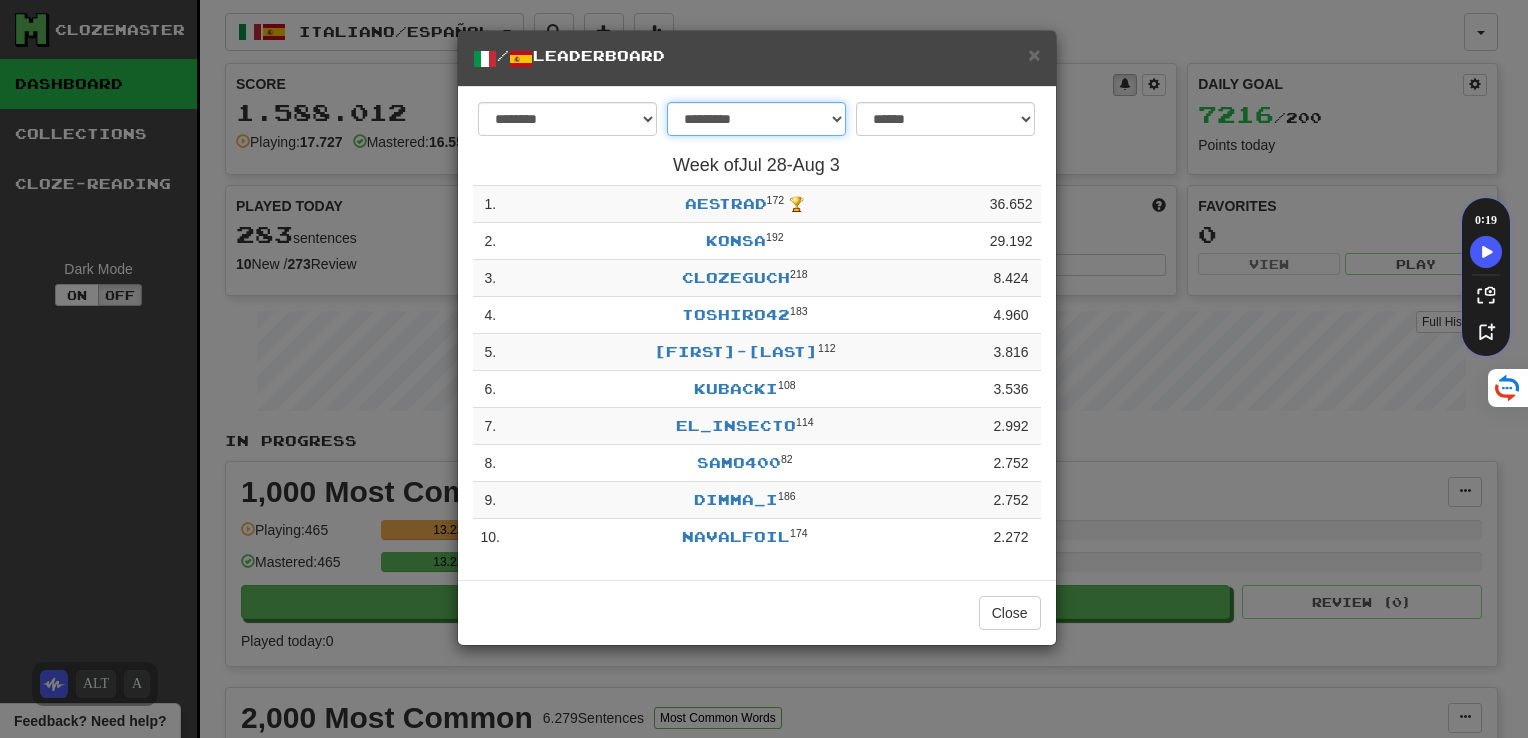 click on "**********" at bounding box center [756, 119] 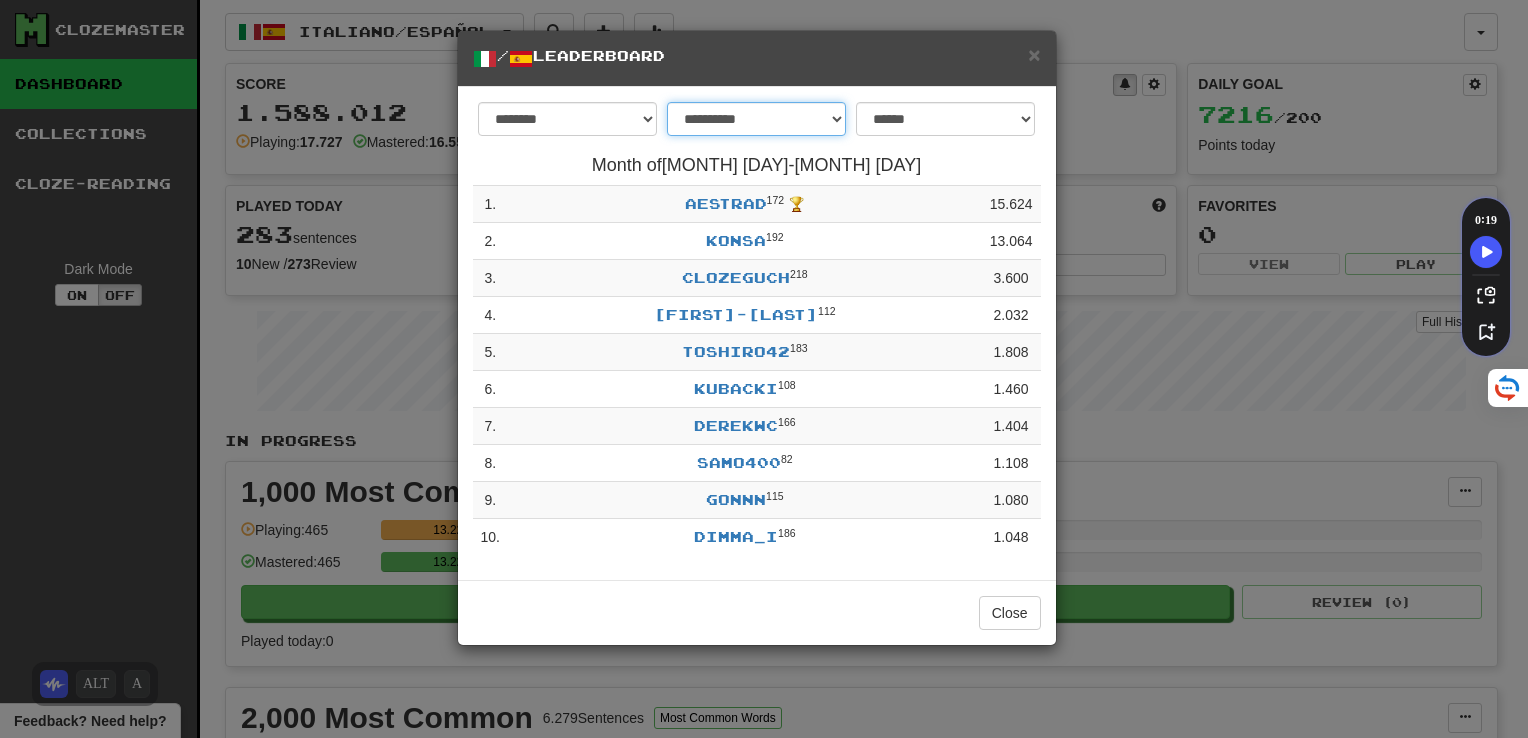 click on "**********" at bounding box center [756, 119] 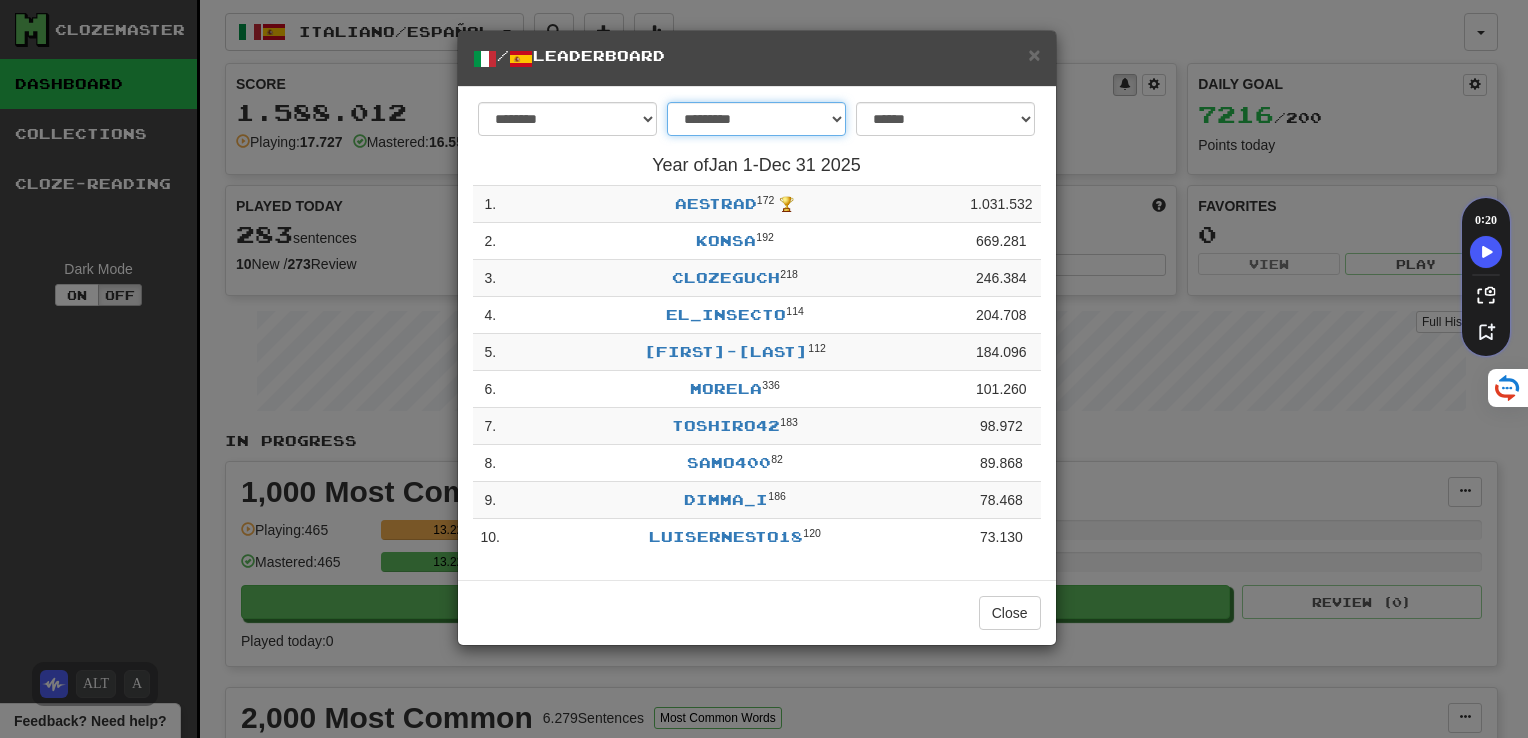 click on "**********" at bounding box center [756, 119] 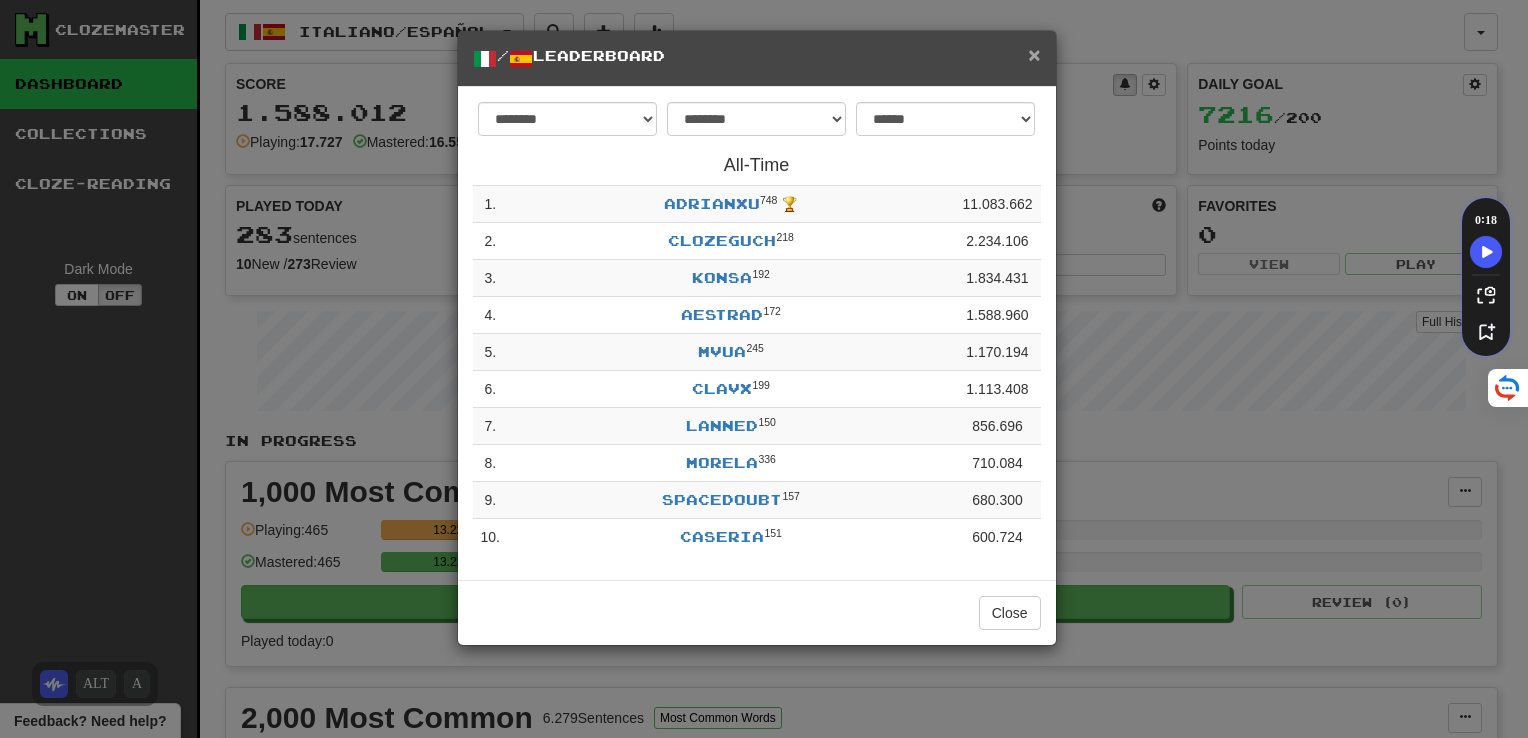 click on "×" at bounding box center (1034, 54) 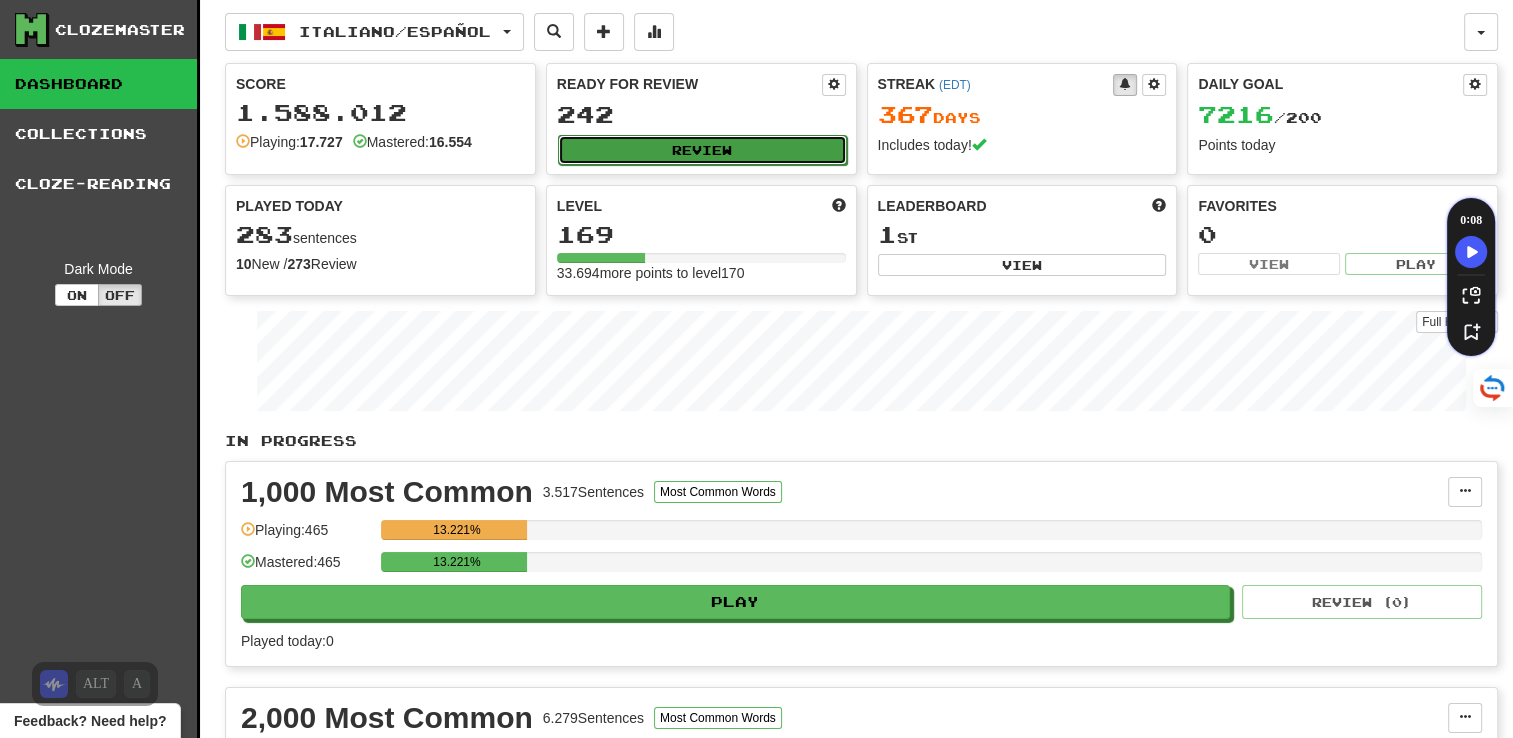 click on "Review" at bounding box center [702, 150] 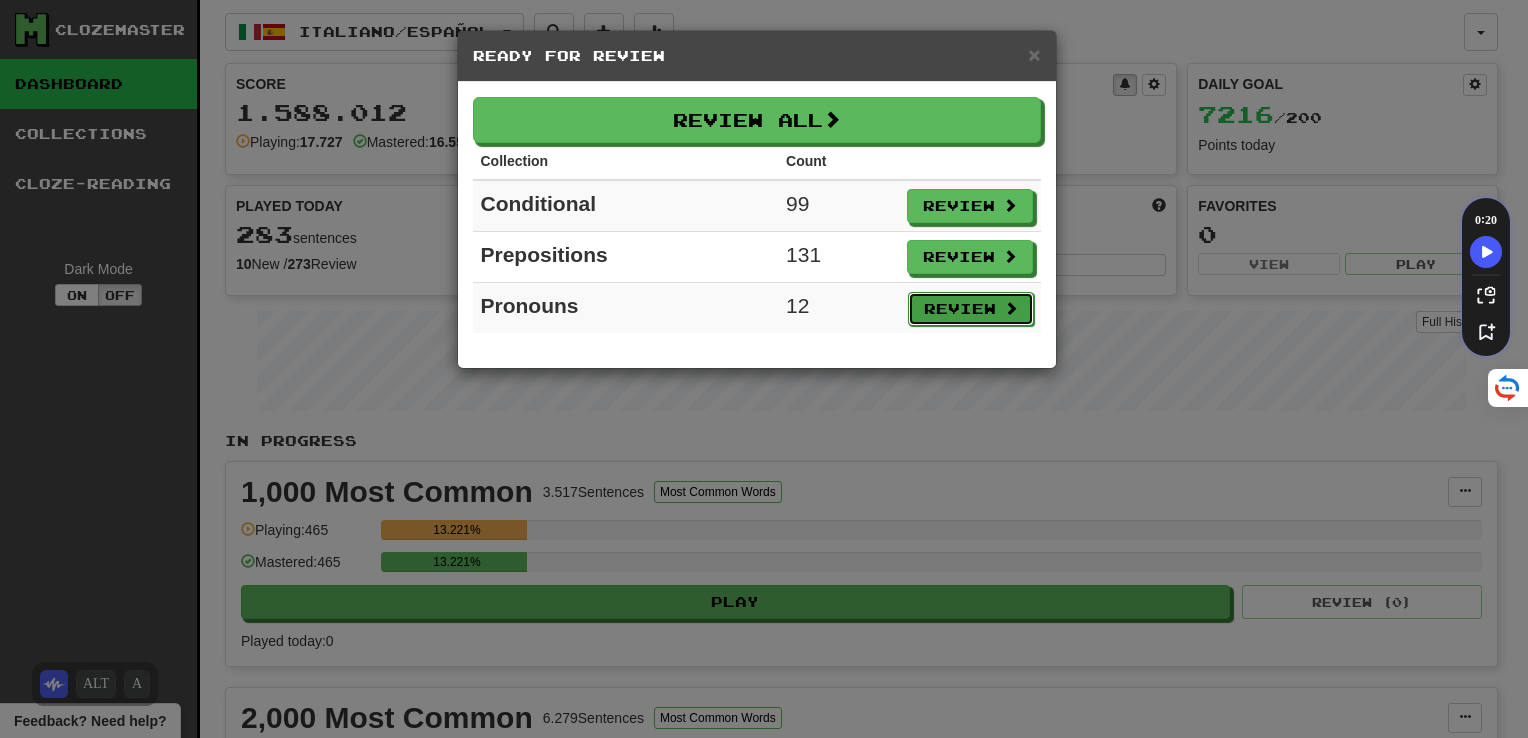 click on "Review" at bounding box center (971, 309) 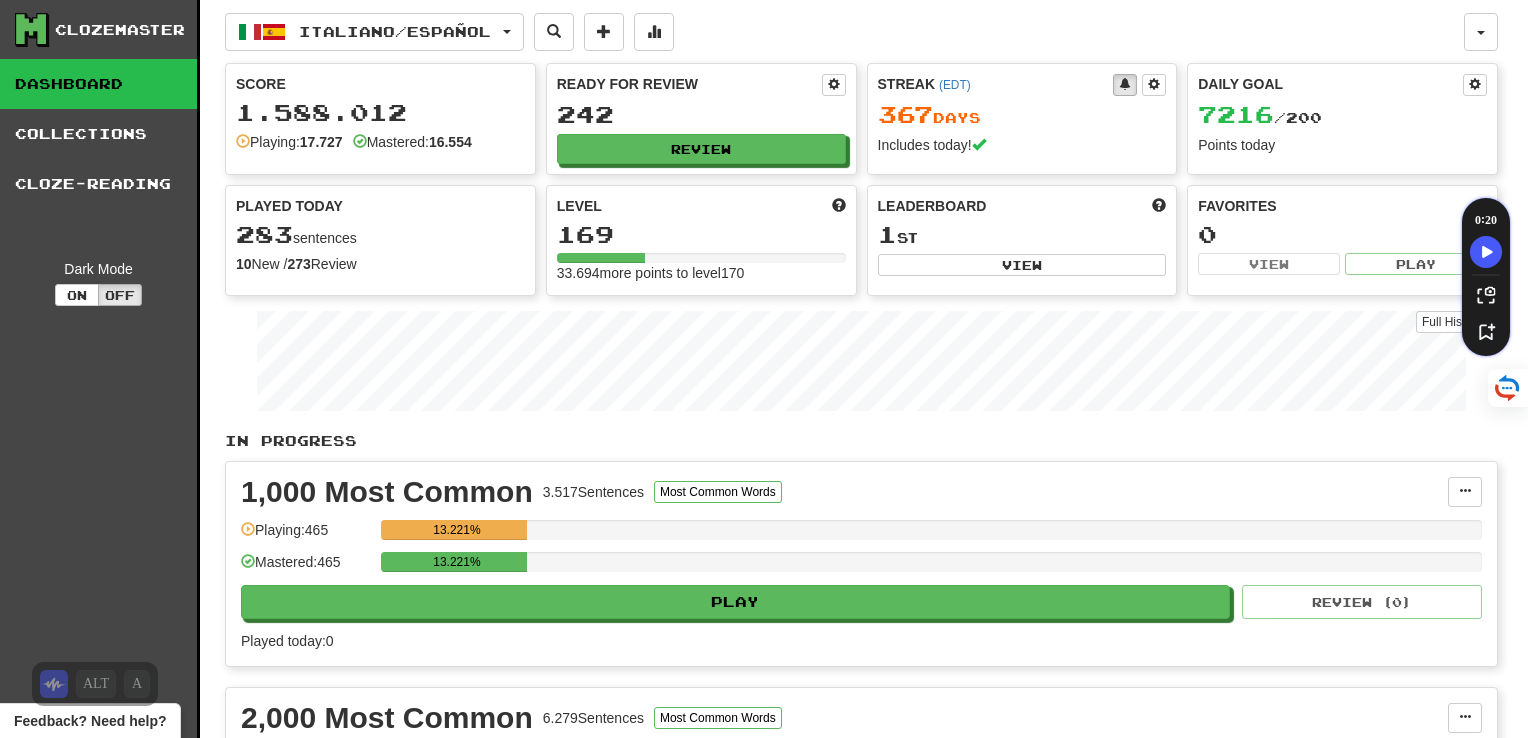 select on "**" 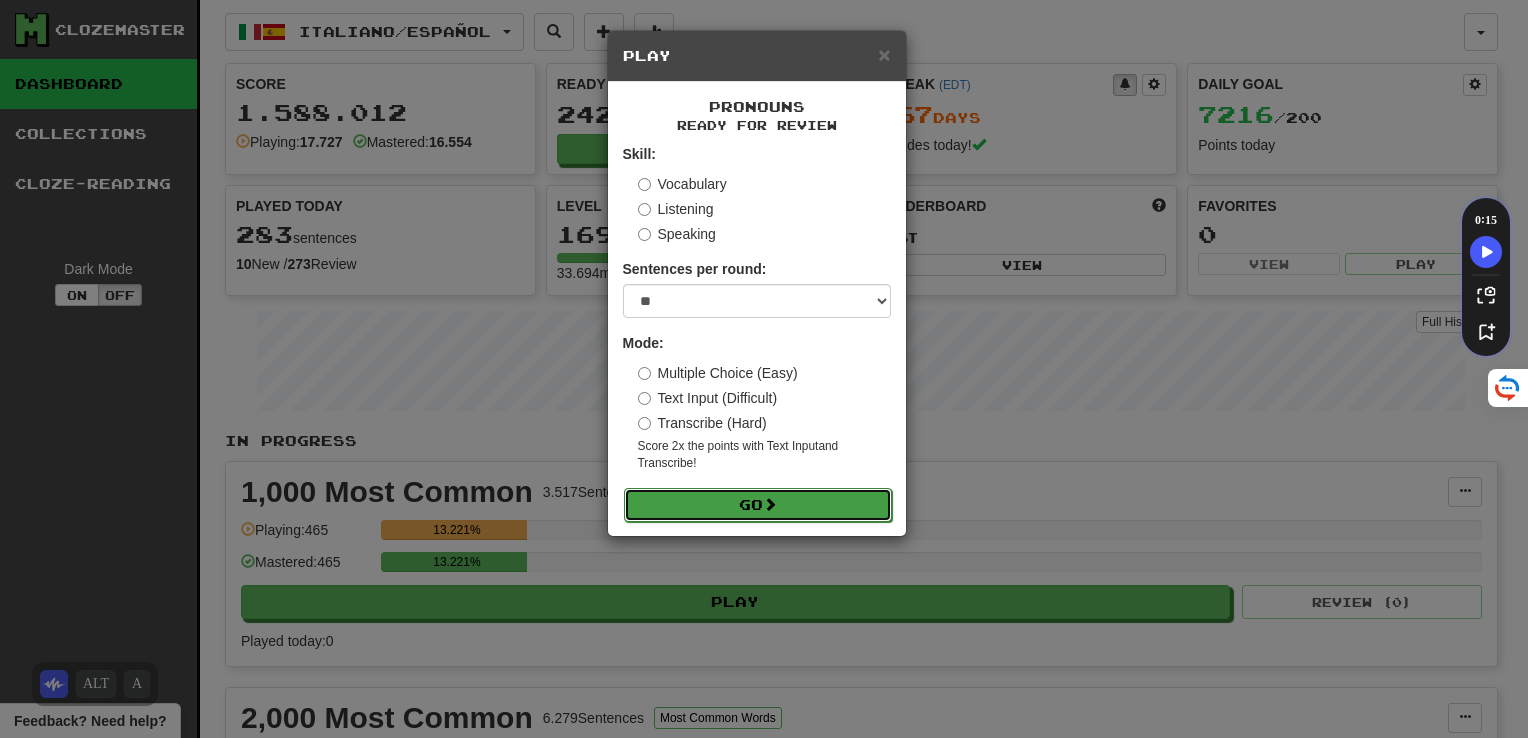 click on "Go" at bounding box center [758, 505] 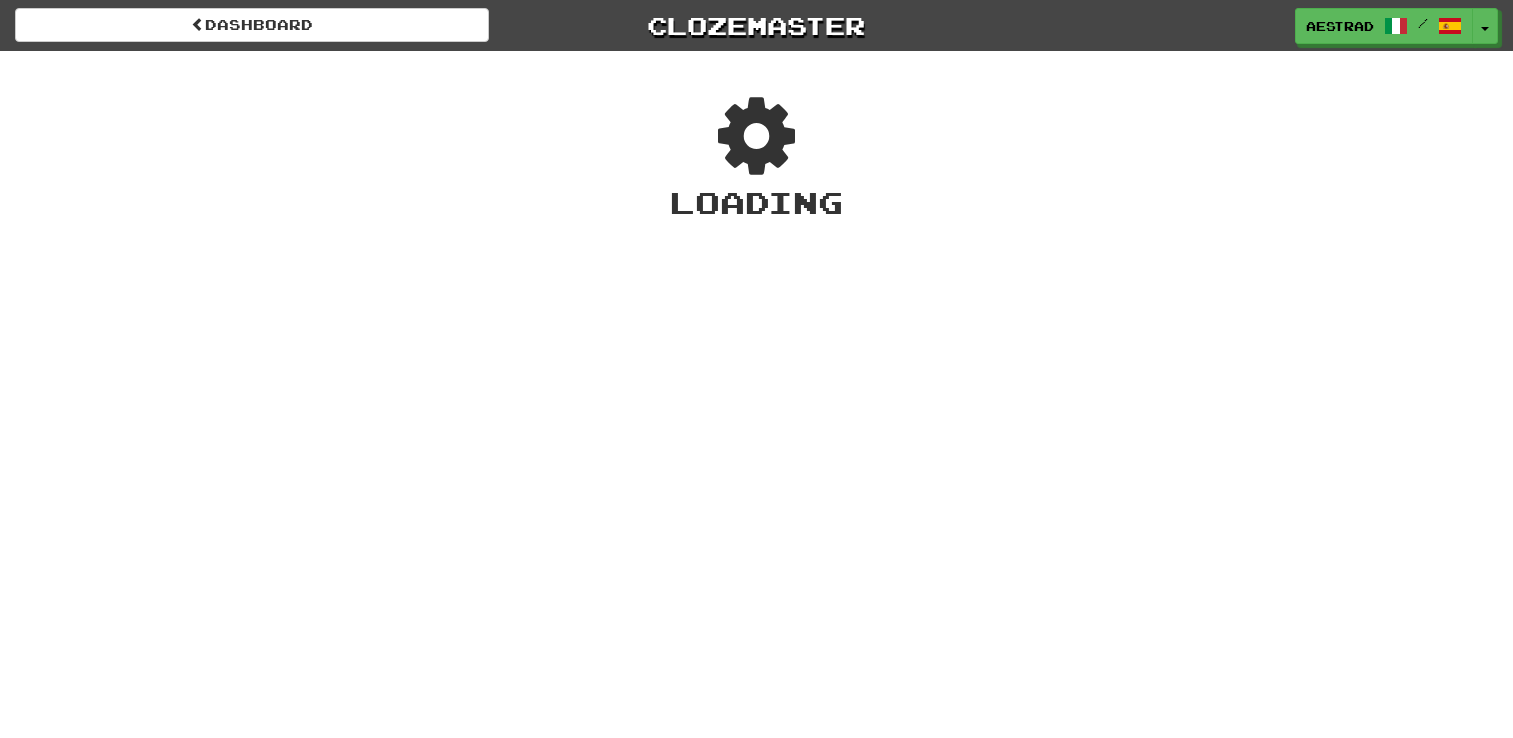 scroll, scrollTop: 0, scrollLeft: 0, axis: both 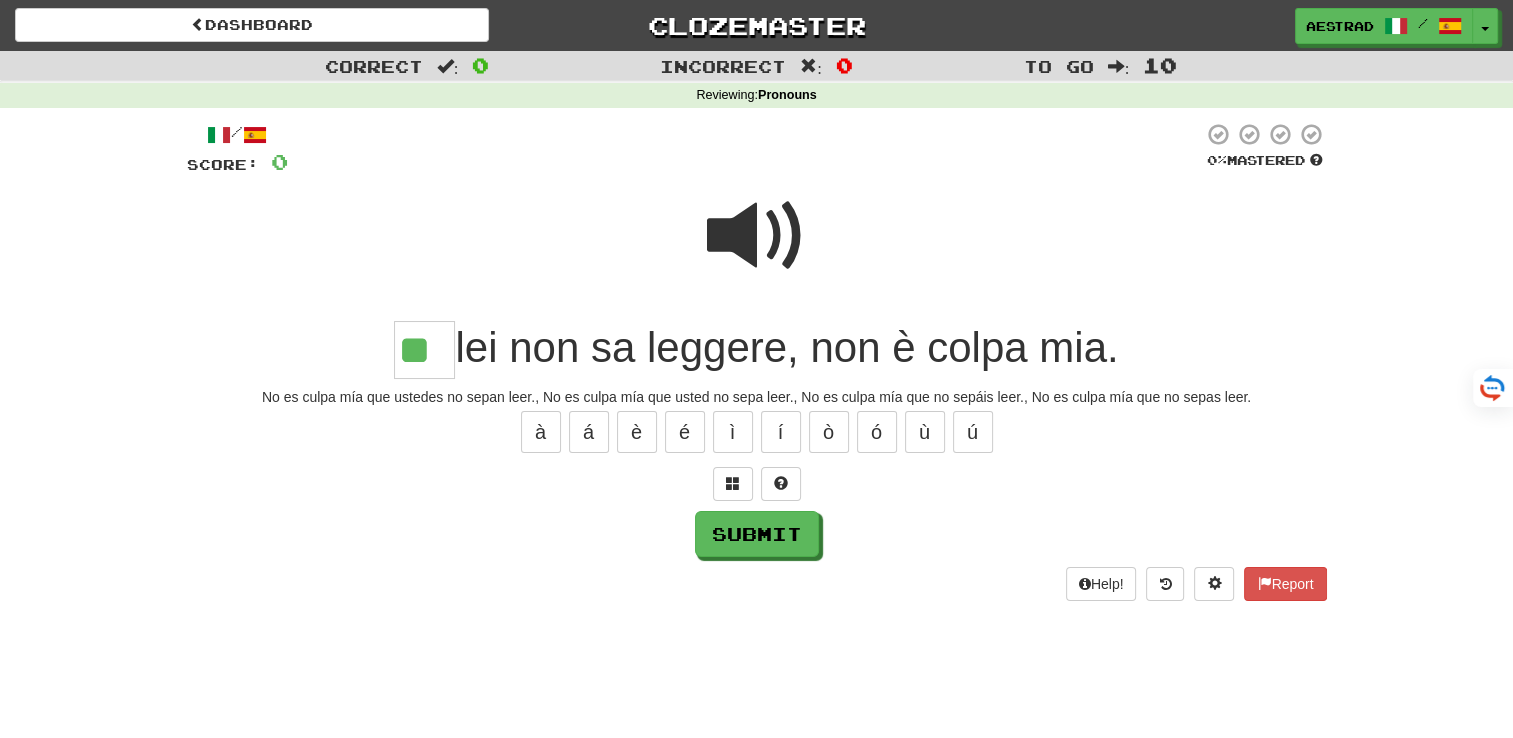 type on "**" 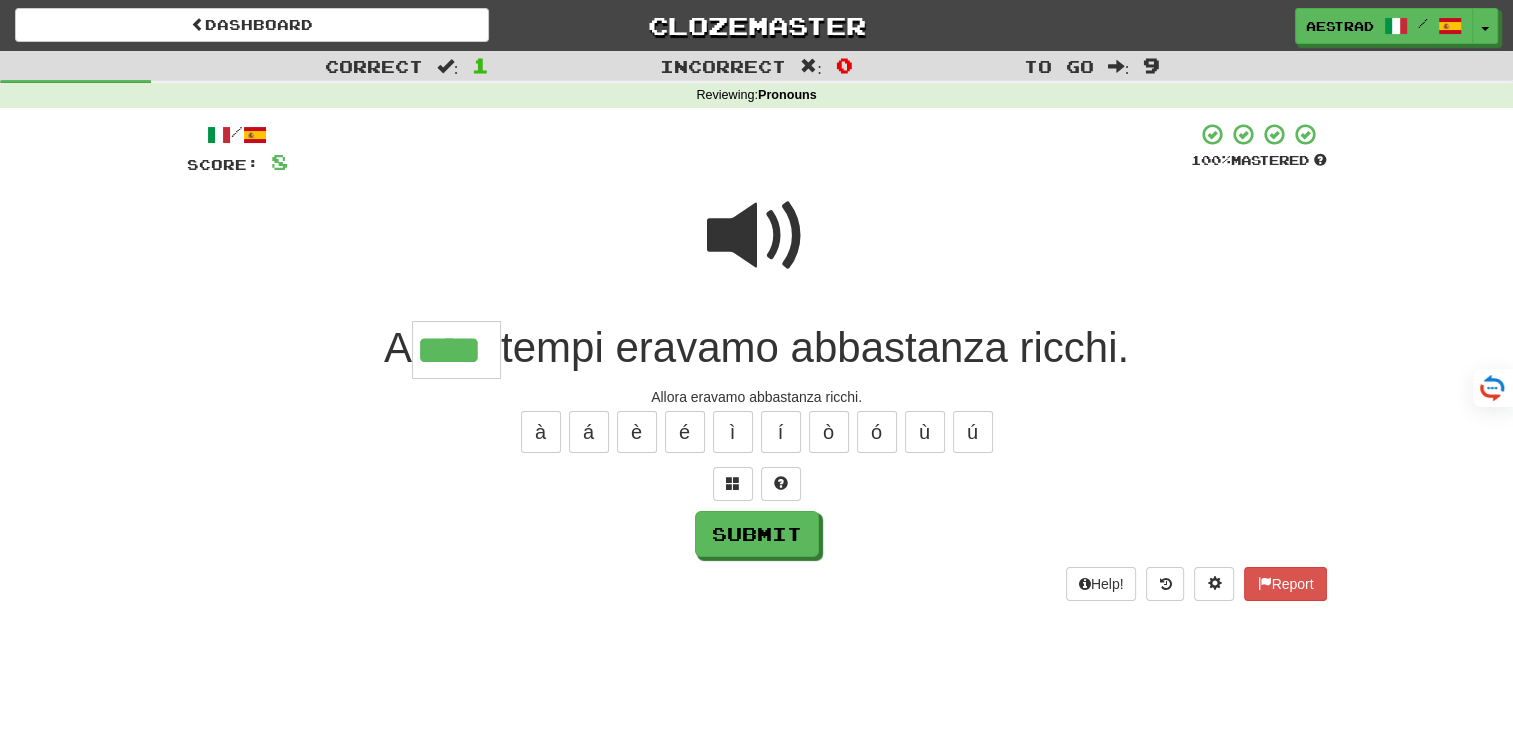 type on "****" 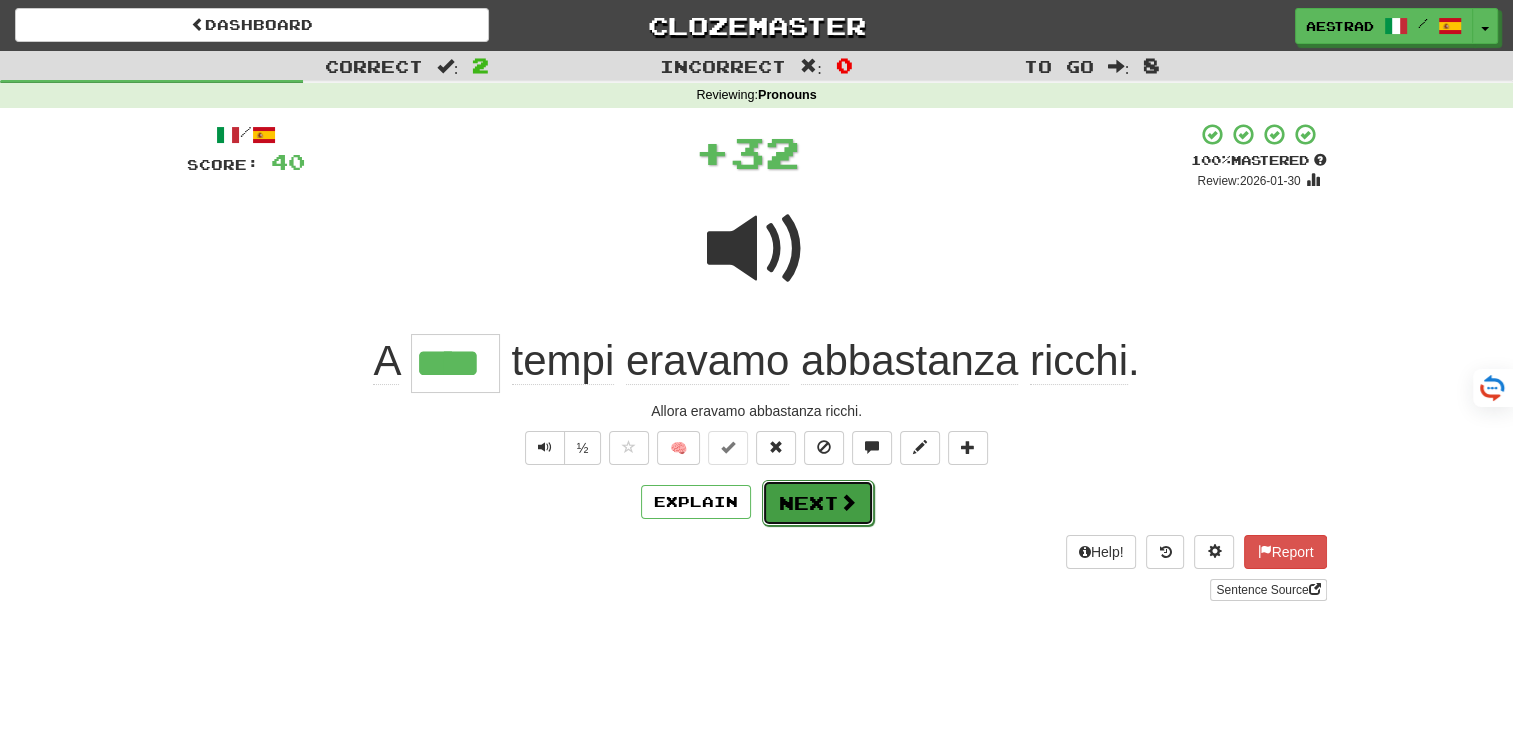 click on "Next" at bounding box center [818, 503] 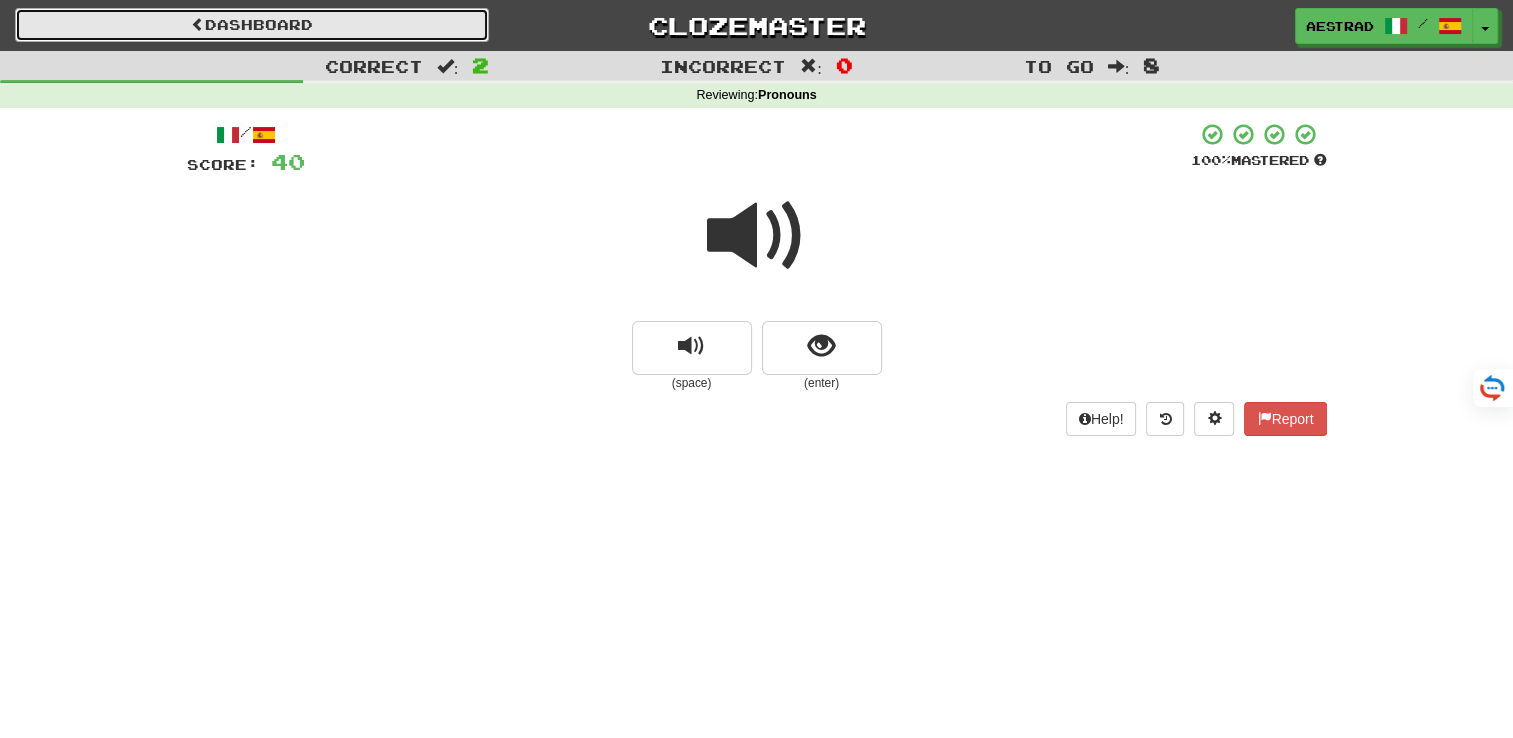 click on "Dashboard" at bounding box center (252, 25) 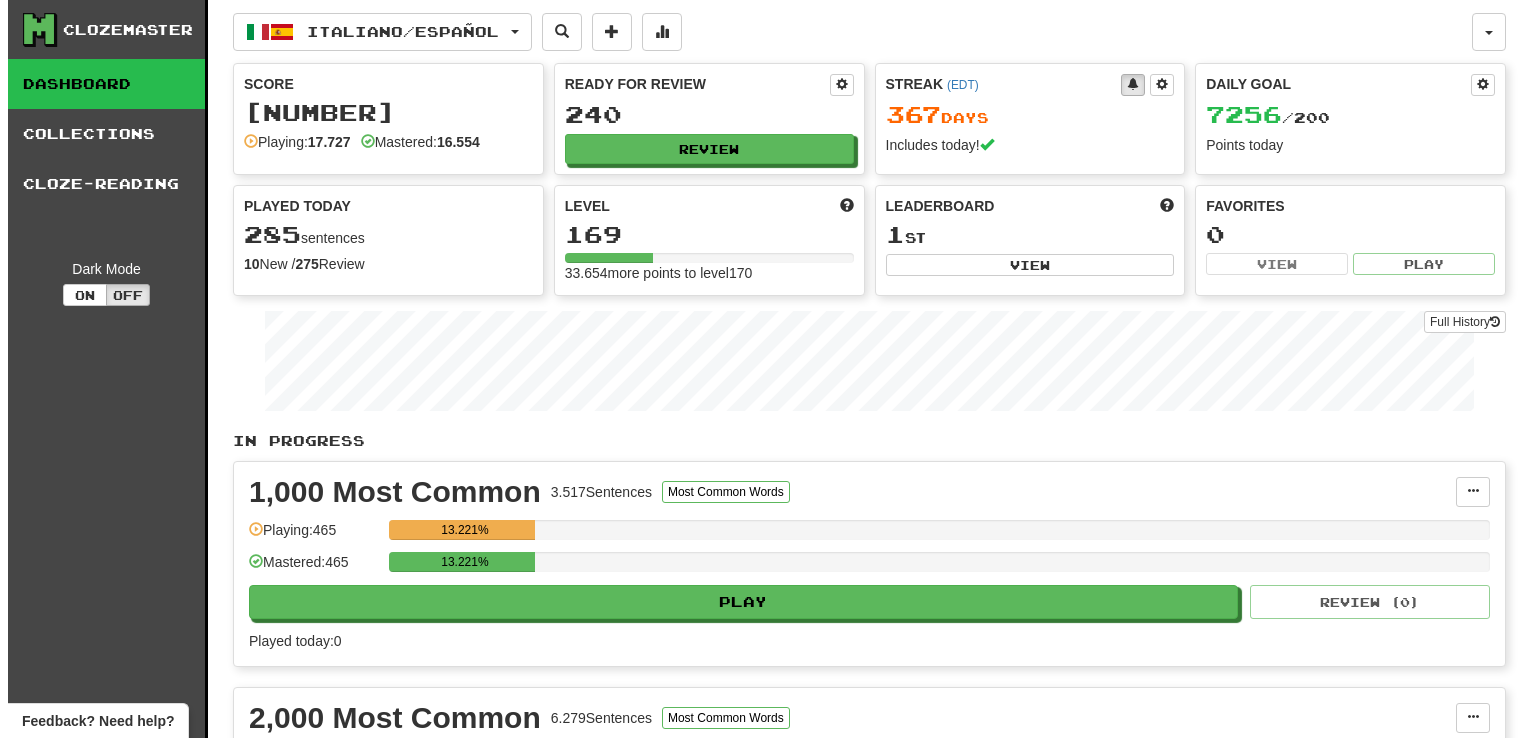 scroll, scrollTop: 0, scrollLeft: 0, axis: both 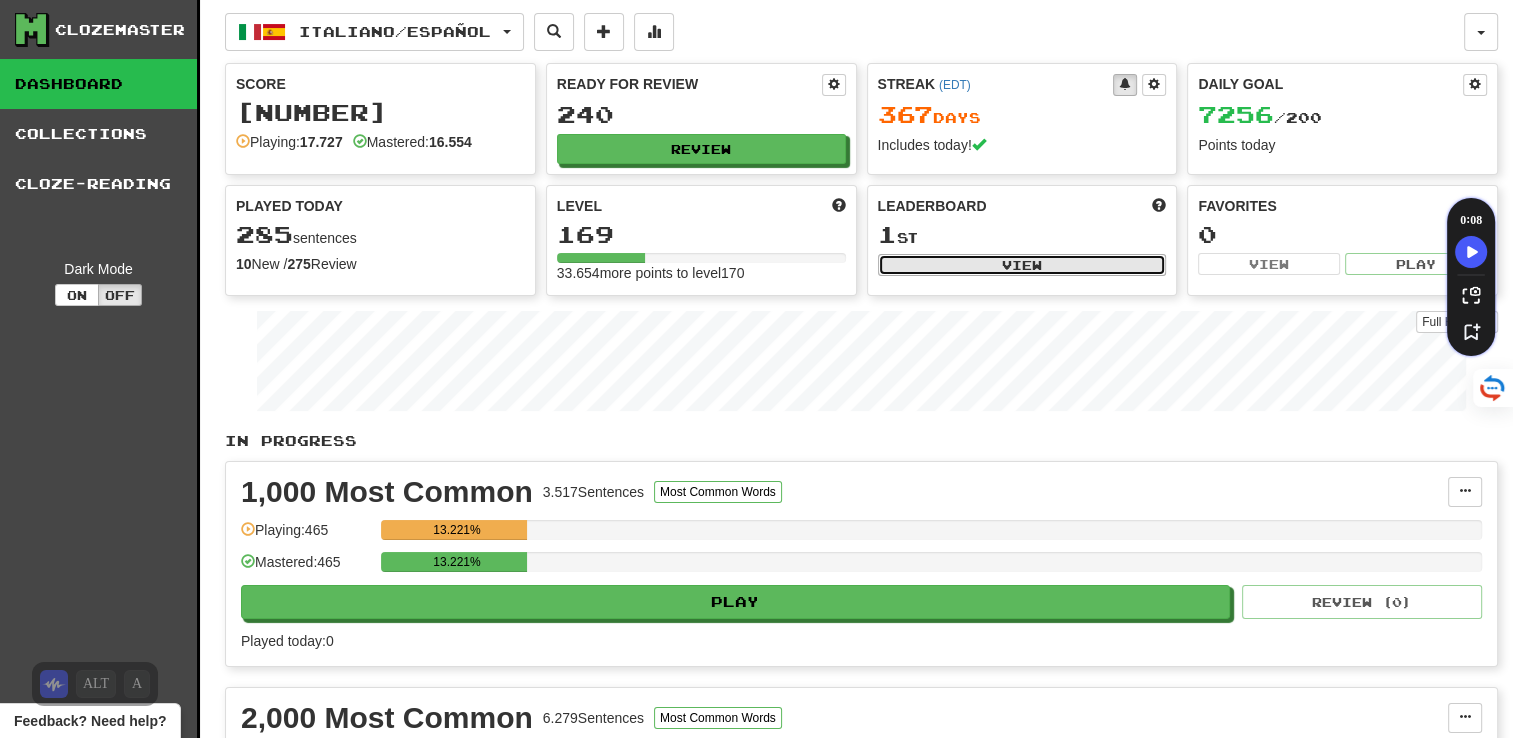 click on "View" at bounding box center [1022, 265] 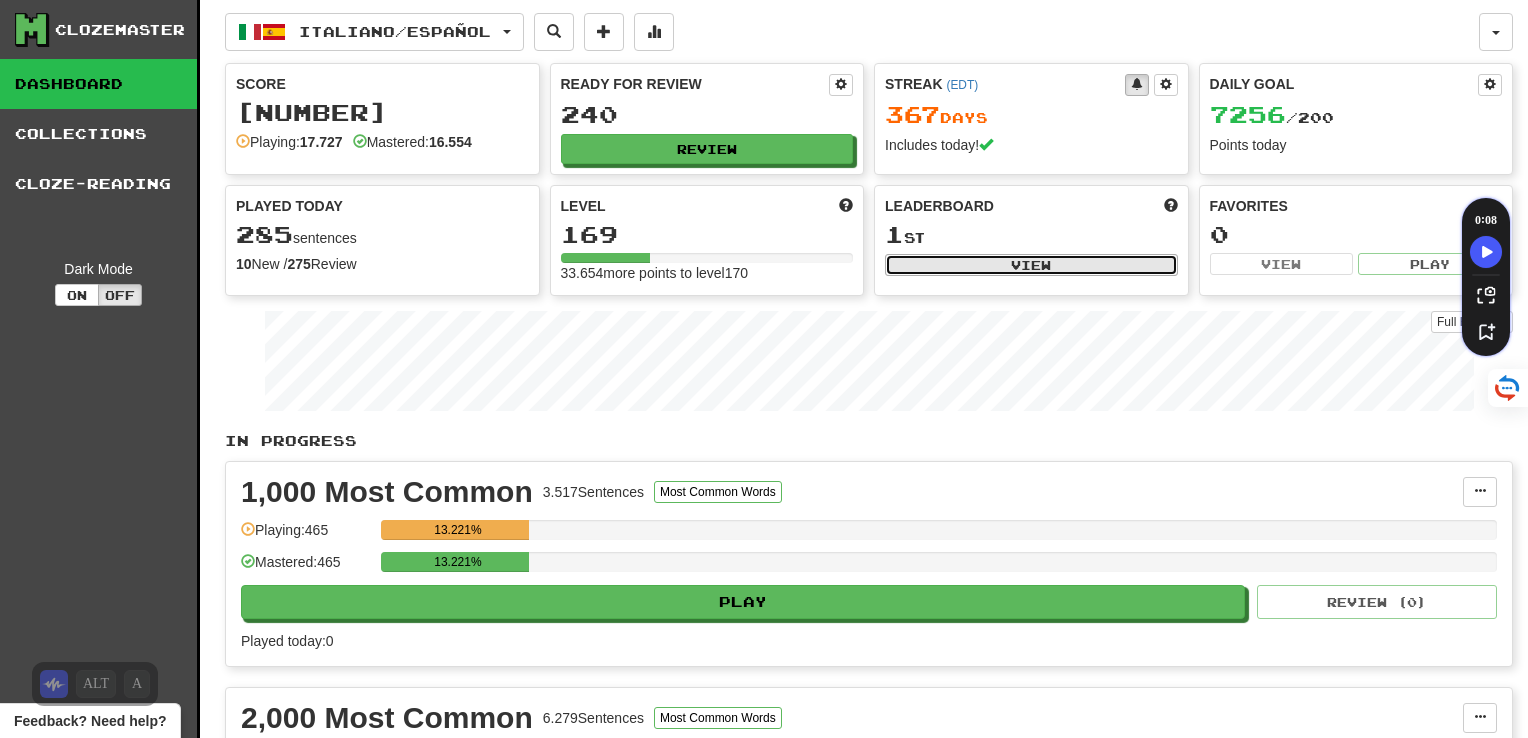 select on "**********" 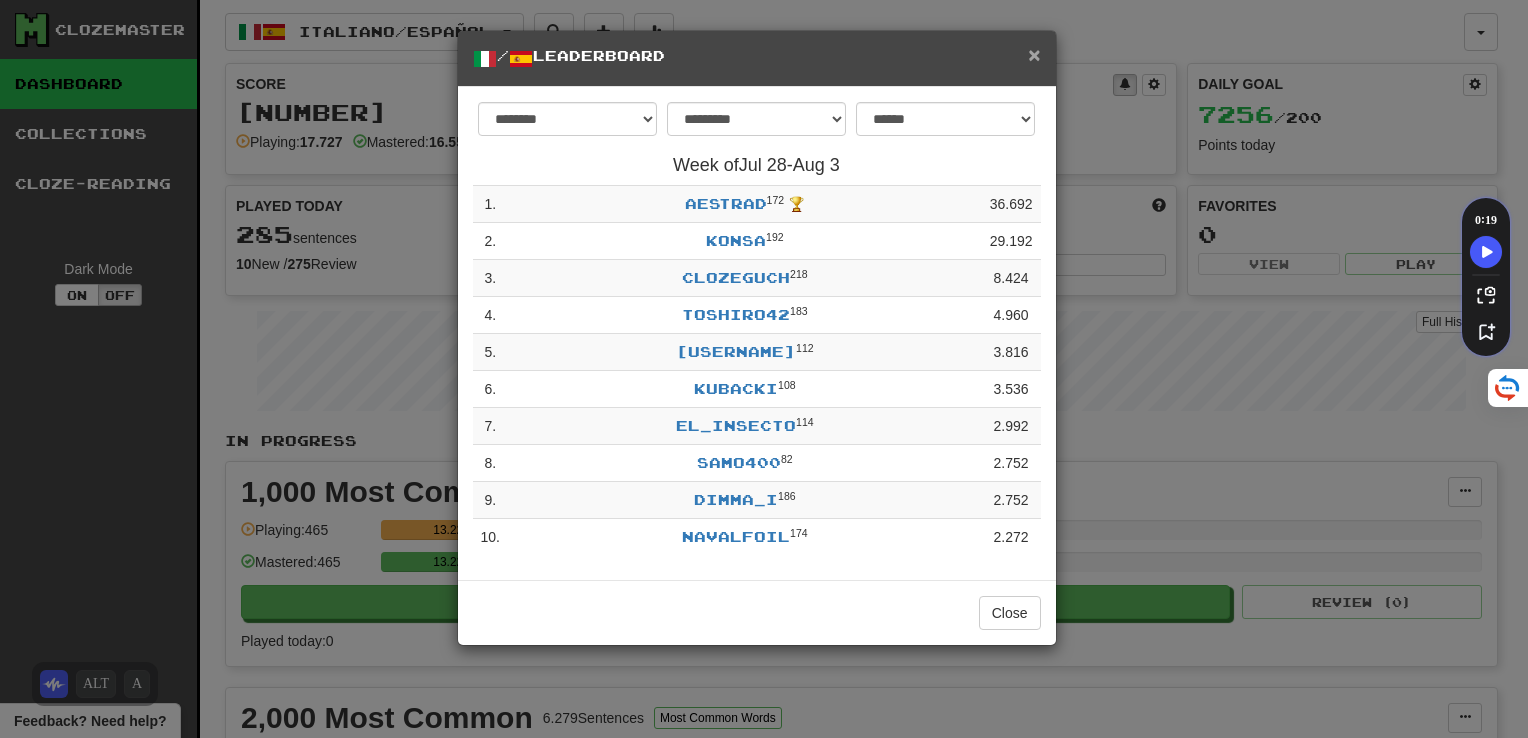 click on "×" at bounding box center [1034, 54] 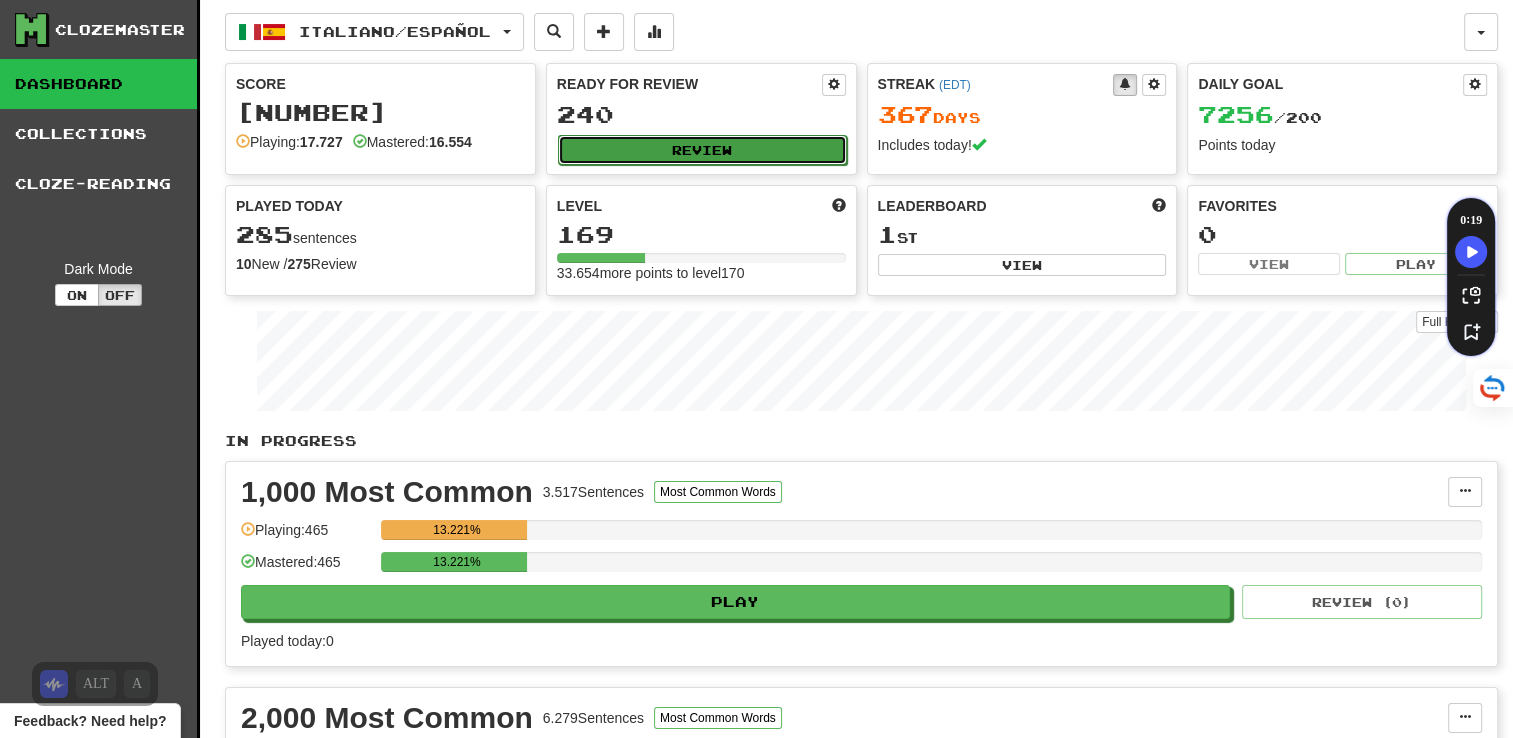 click on "Review" at bounding box center [702, 150] 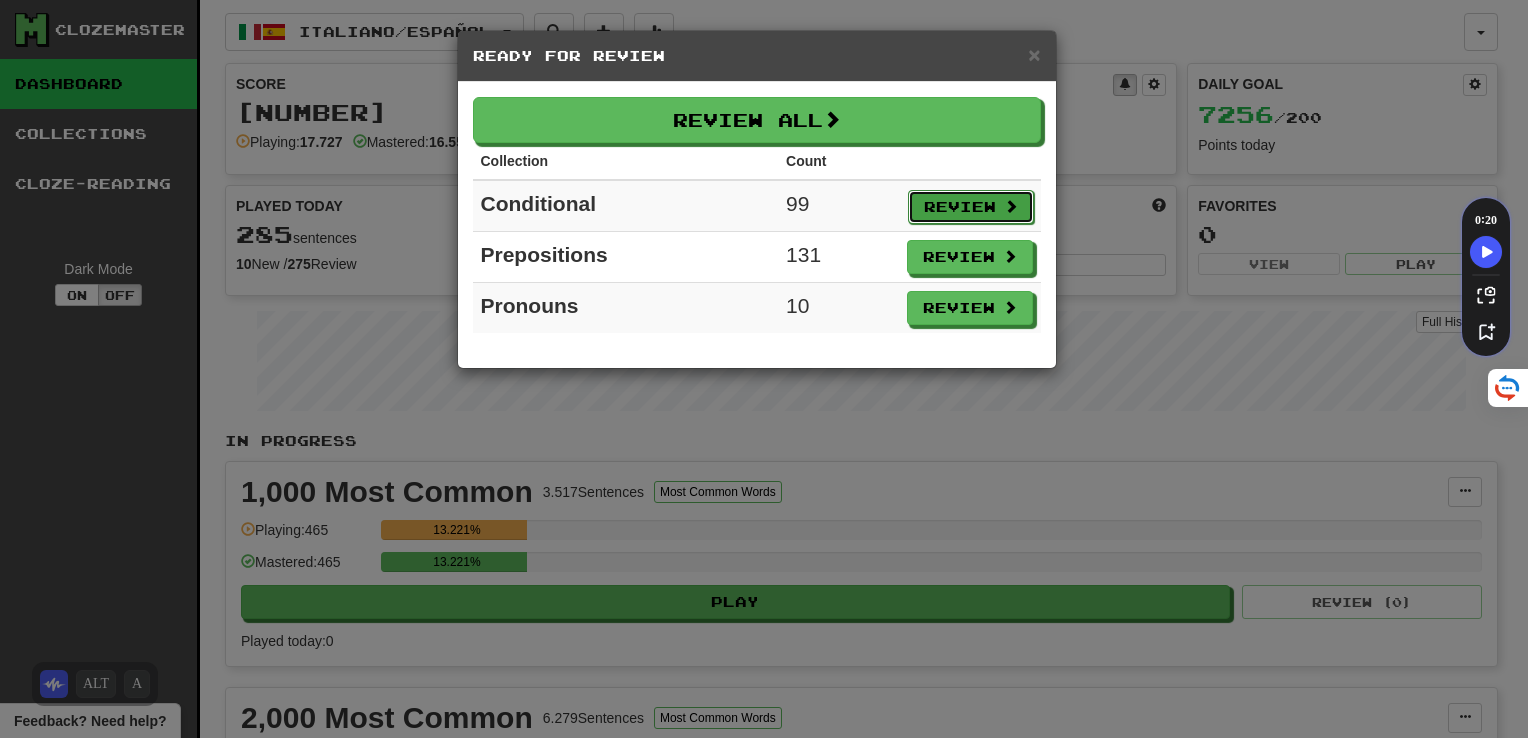 click on "Review" at bounding box center (971, 207) 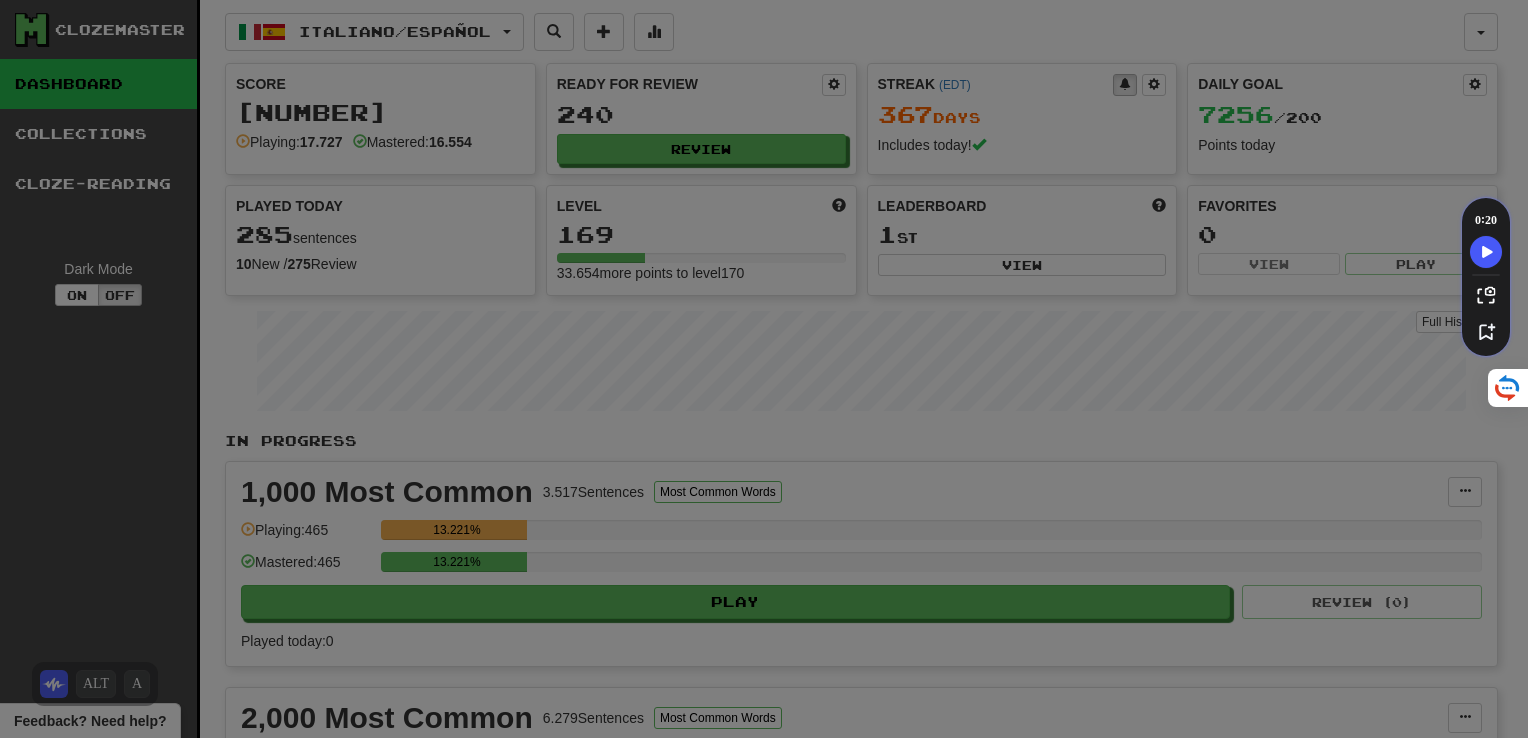 select on "**" 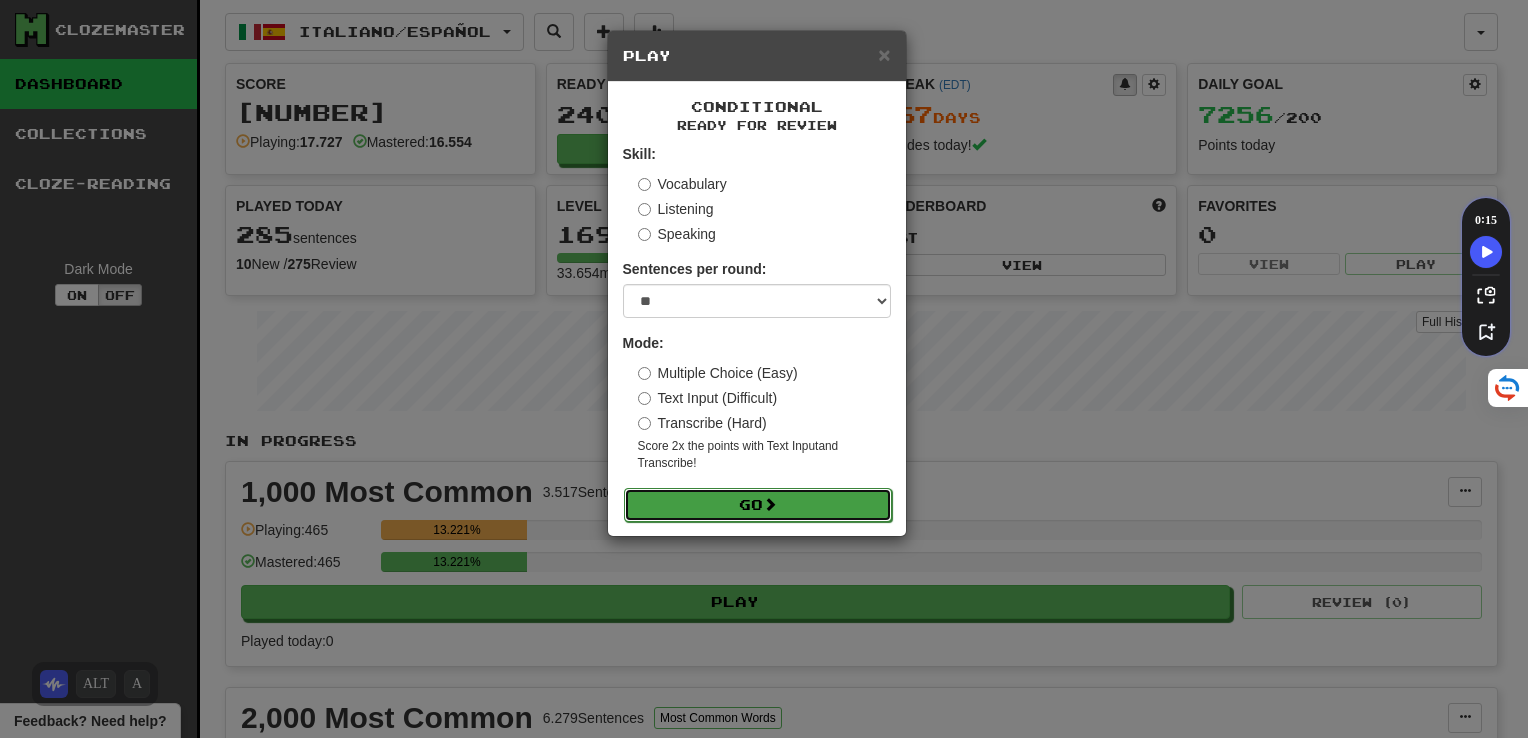 click on "Go" at bounding box center [758, 505] 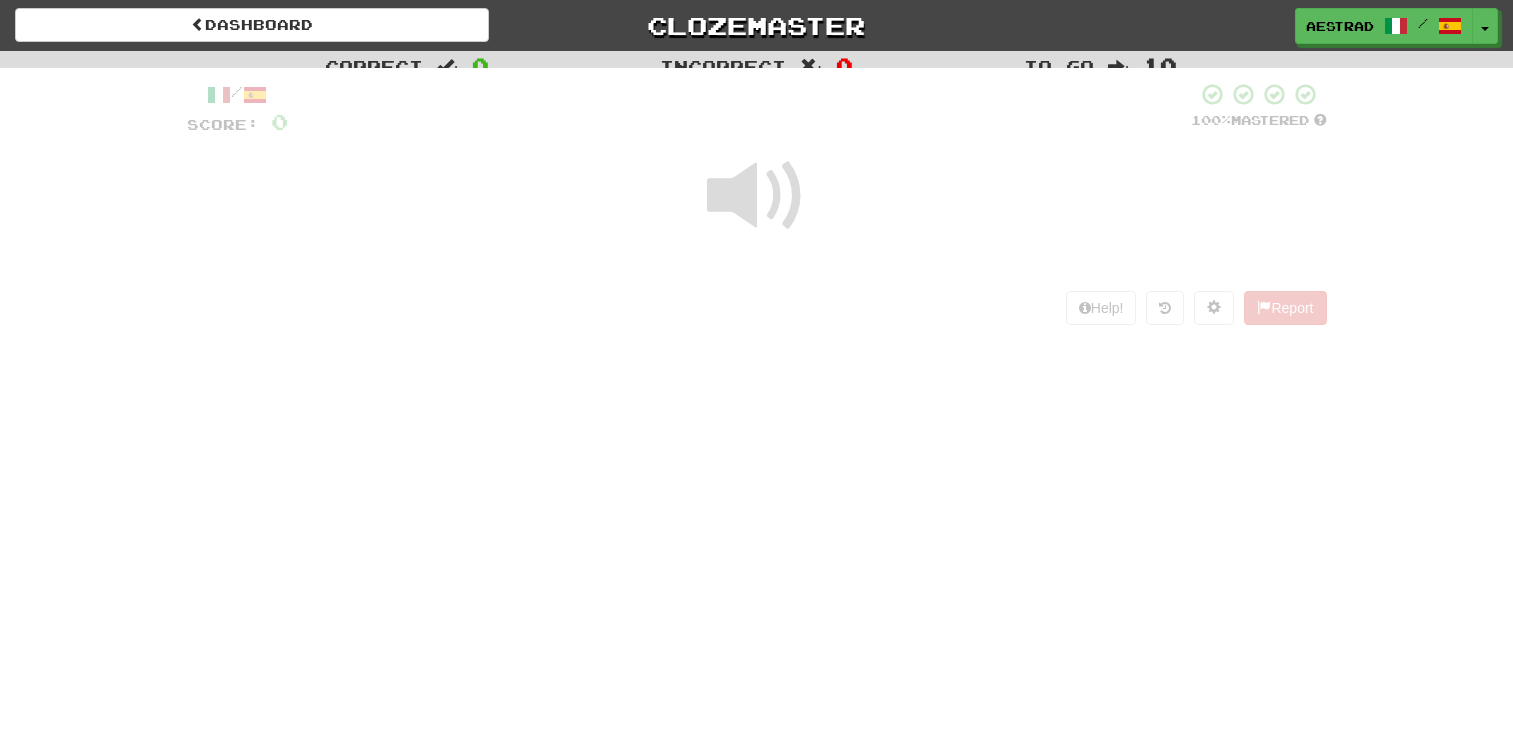 scroll, scrollTop: 0, scrollLeft: 0, axis: both 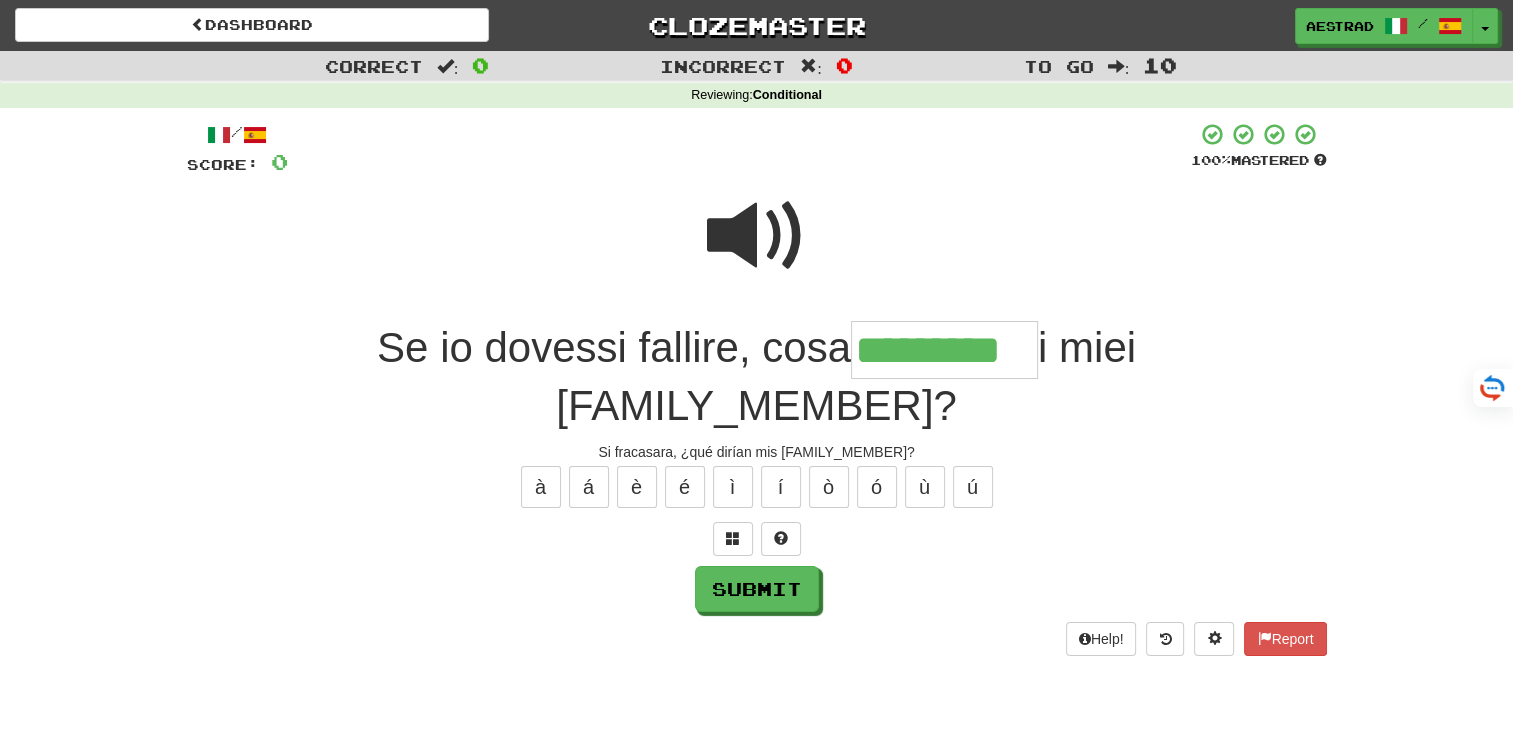 type on "*********" 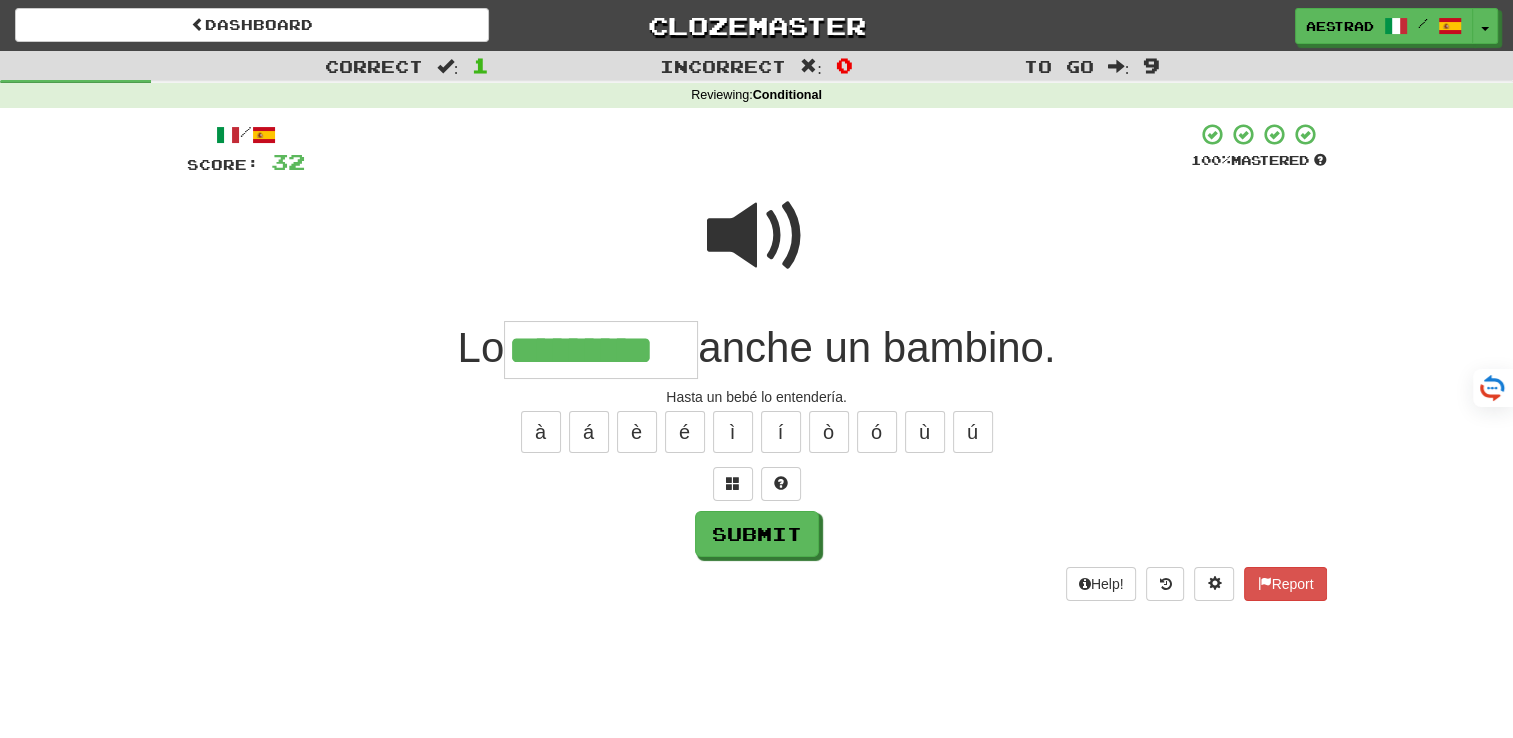type on "*********" 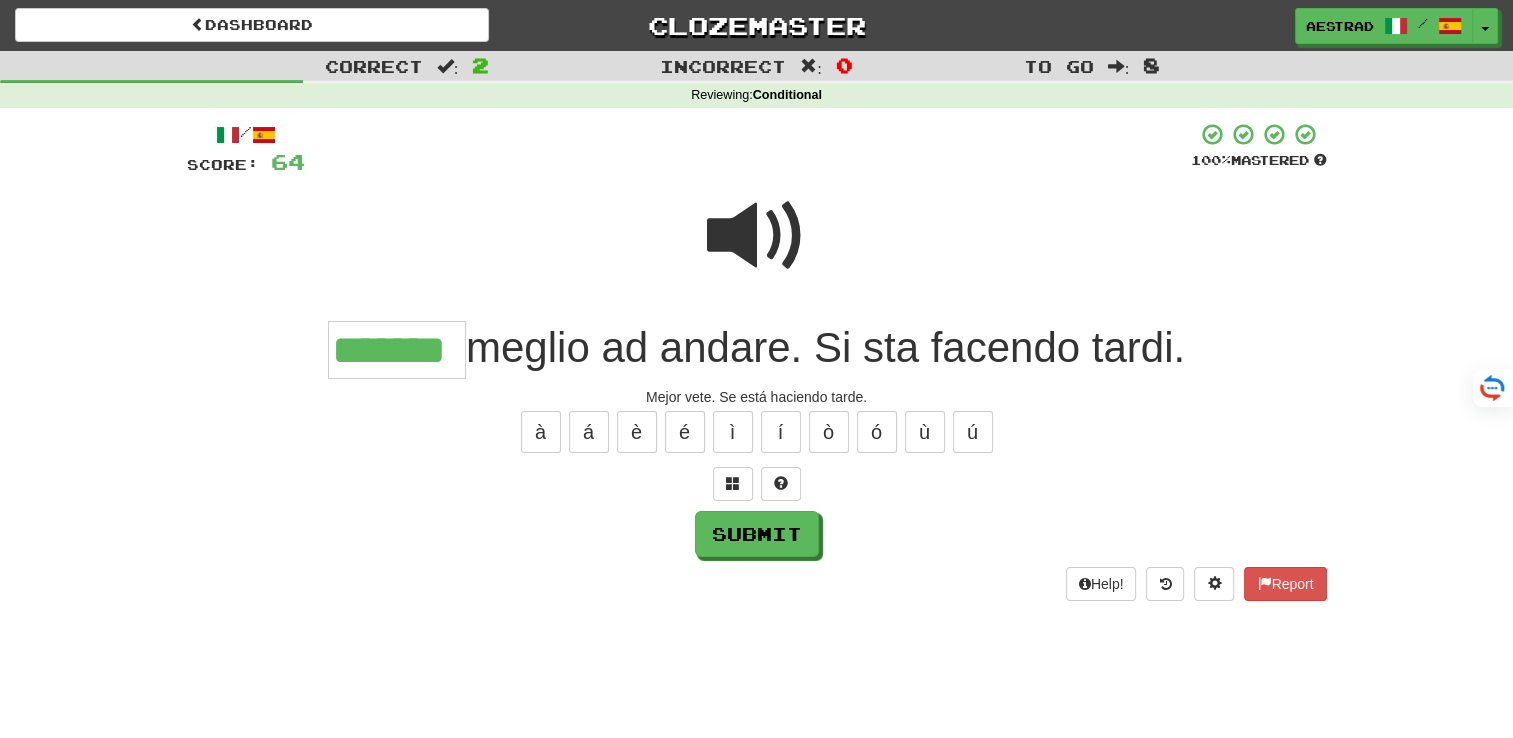 type on "*******" 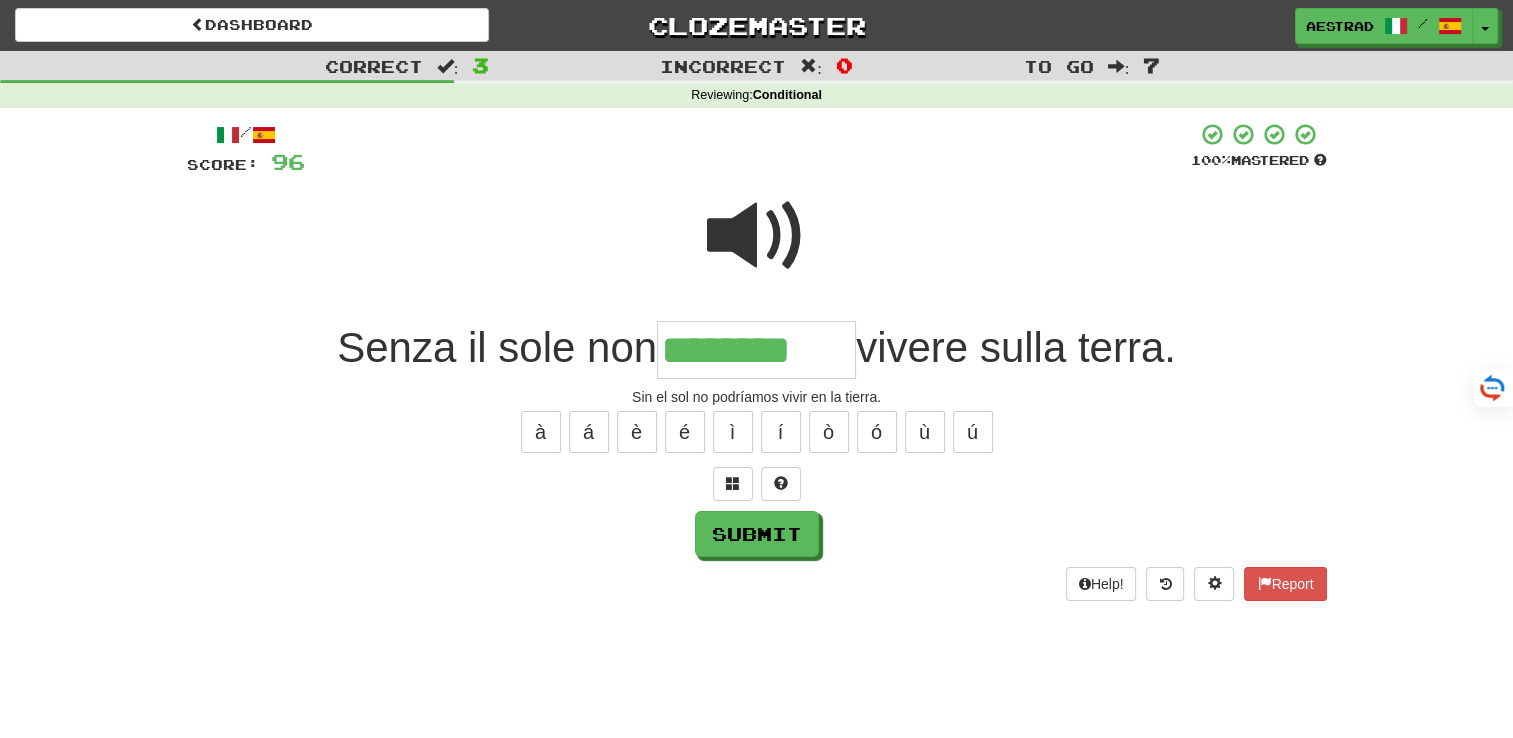 type on "********" 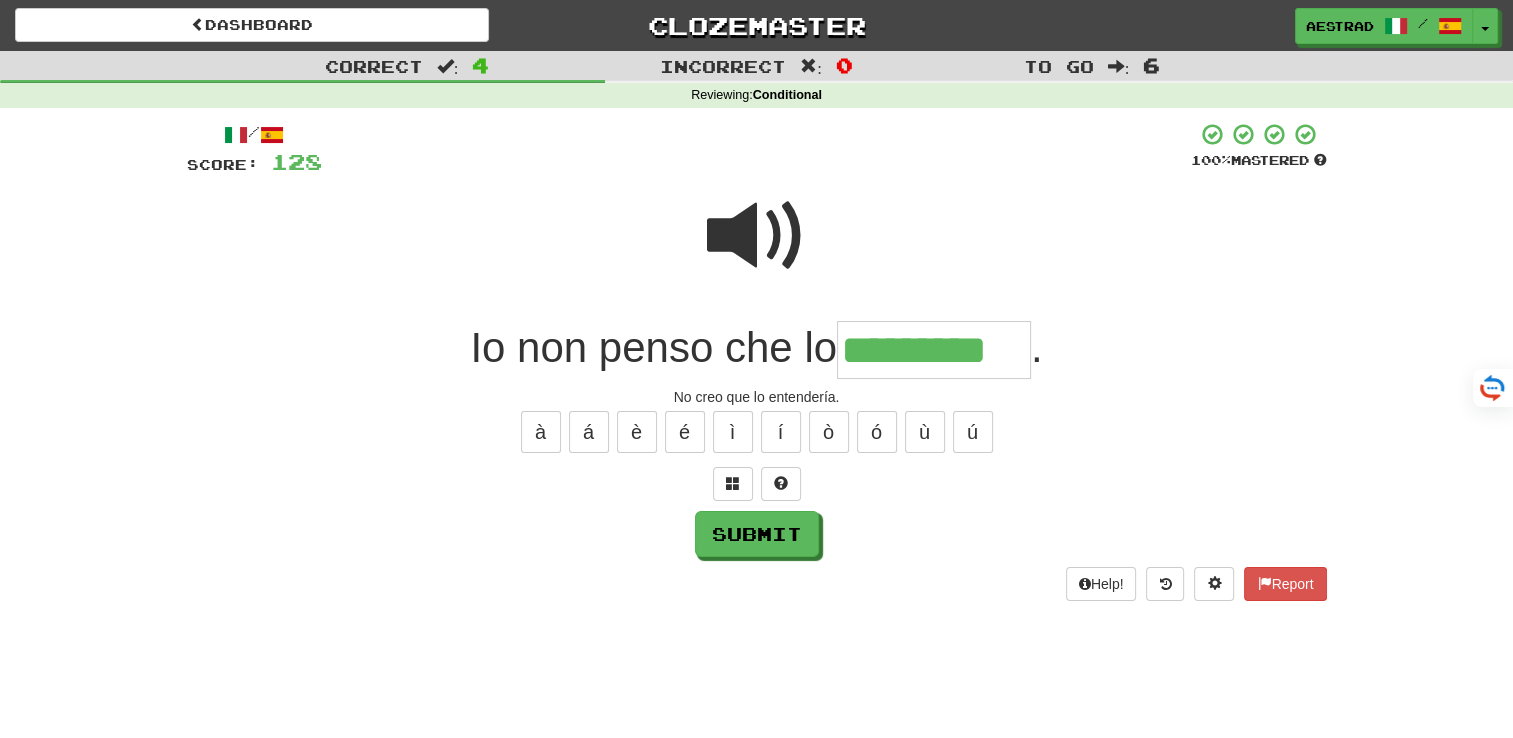 type on "*********" 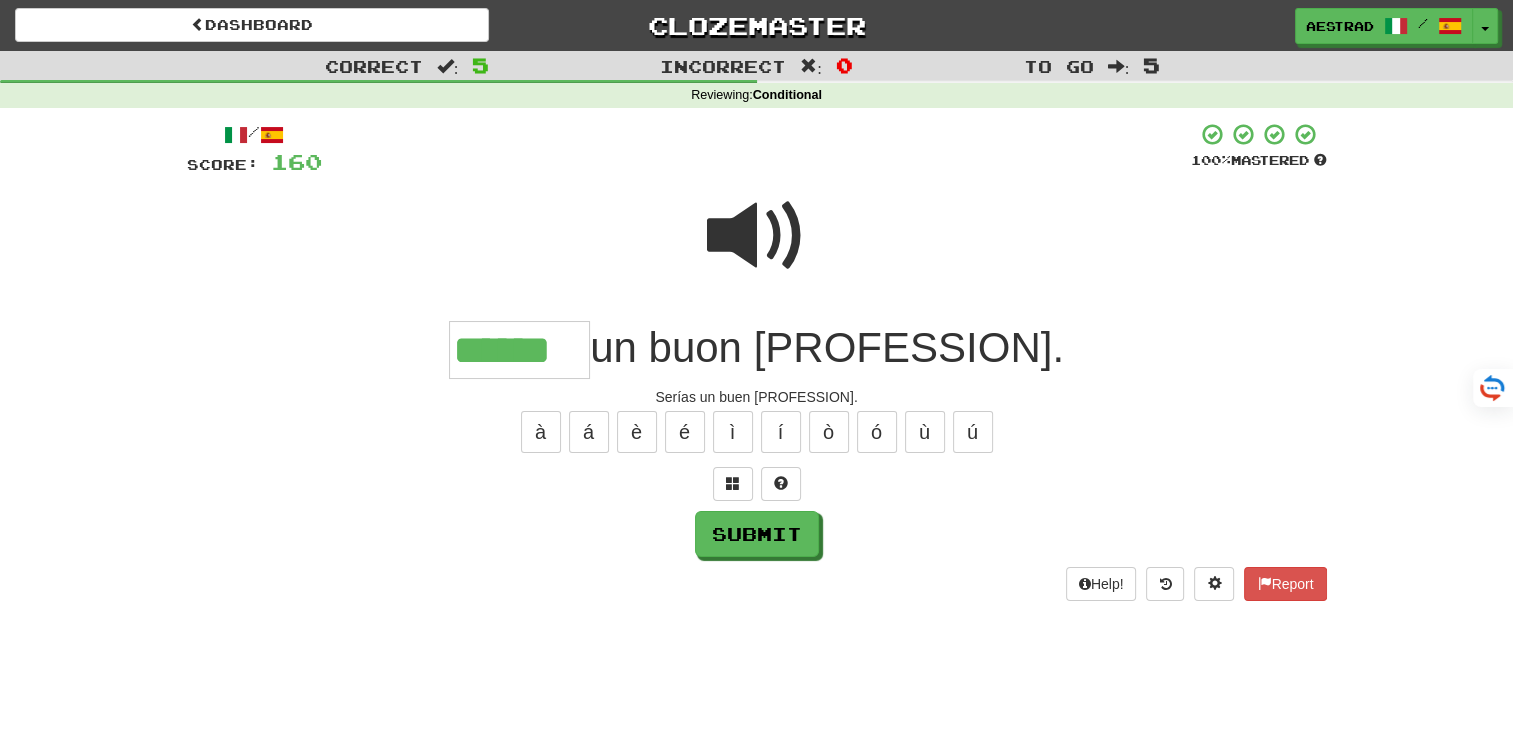 scroll, scrollTop: 0, scrollLeft: 0, axis: both 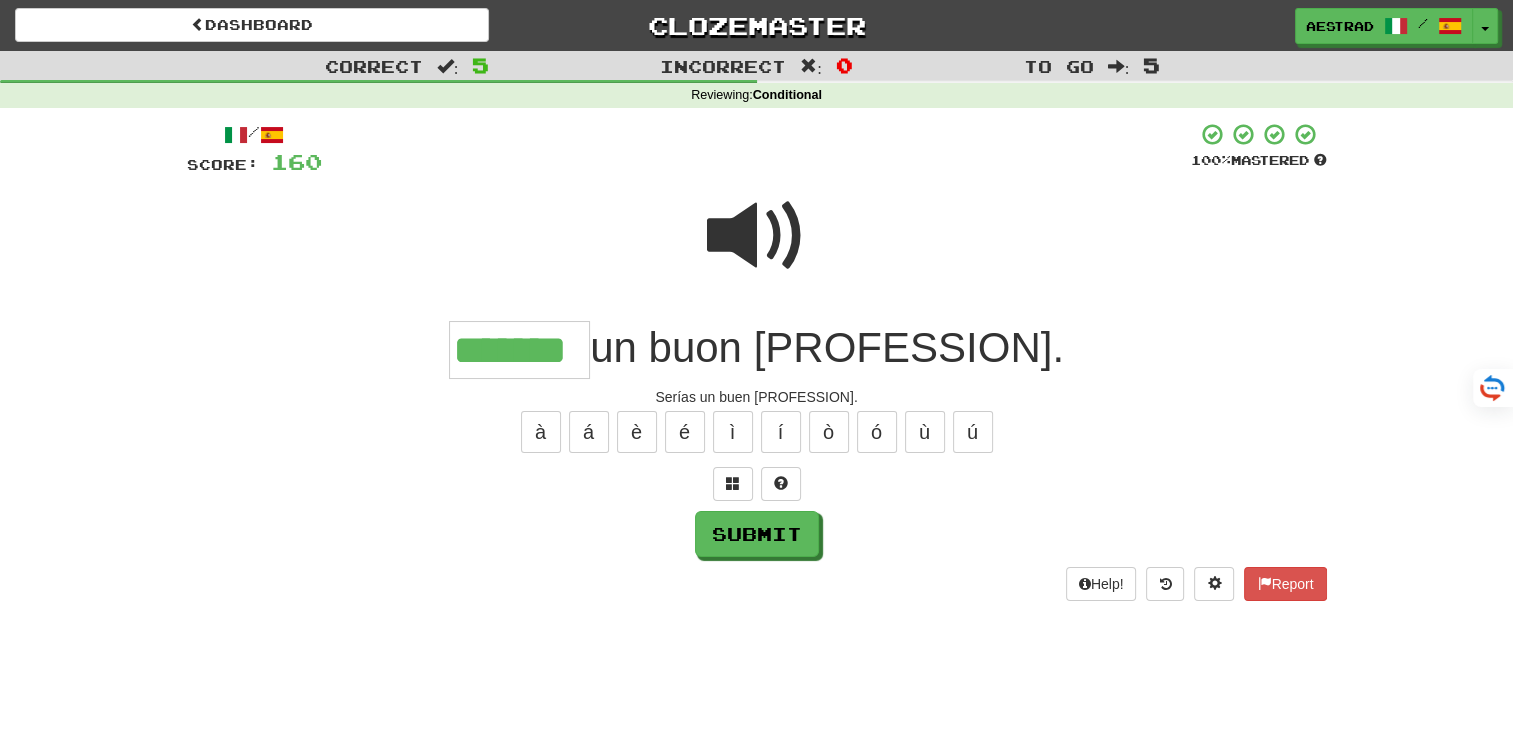 type on "*******" 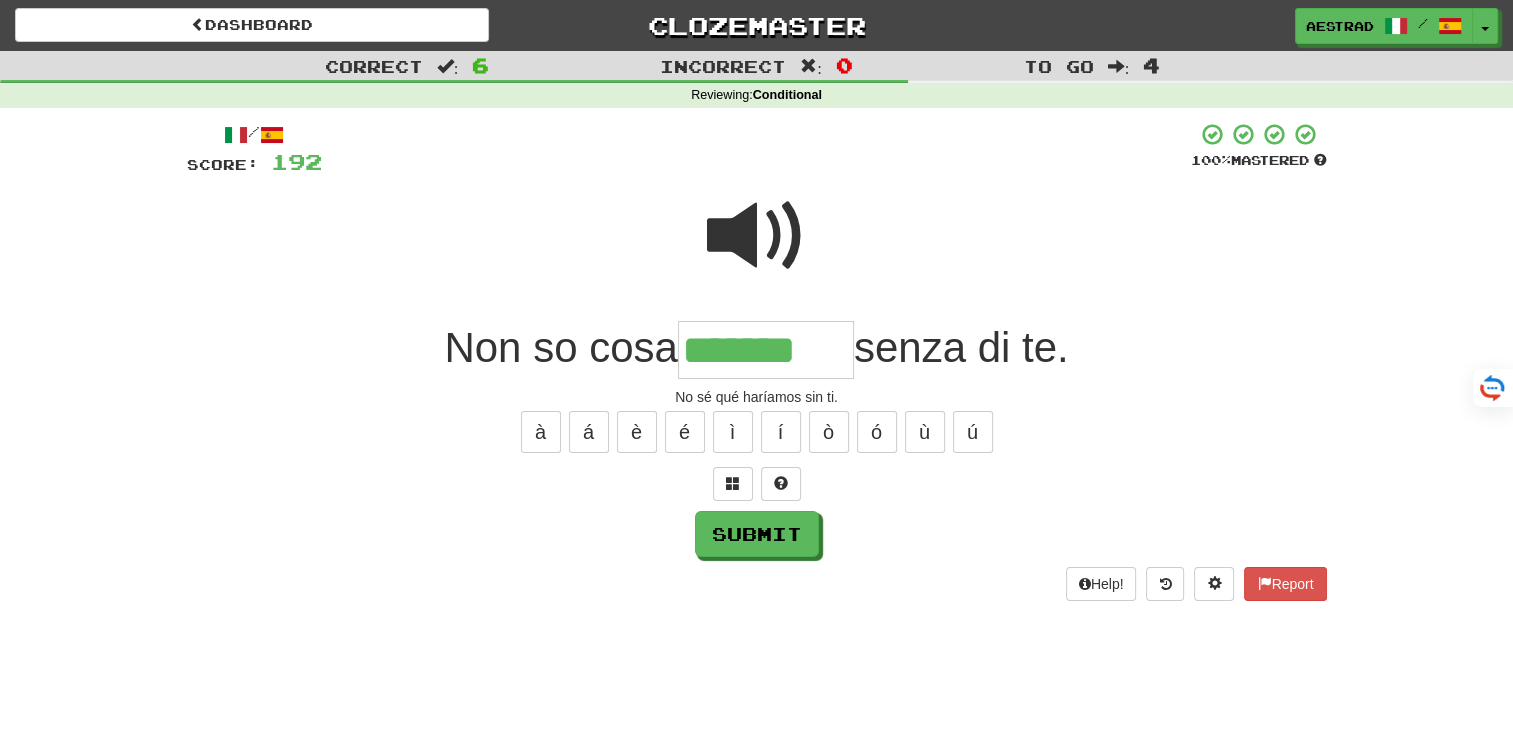 type on "*******" 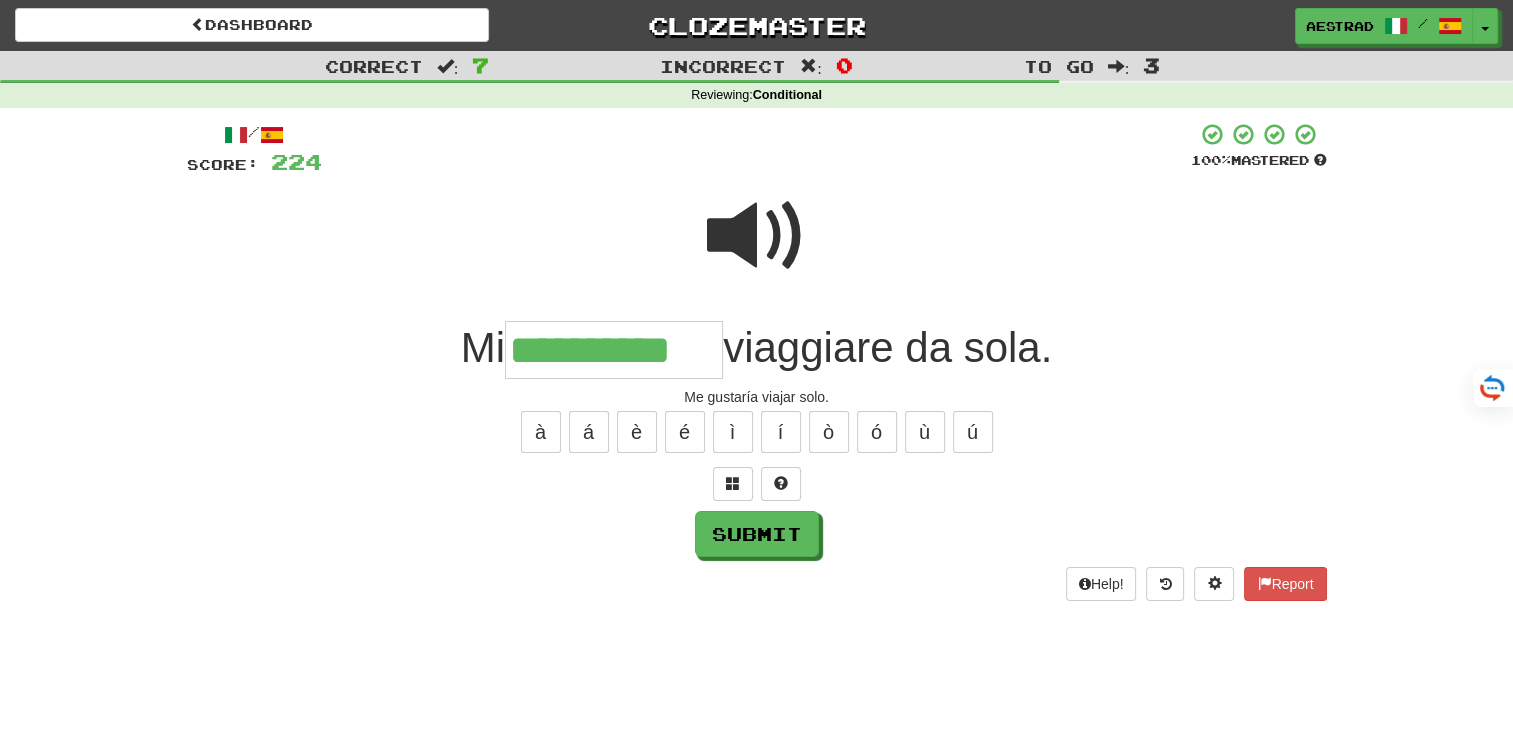 type on "**********" 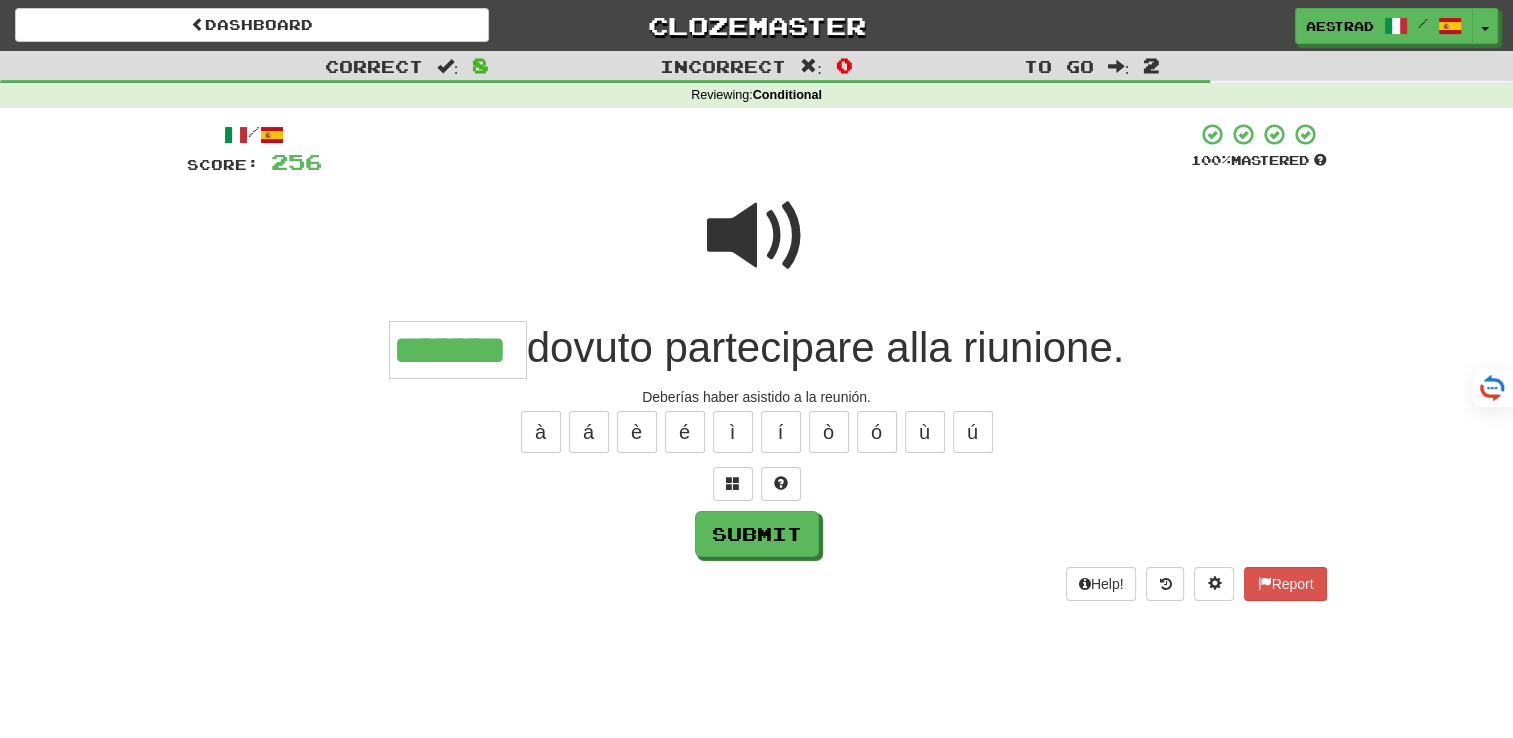 type on "*******" 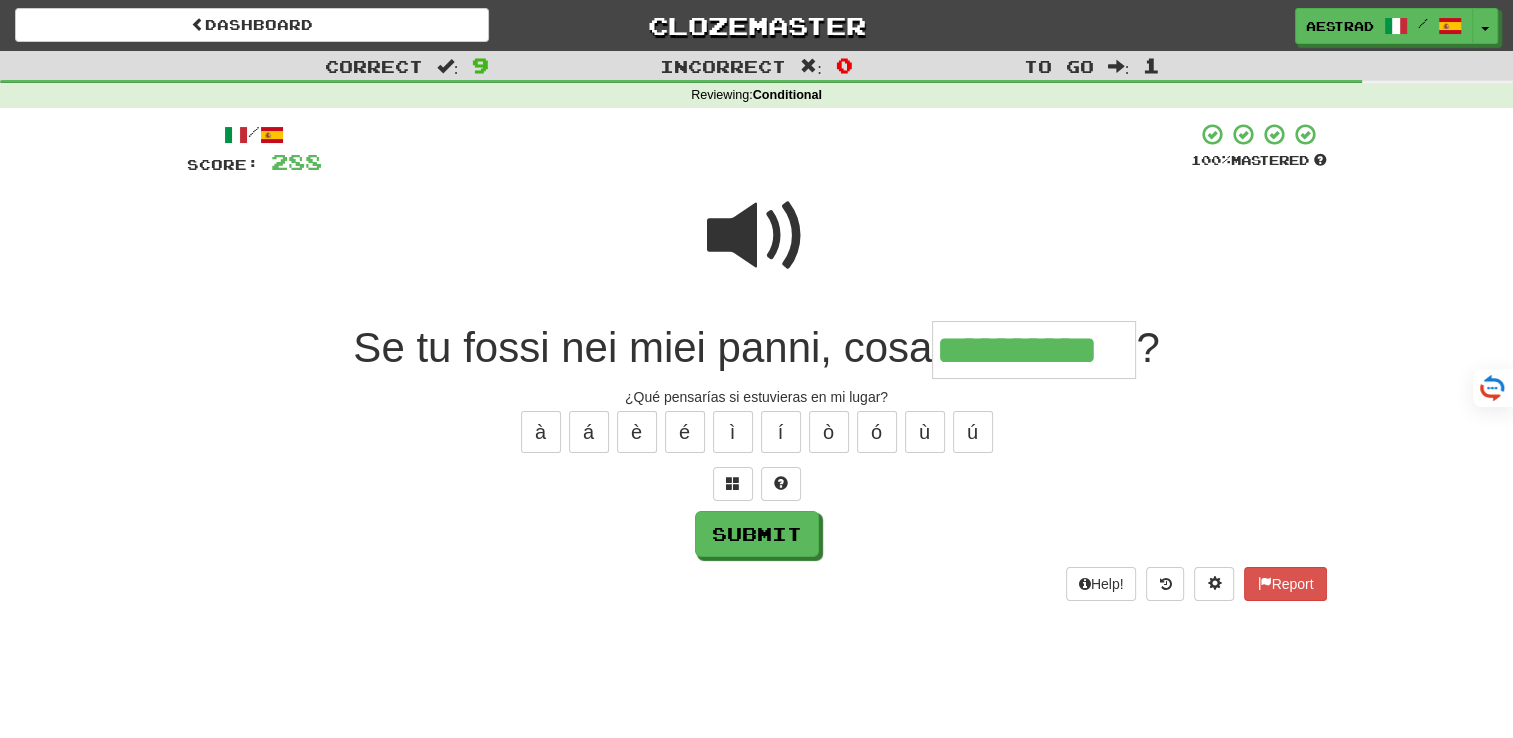 type on "**********" 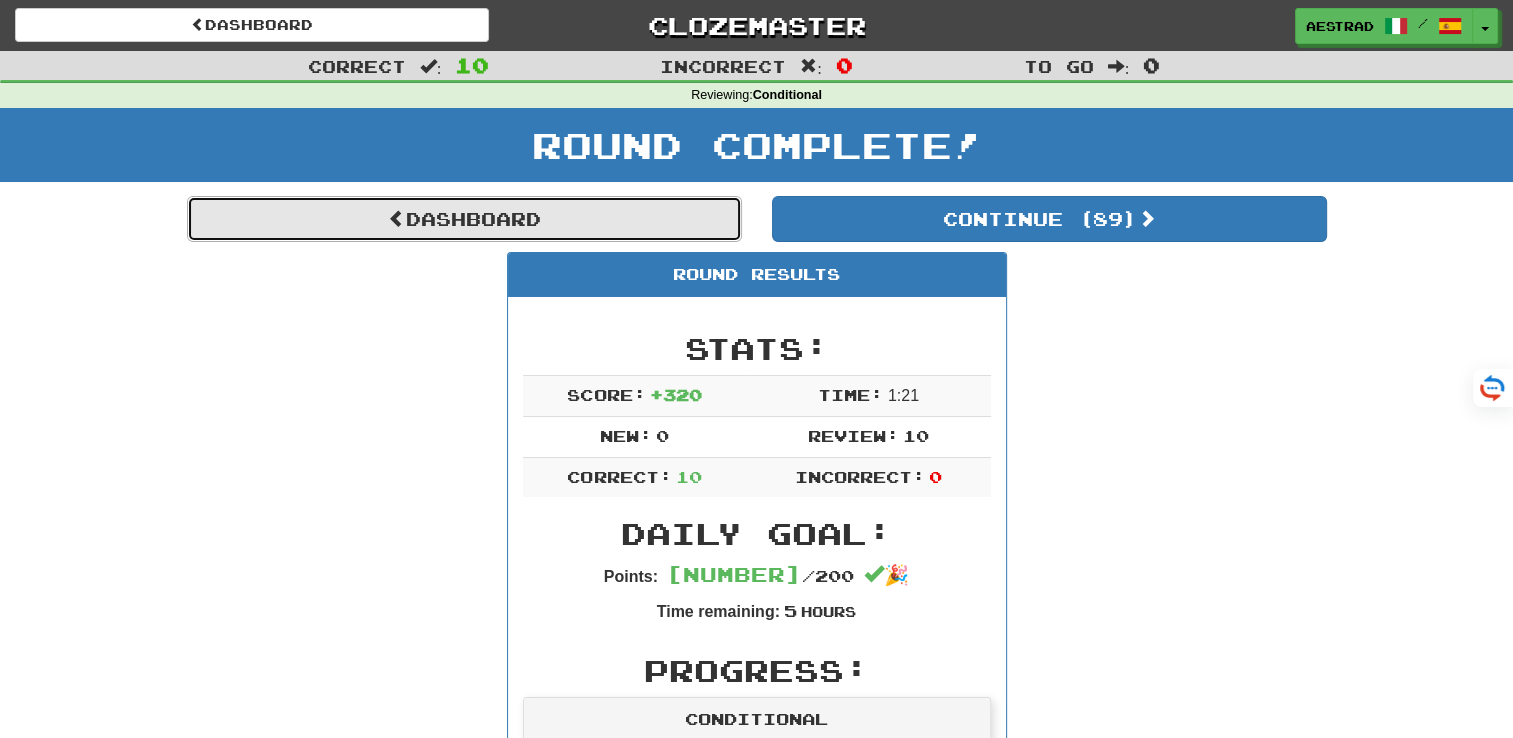 click on "Dashboard" at bounding box center [464, 219] 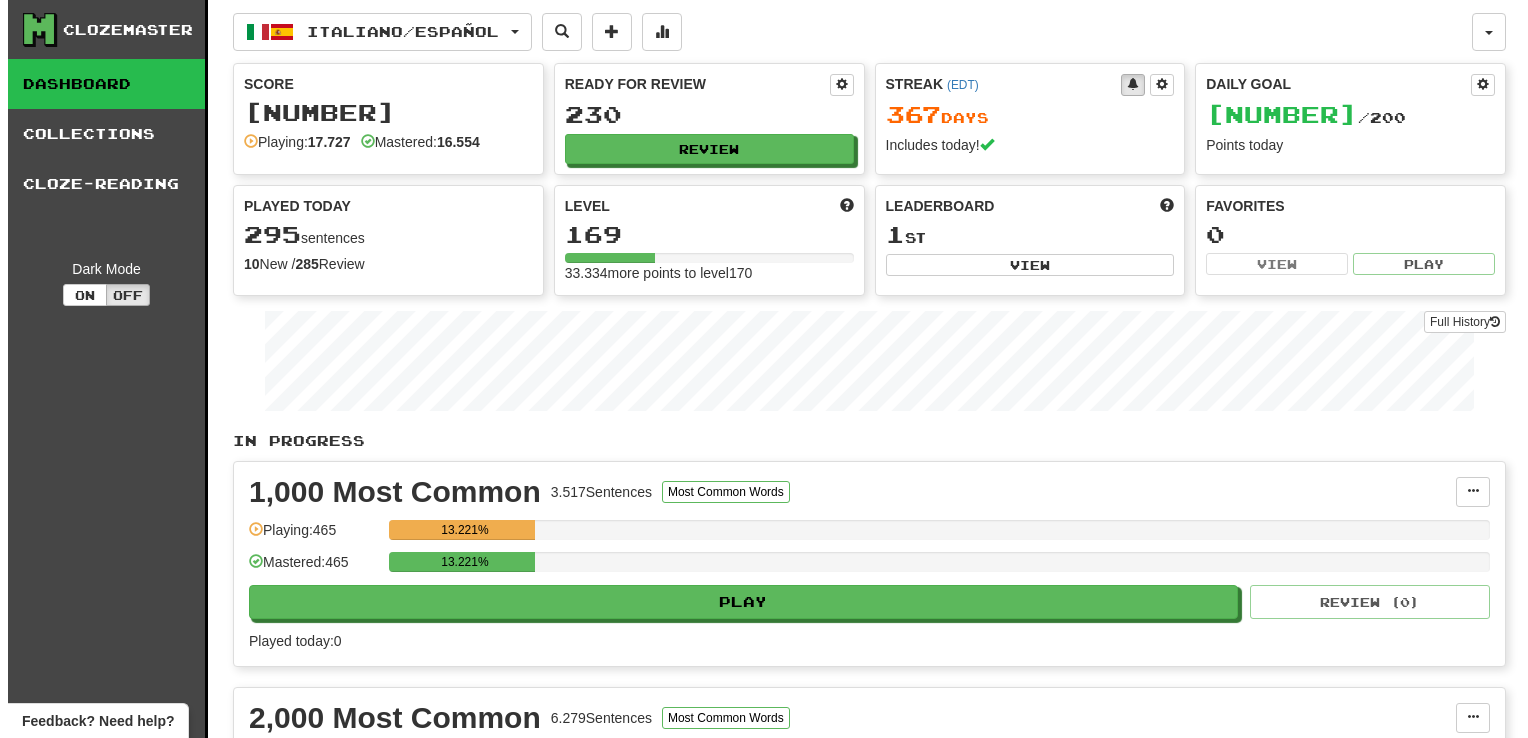 scroll, scrollTop: 0, scrollLeft: 0, axis: both 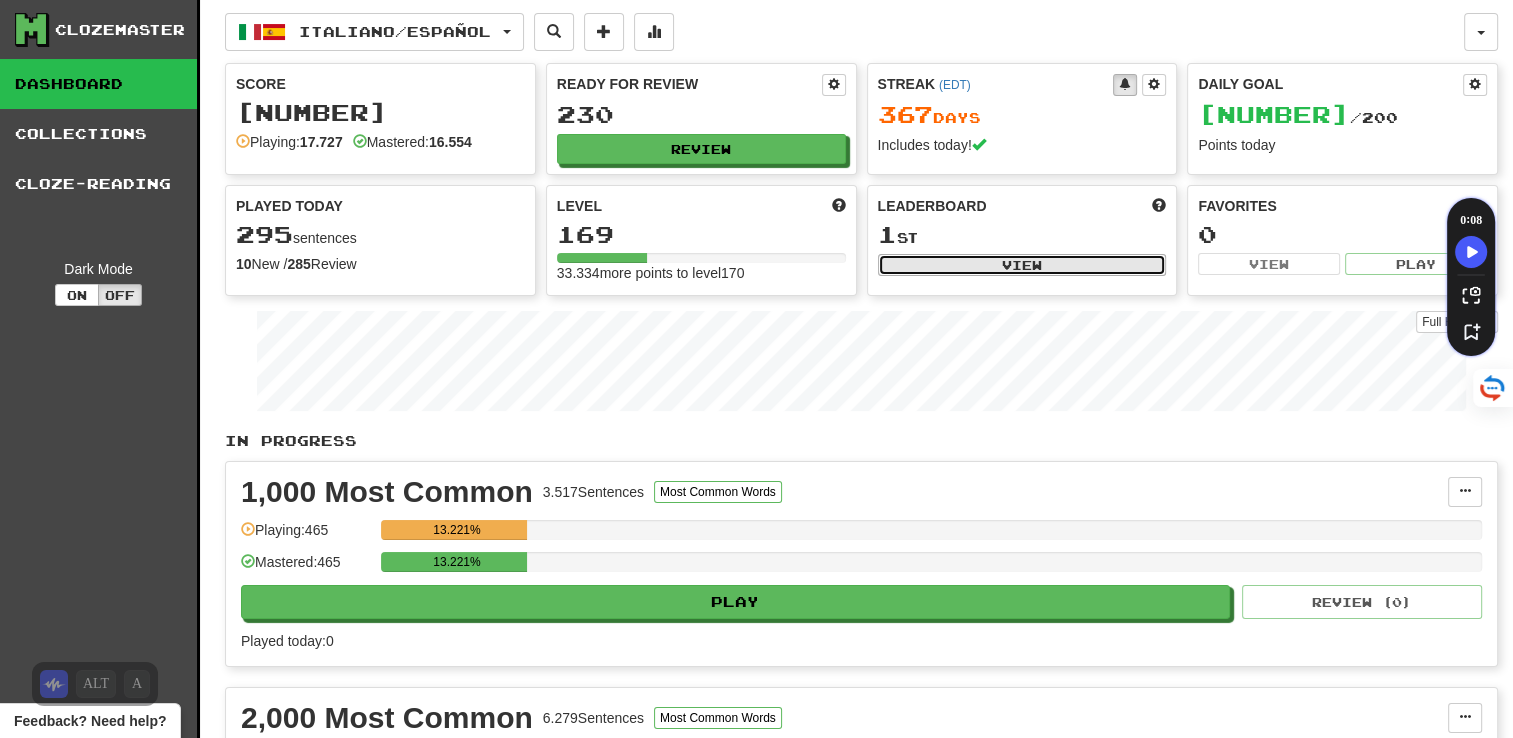 click on "View" at bounding box center (1022, 265) 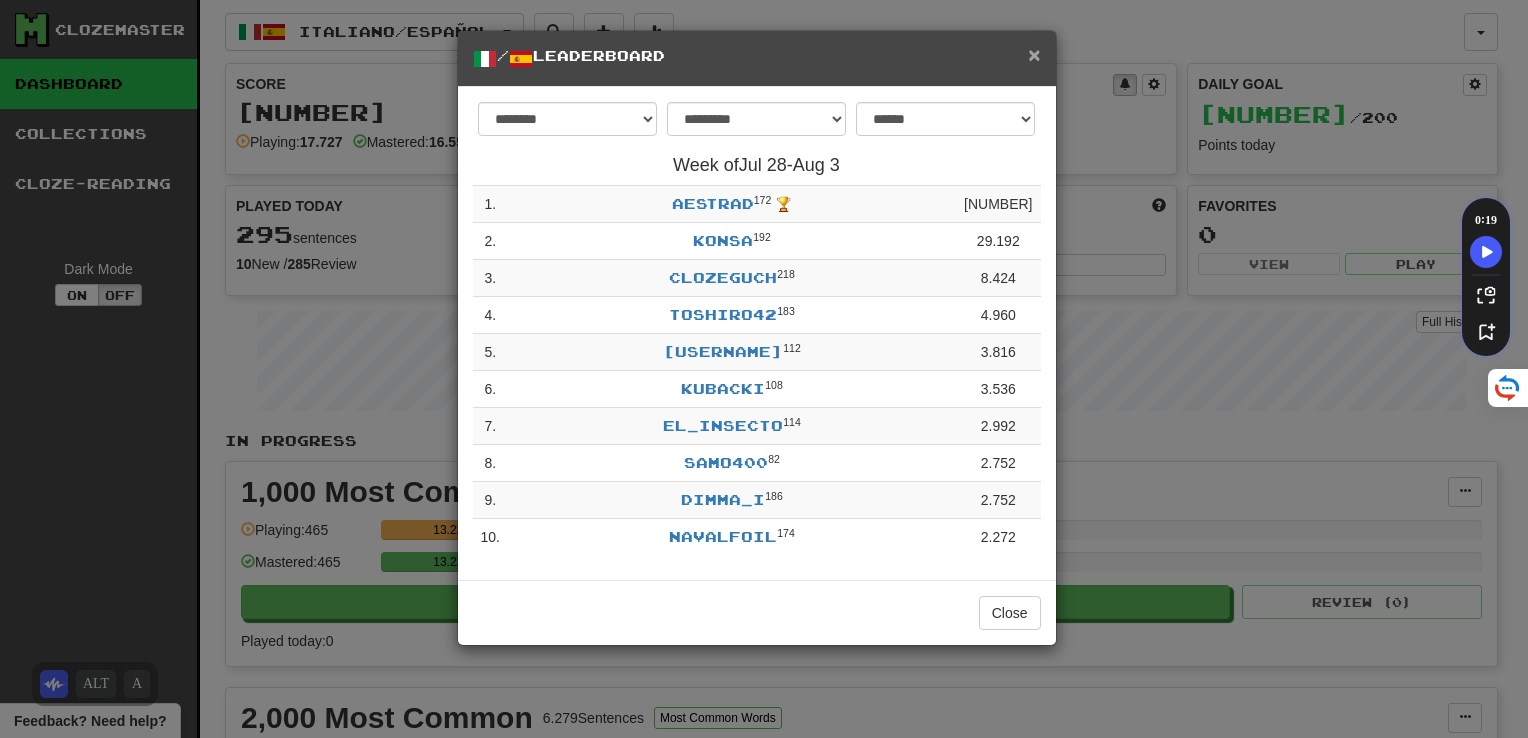 click on "×" at bounding box center [1034, 54] 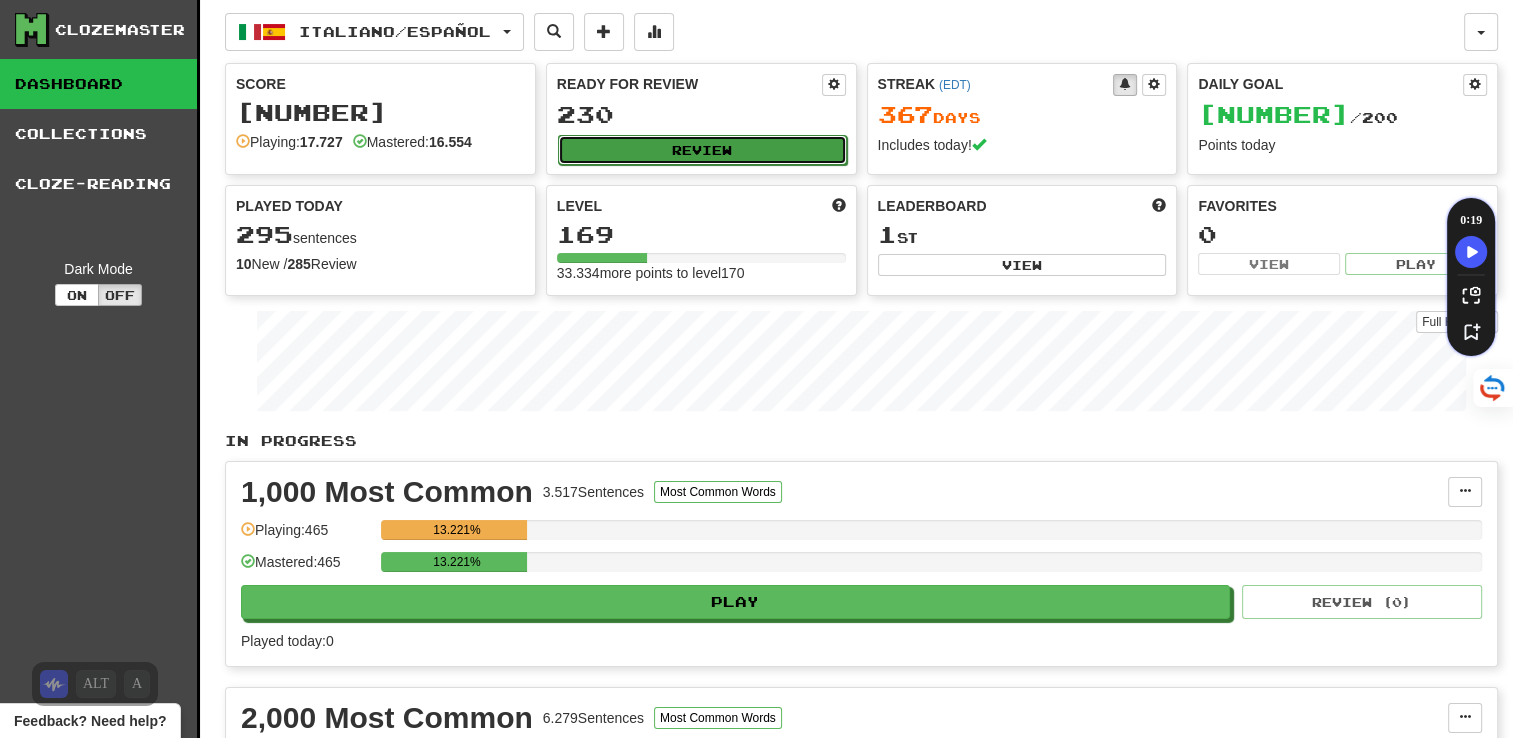 click on "Review" at bounding box center (702, 150) 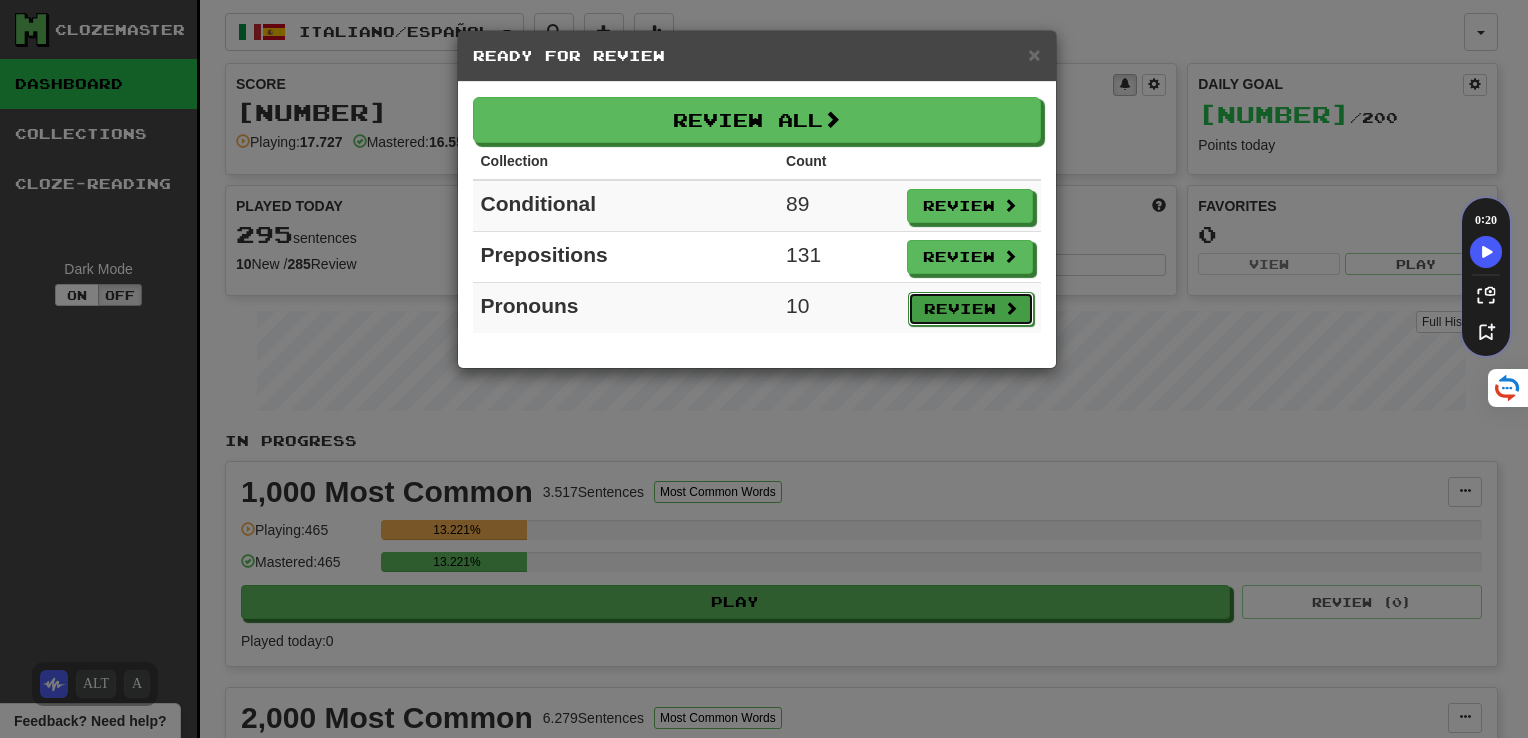 click on "Review" at bounding box center [971, 309] 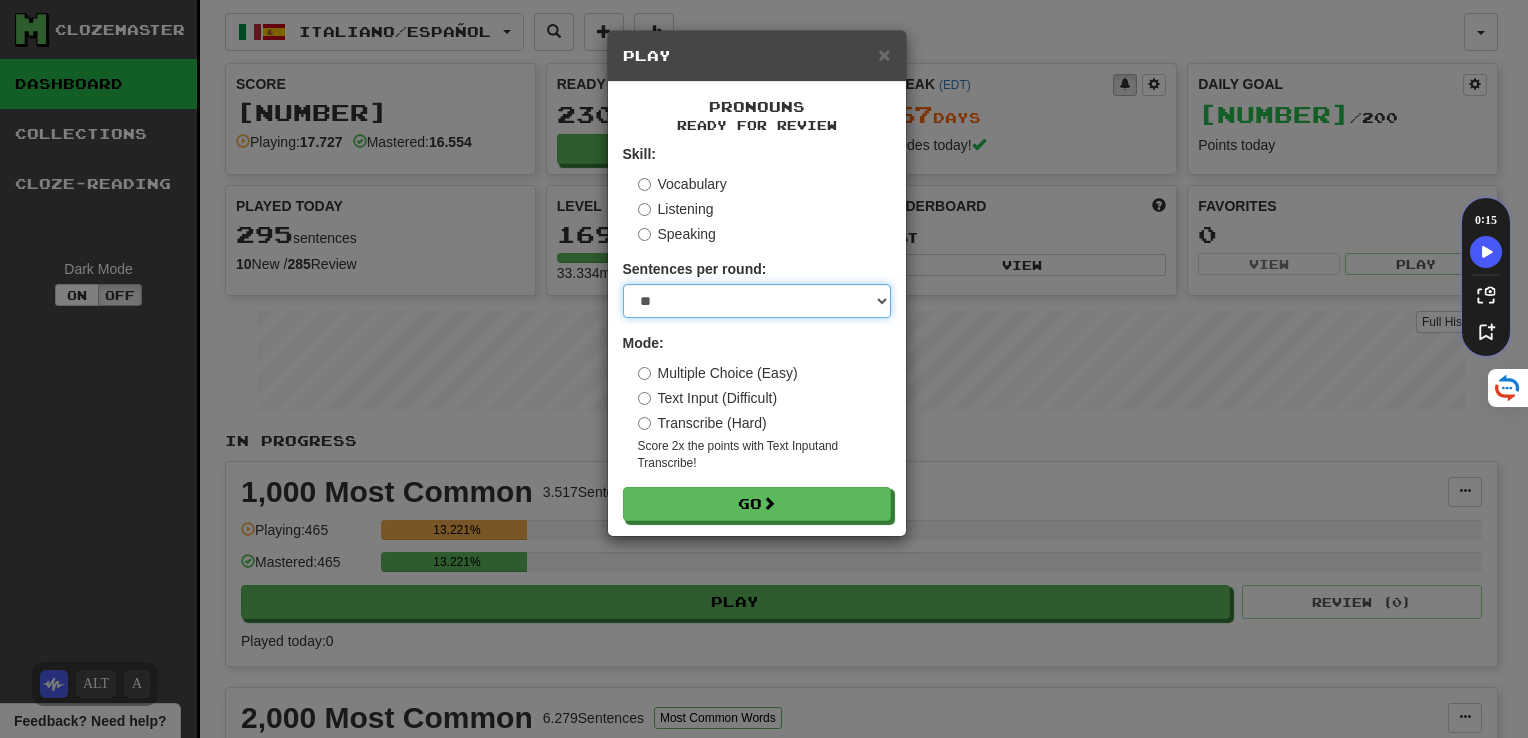 click on "* ** ** ** ** ** *** ********" at bounding box center (757, 301) 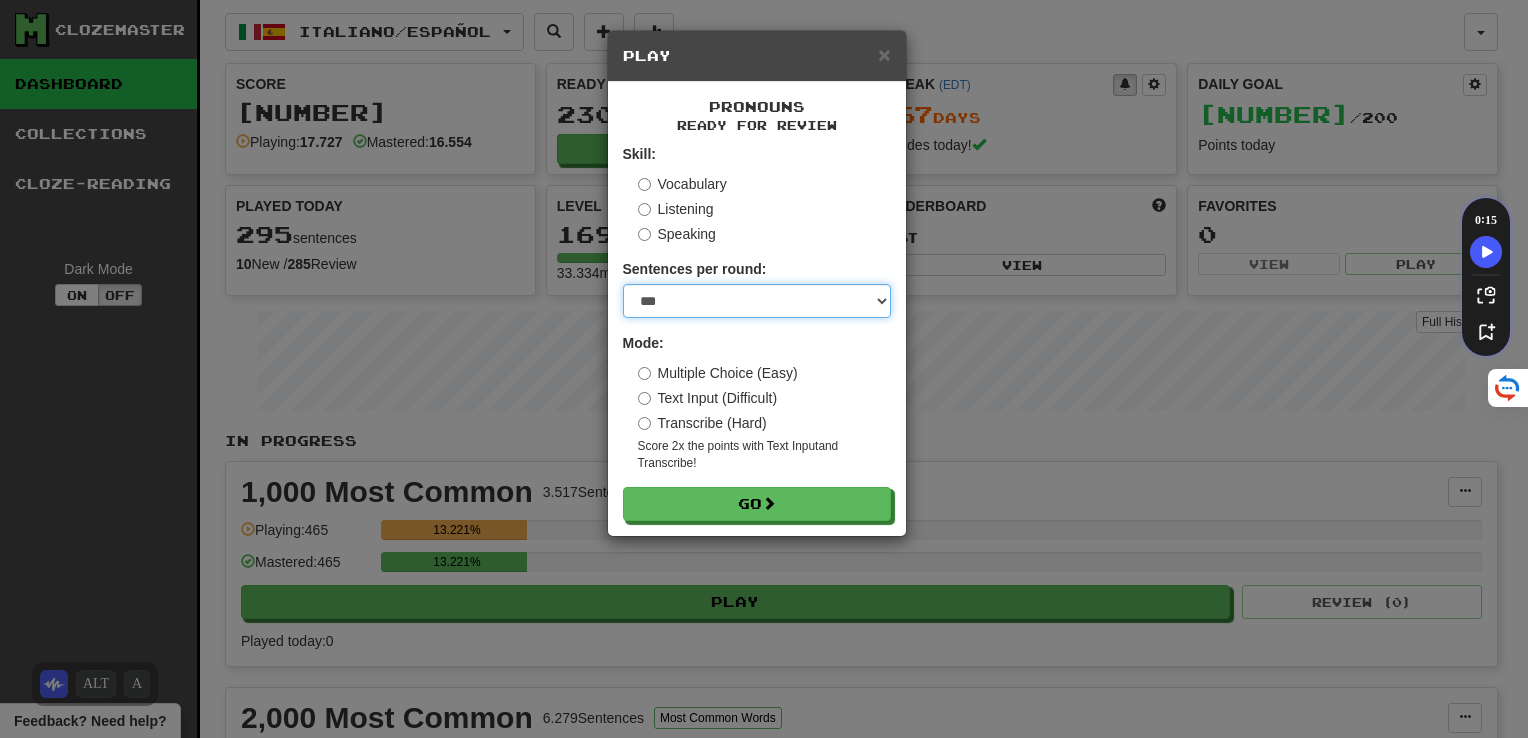click on "* ** ** ** ** ** *** ********" at bounding box center [757, 301] 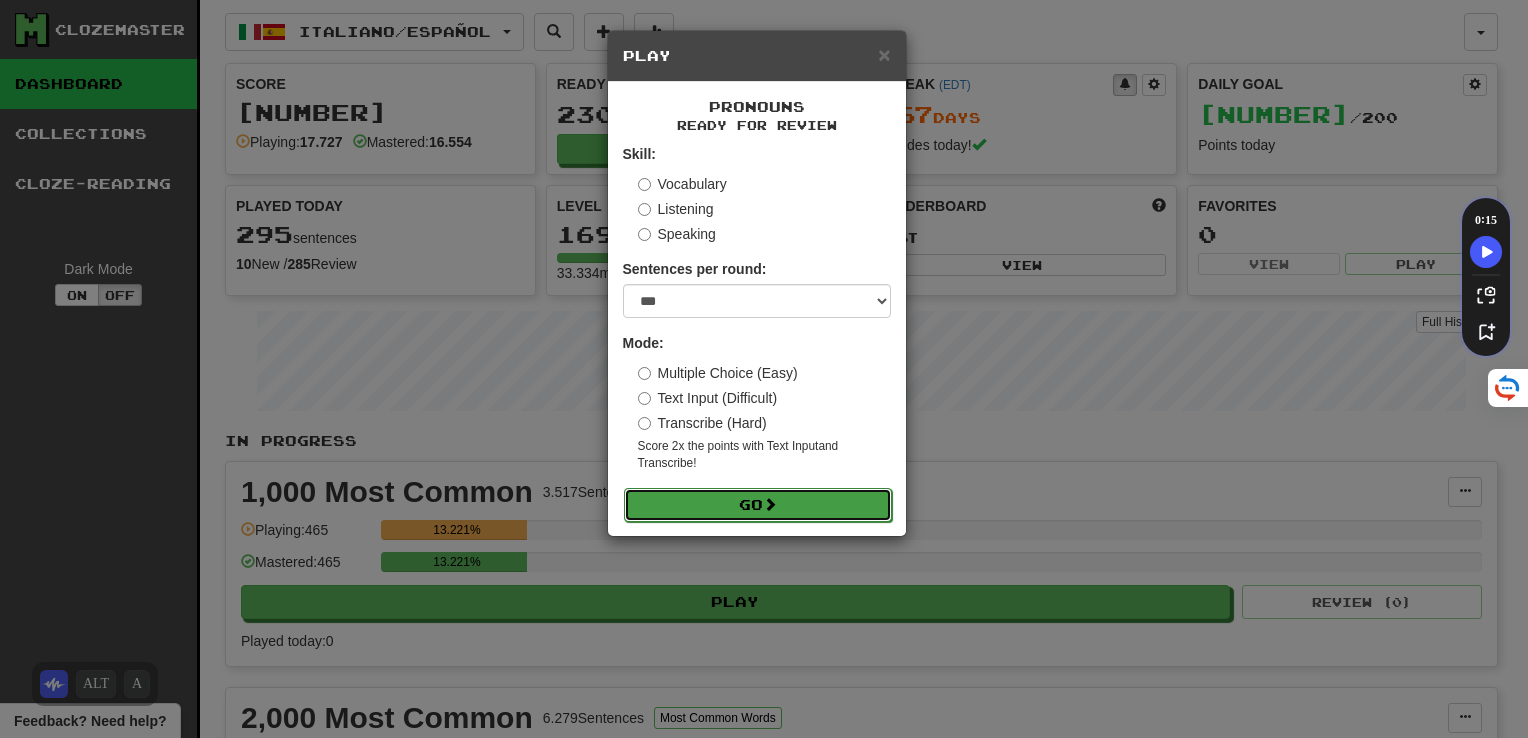 click on "Go" at bounding box center (758, 505) 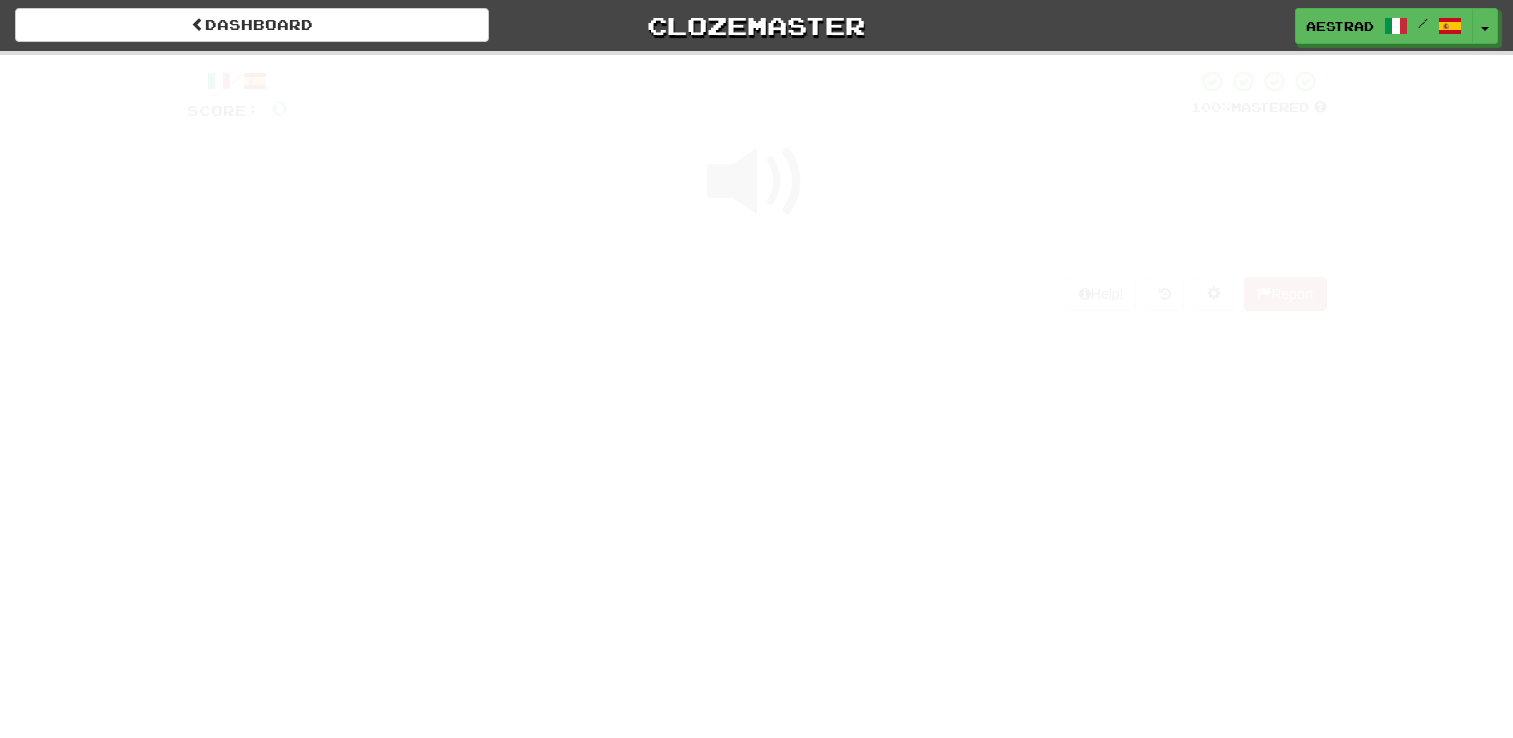 scroll, scrollTop: 0, scrollLeft: 0, axis: both 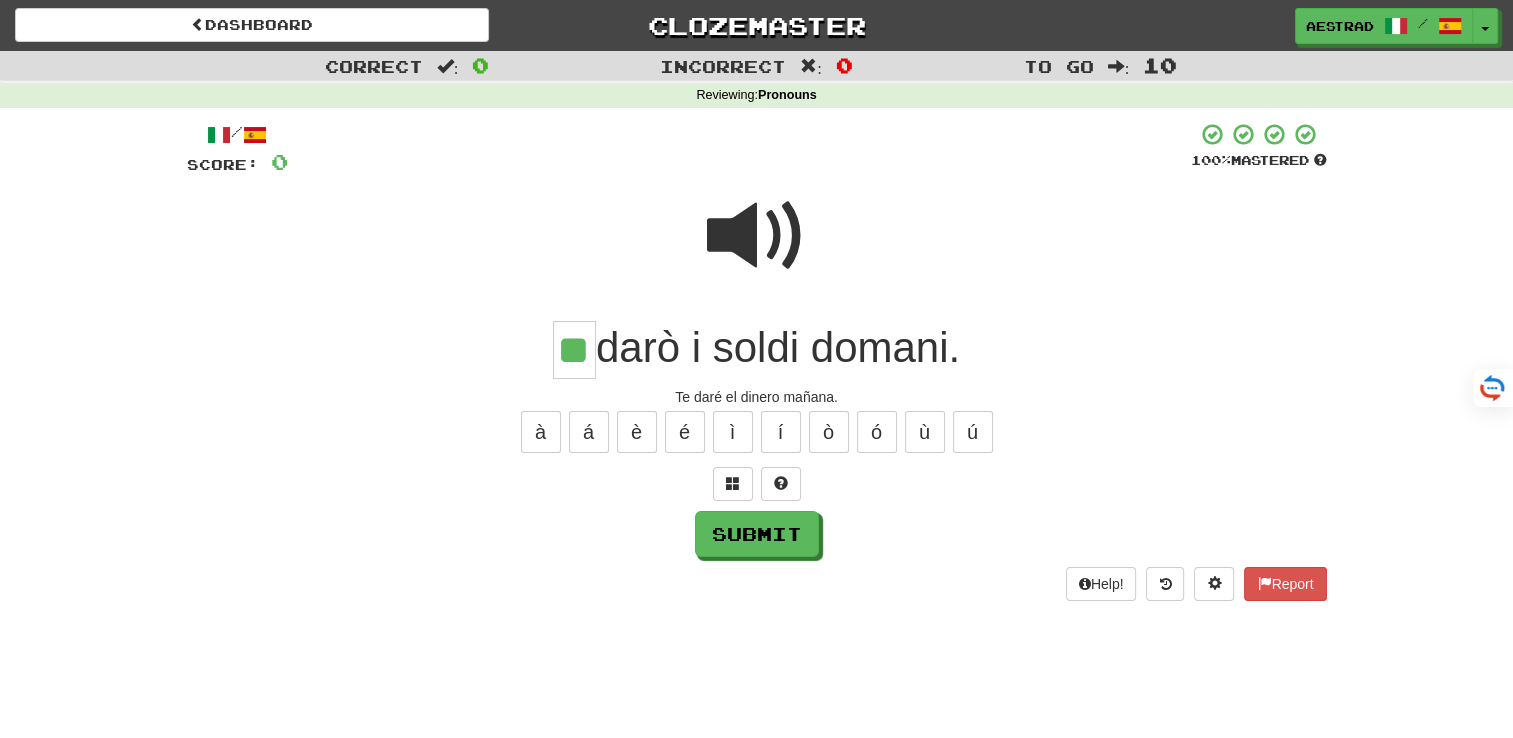 type on "**" 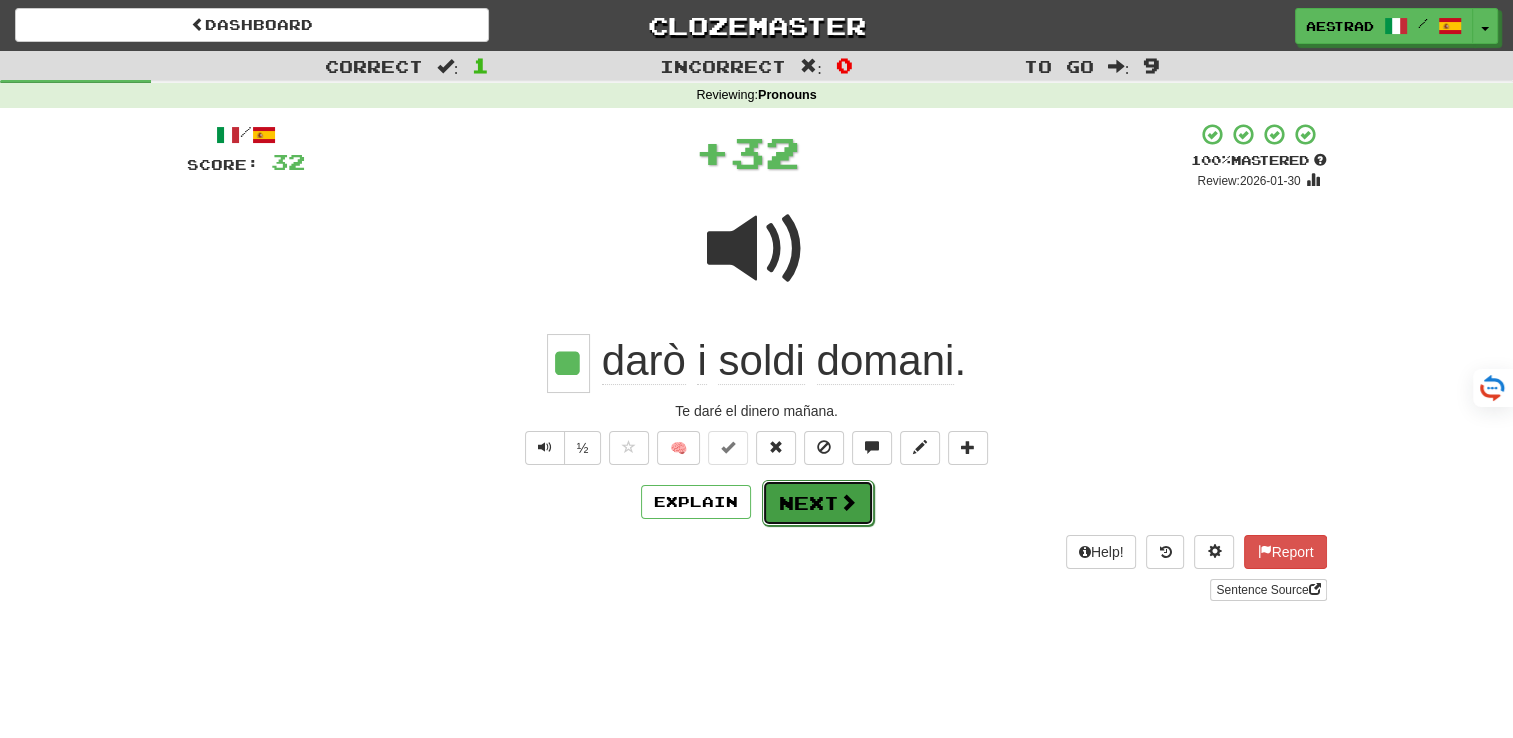 click on "Next" at bounding box center [818, 503] 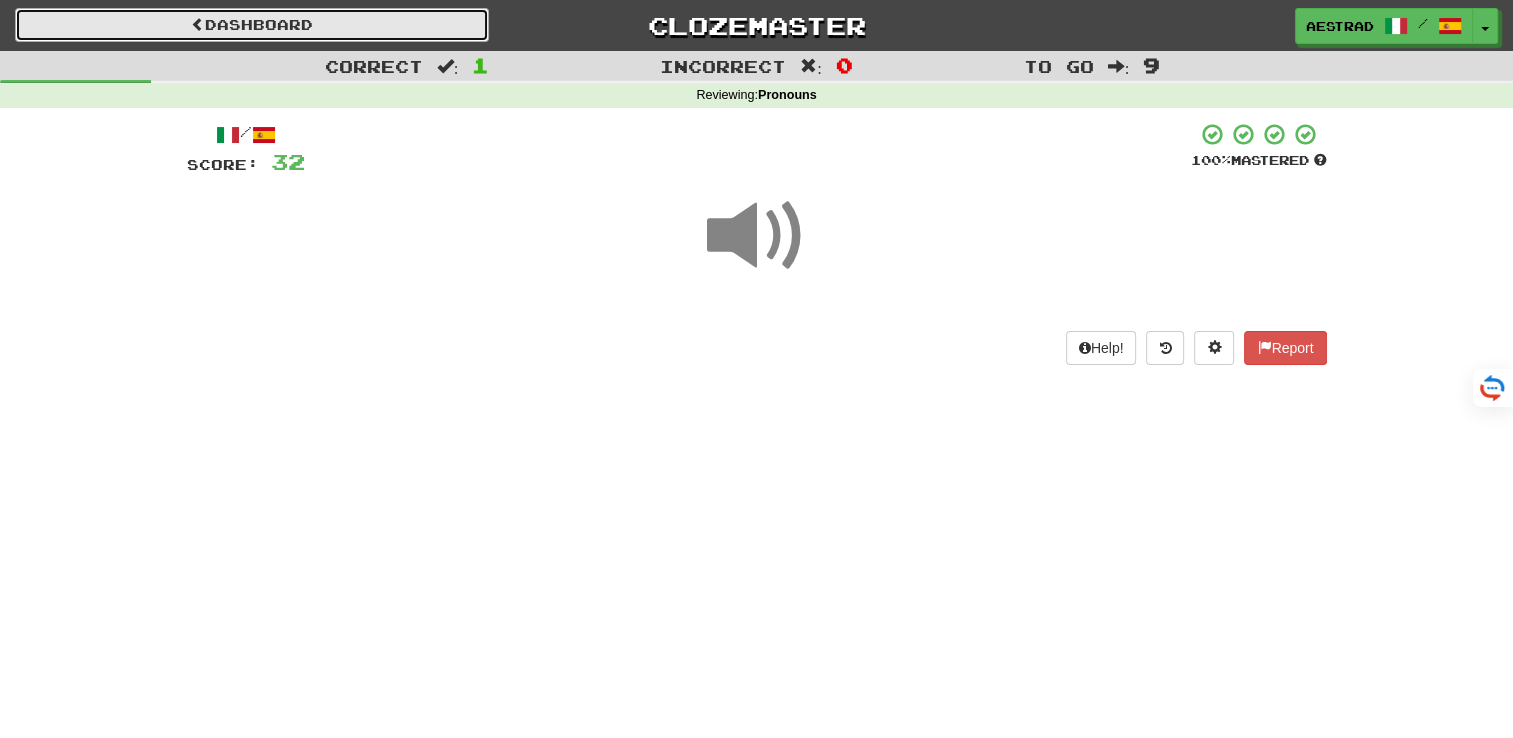 click on "Dashboard" at bounding box center [252, 25] 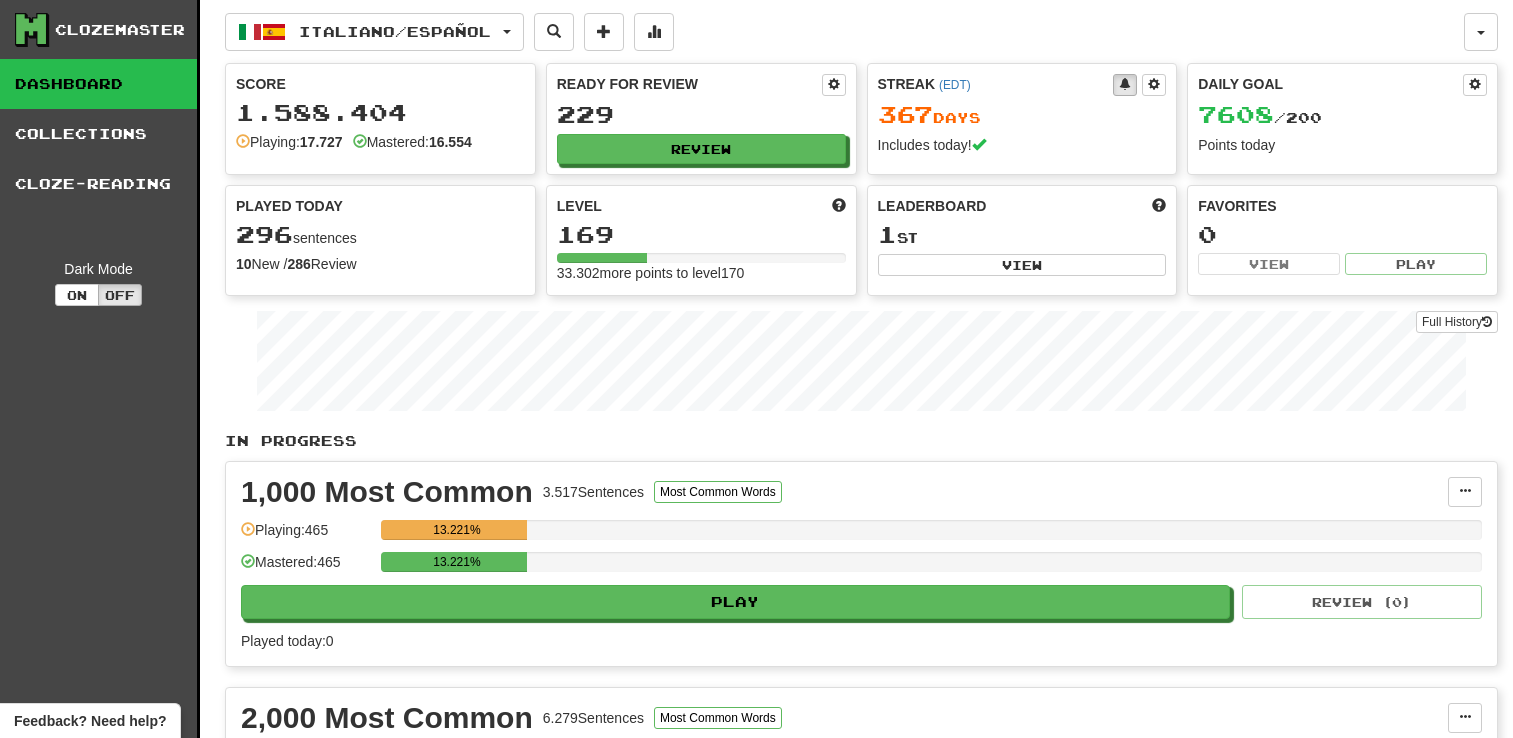 scroll, scrollTop: 0, scrollLeft: 0, axis: both 